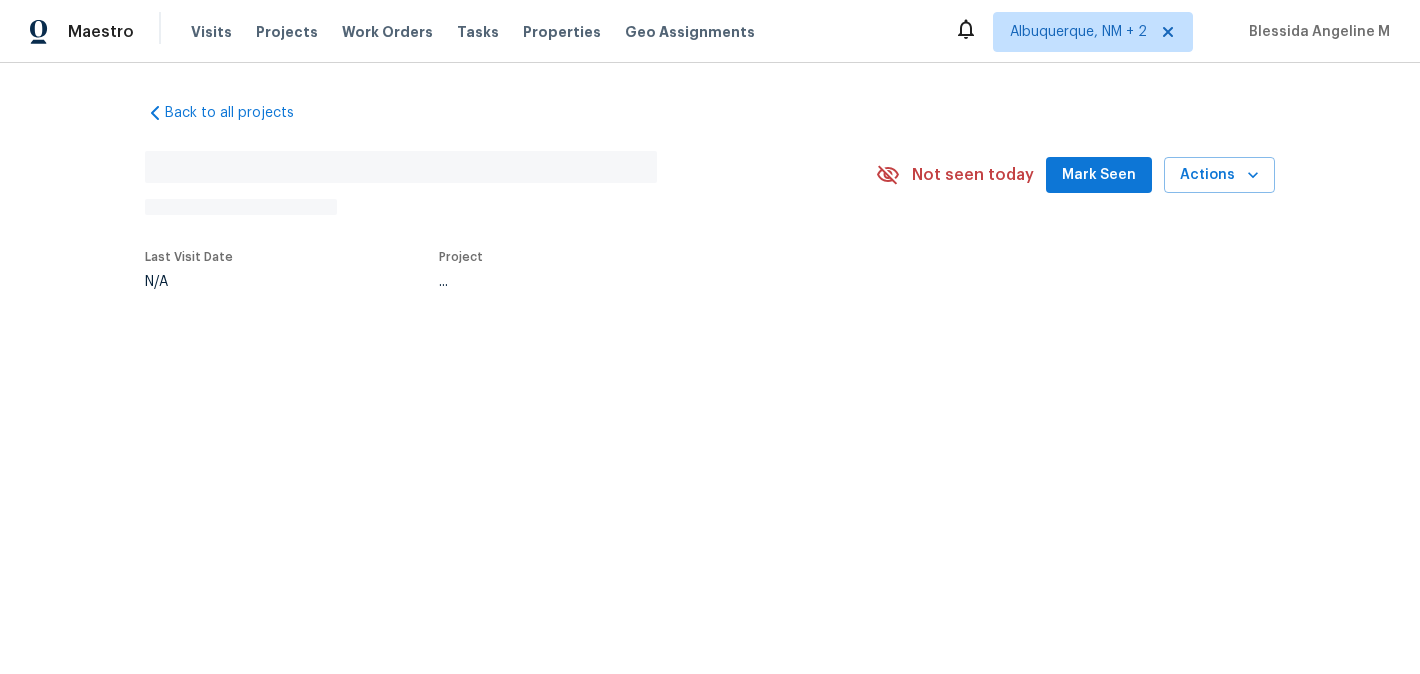 scroll, scrollTop: 0, scrollLeft: 0, axis: both 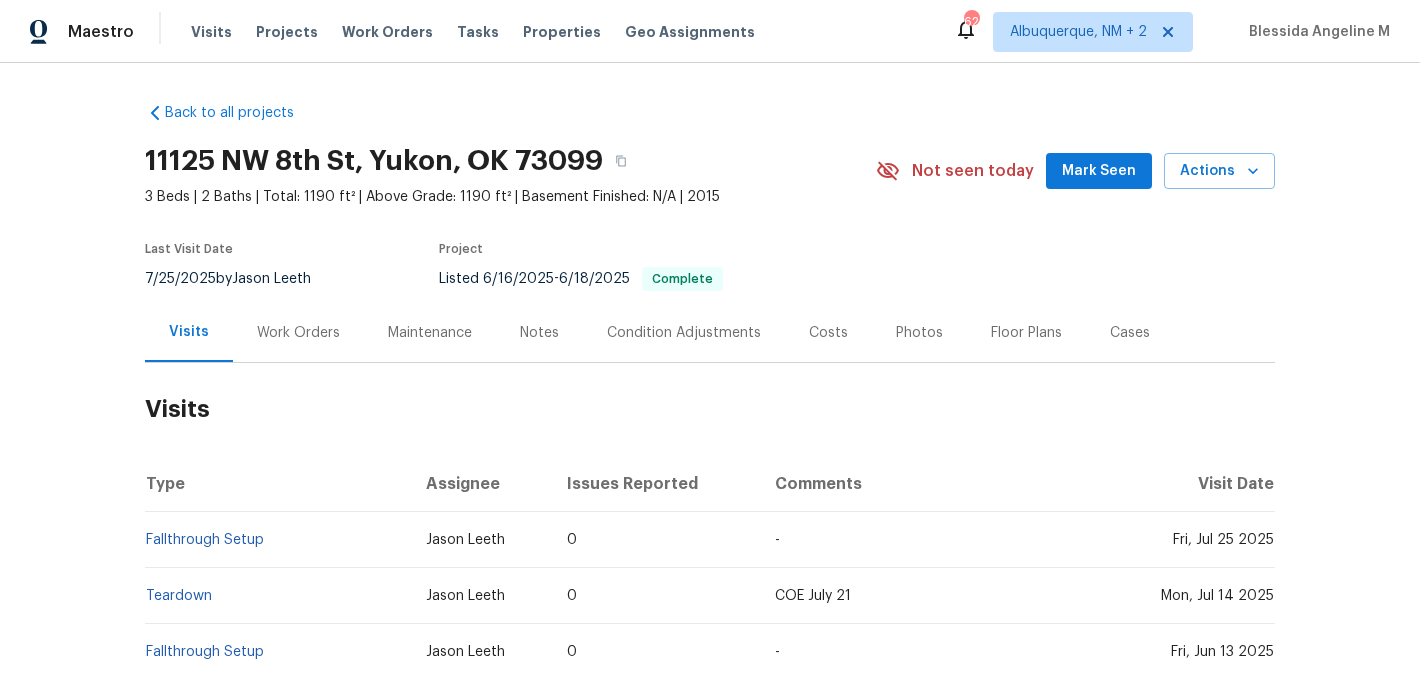 click on "Work Orders" at bounding box center (298, 333) 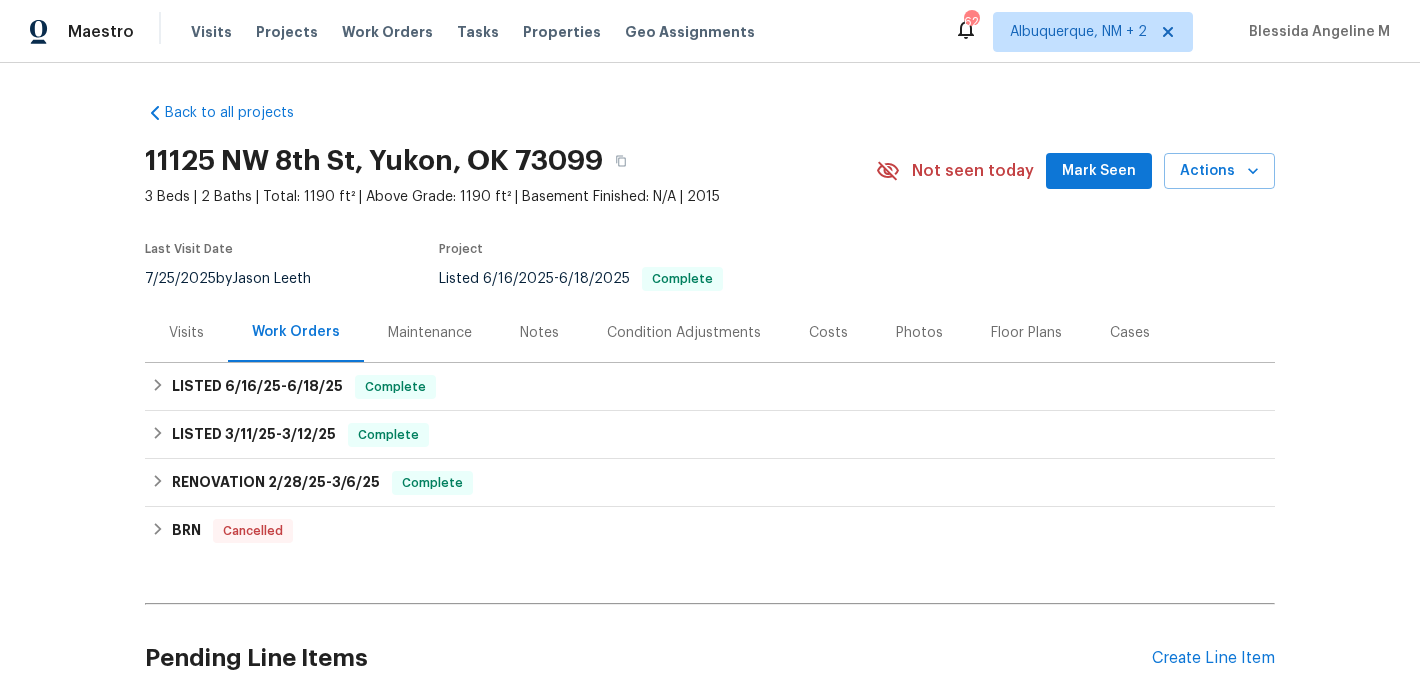 scroll, scrollTop: 187, scrollLeft: 0, axis: vertical 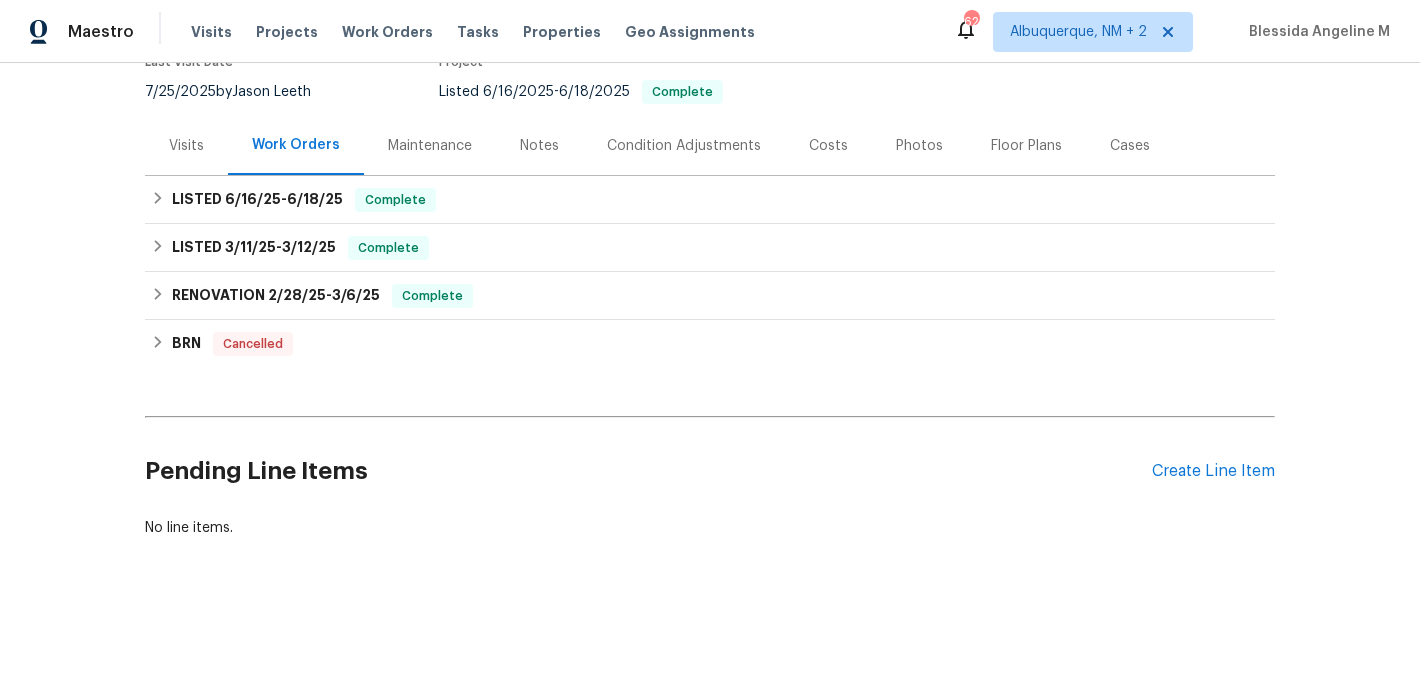 click on "Pending Line Items Create Line Item" at bounding box center (710, 471) 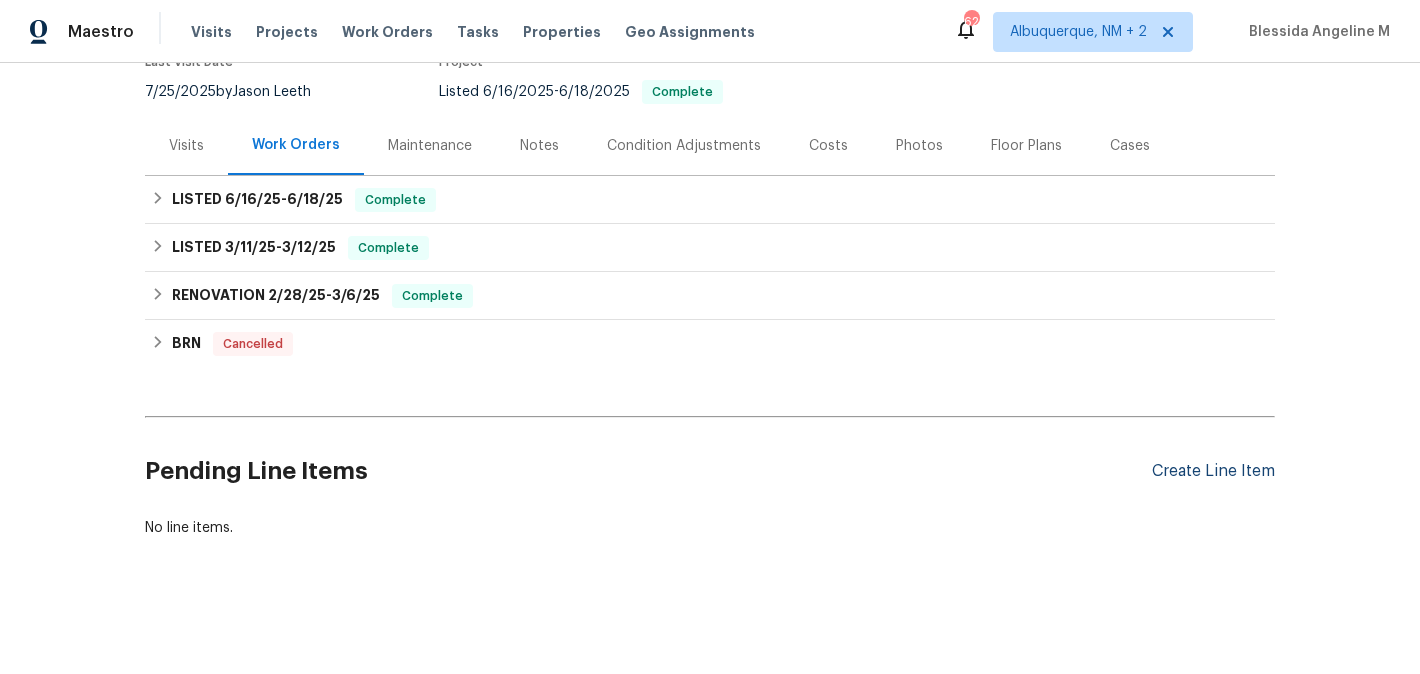 click on "Create Line Item" at bounding box center [1213, 471] 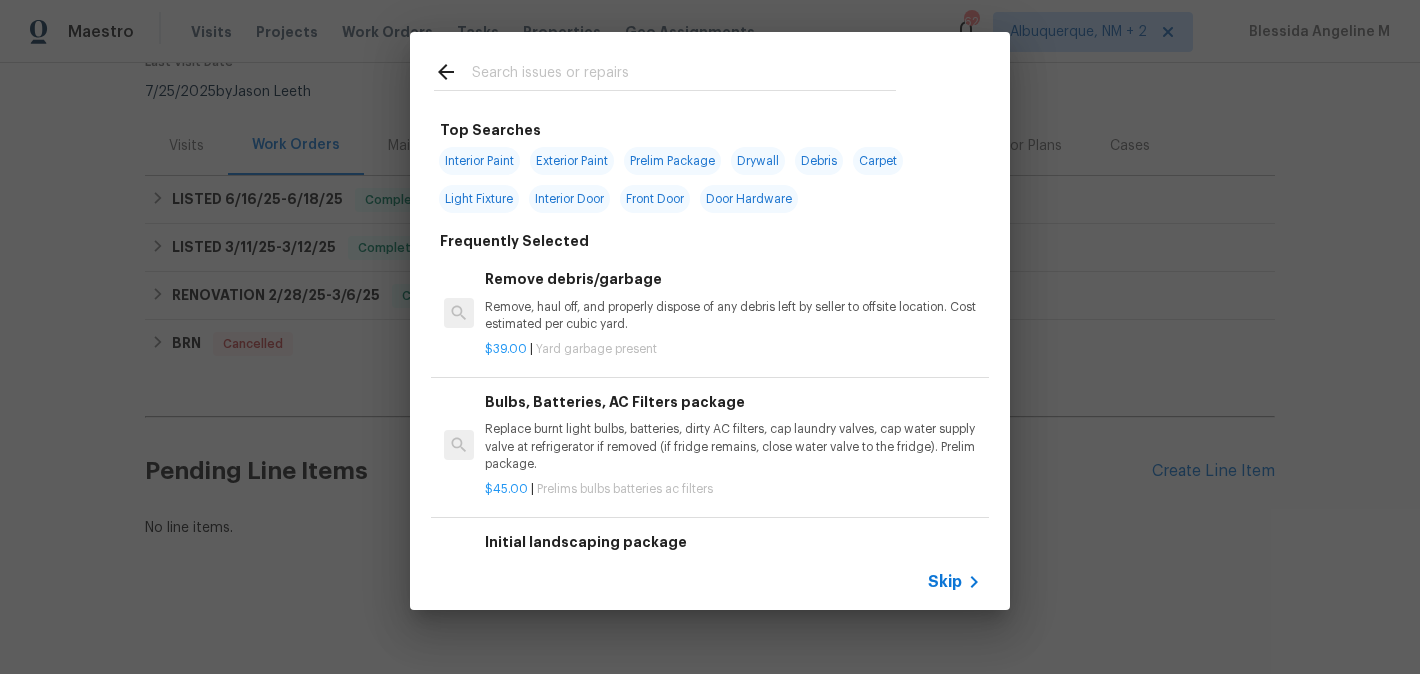 click at bounding box center (684, 75) 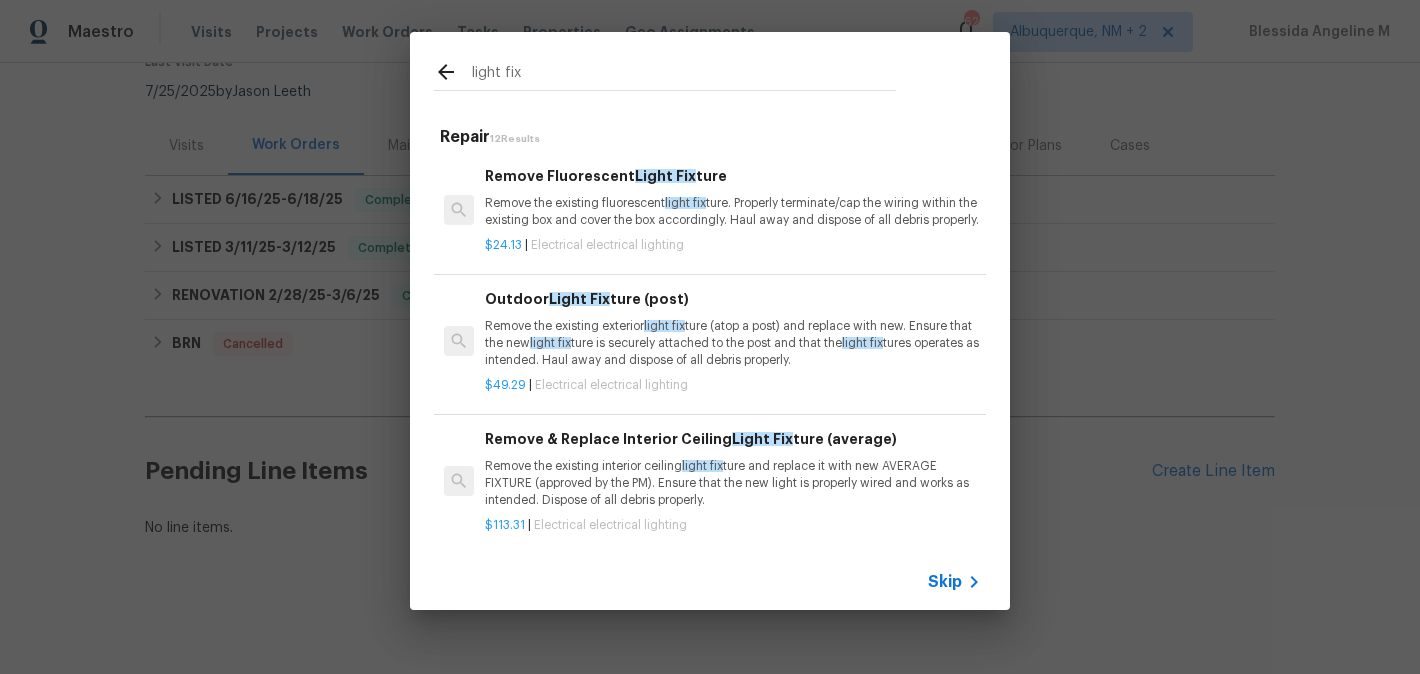type on "light fix" 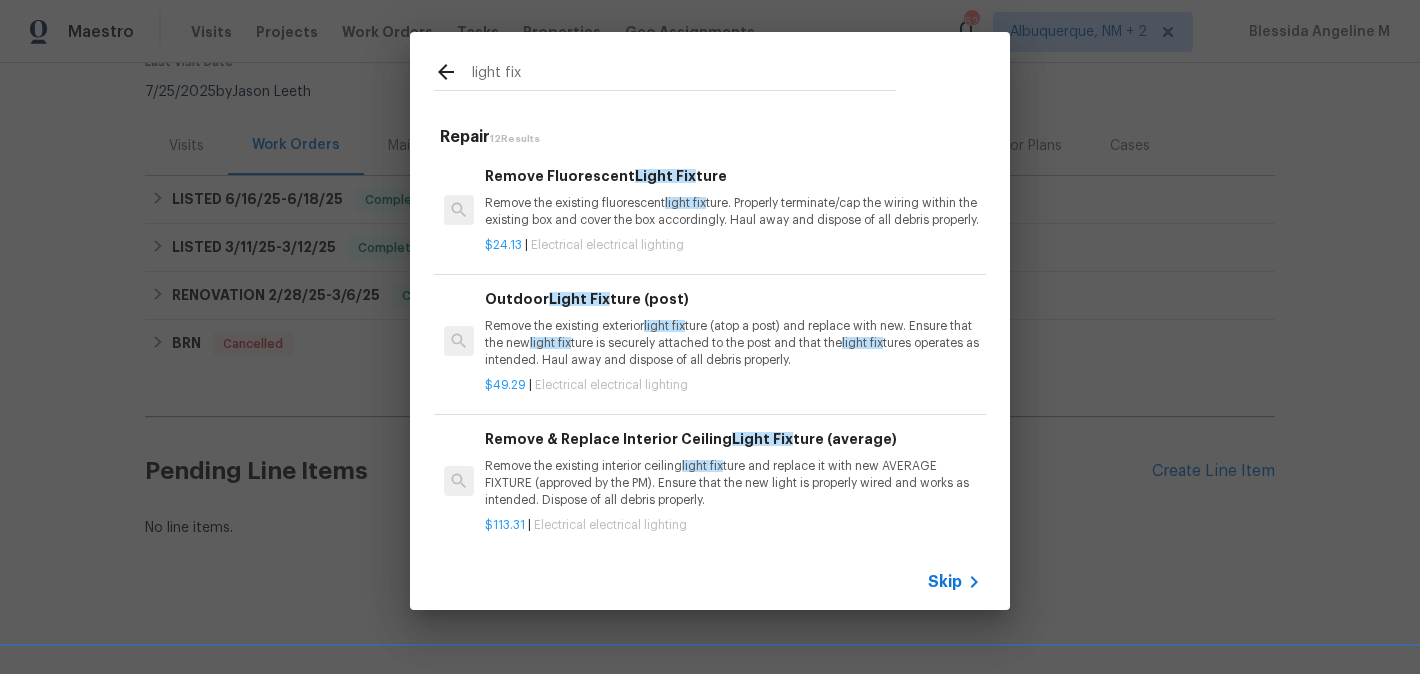 click on "Remove the existing exterior  light fix ture (atop a post) and replace with new. Ensure that the new  light fix ture is securely attached to the post and that the  light fix tures operates as intended. Haul away and dispose of all debris properly." at bounding box center (733, 343) 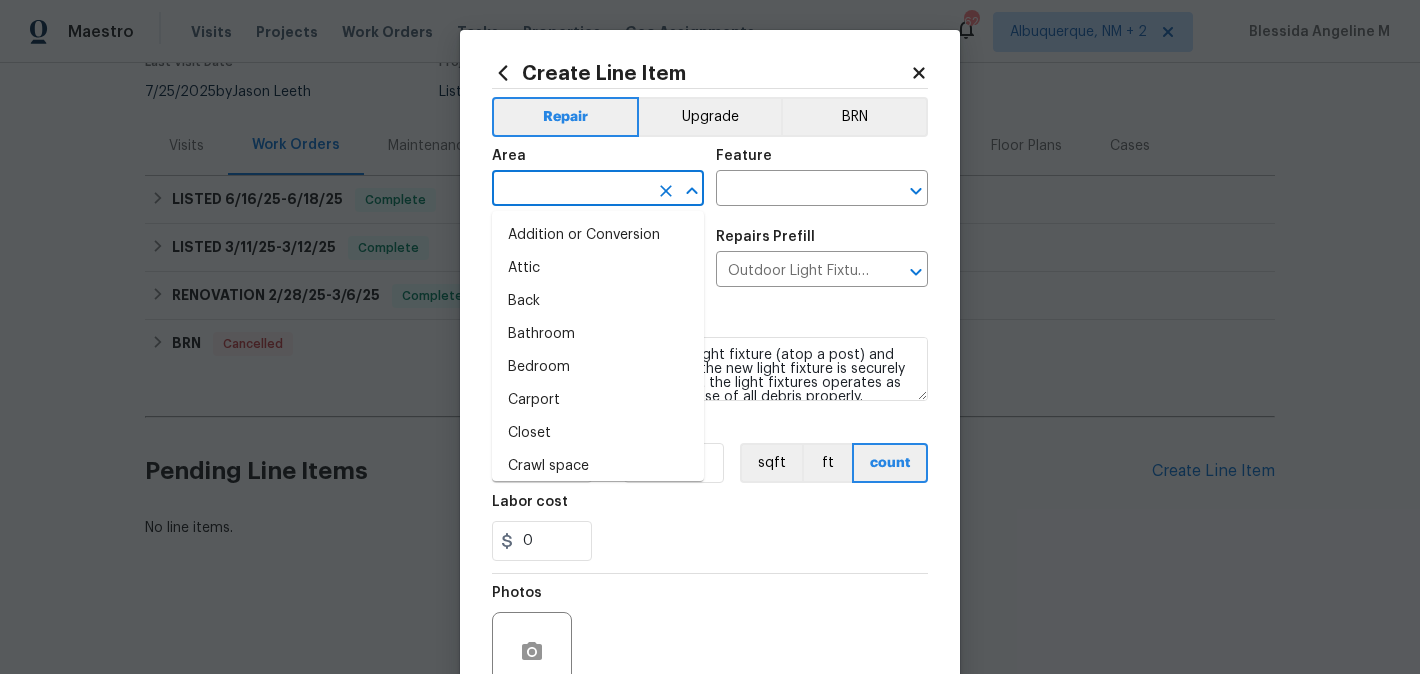 click at bounding box center (570, 190) 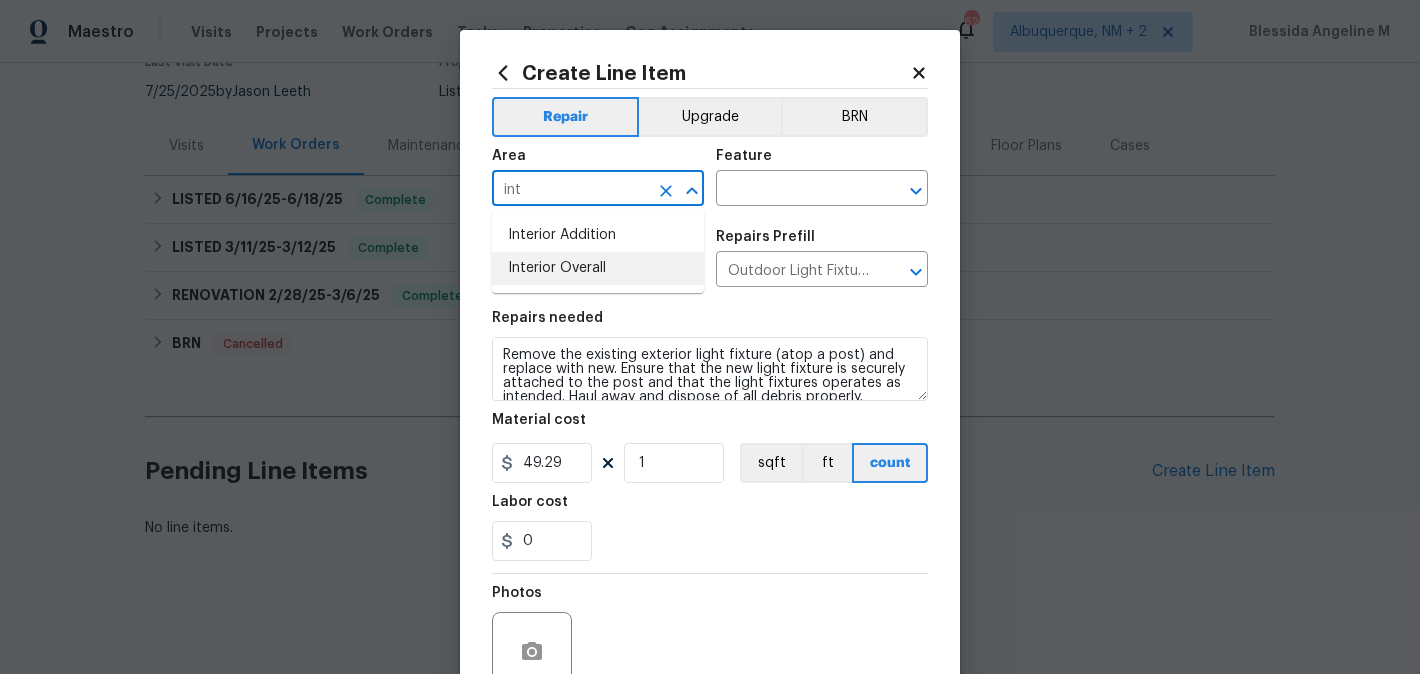 click on "Interior Overall" at bounding box center (598, 268) 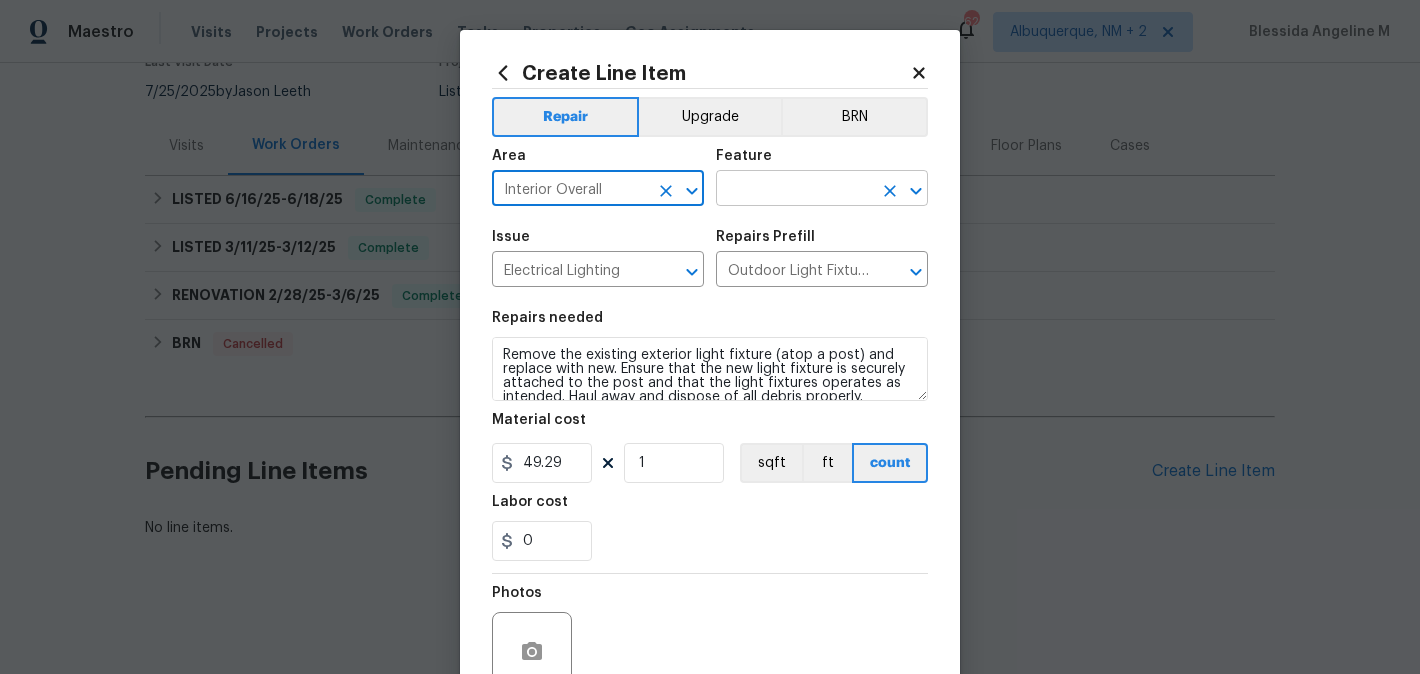 type on "Interior Overall" 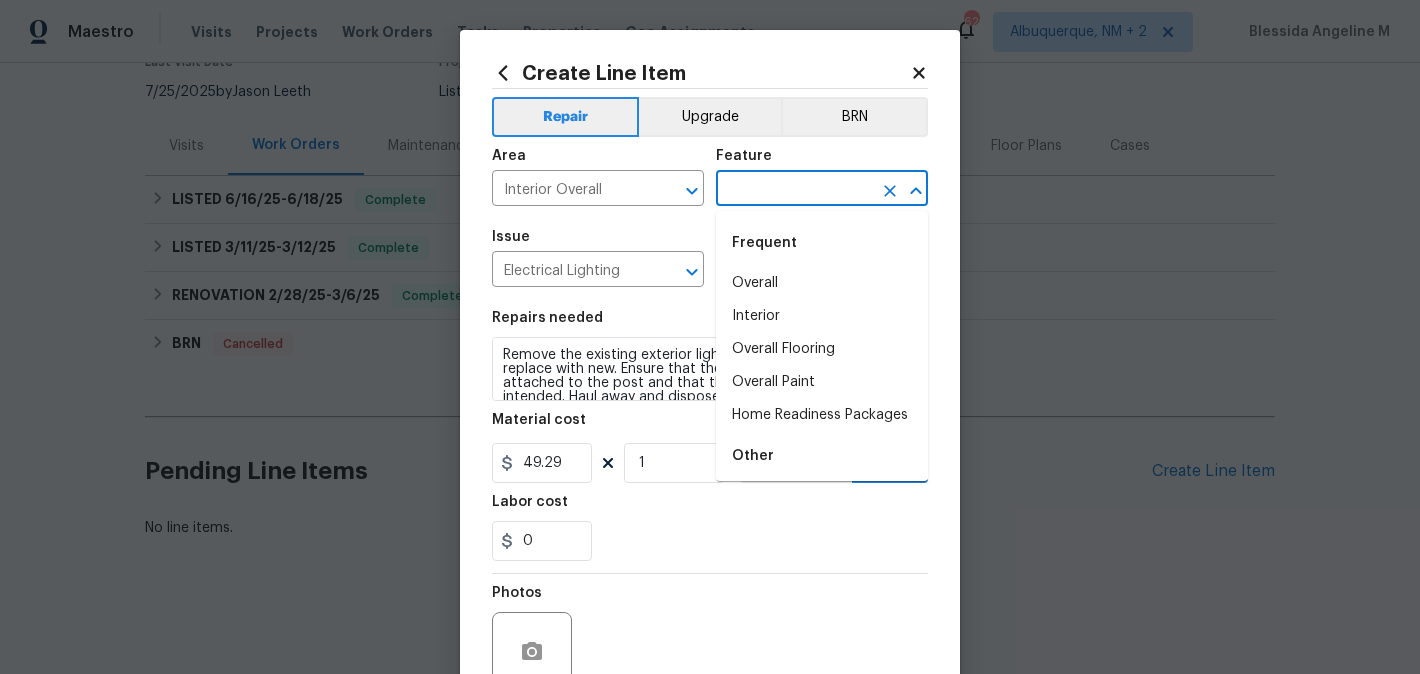 click at bounding box center (794, 190) 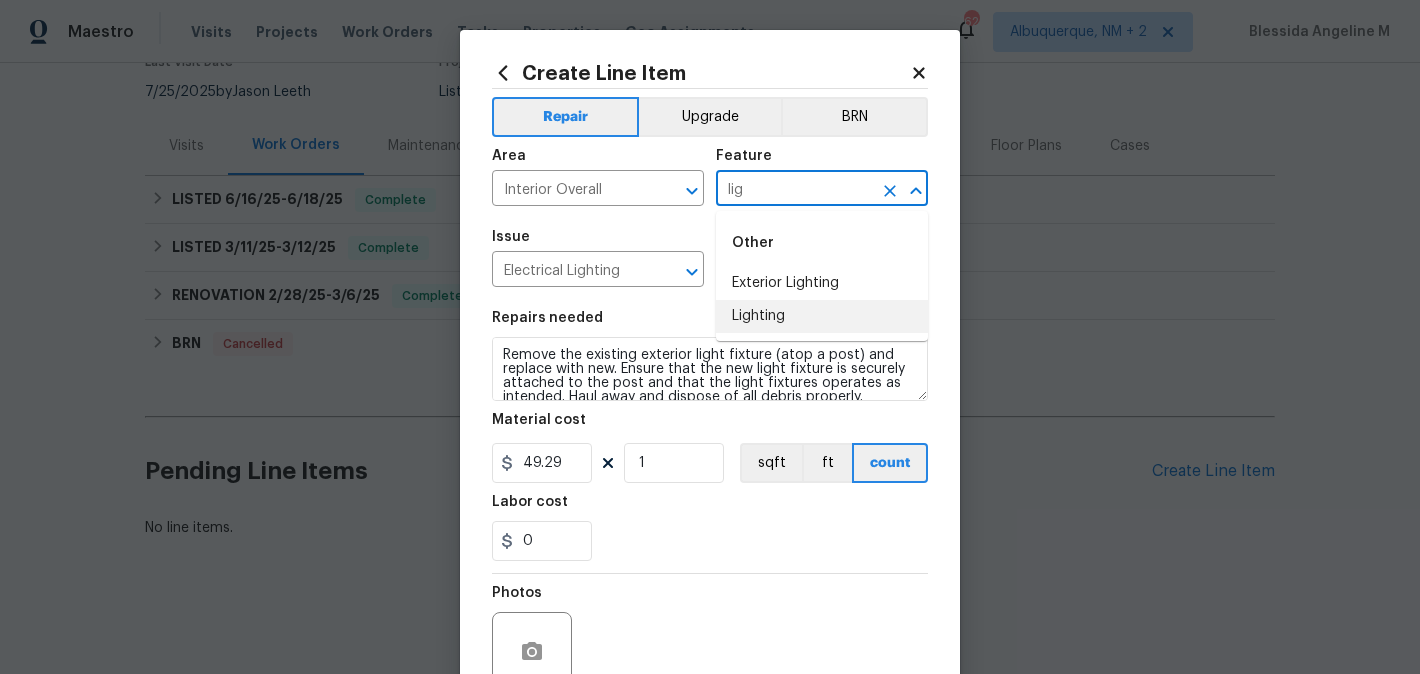 click on "Lighting" at bounding box center (822, 316) 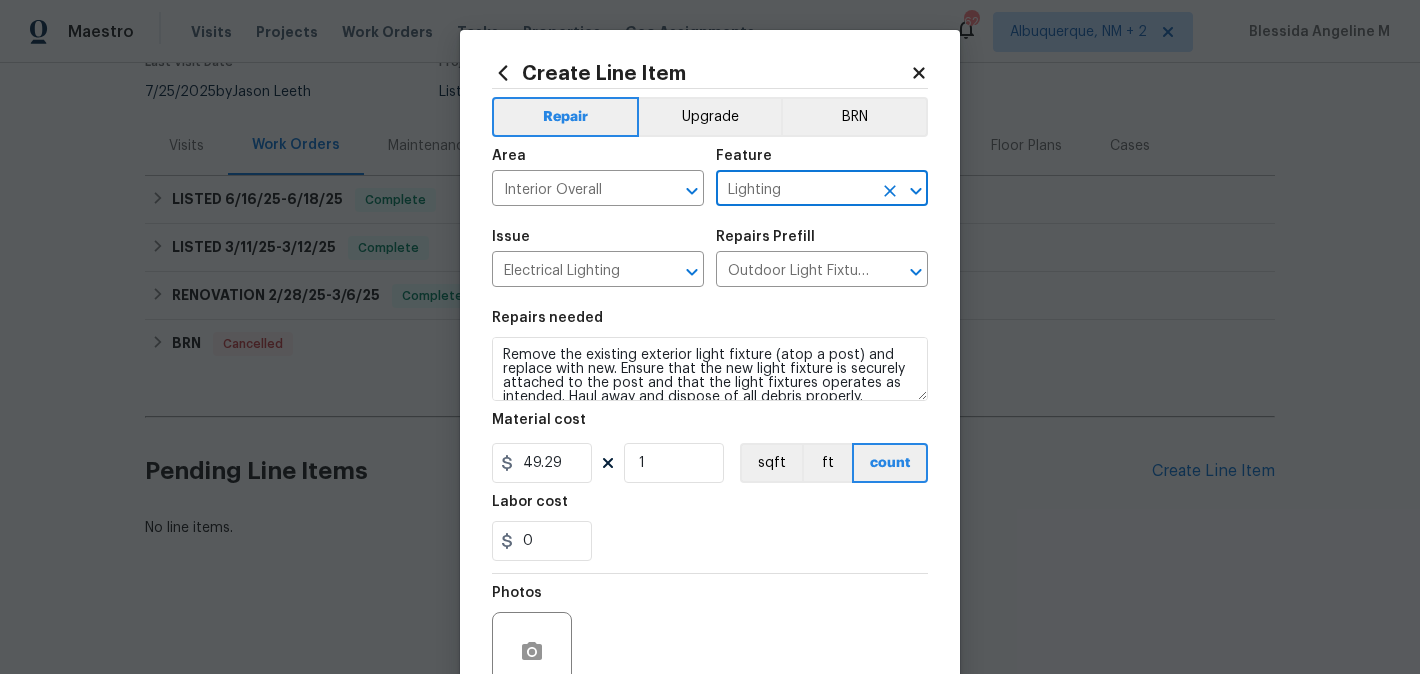 type on "Lighting" 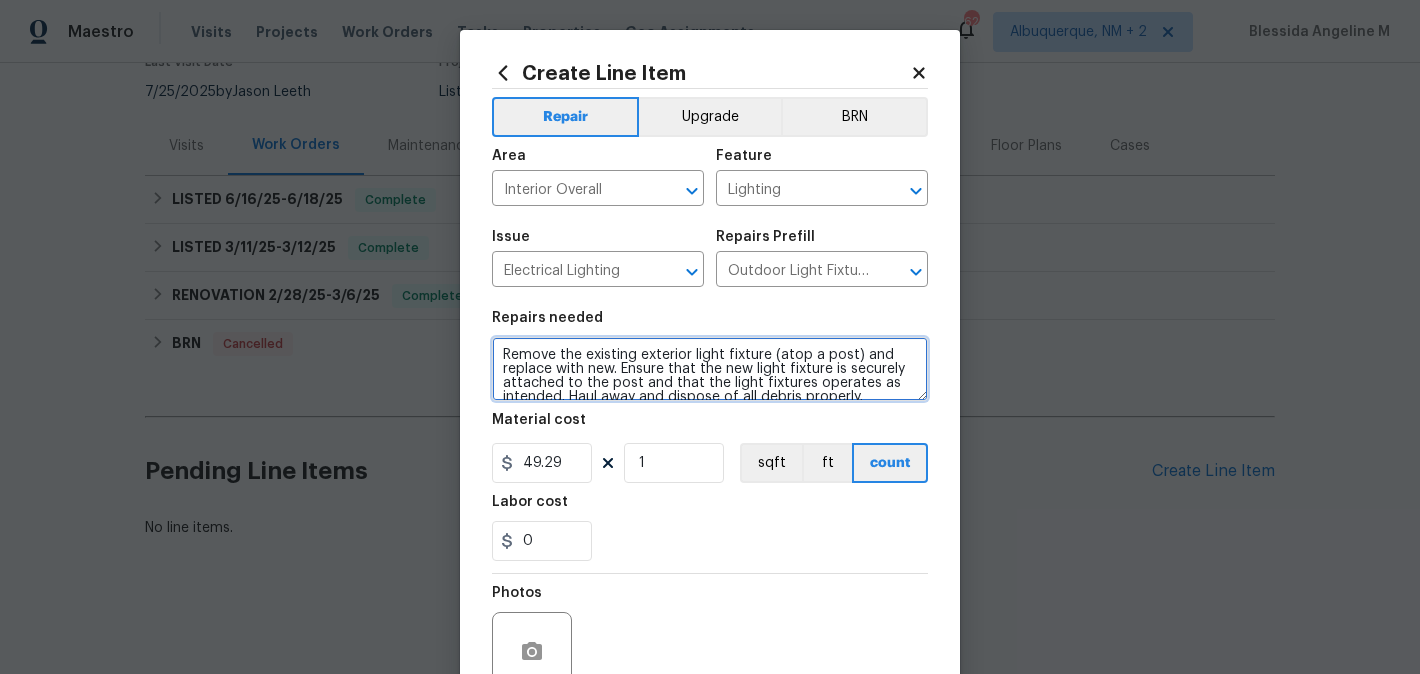 click on "Remove the existing exterior light fixture (atop a post) and replace with new. Ensure that the new light fixture is securely attached to the post and that the light fixtures operates as intended. Haul away and dispose of all debris properly." at bounding box center [710, 369] 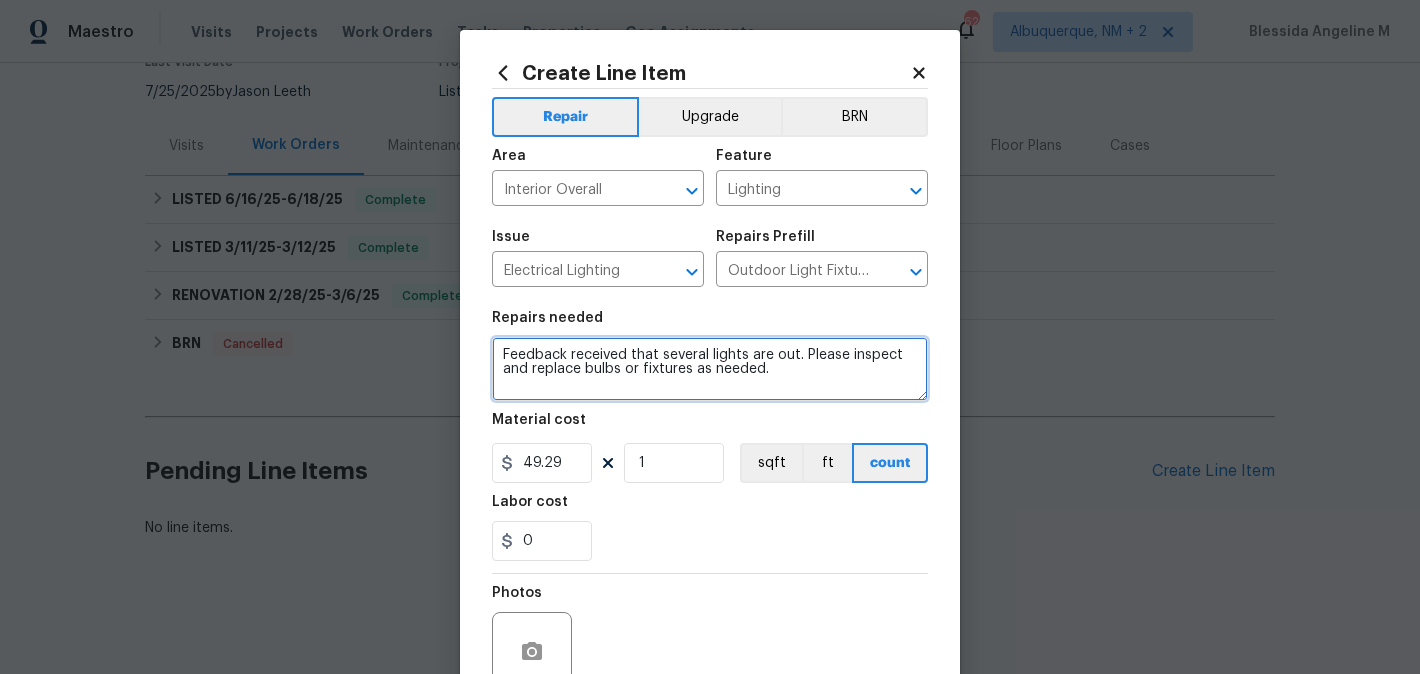 type on "Feedback received that several lights are out. Please inspect and replace bulbs or fixtures as needed." 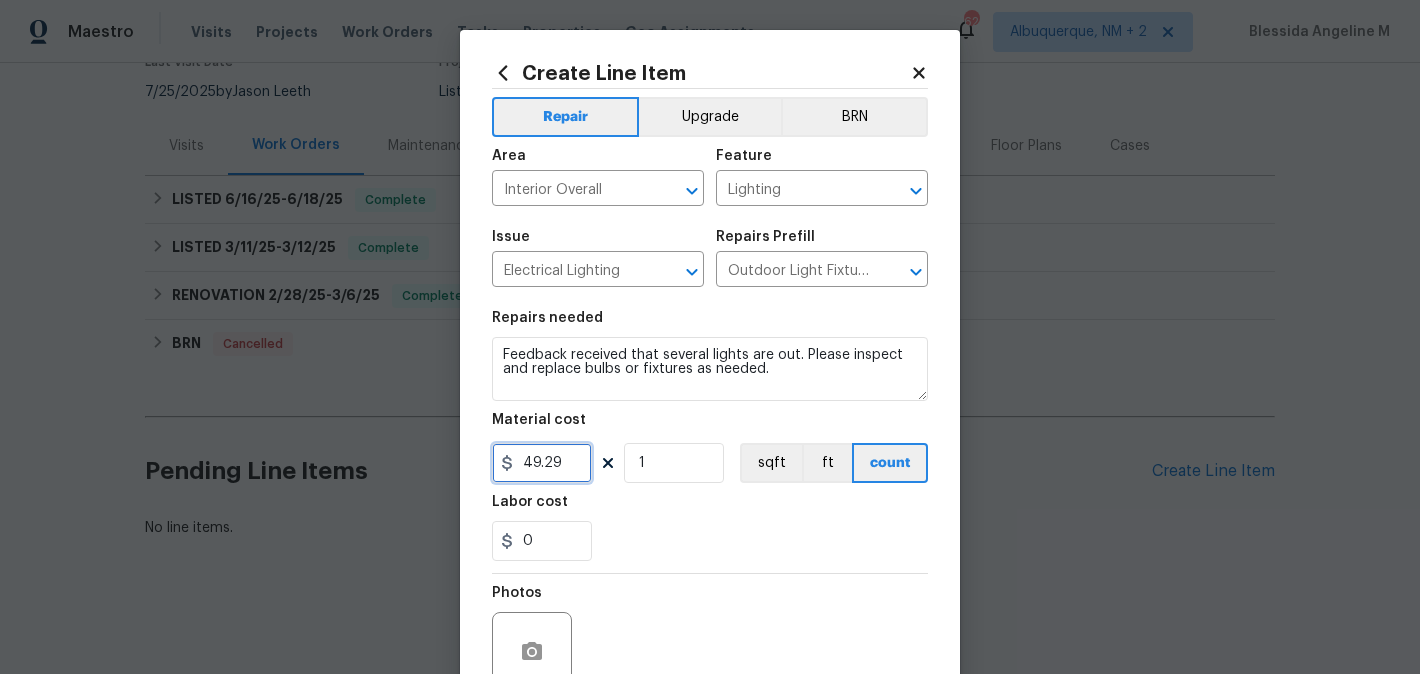 click on "49.29" at bounding box center [542, 463] 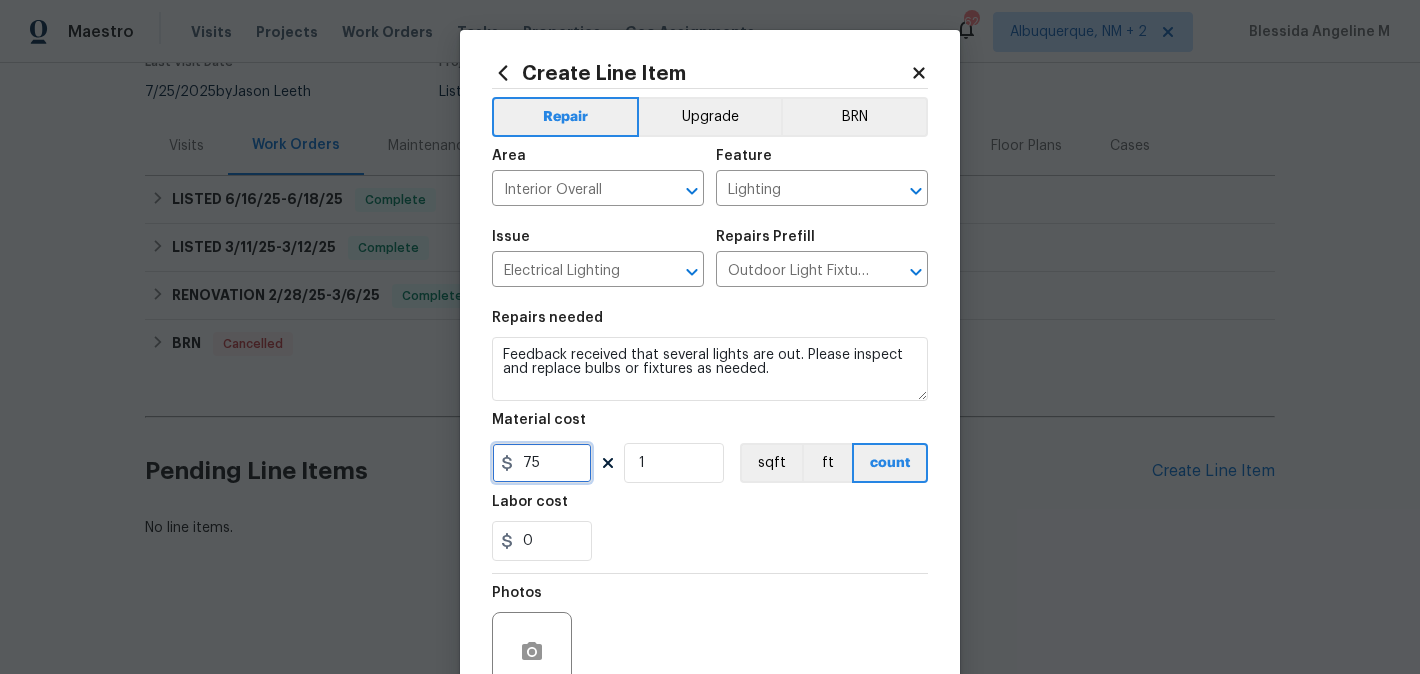 scroll, scrollTop: 188, scrollLeft: 0, axis: vertical 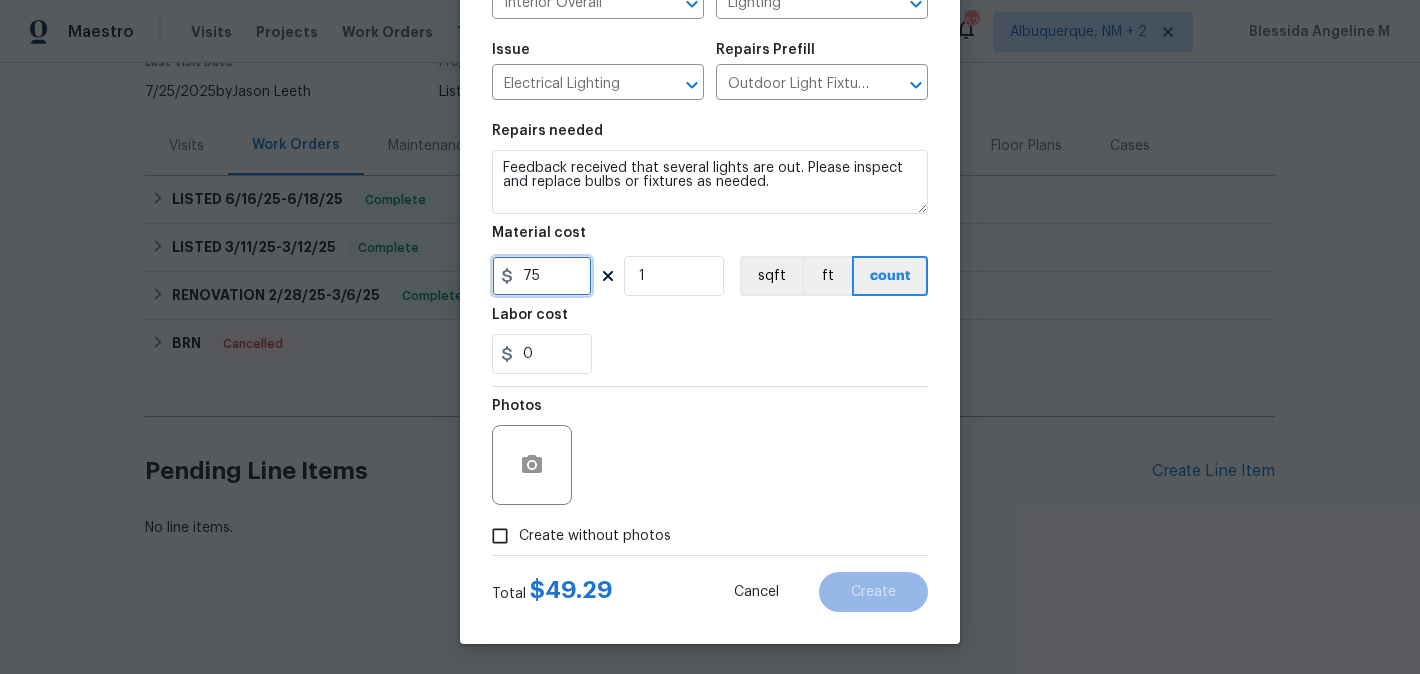 type on "75" 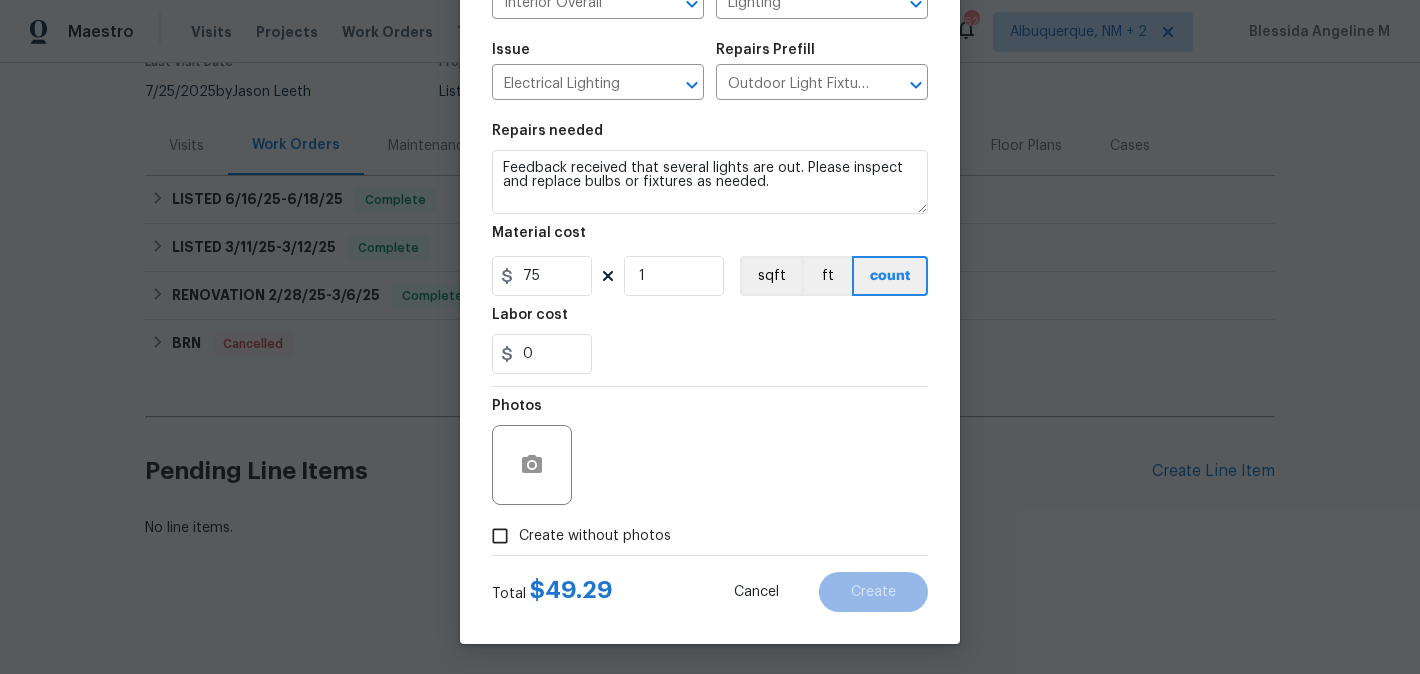 click on "Create without photos" at bounding box center (595, 536) 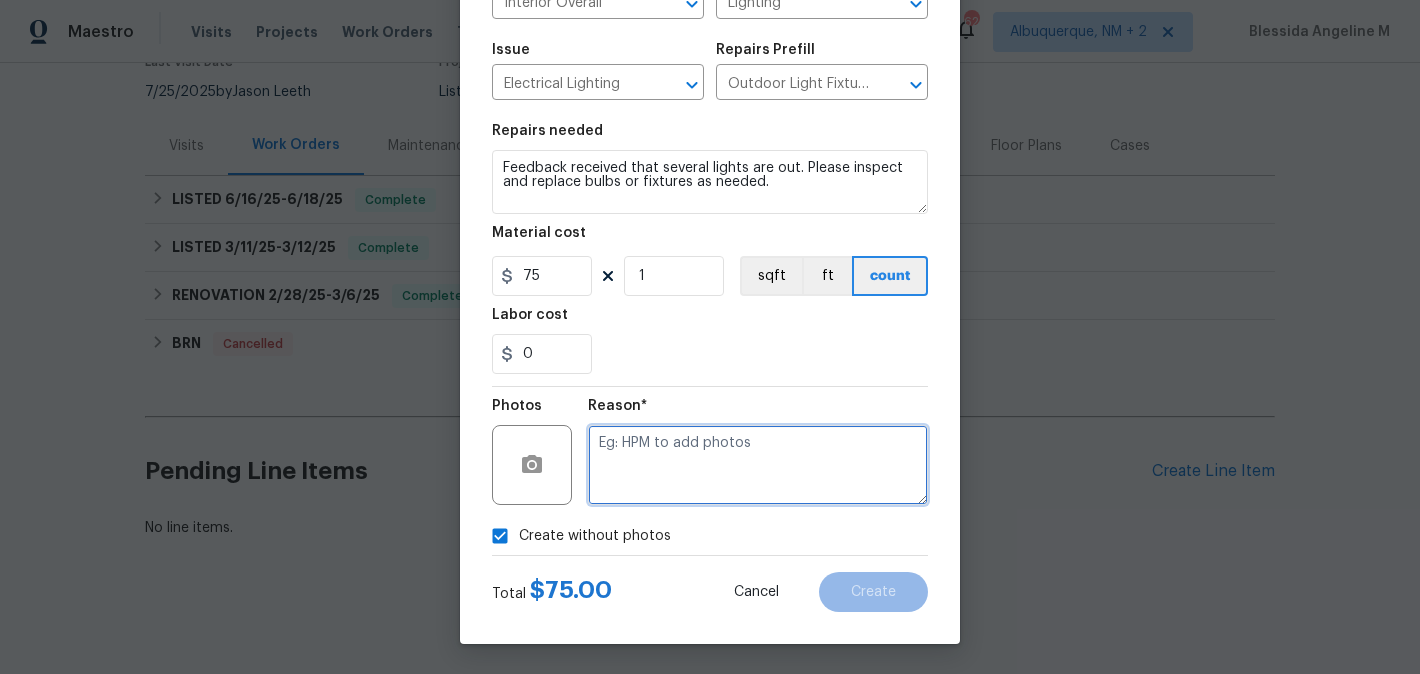 click at bounding box center [758, 465] 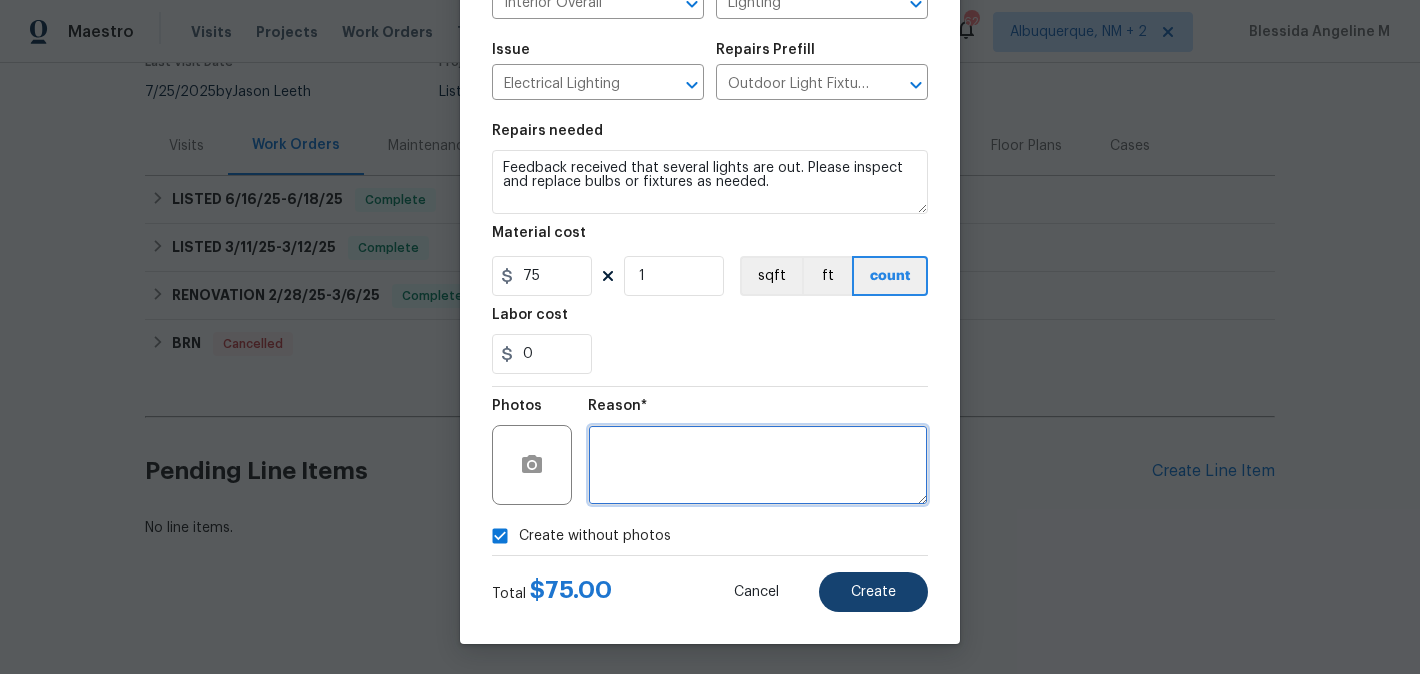type 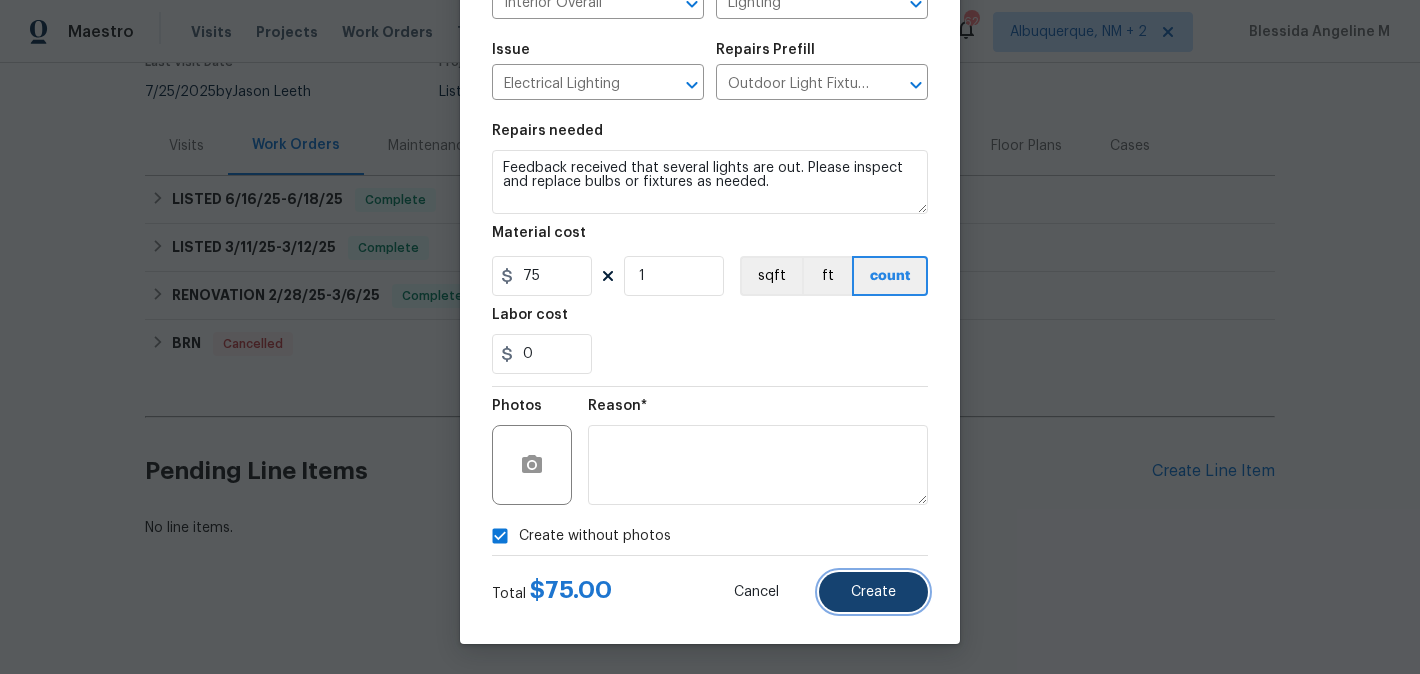 click on "Create" at bounding box center (873, 592) 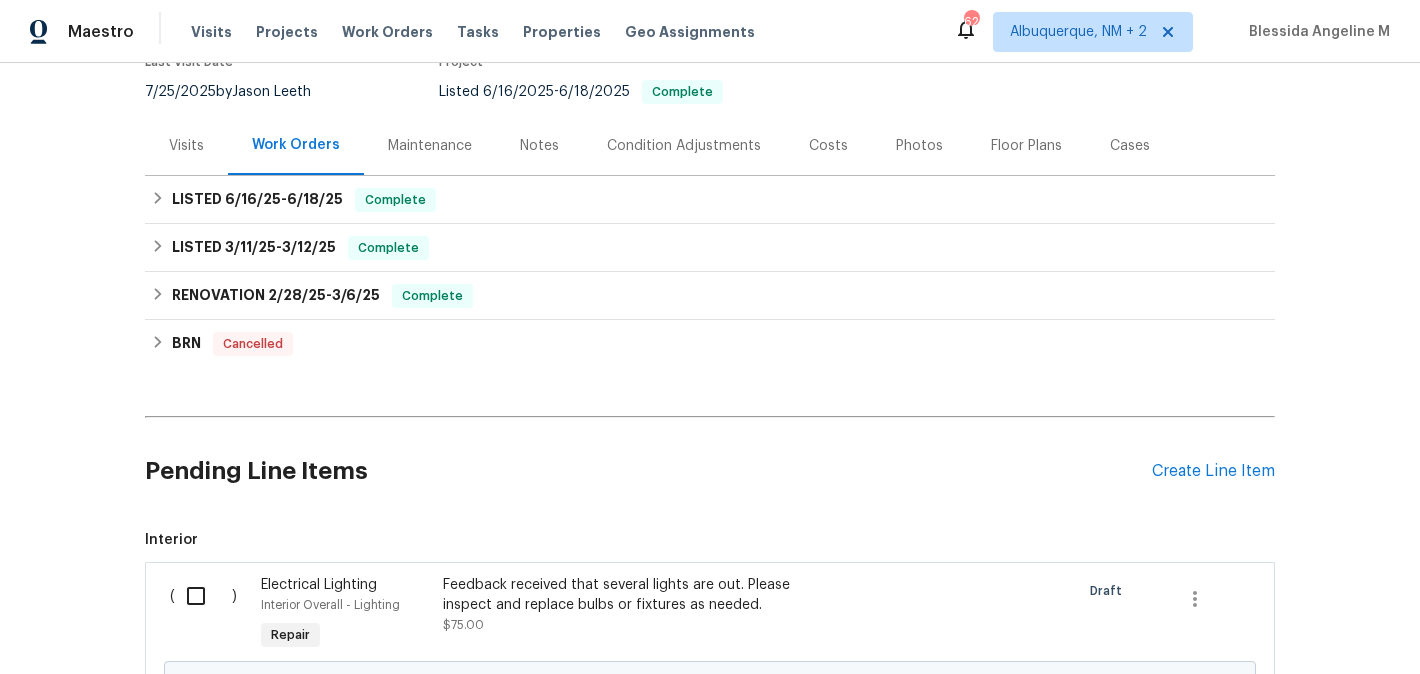 click on "Pending Line Items Create Line Item" at bounding box center [710, 471] 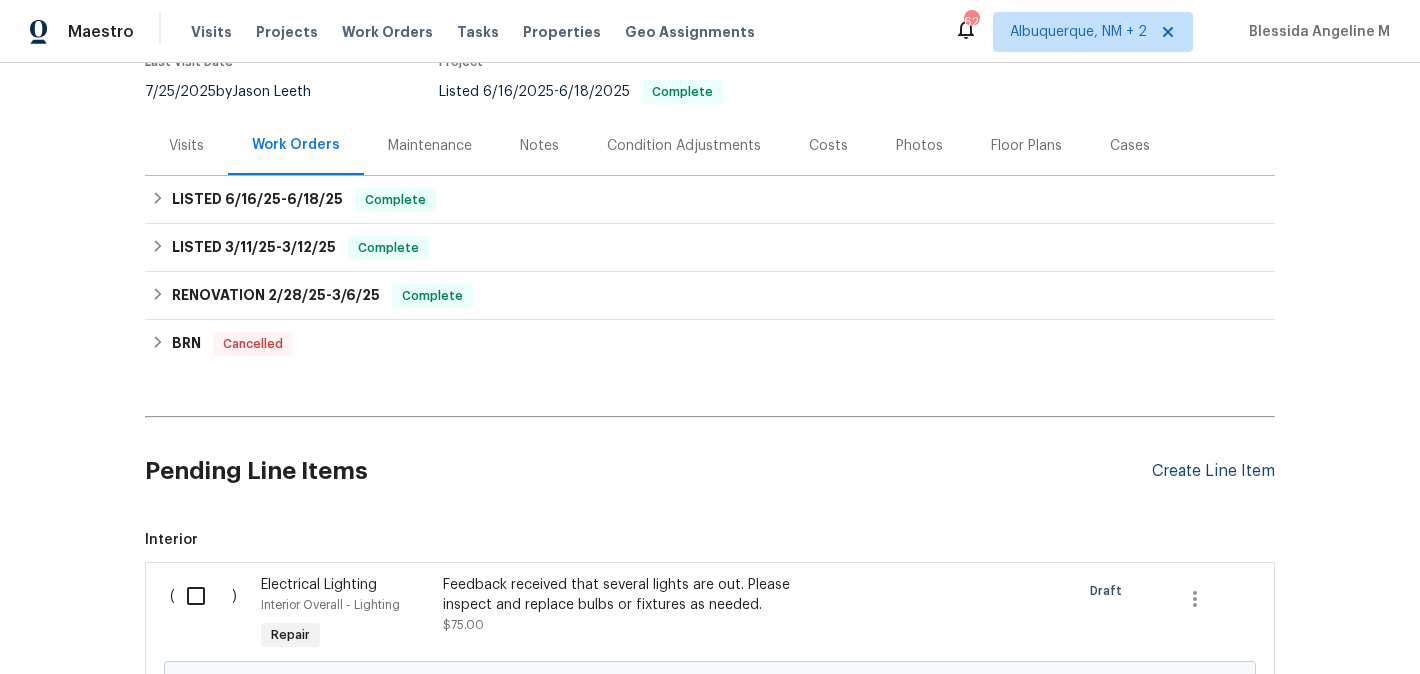 click on "Create Line Item" at bounding box center [1213, 471] 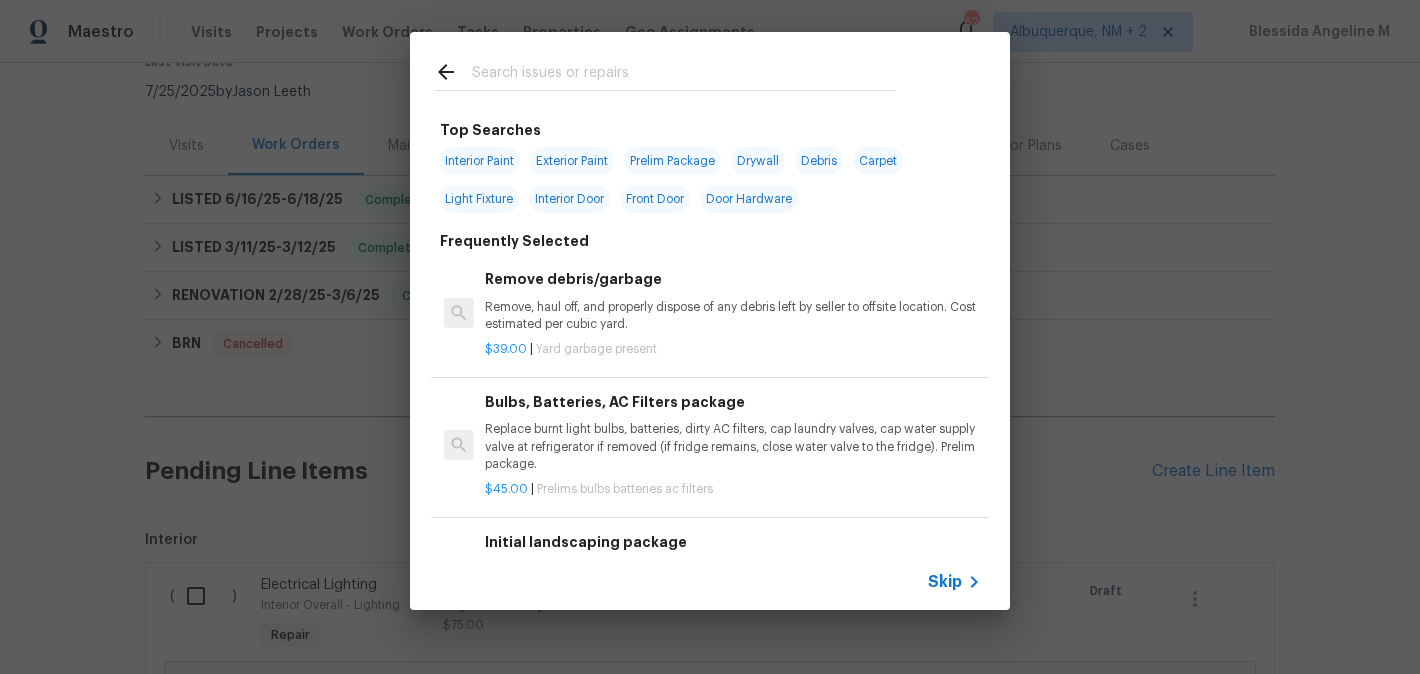 click at bounding box center (665, 71) 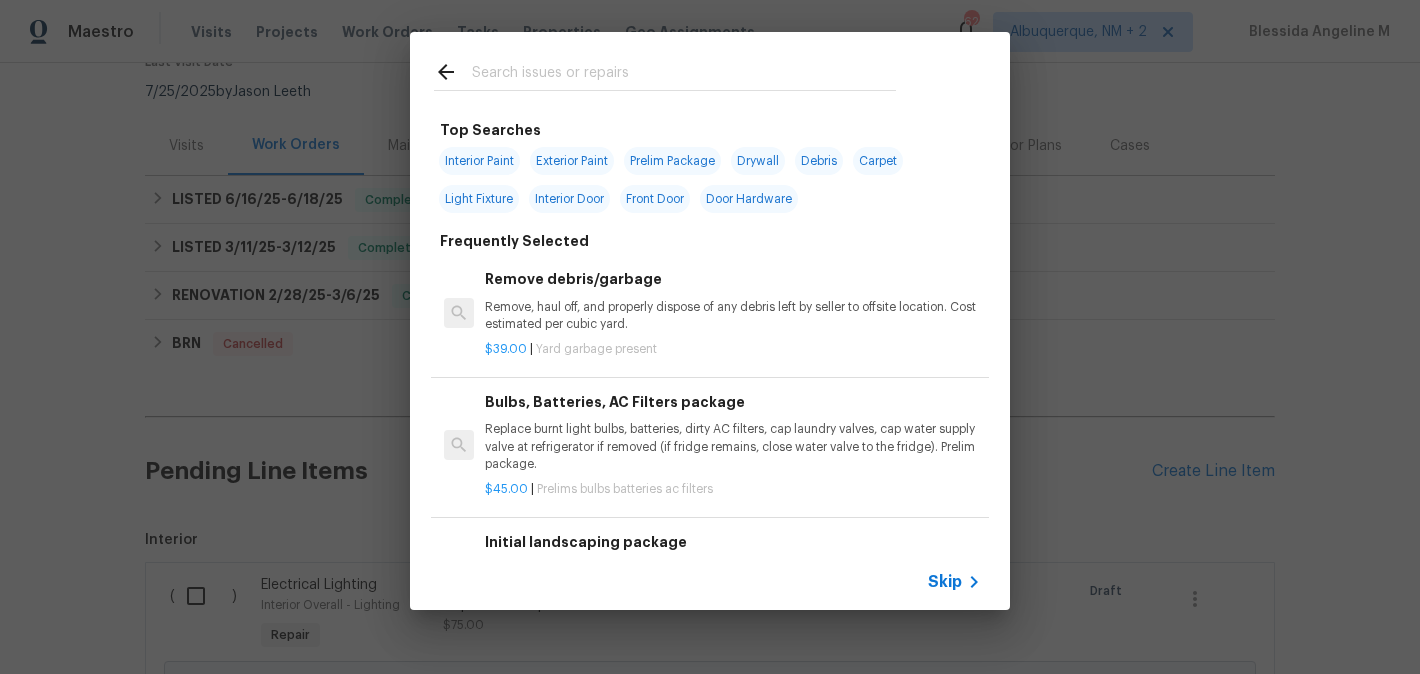 click at bounding box center (684, 75) 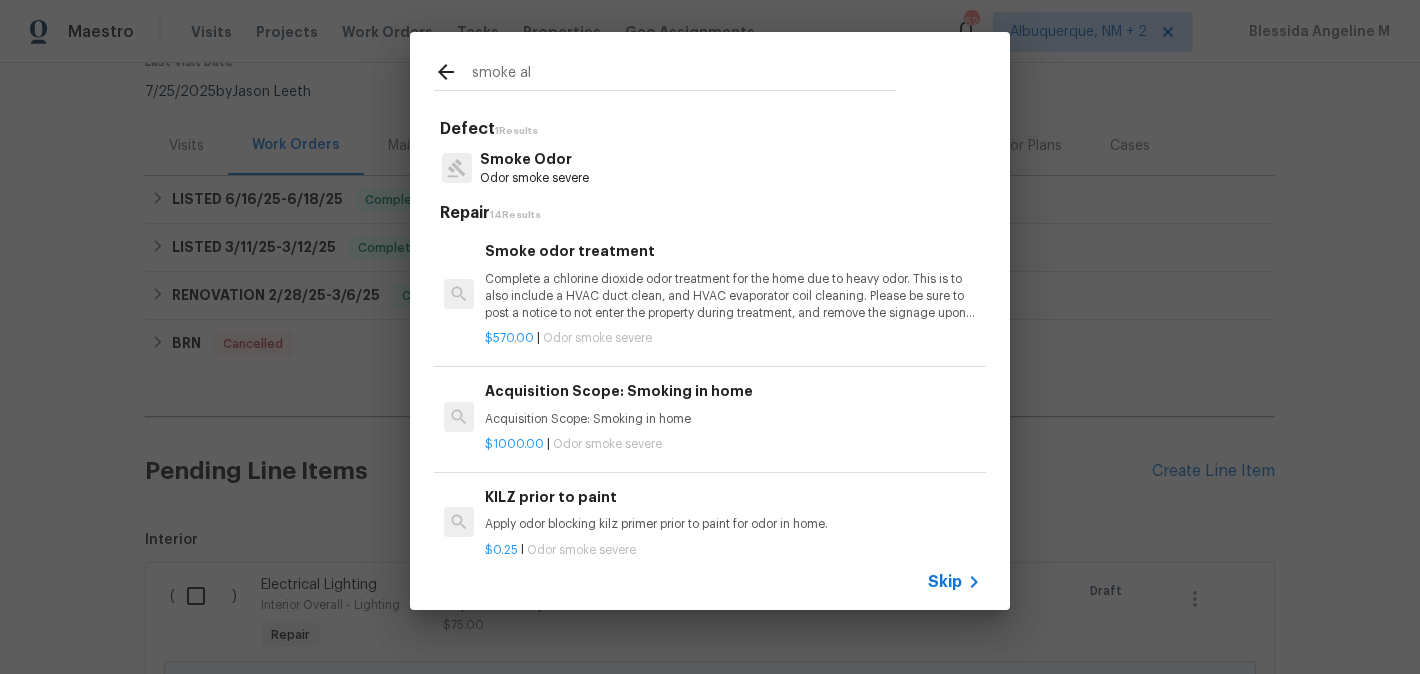 type on "smoke al" 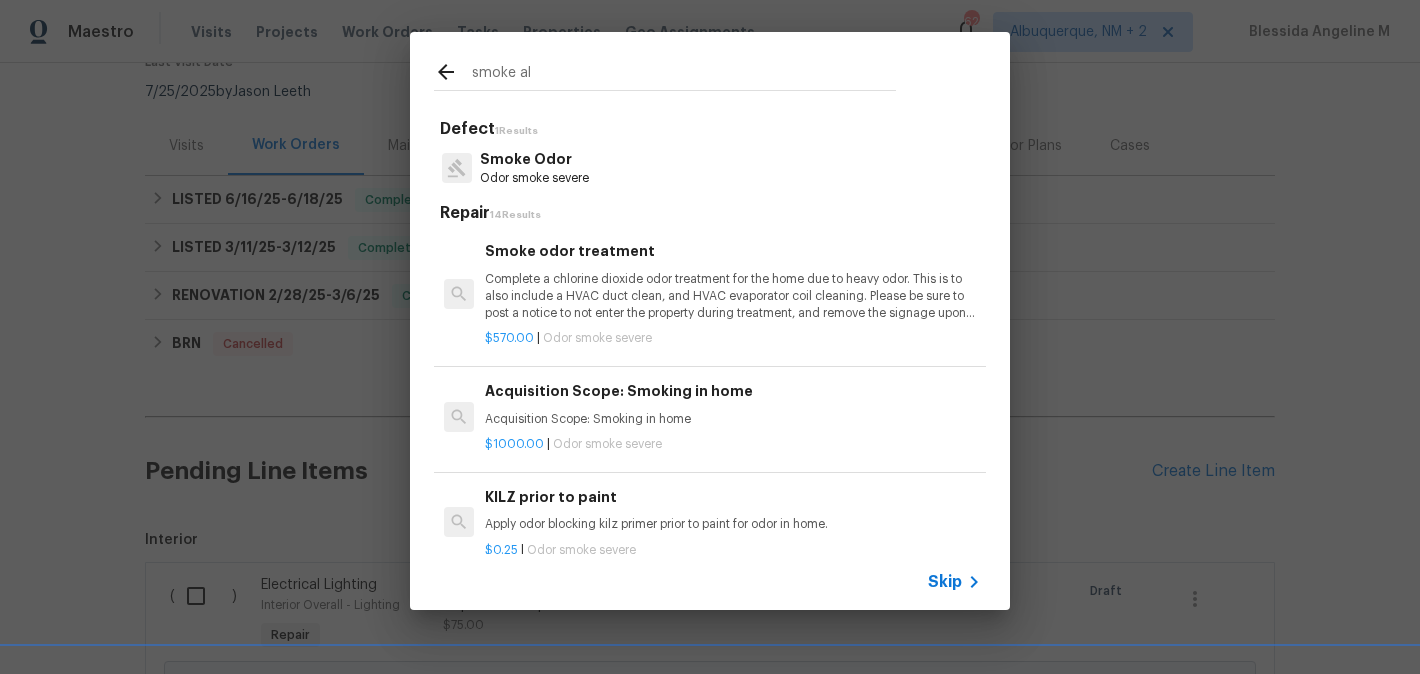 click on "smoke al" at bounding box center [665, 71] 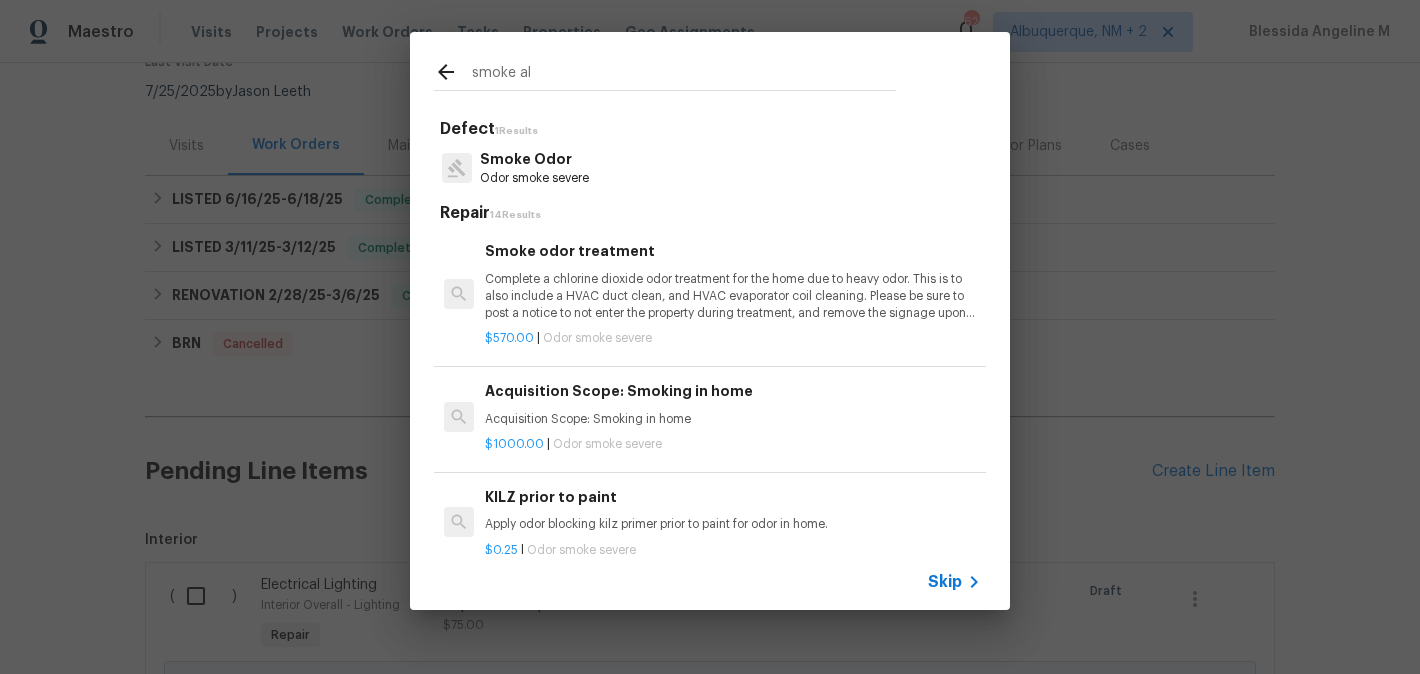 click on "smoke al" at bounding box center (684, 75) 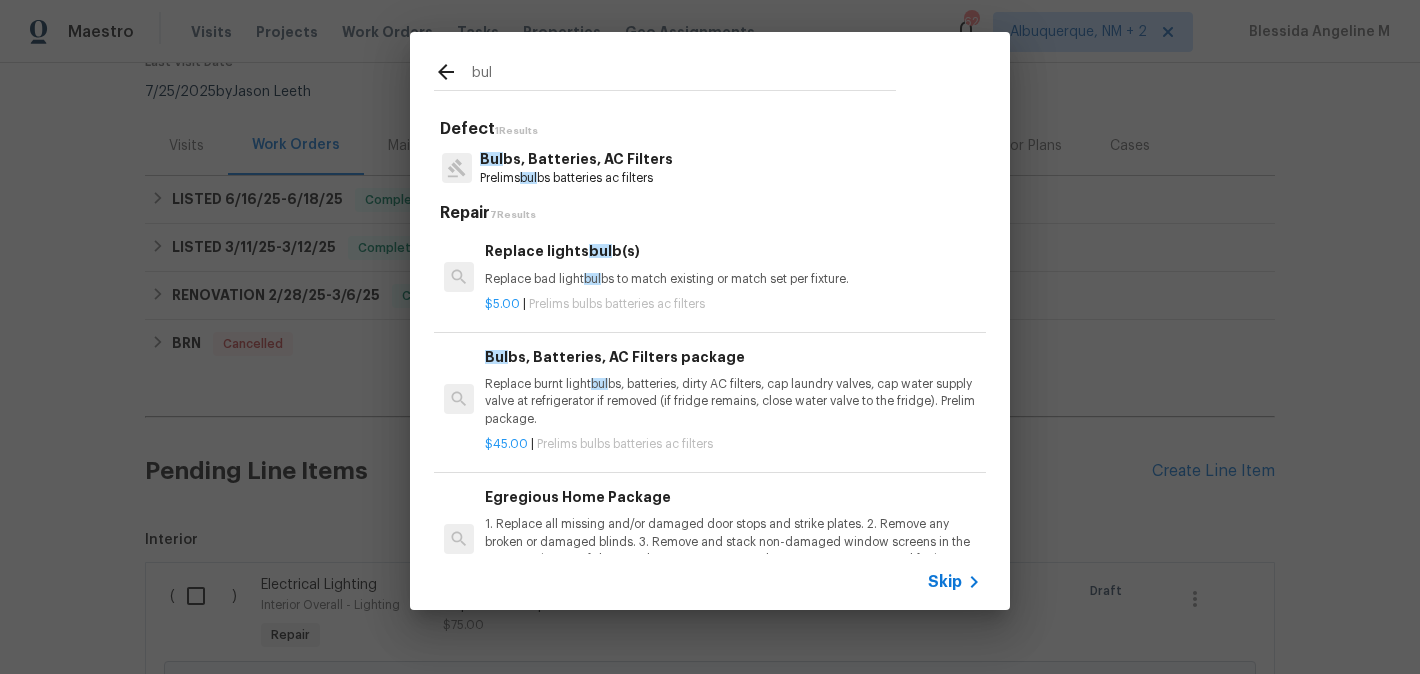 type on "bul" 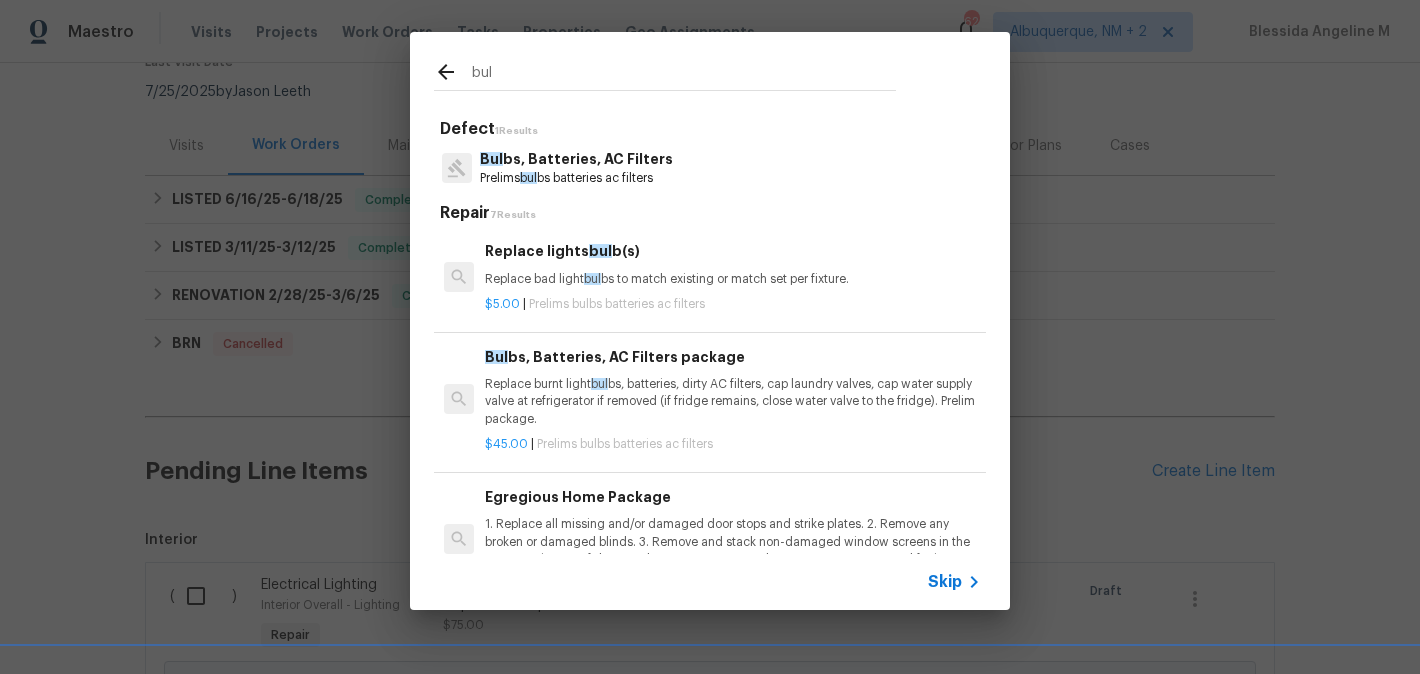 click on "Replace burnt light  bul bs, batteries, dirty AC filters, cap laundry valves, cap water supply valve at refrigerator if removed (if fridge remains, close water valve to the fridge). Prelim package." at bounding box center [733, 401] 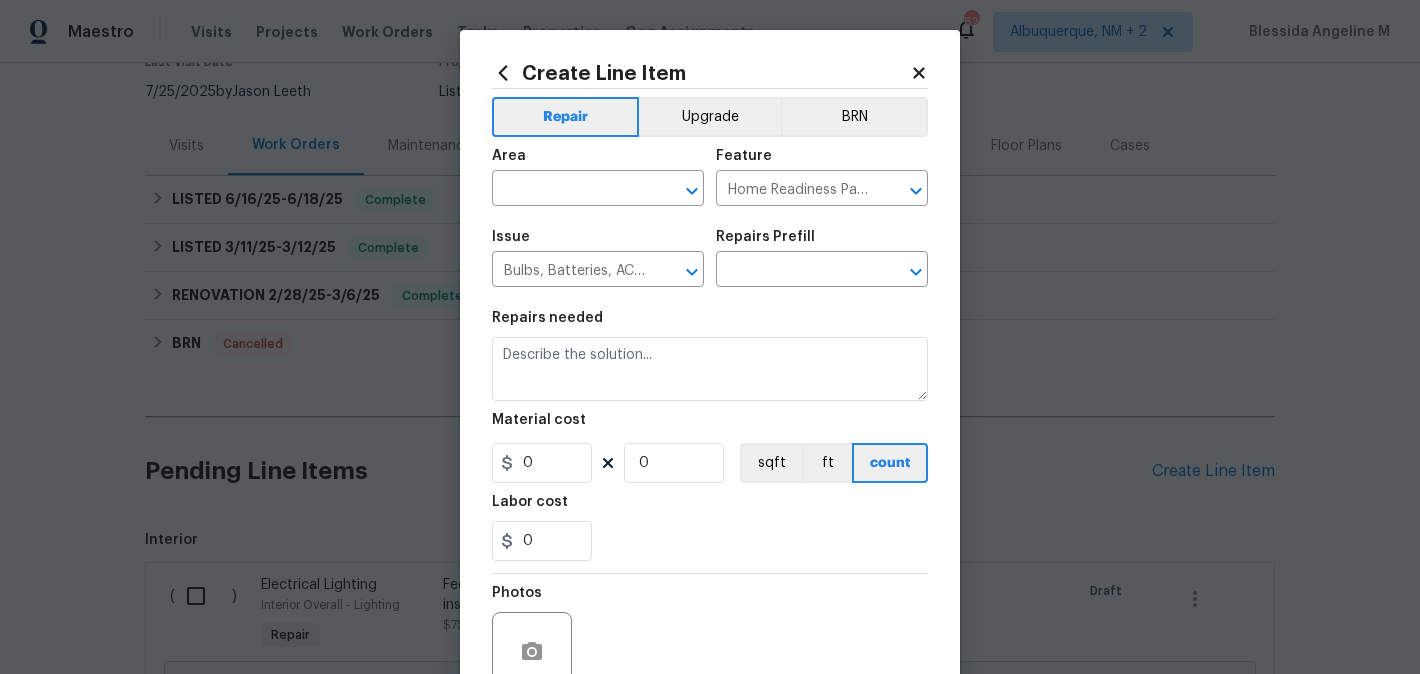 type on "Bulbs, Batteries, AC Filters package $45.00" 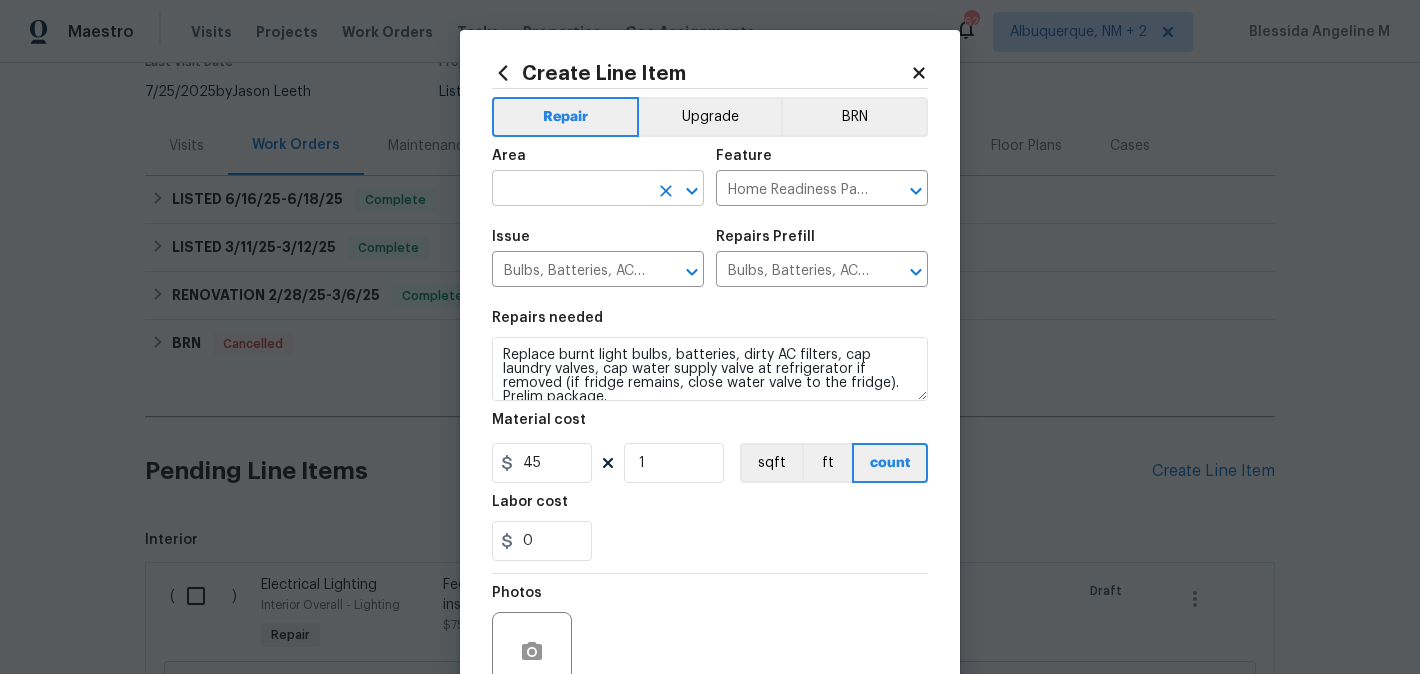 click at bounding box center [570, 190] 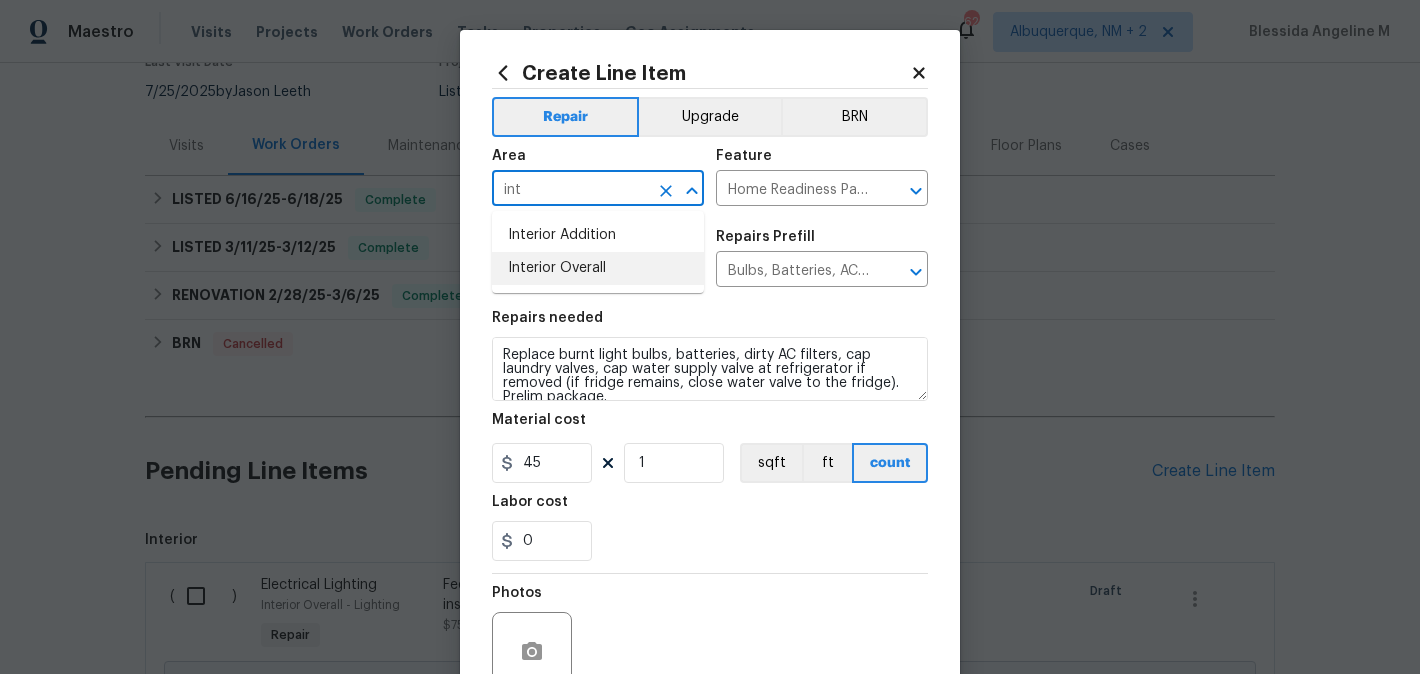 click on "Interior Overall" at bounding box center [598, 268] 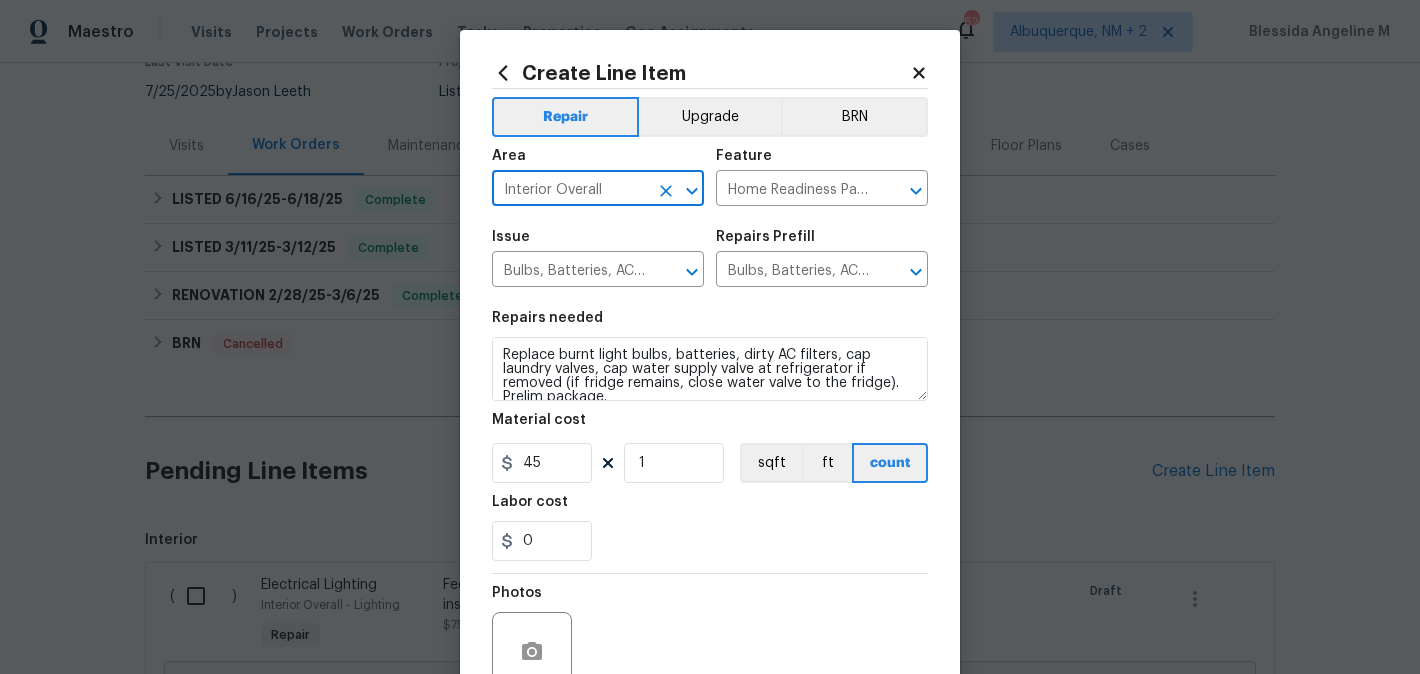 type on "Interior Overall" 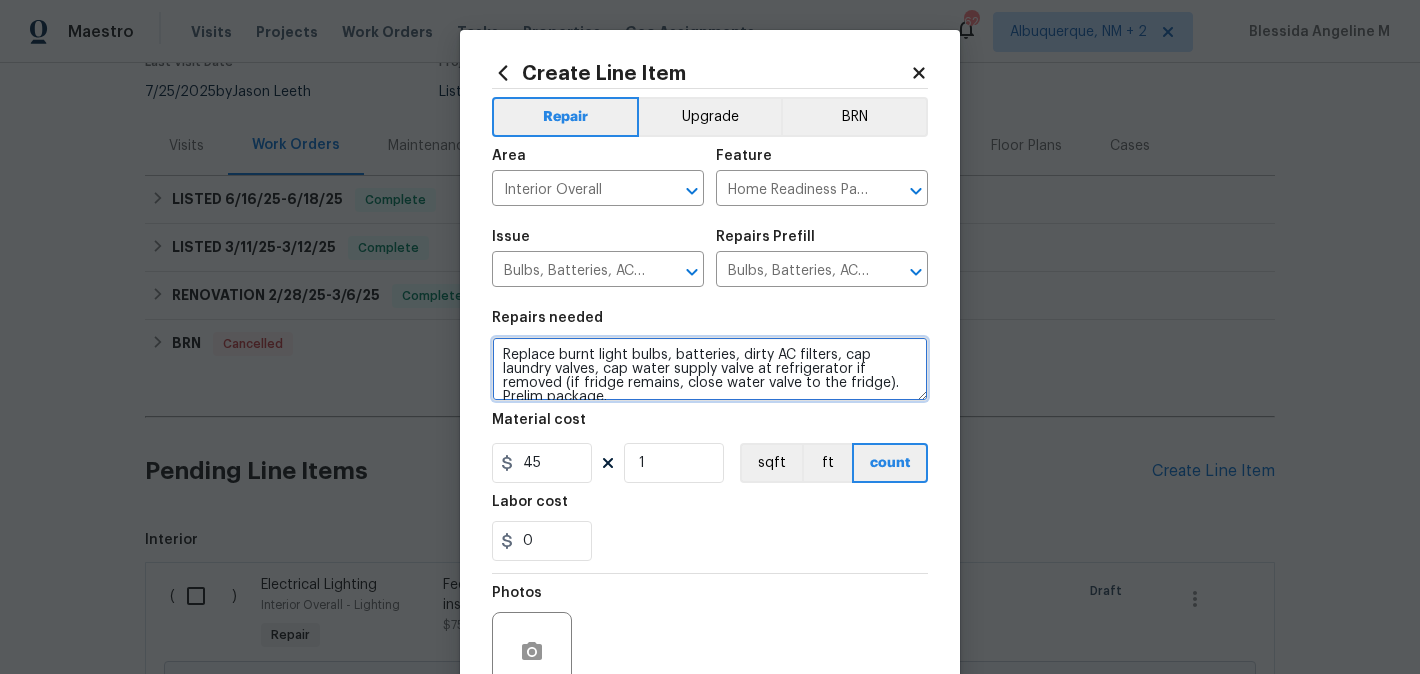 click on "Replace burnt light bulbs, batteries, dirty AC filters, cap laundry valves, cap water supply valve at refrigerator if removed (if fridge remains, close water valve to the fridge). Prelim package." at bounding box center [710, 369] 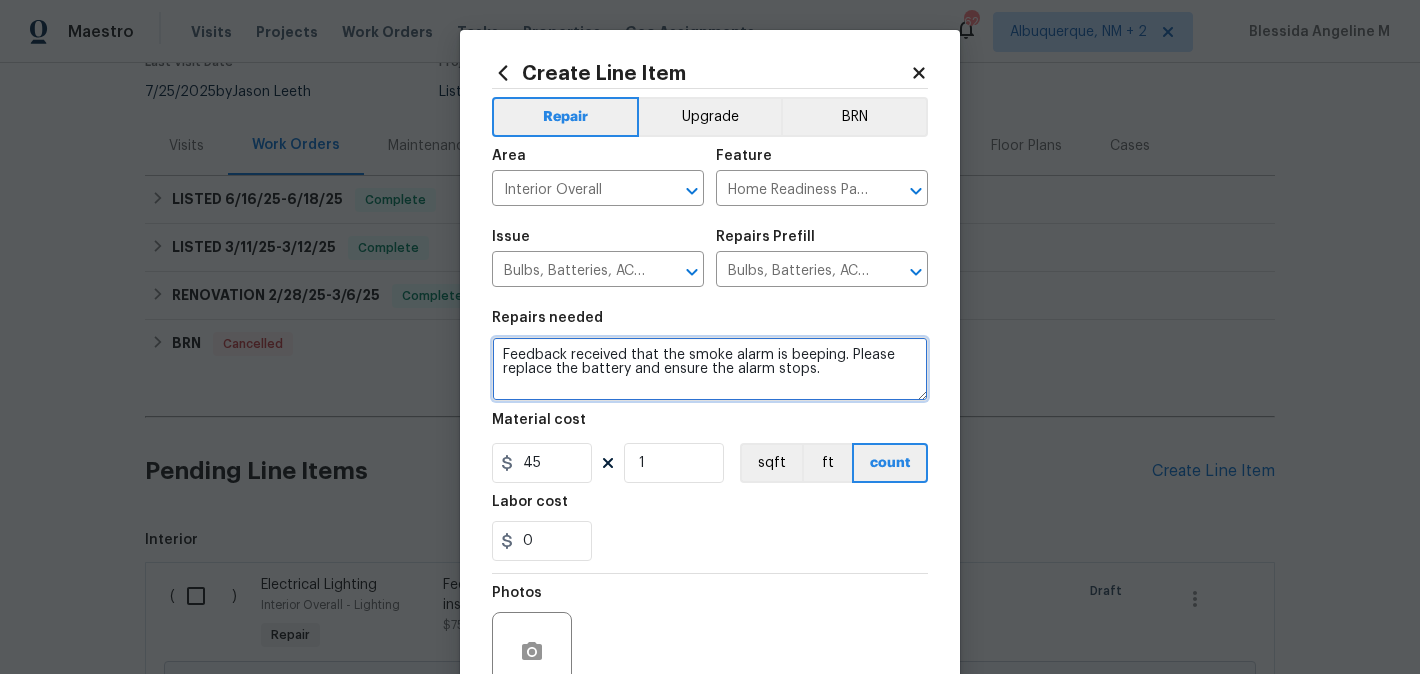 type on "Feedback received that the smoke alarm is beeping. Please replace the battery and ensure the alarm stops." 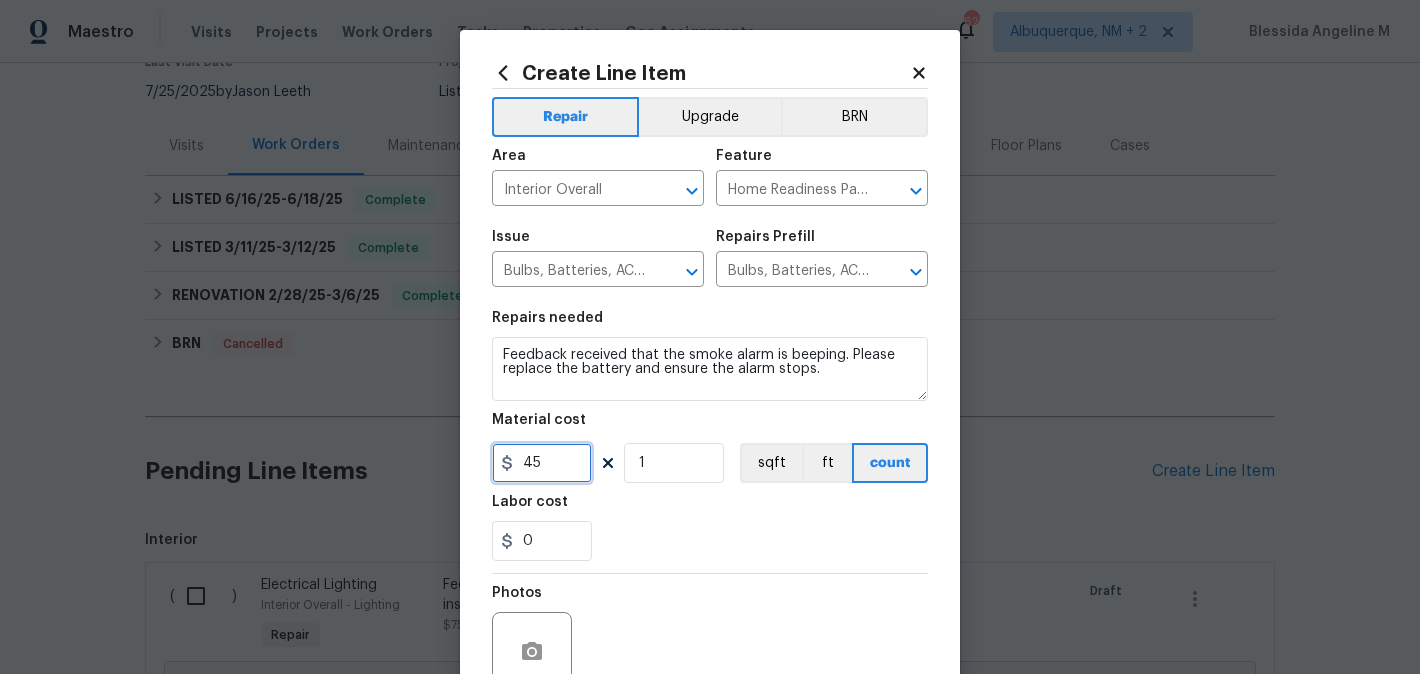 click on "45" at bounding box center [542, 463] 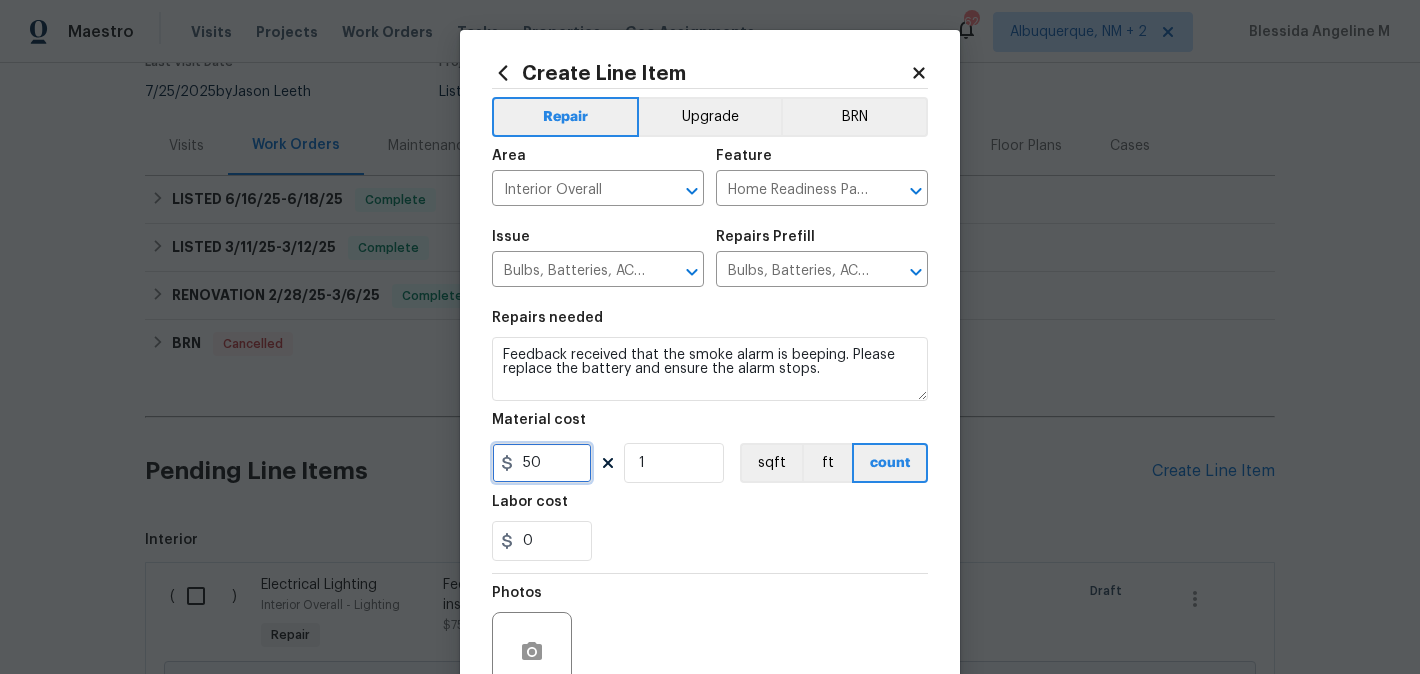 type on "50" 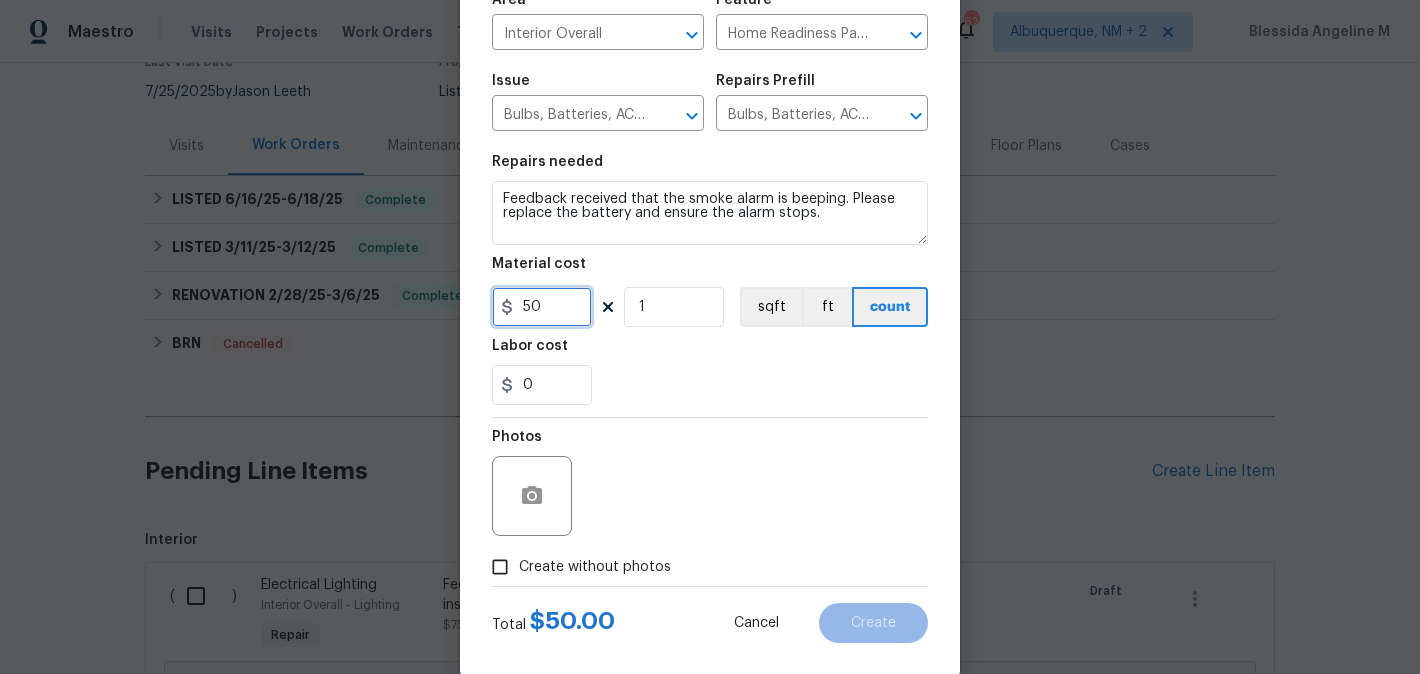 scroll, scrollTop: 188, scrollLeft: 0, axis: vertical 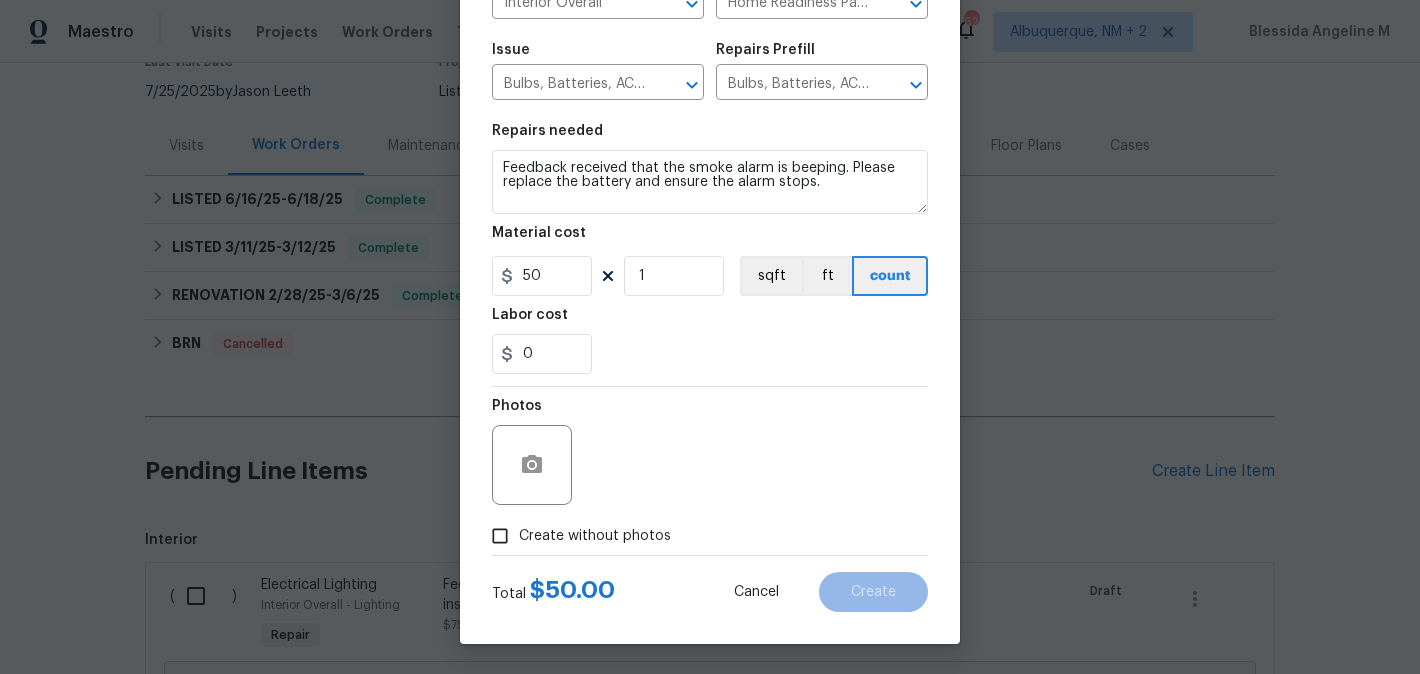 click on "Create without photos" at bounding box center [595, 536] 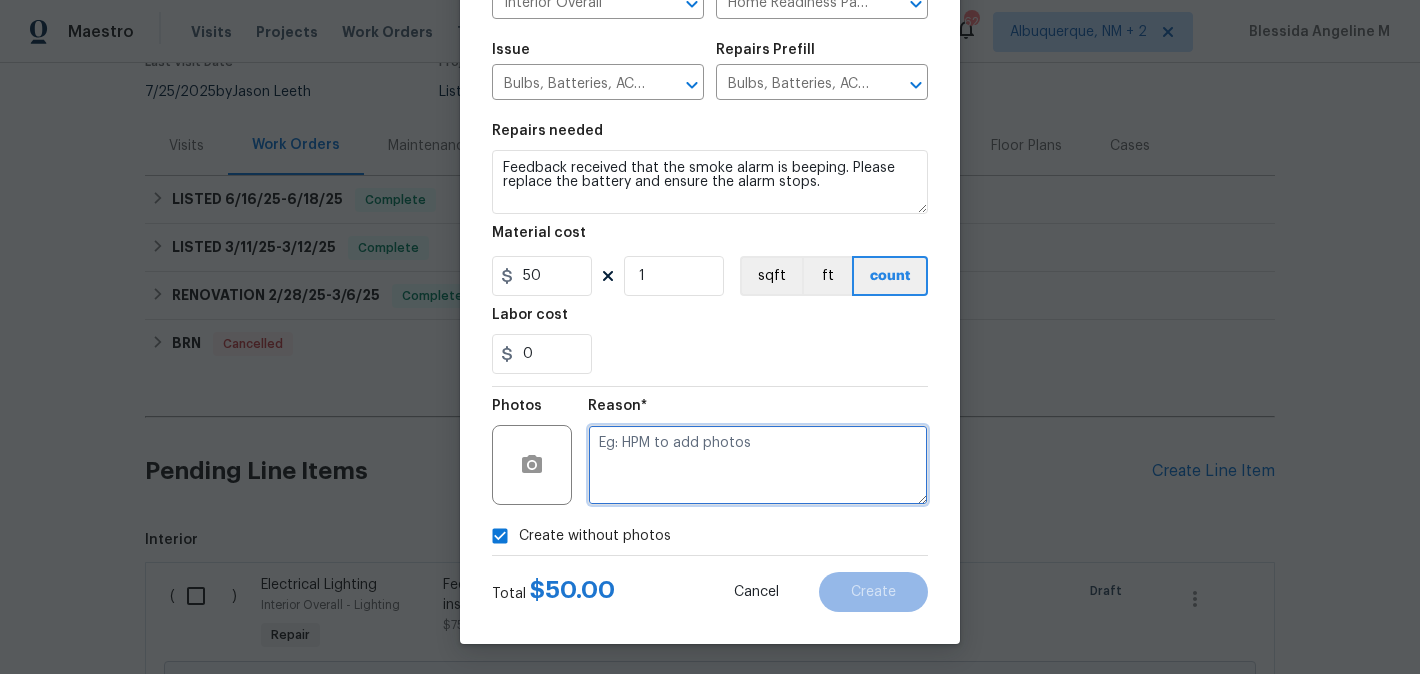 click at bounding box center [758, 465] 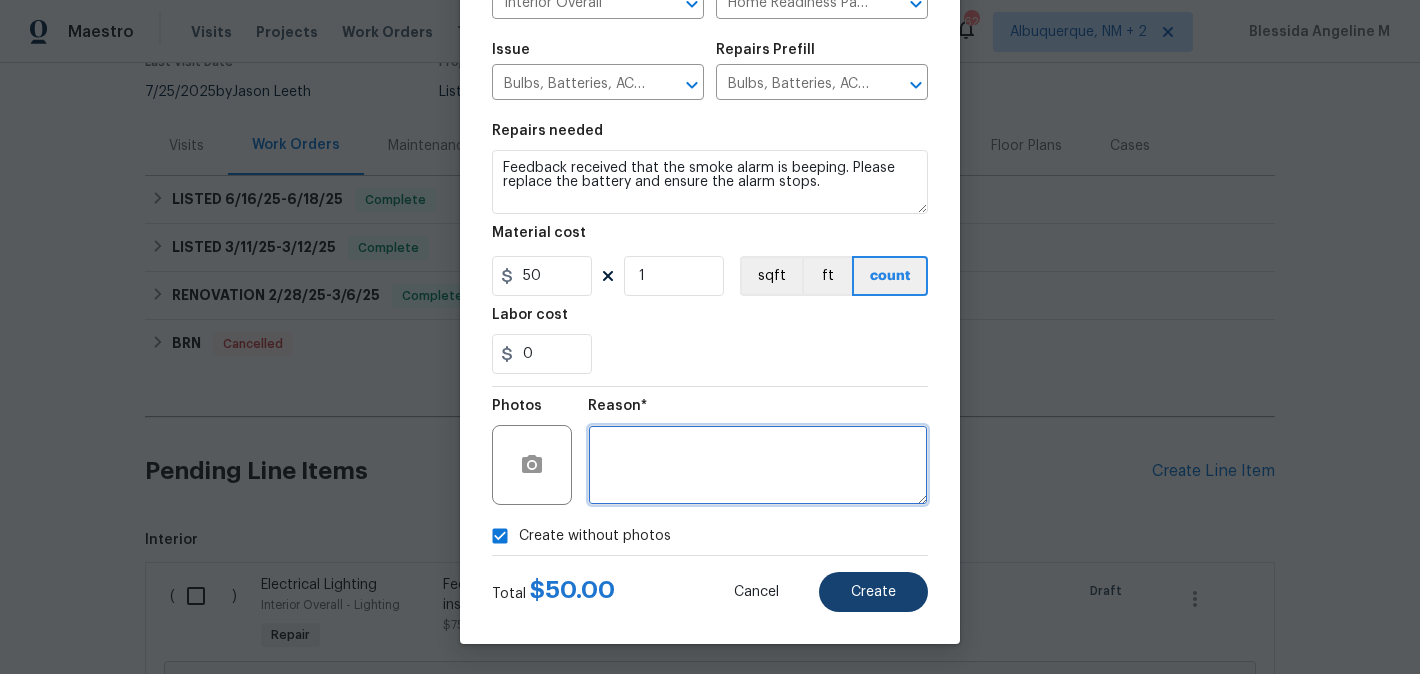 type 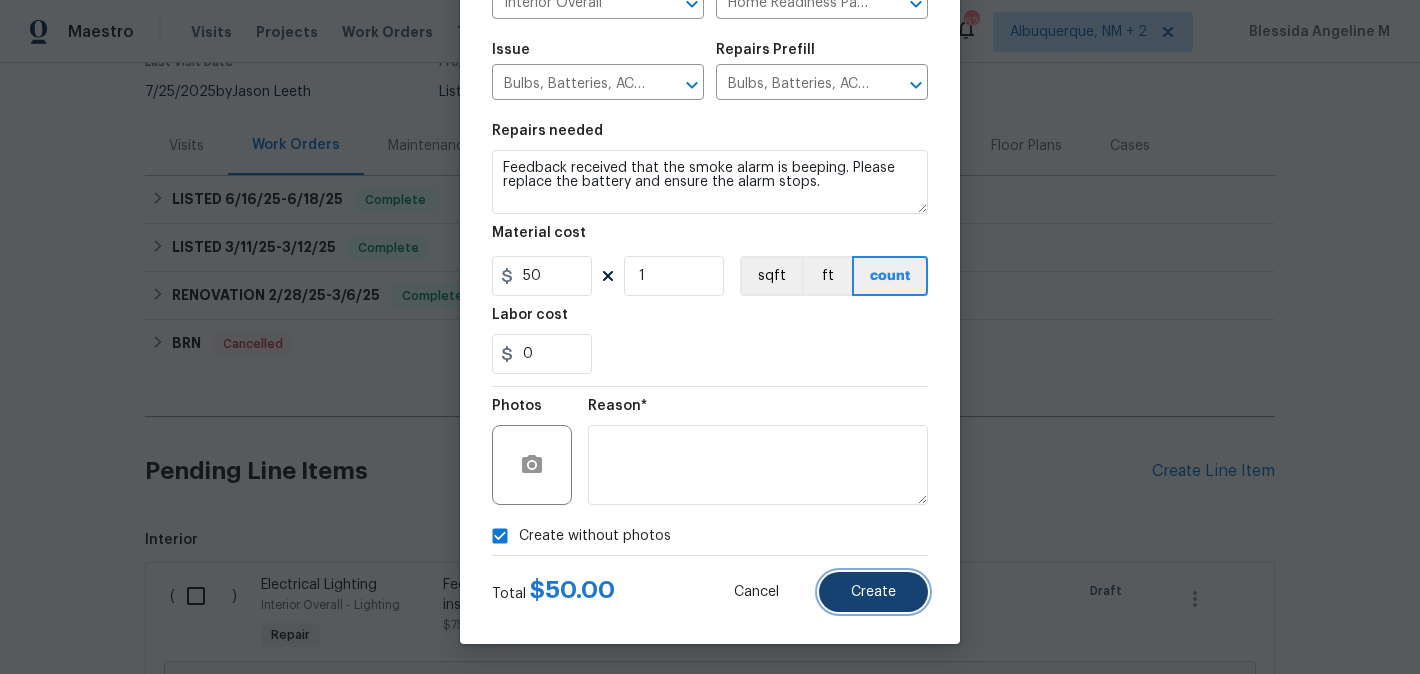 click on "Create" at bounding box center [873, 592] 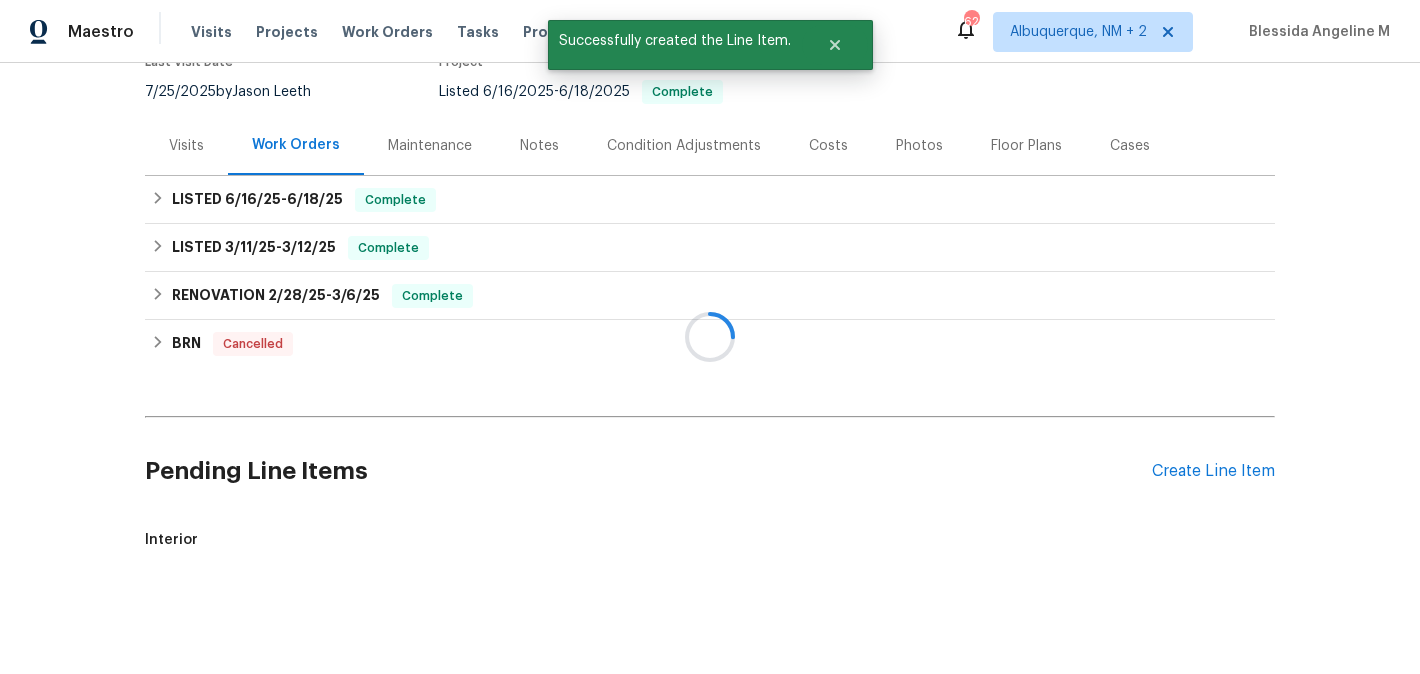 scroll, scrollTop: 24, scrollLeft: 0, axis: vertical 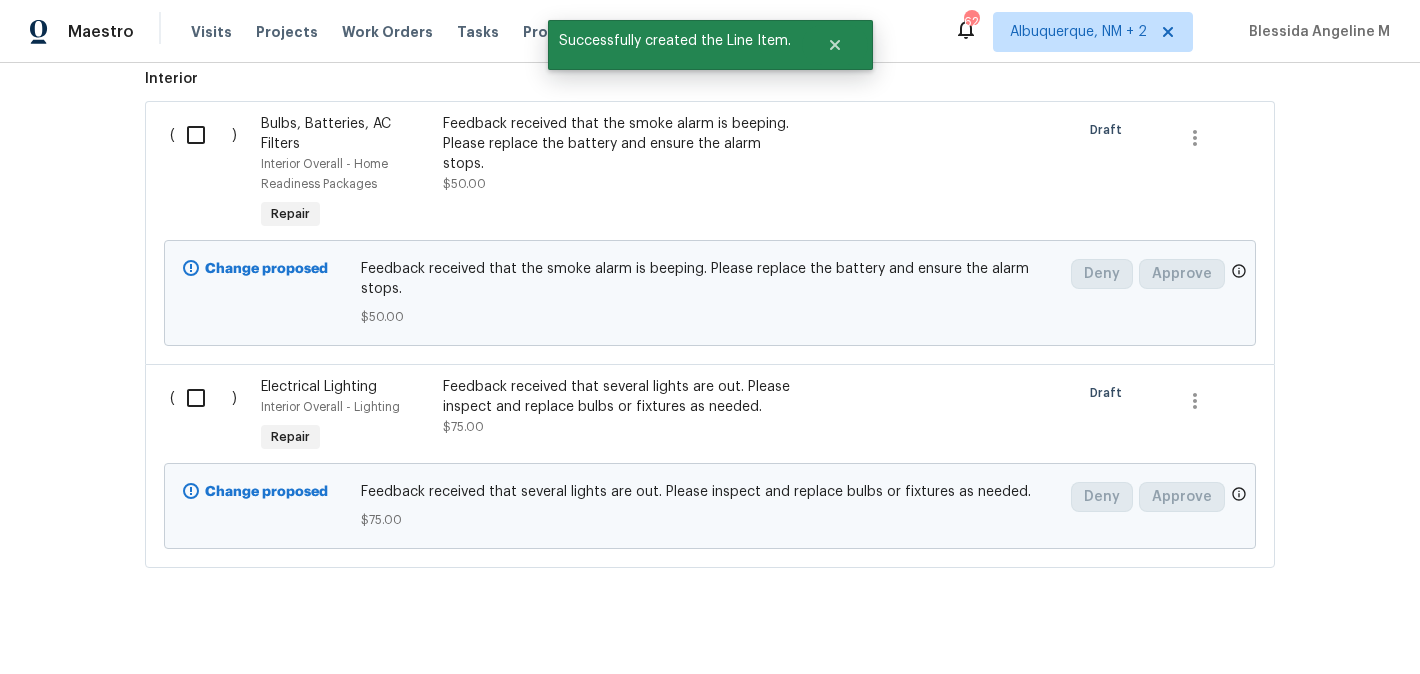 click on "( )" at bounding box center (209, 417) 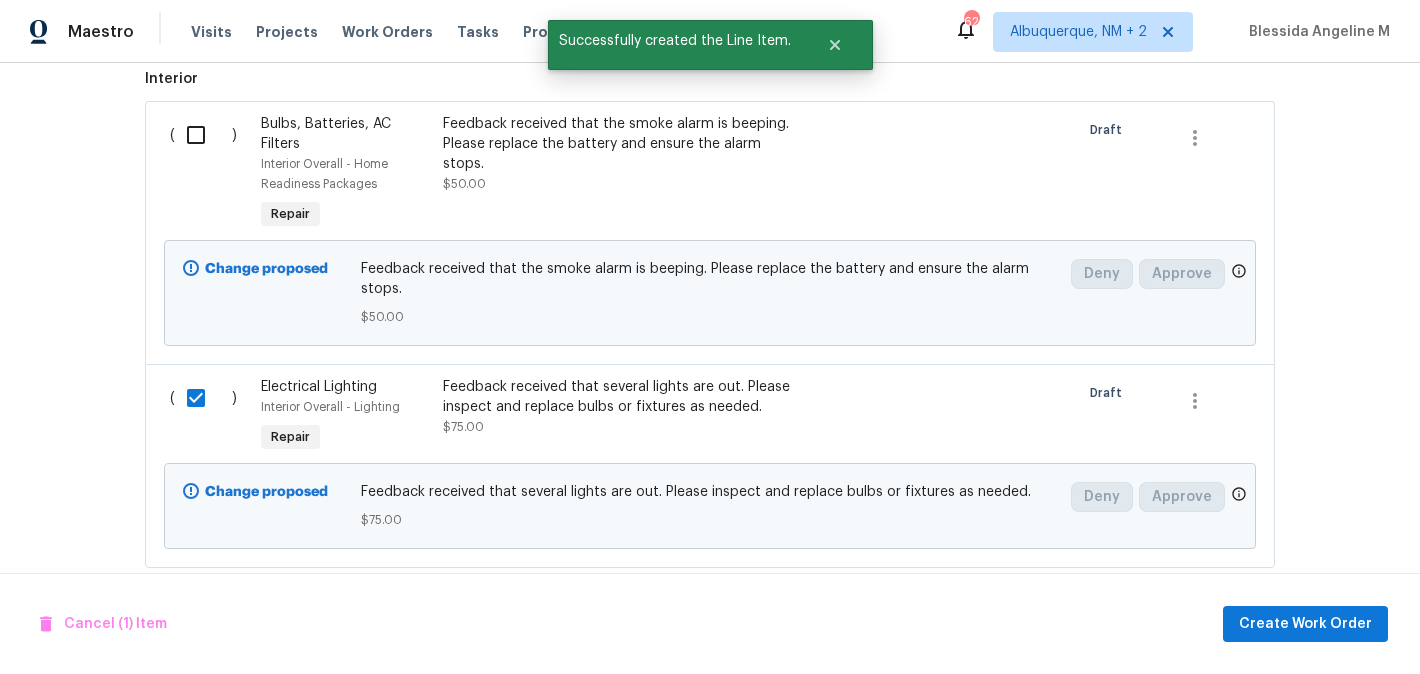 click at bounding box center [203, 135] 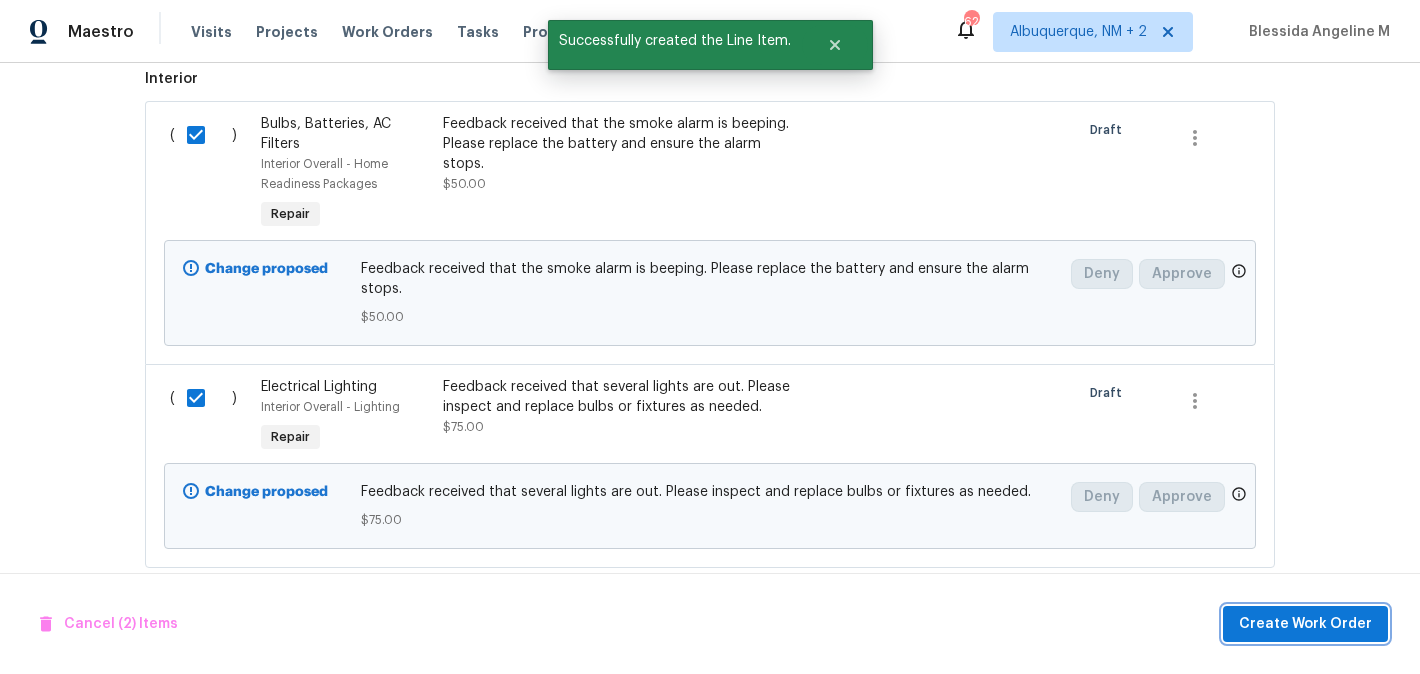 click on "Create Work Order" at bounding box center (1305, 624) 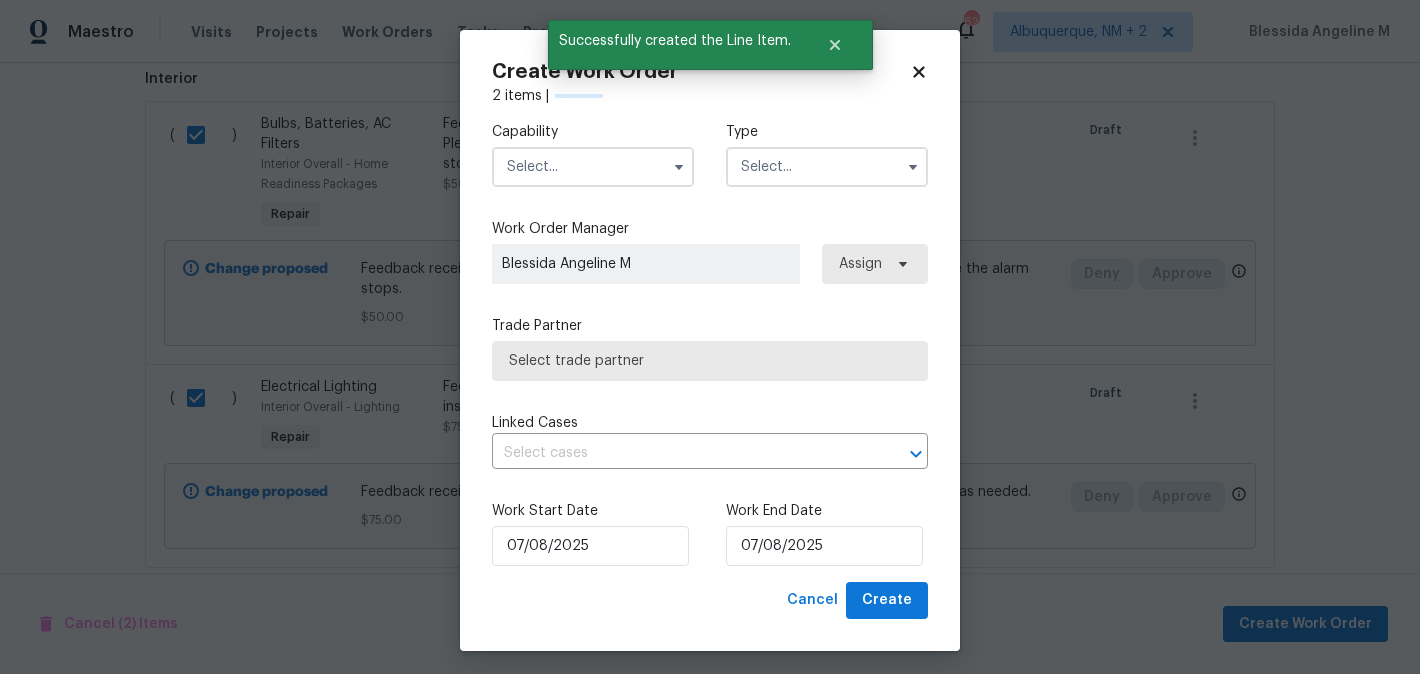 checkbox on "false" 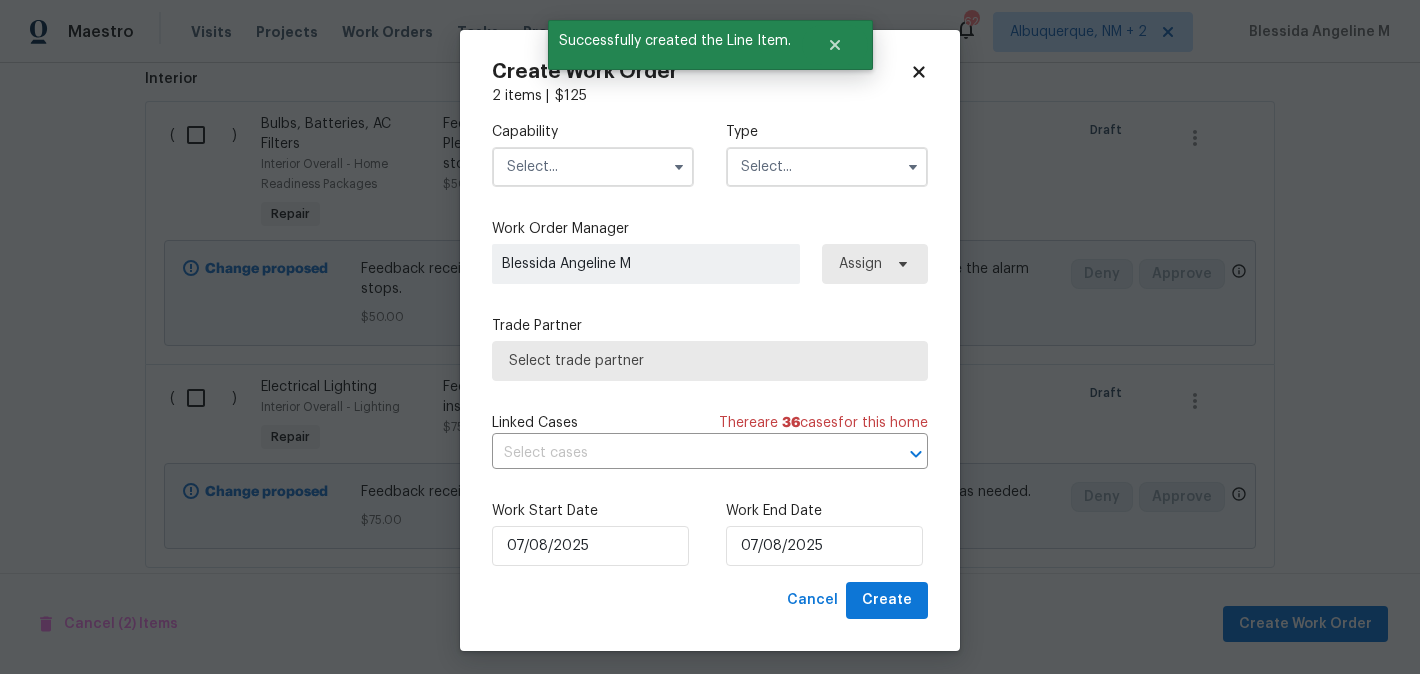 click at bounding box center [593, 167] 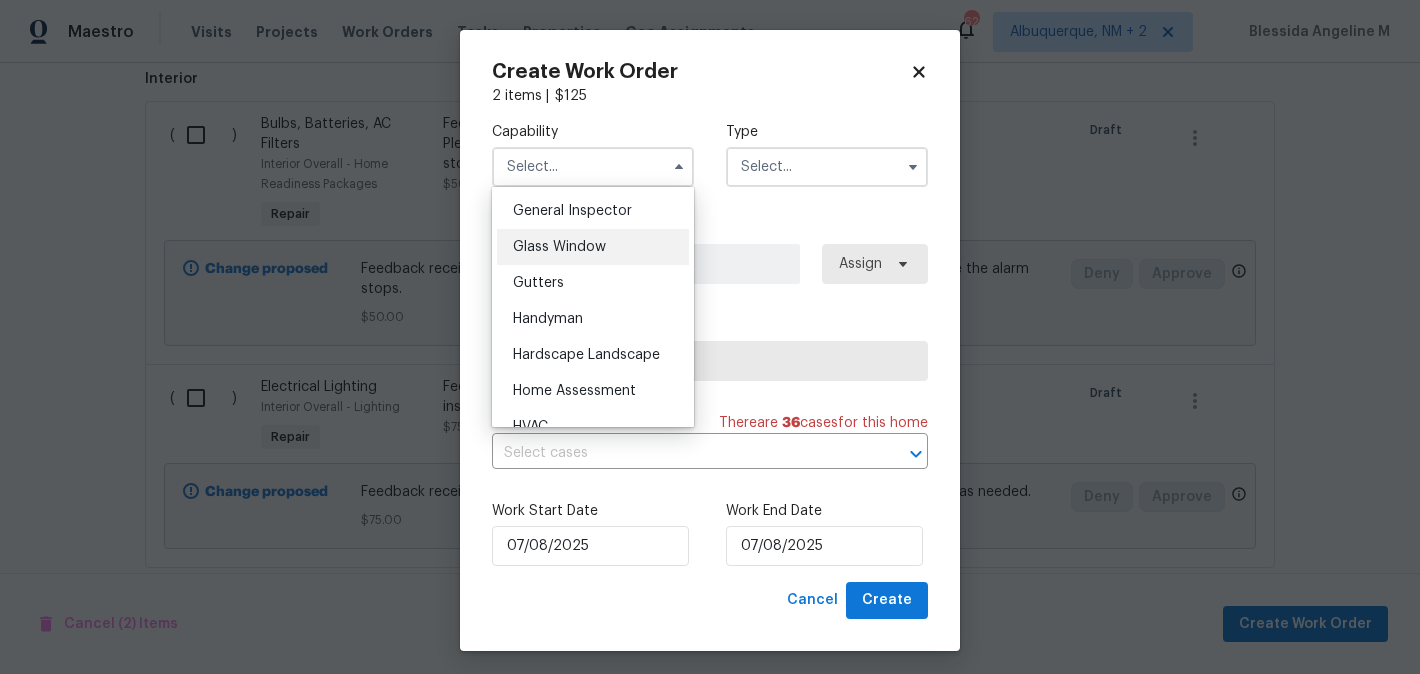 scroll, scrollTop: 1032, scrollLeft: 0, axis: vertical 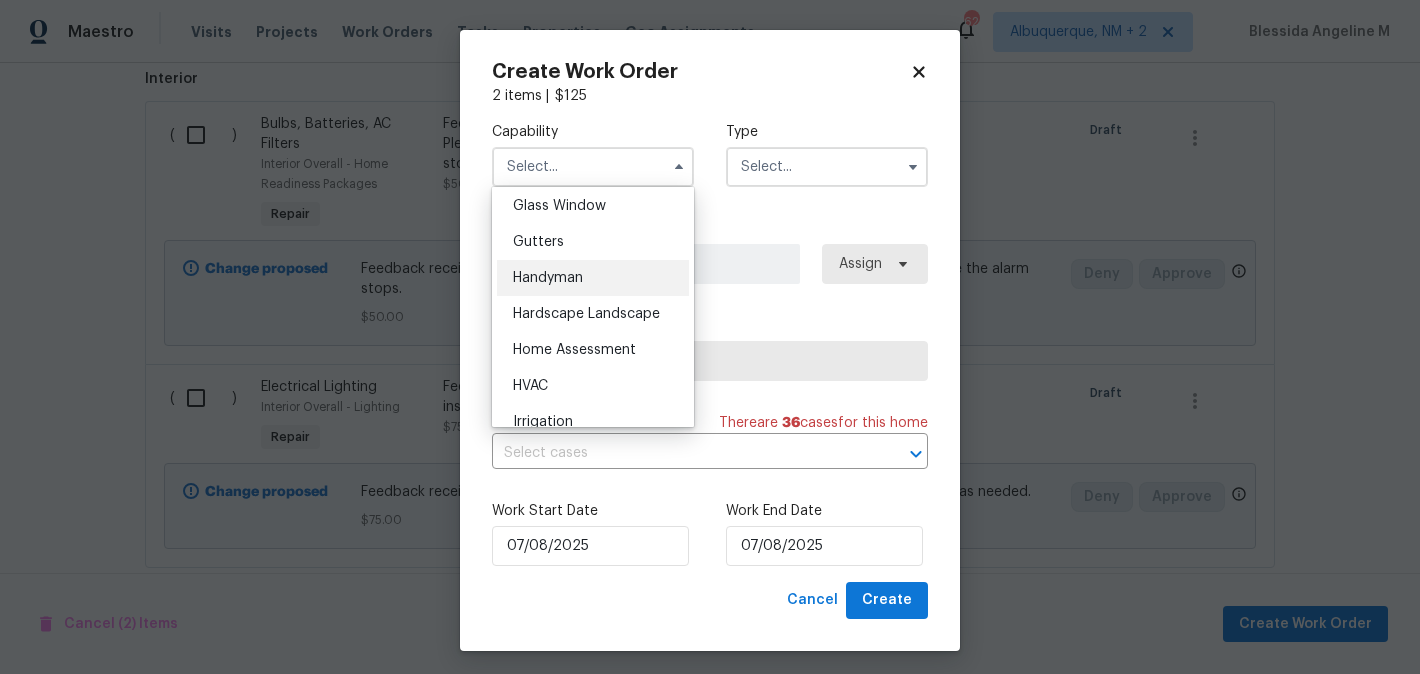 click on "Handyman" at bounding box center [548, 278] 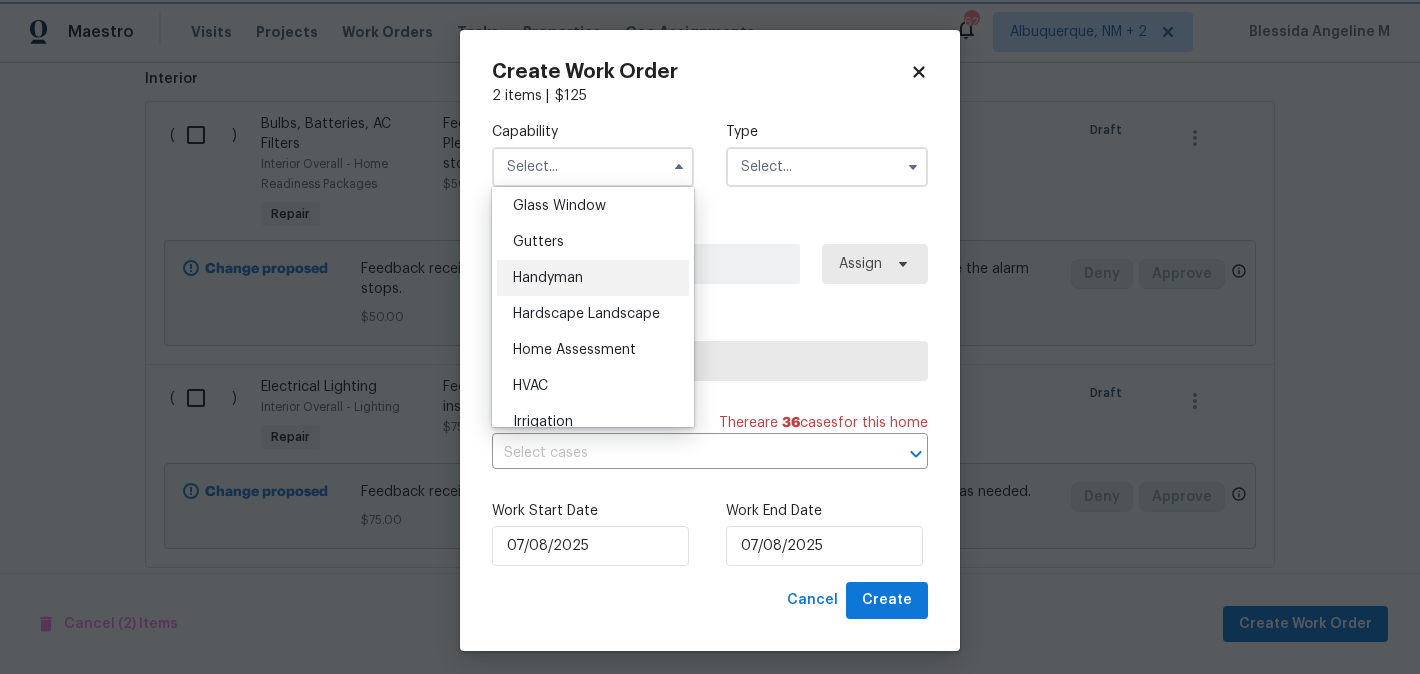 type on "Handyman" 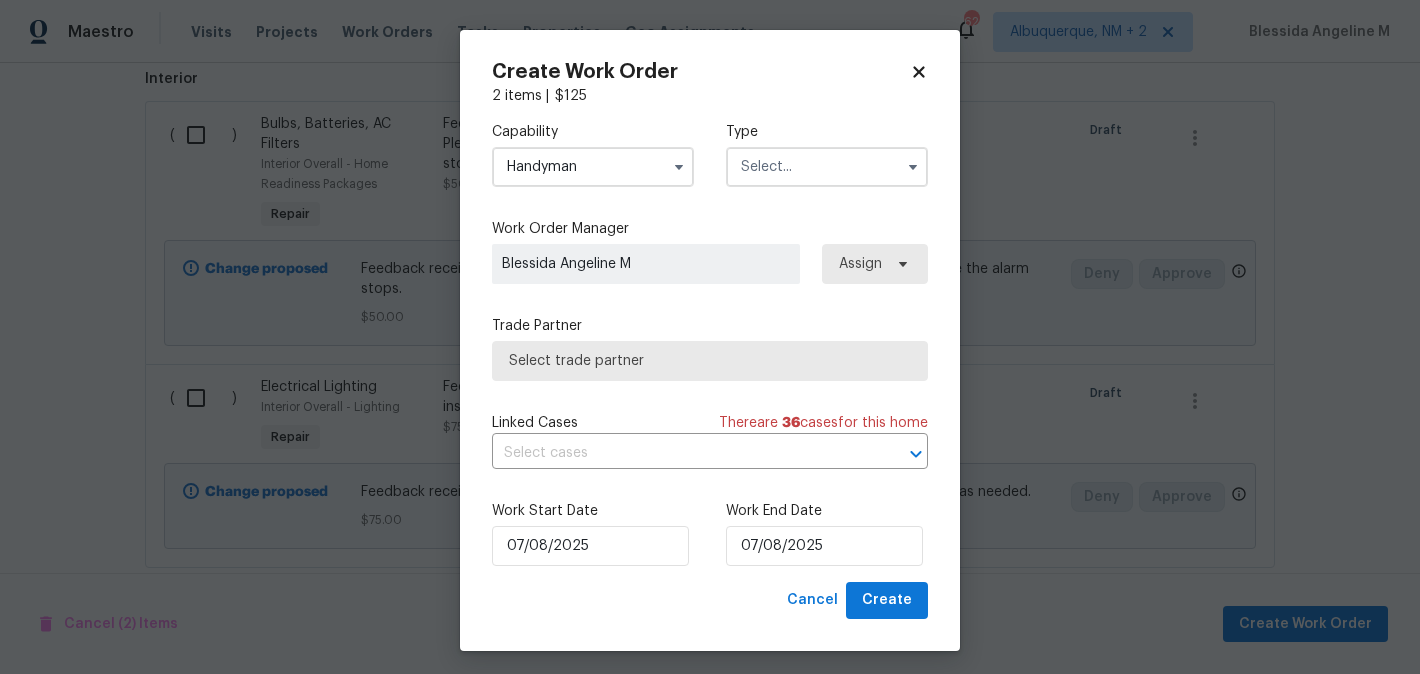 click at bounding box center [827, 167] 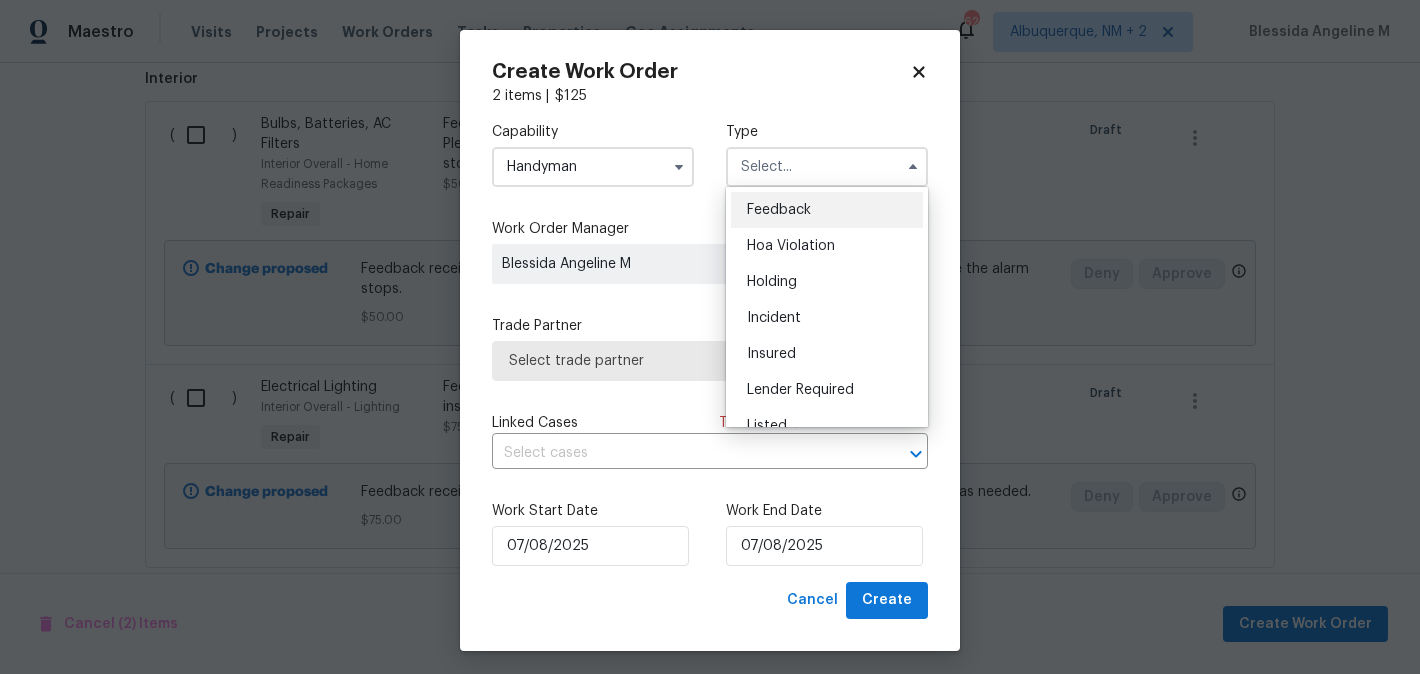 click on "Feedback" at bounding box center [779, 210] 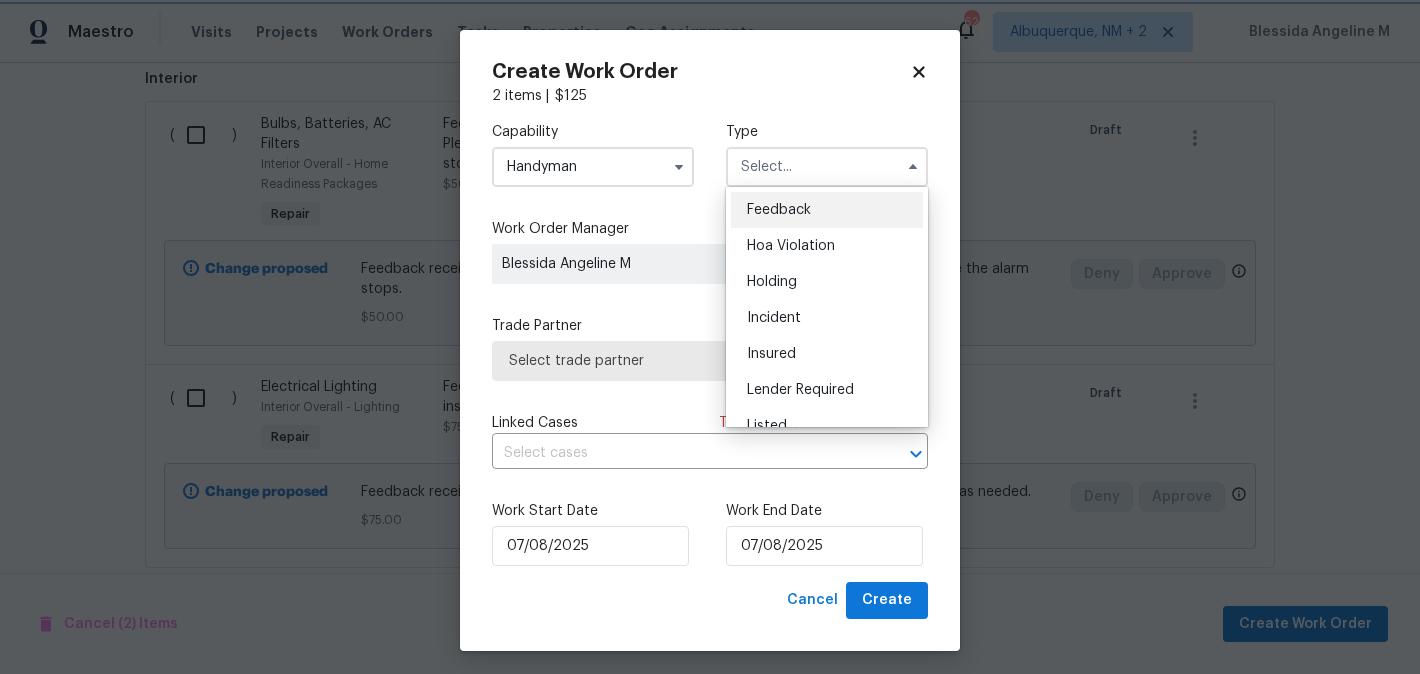 type on "Feedback" 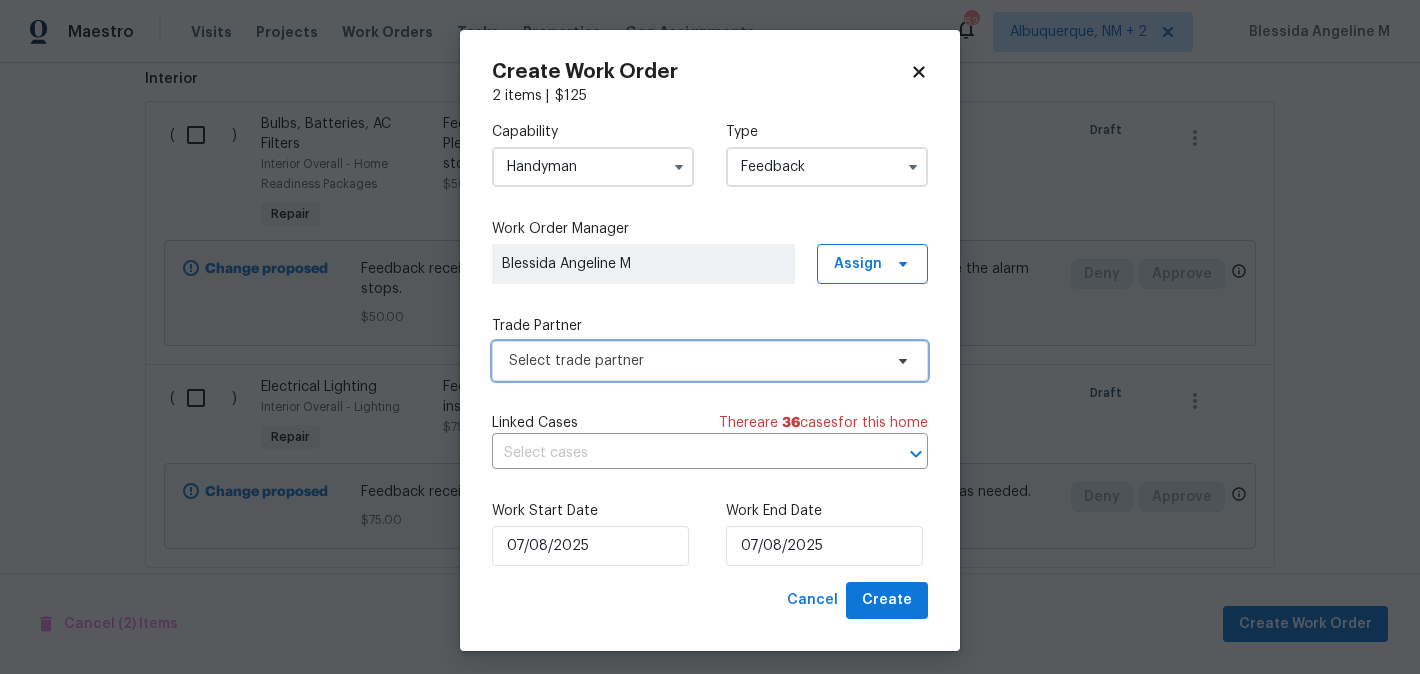 click on "Select trade partner" at bounding box center [695, 361] 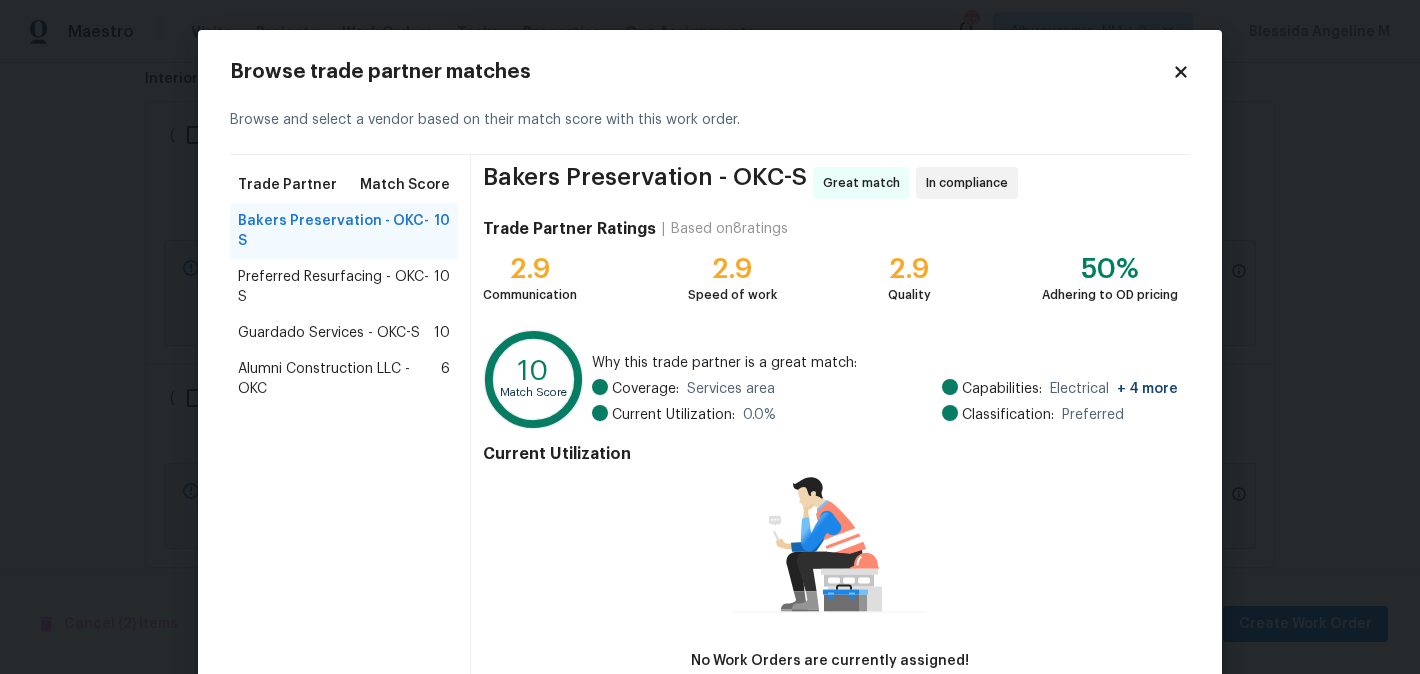 click on "Preferred Resurfacing - OKC-S" at bounding box center [336, 287] 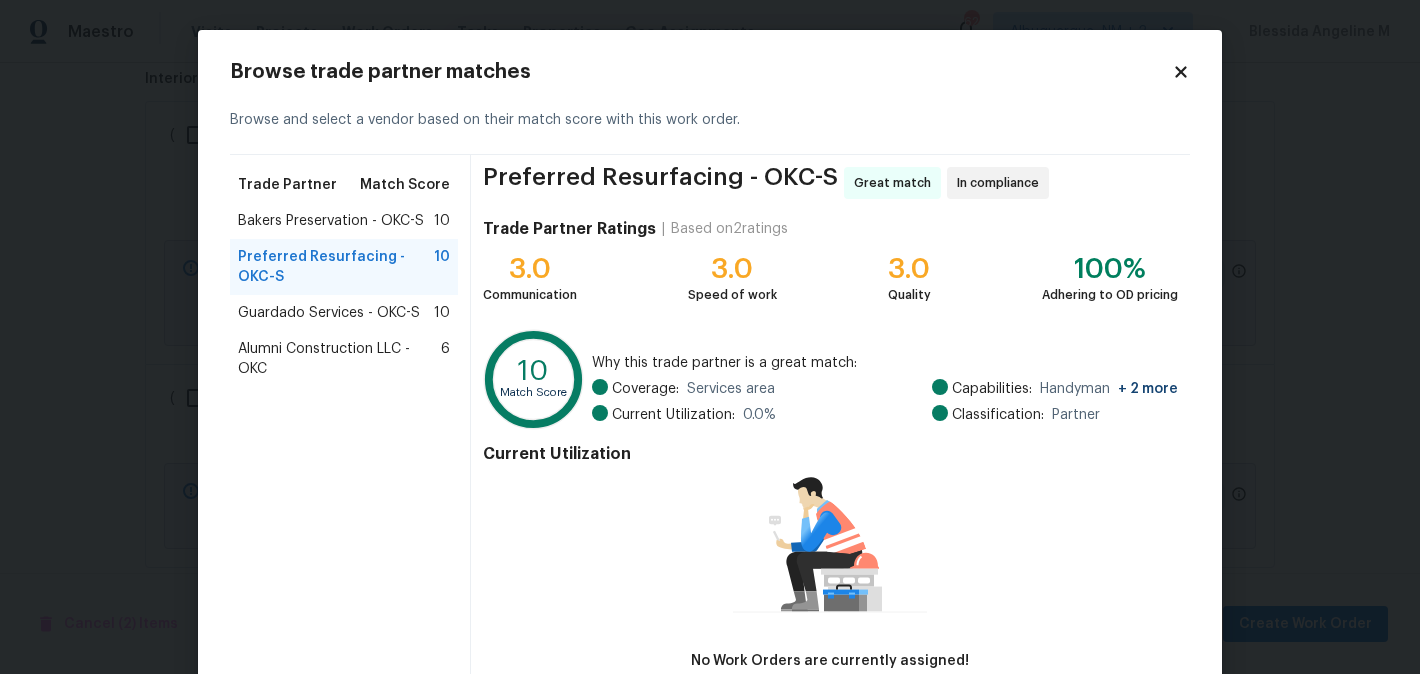 click on "Preferred Resurfacing - OKC-S" at bounding box center [336, 267] 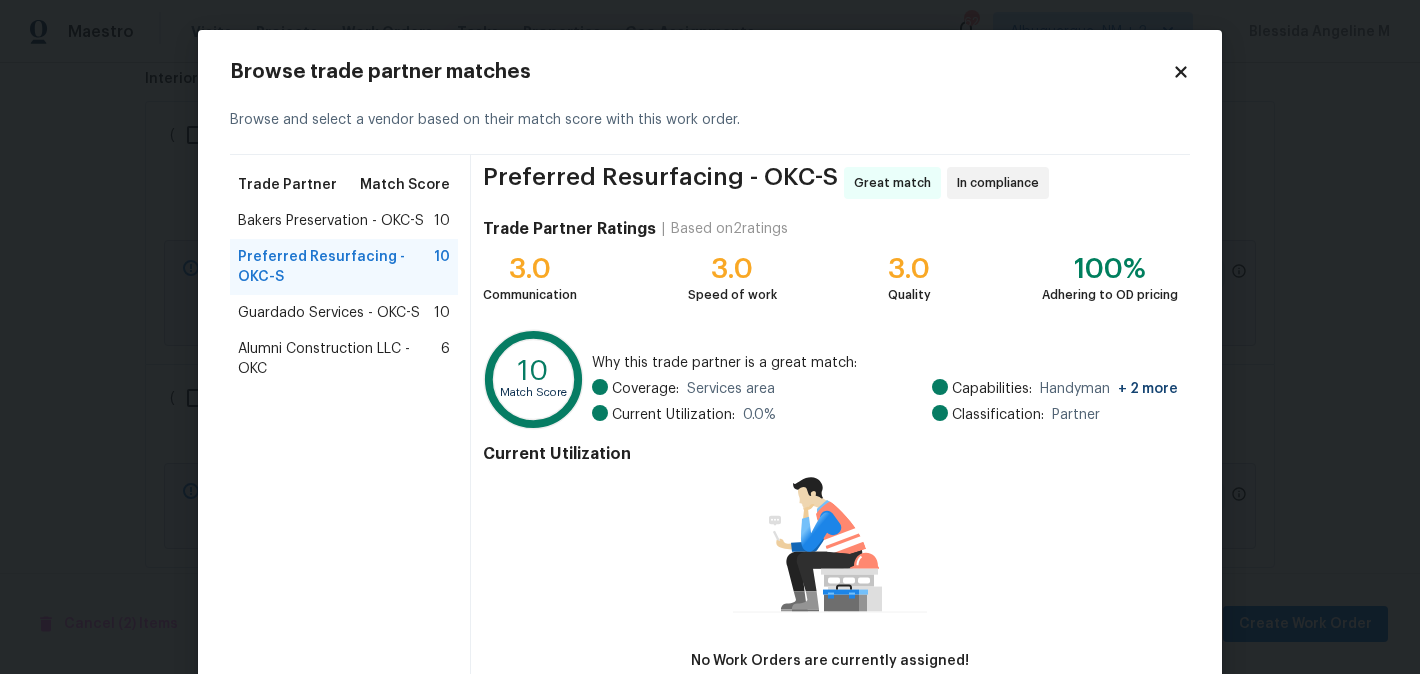 click on "Guardado Services - OKC-S" at bounding box center (329, 313) 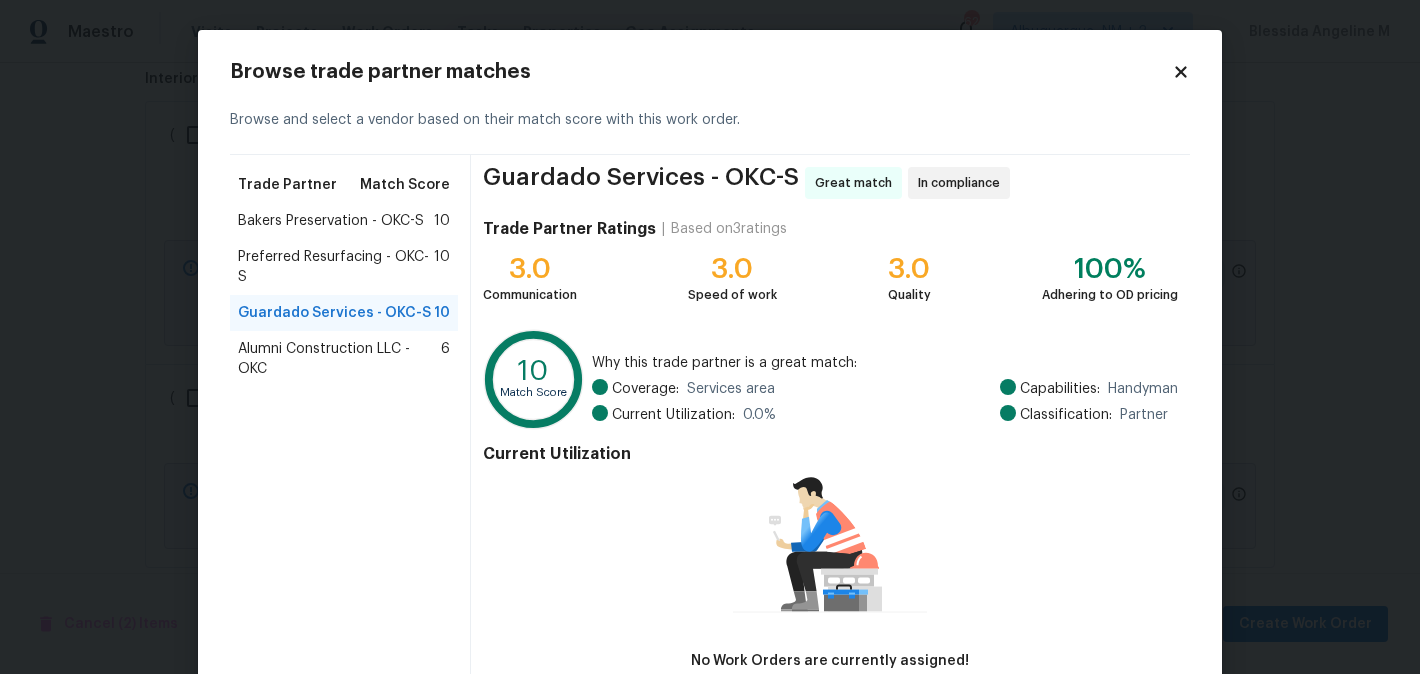 click on "Bakers Preservation - OKC-S" at bounding box center [331, 221] 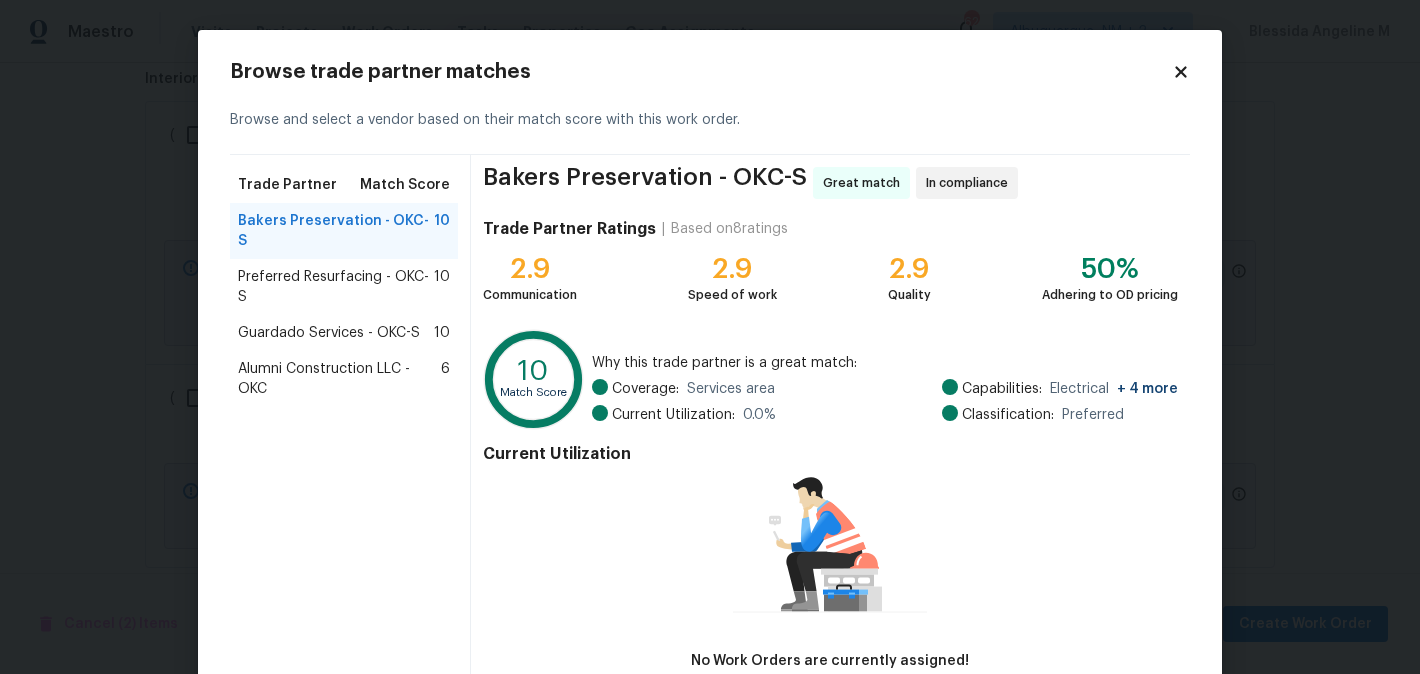 click on "Guardado Services - OKC-S" at bounding box center (329, 333) 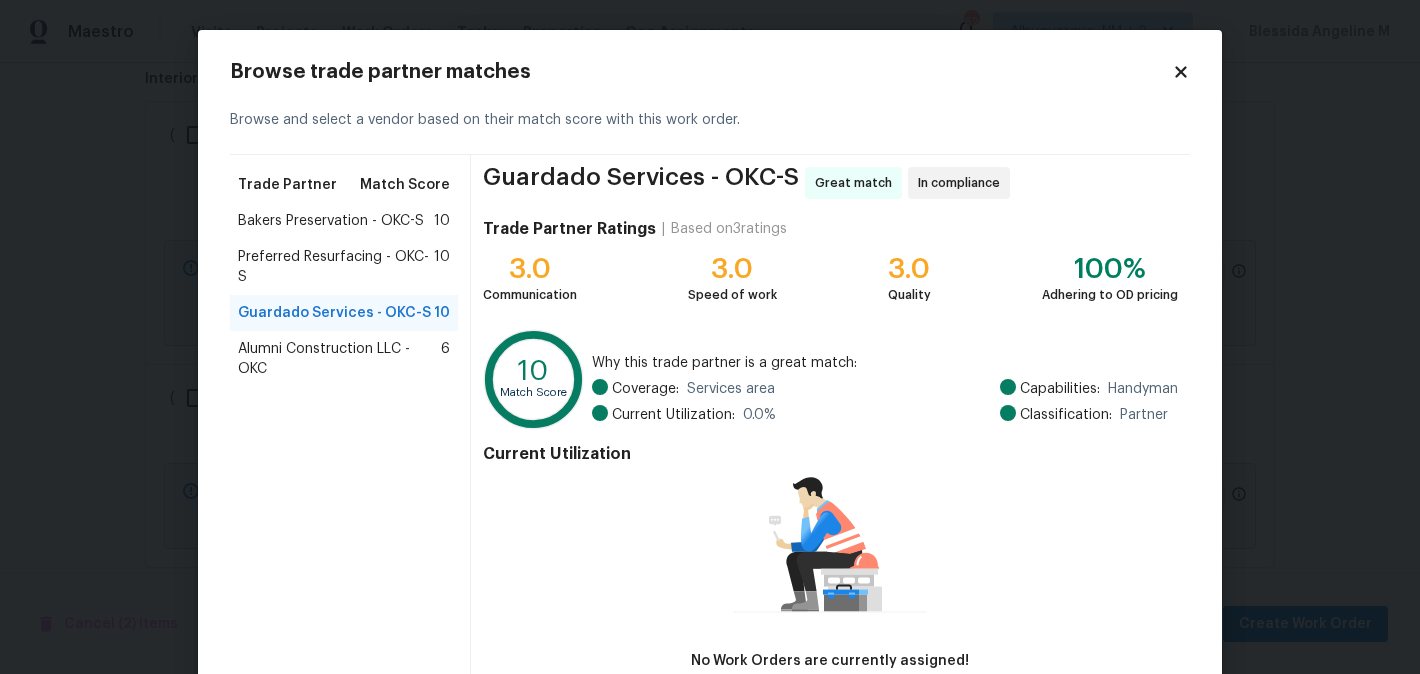 click on "Alumni Construction LLC - OKC" at bounding box center [339, 359] 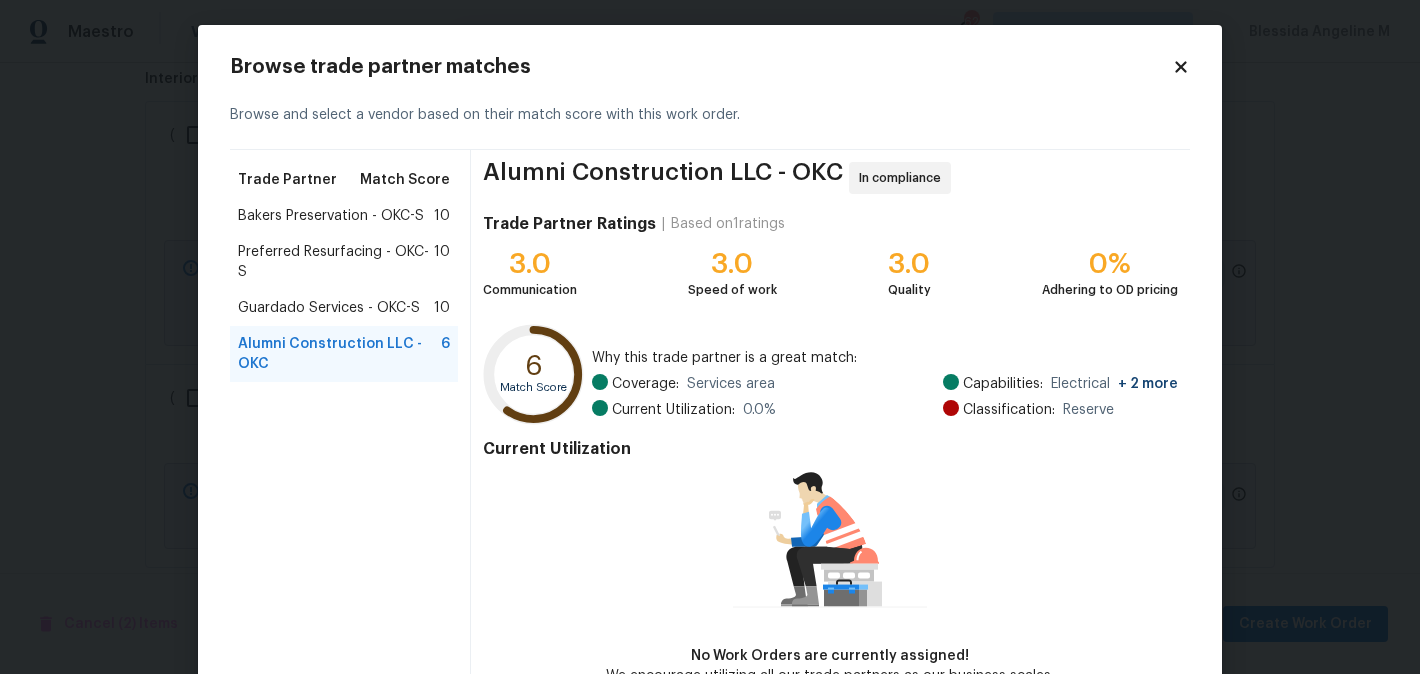 scroll, scrollTop: 126, scrollLeft: 0, axis: vertical 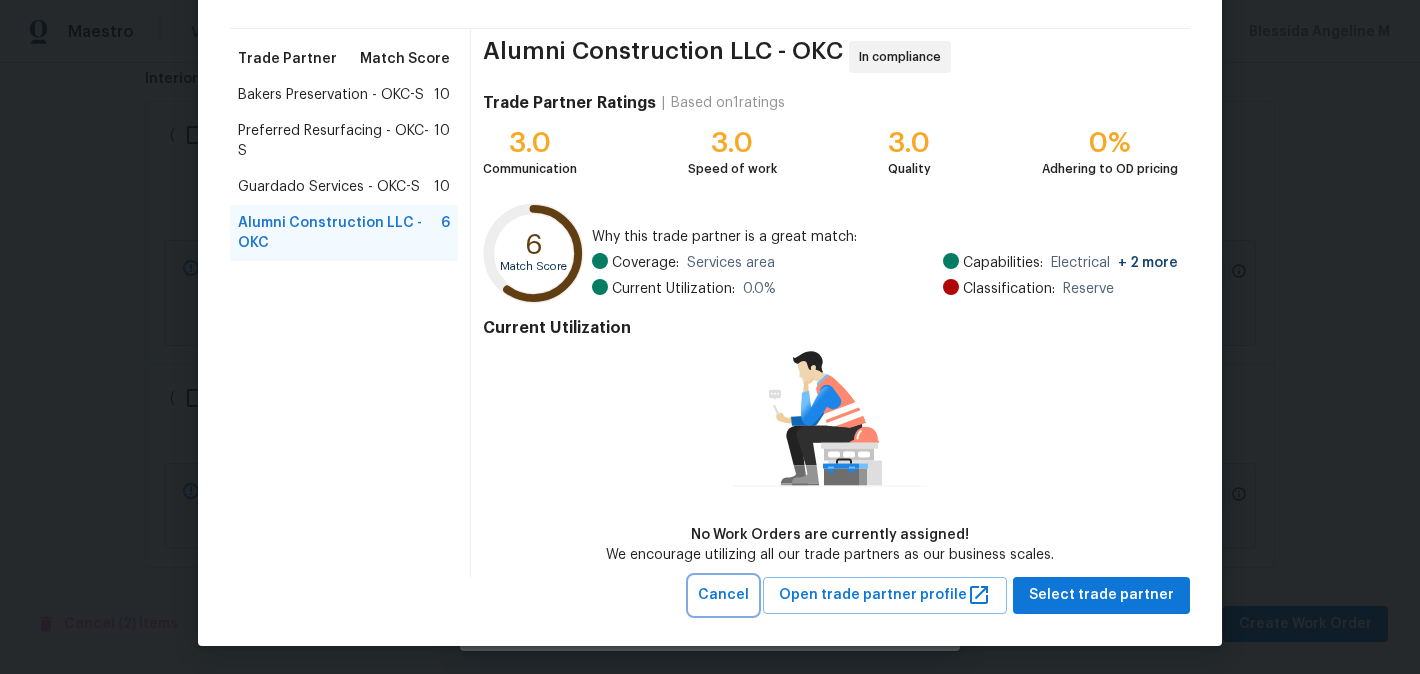 click on "Cancel" at bounding box center (723, 595) 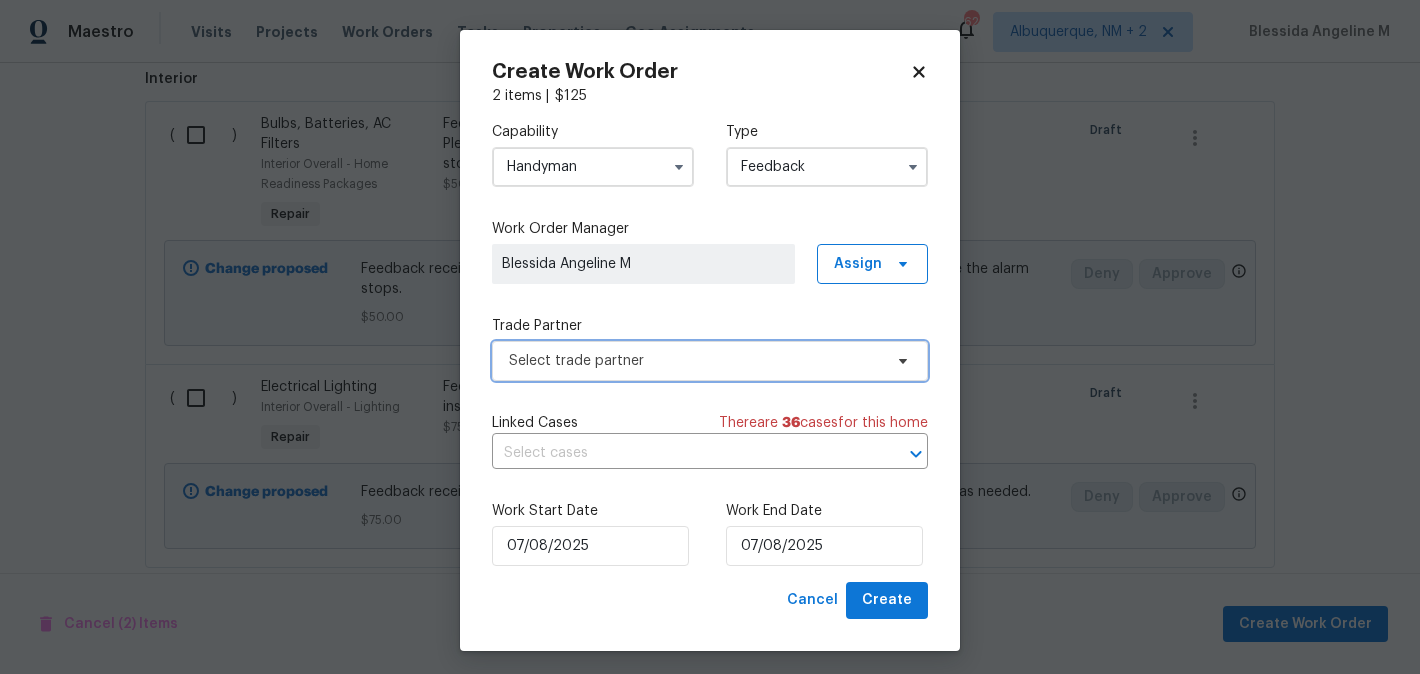 scroll, scrollTop: 0, scrollLeft: 0, axis: both 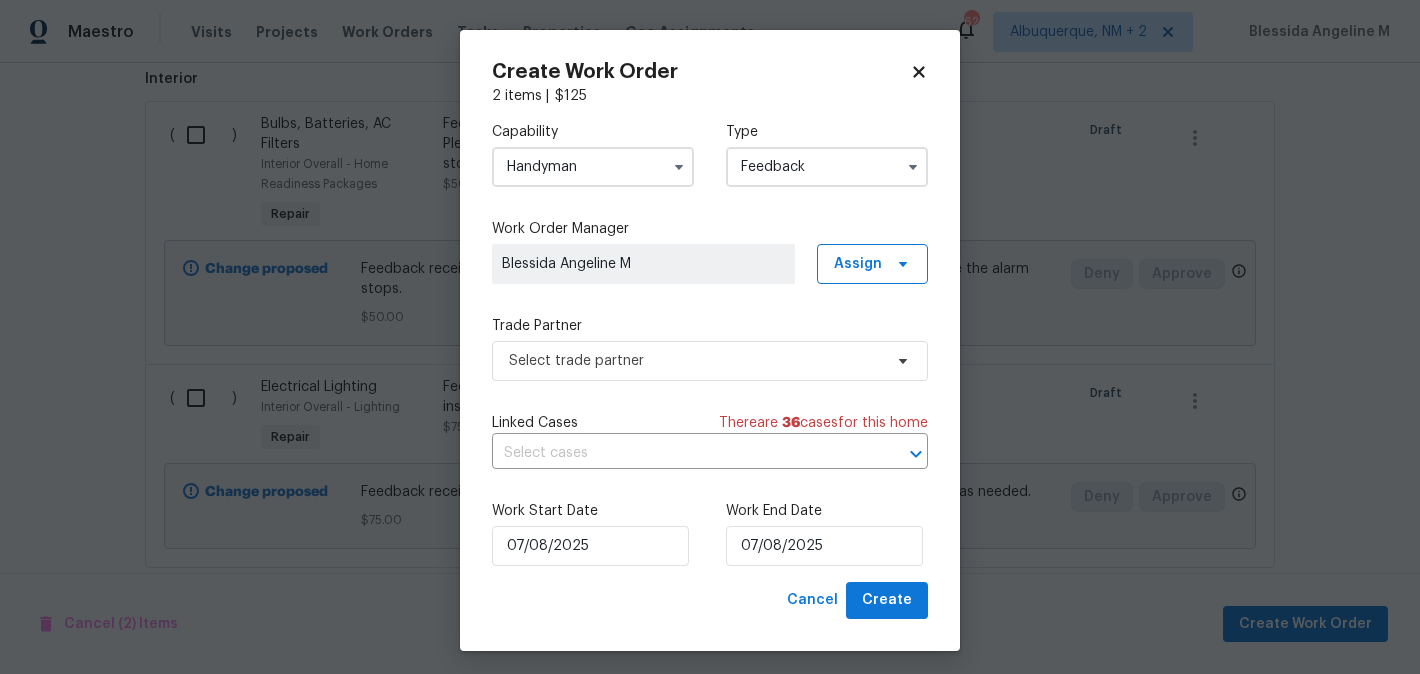 click on "Handyman" at bounding box center (593, 167) 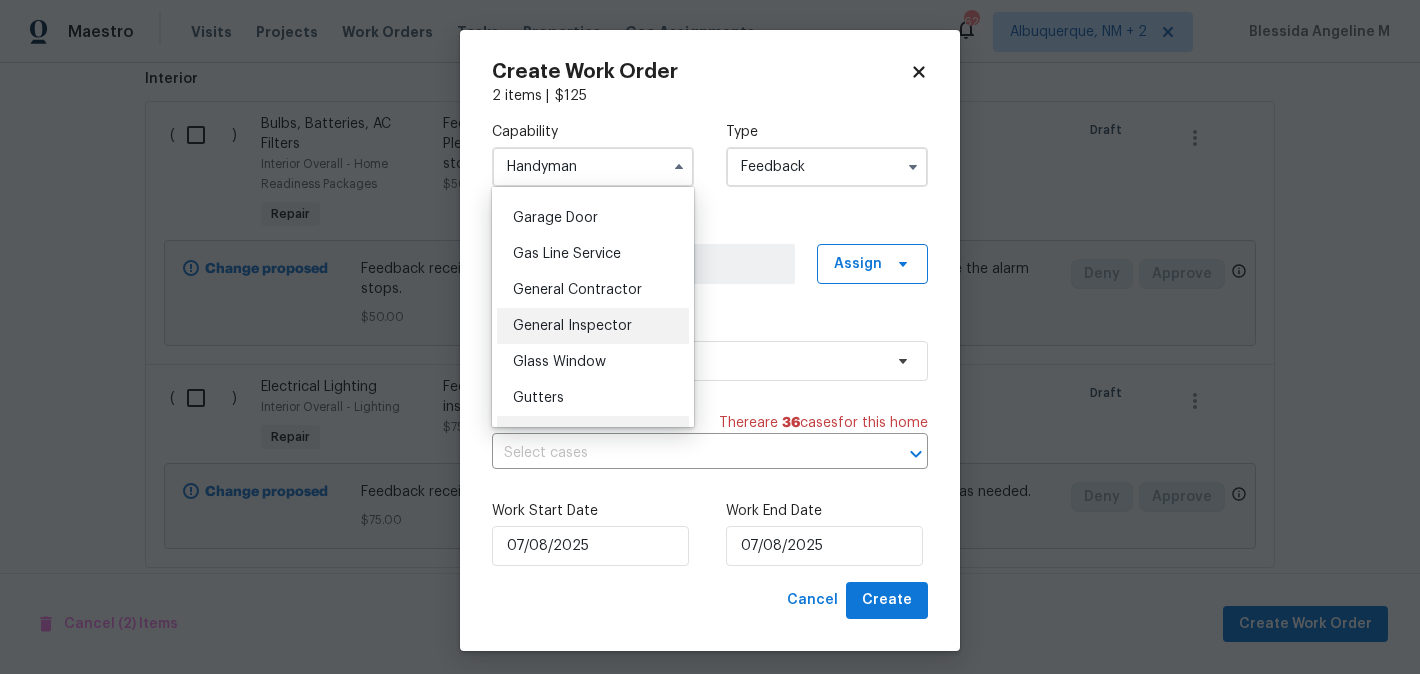 scroll, scrollTop: 877, scrollLeft: 0, axis: vertical 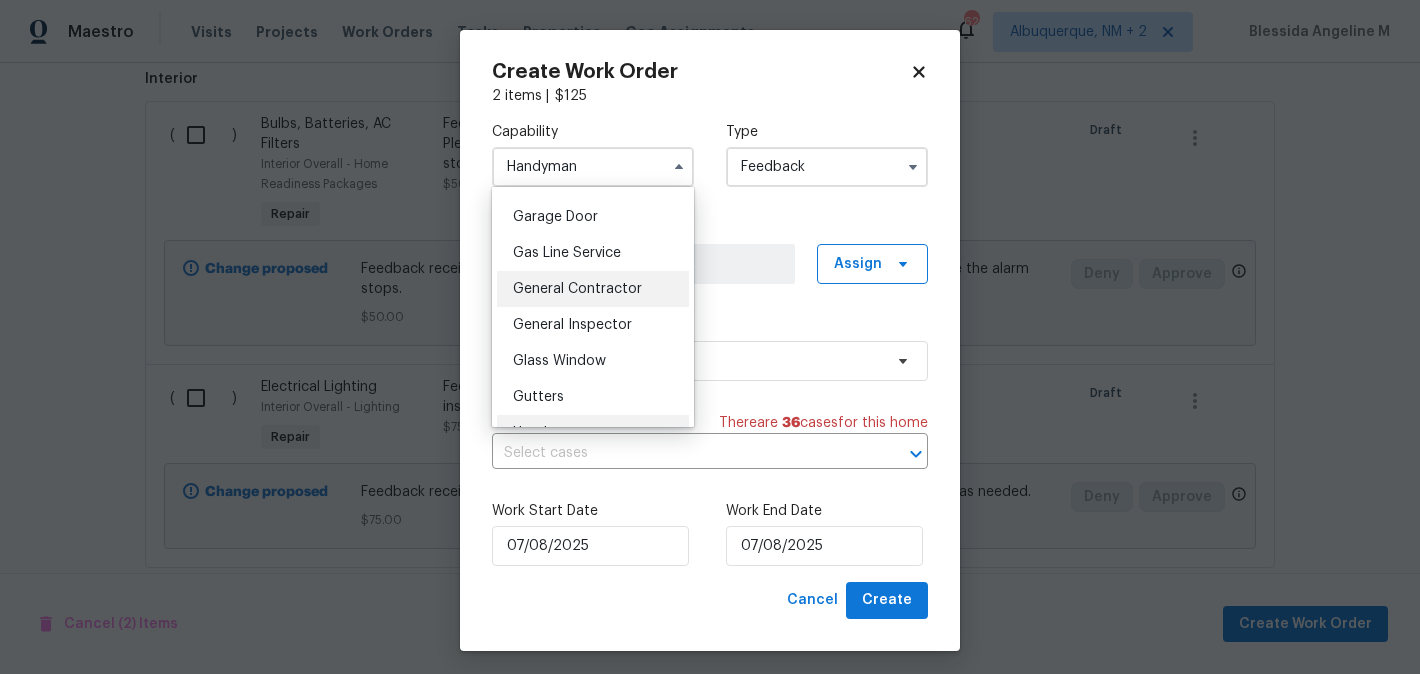 click on "General Contractor" at bounding box center [577, 289] 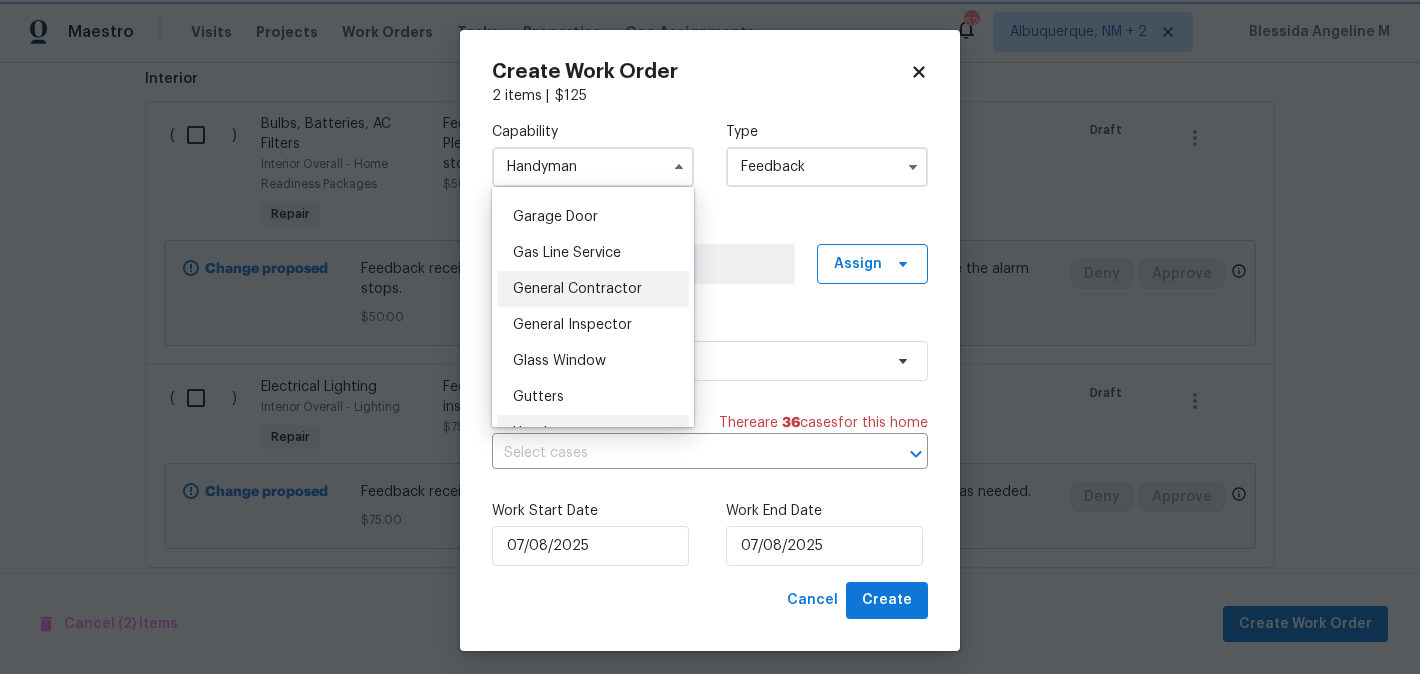 type on "General Contractor" 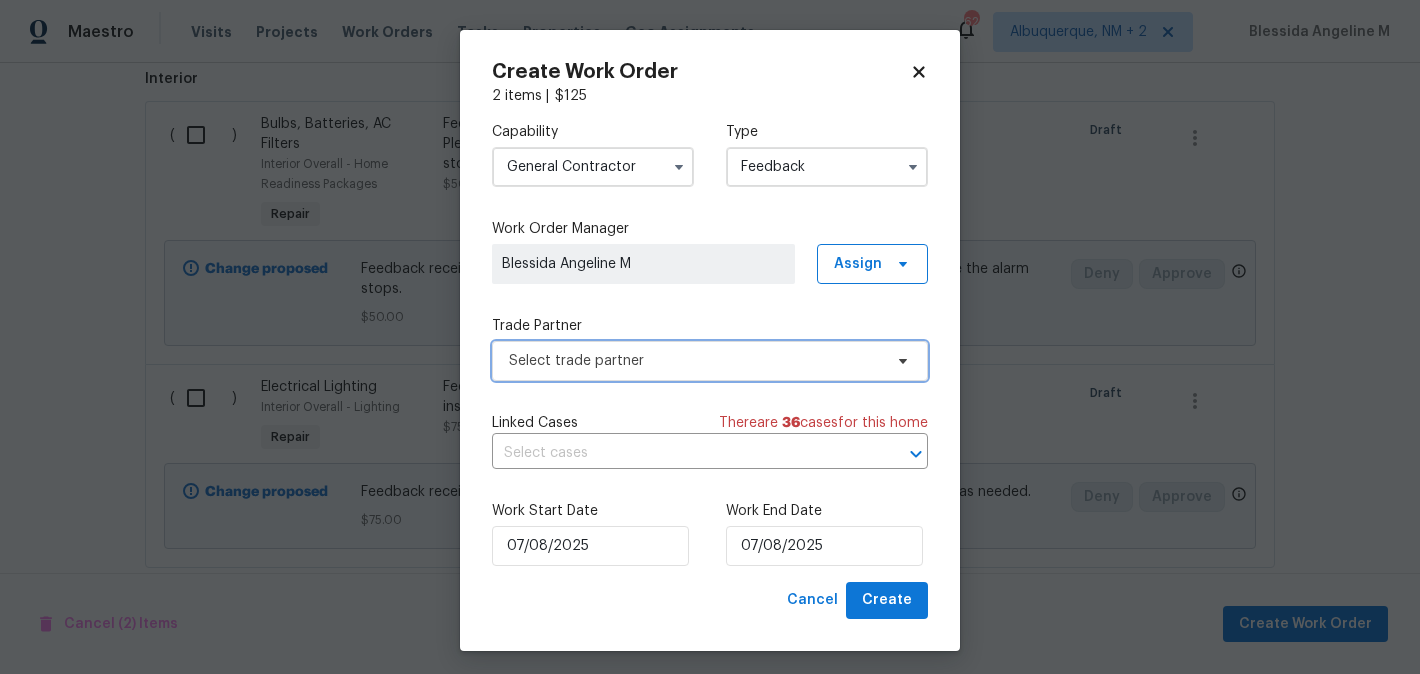 click on "Select trade partner" at bounding box center (695, 361) 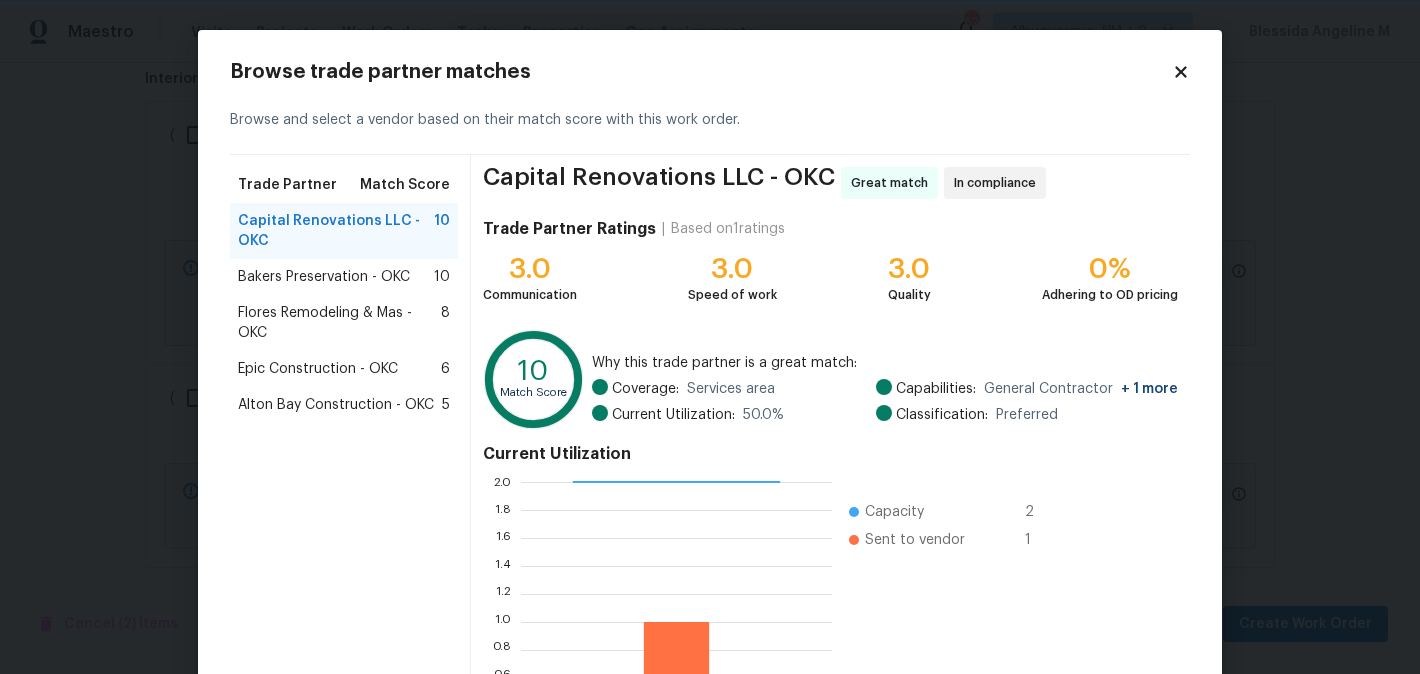 scroll, scrollTop: 2, scrollLeft: 1, axis: both 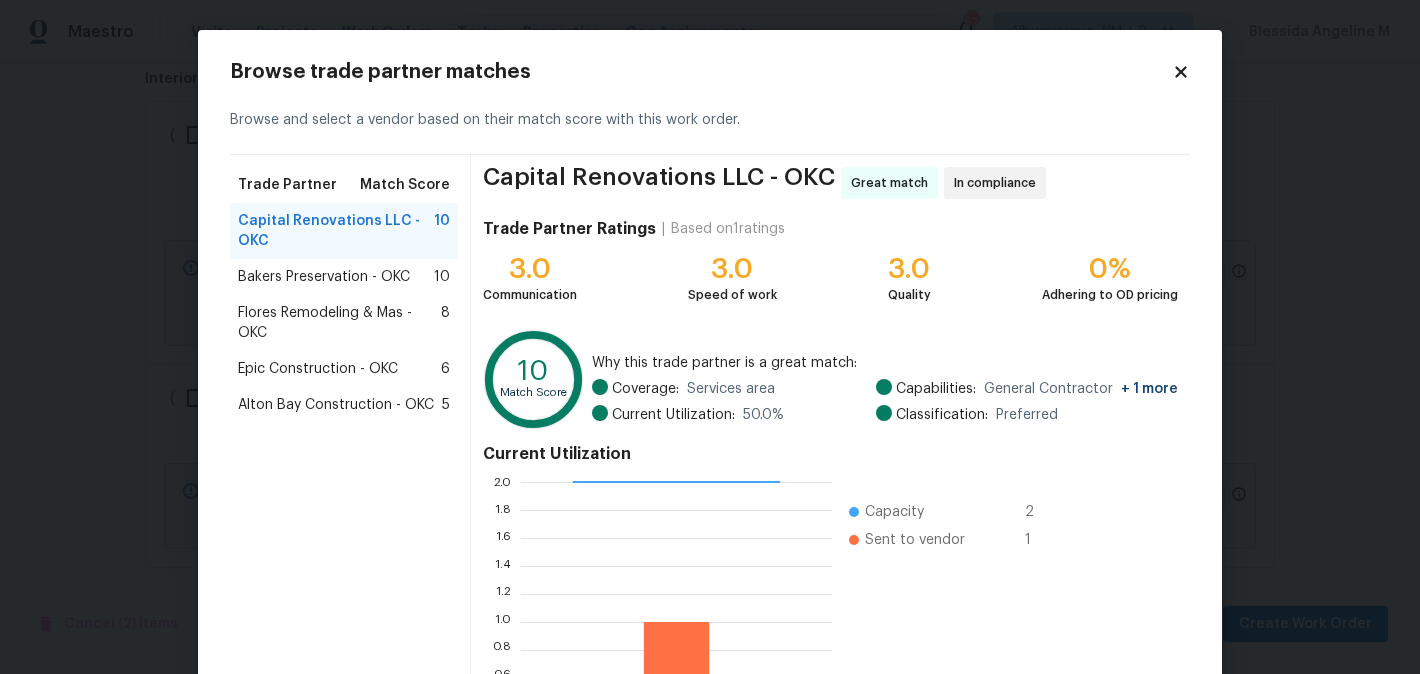 click on "Epic Construction - OKC" at bounding box center (318, 369) 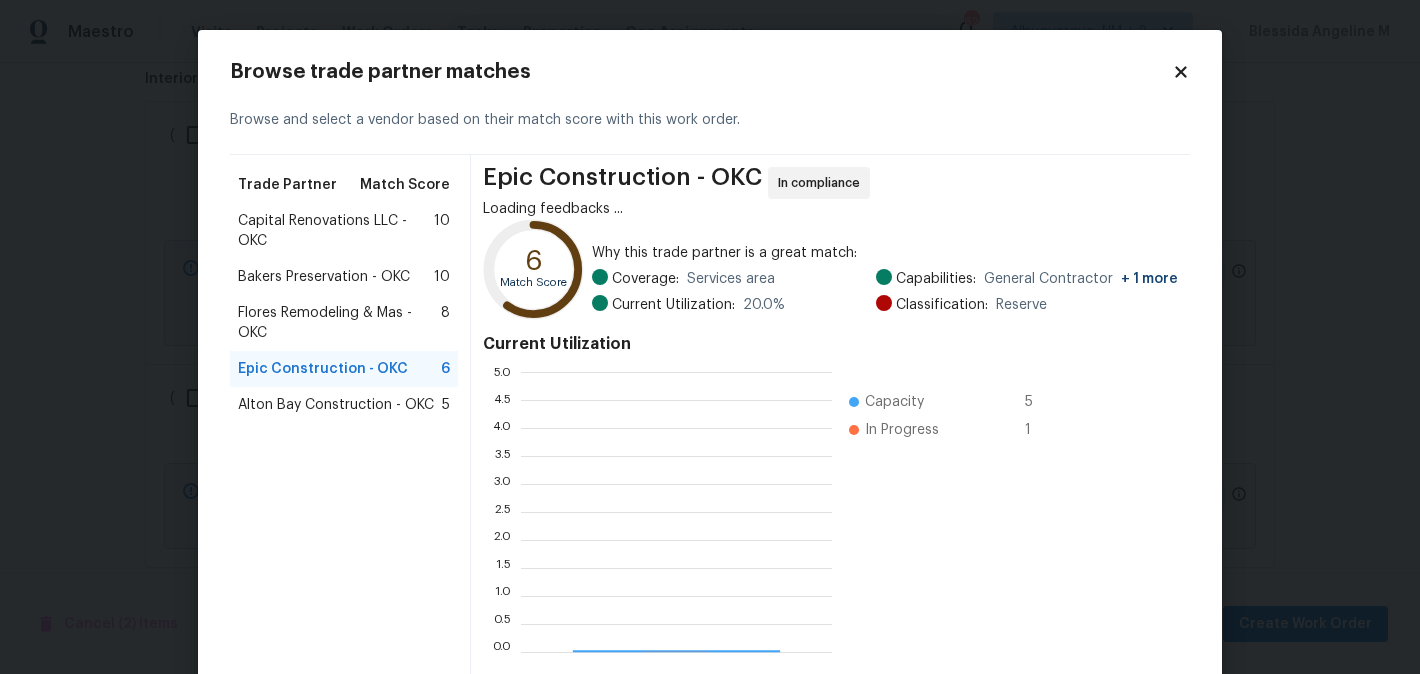 scroll, scrollTop: 2, scrollLeft: 1, axis: both 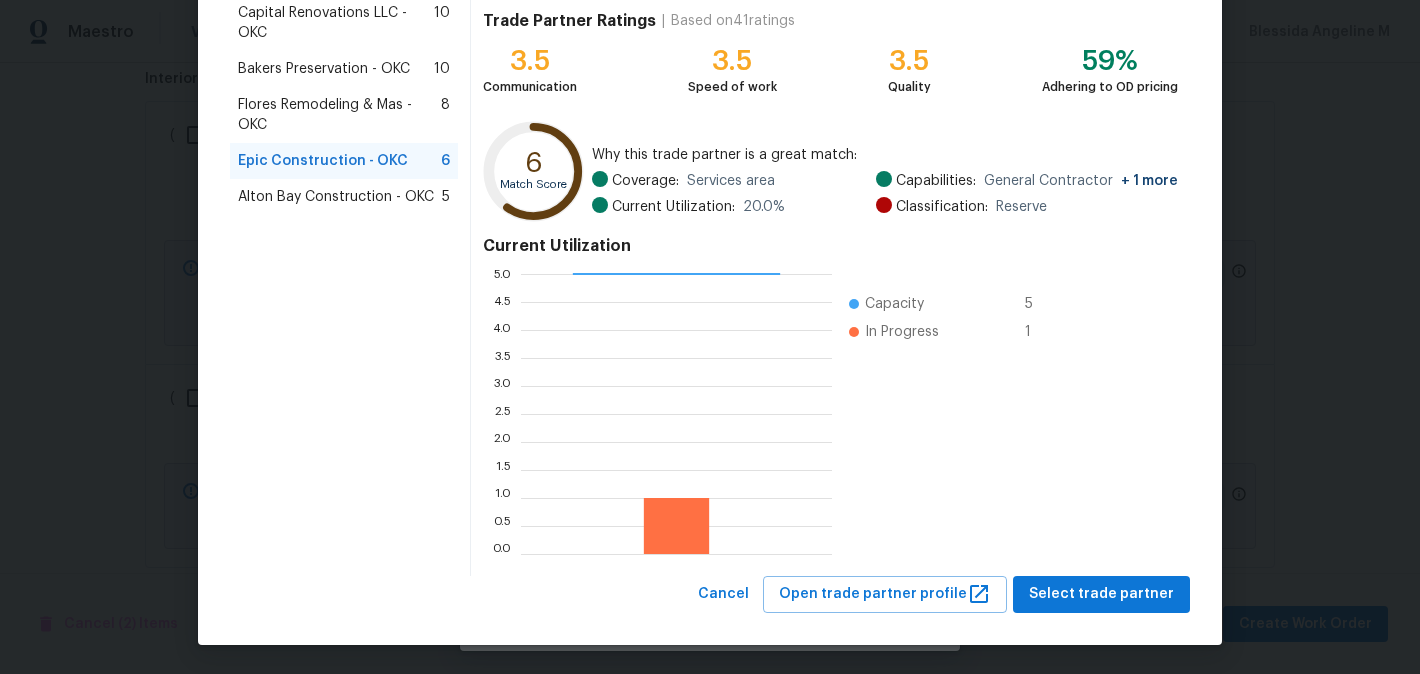 click on "Alton Bay Construction - OKC 5" at bounding box center [344, 197] 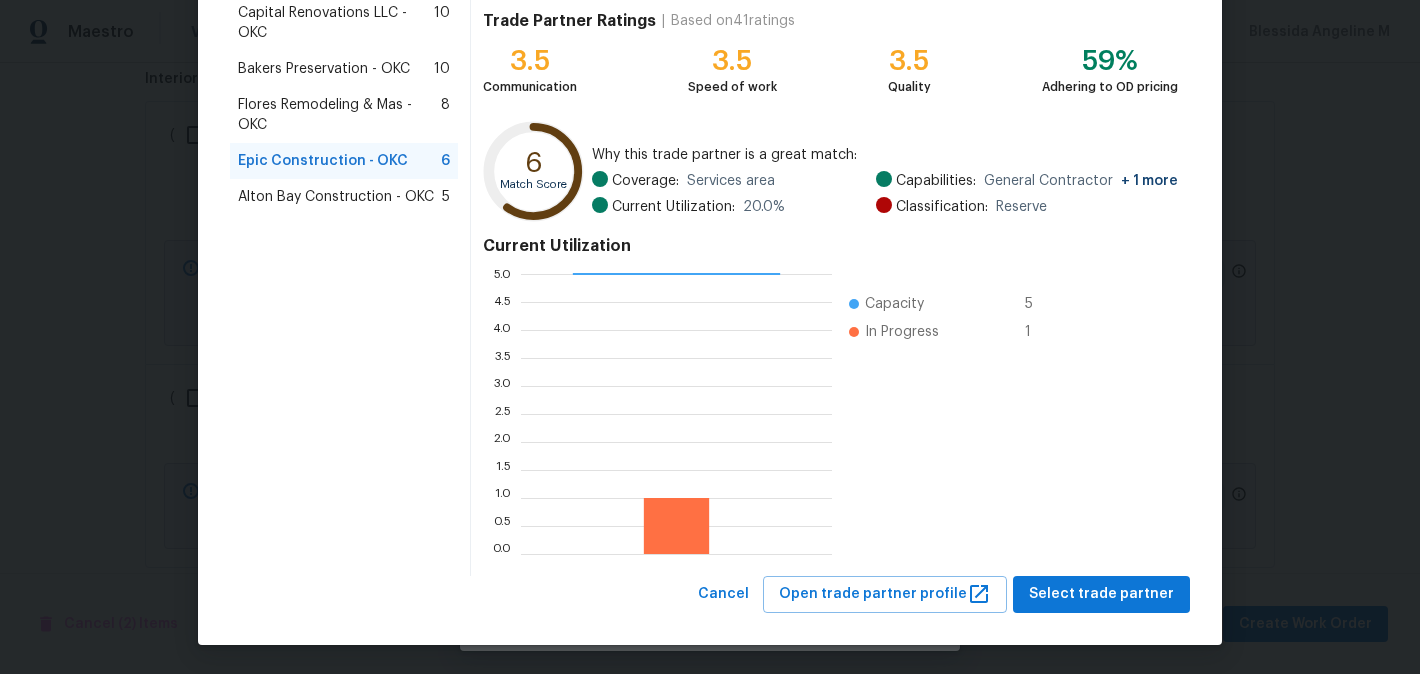 scroll, scrollTop: 0, scrollLeft: 0, axis: both 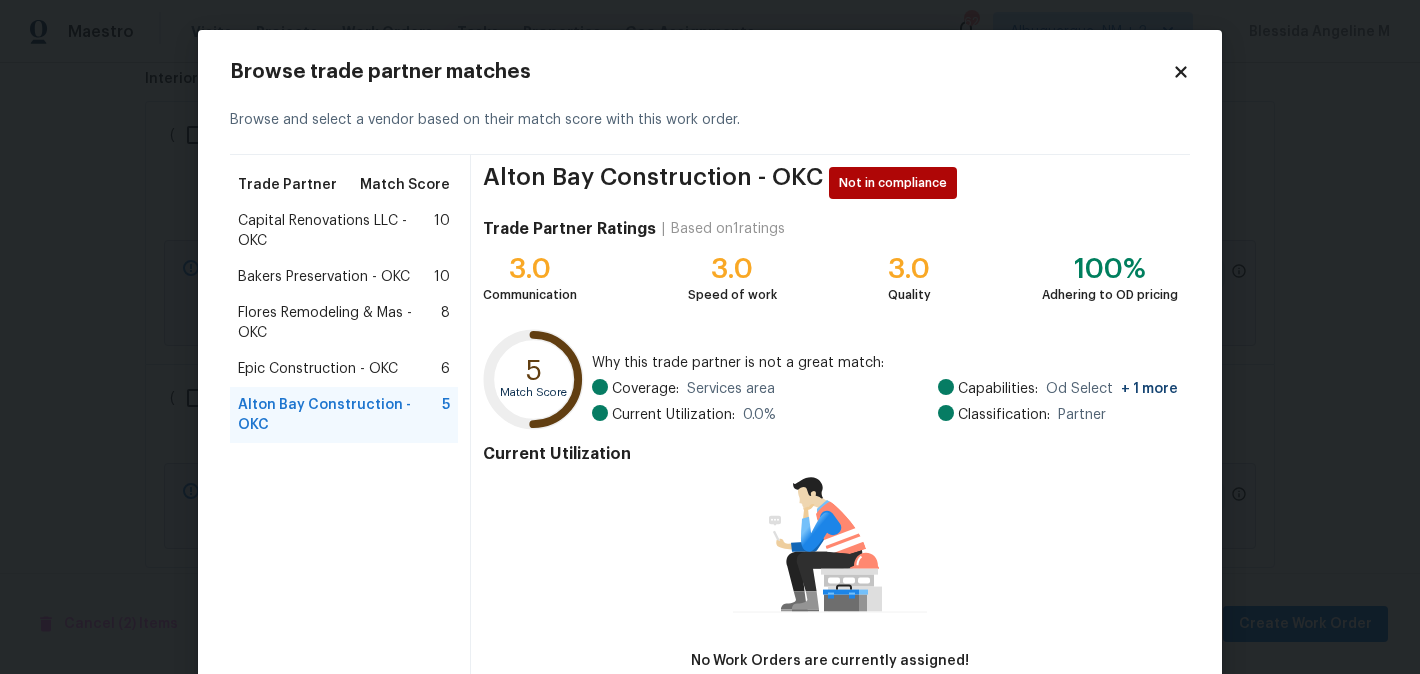 click on "Epic Construction - OKC" at bounding box center (318, 369) 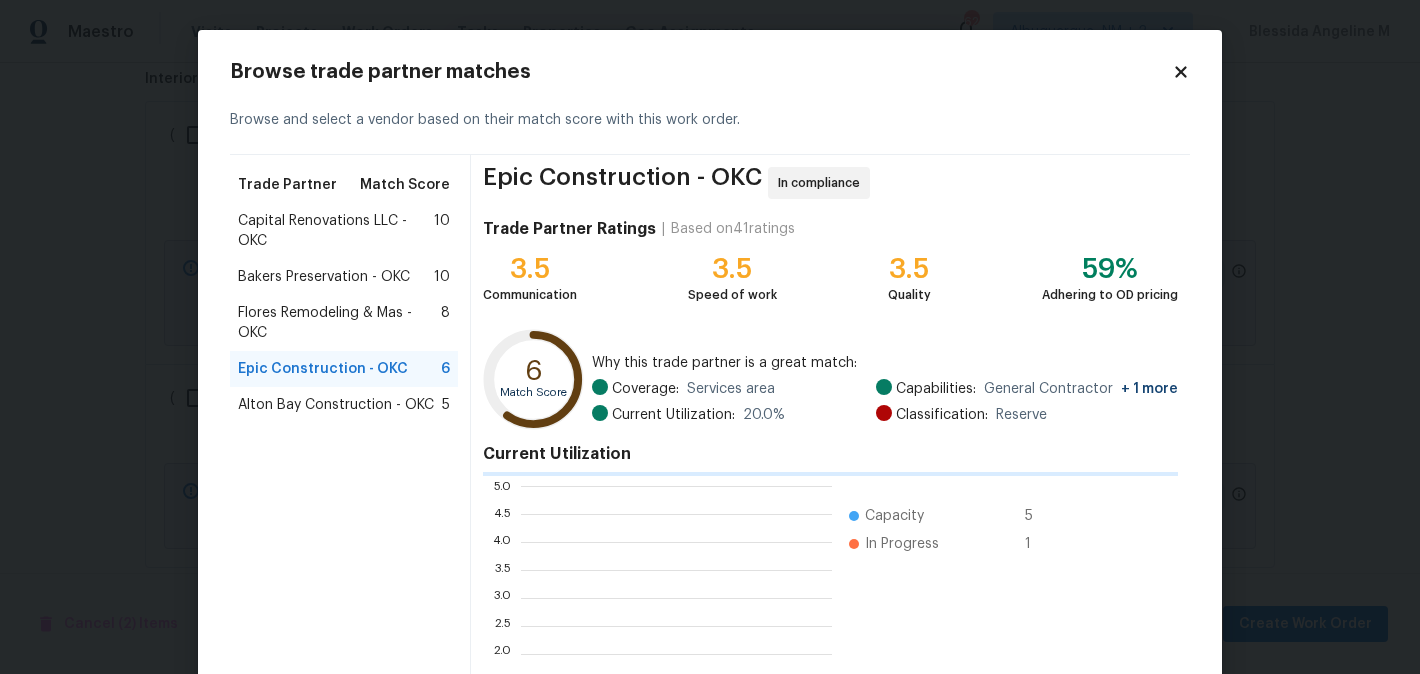 scroll, scrollTop: 2, scrollLeft: 1, axis: both 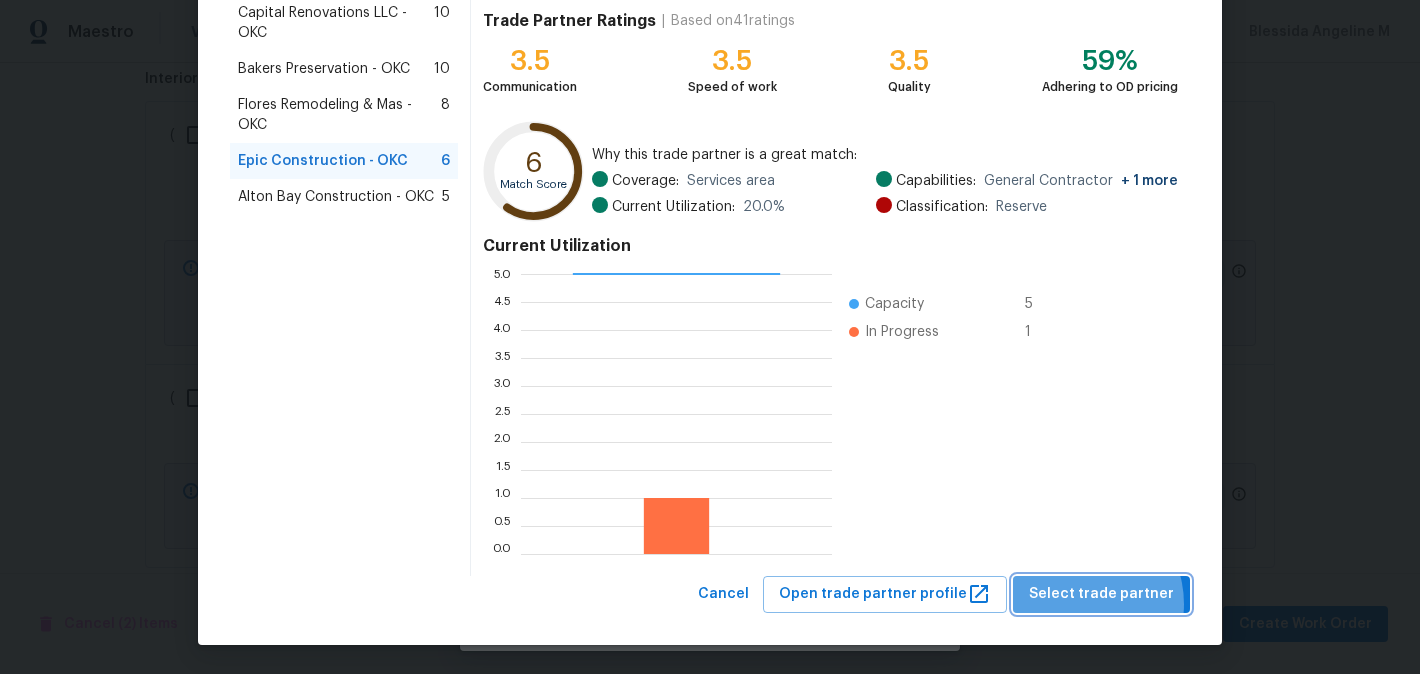 click on "Select trade partner" at bounding box center (1101, 594) 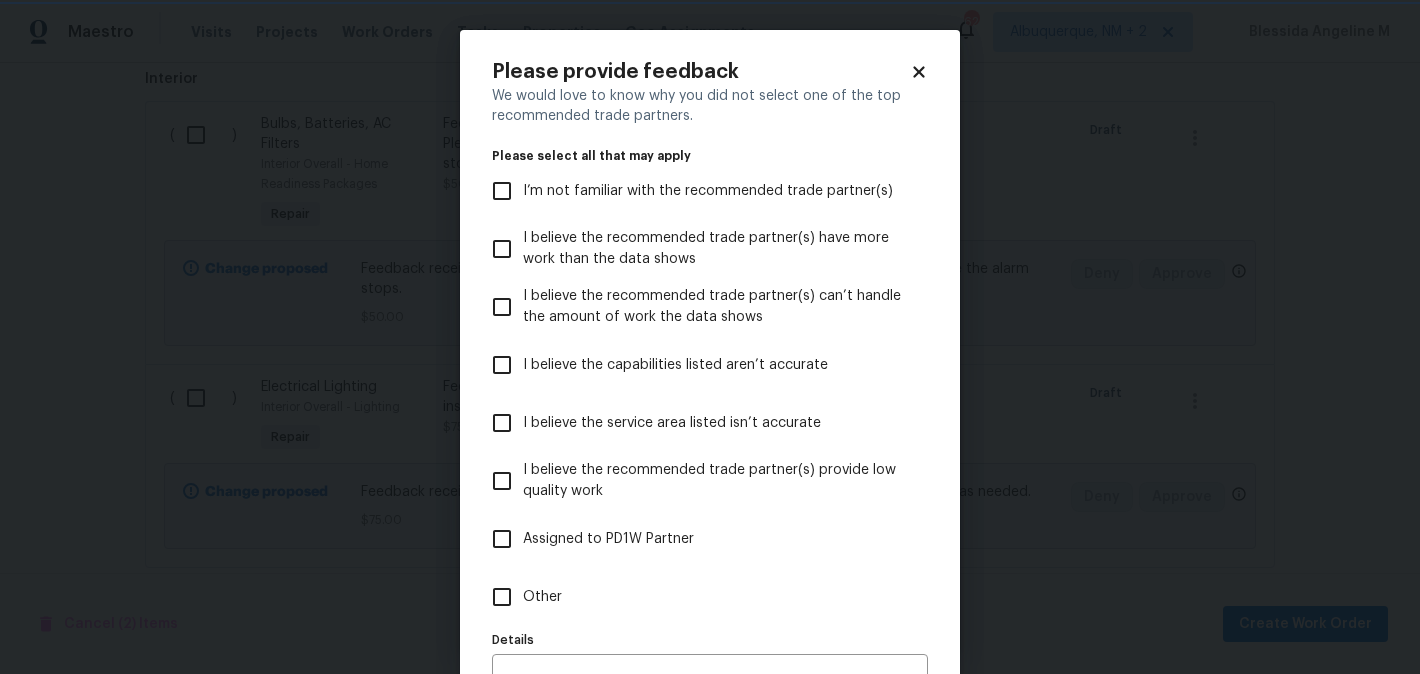 scroll, scrollTop: 0, scrollLeft: 0, axis: both 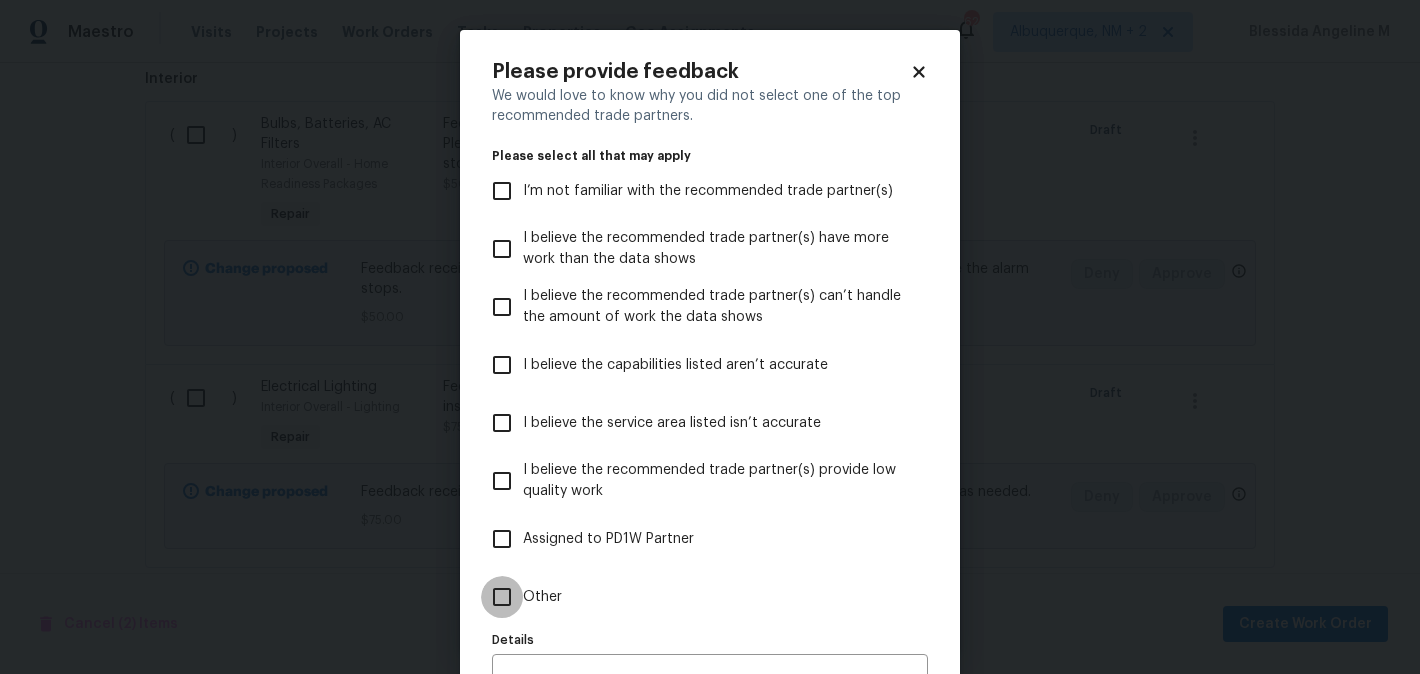 click on "Other" at bounding box center (502, 597) 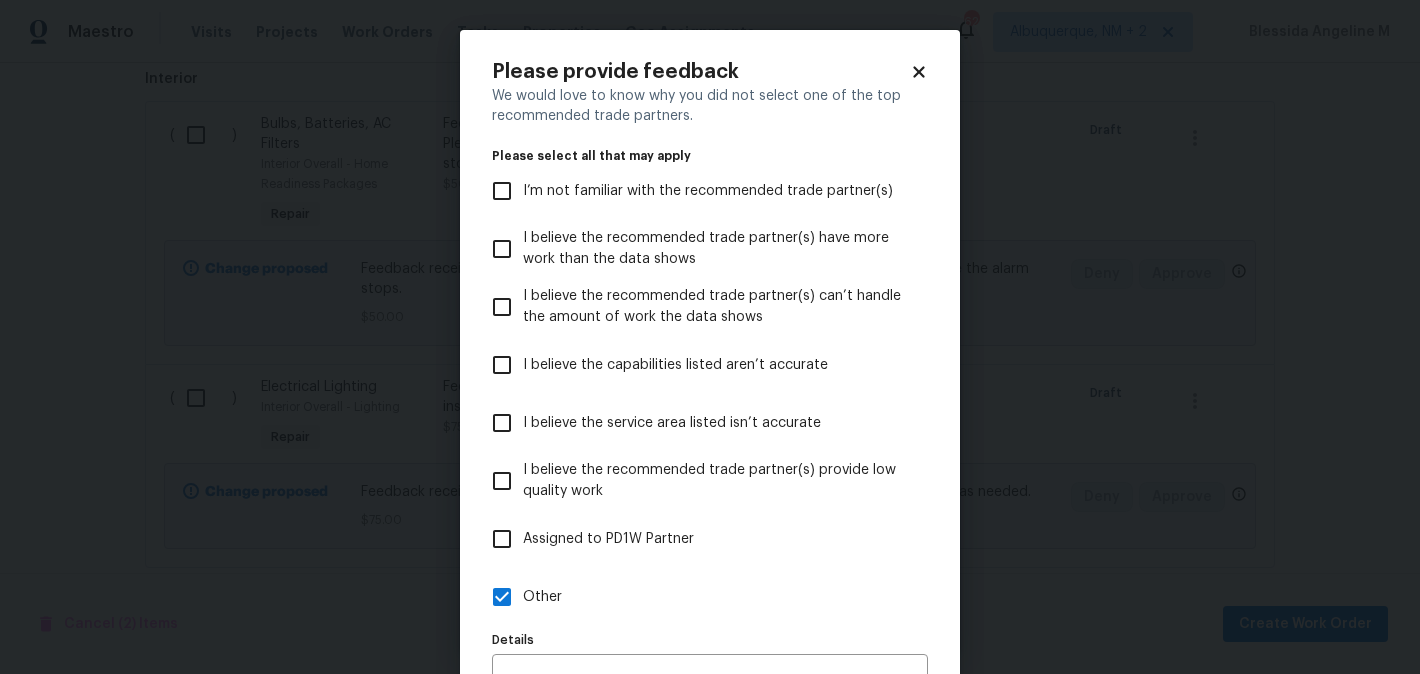 scroll, scrollTop: 118, scrollLeft: 0, axis: vertical 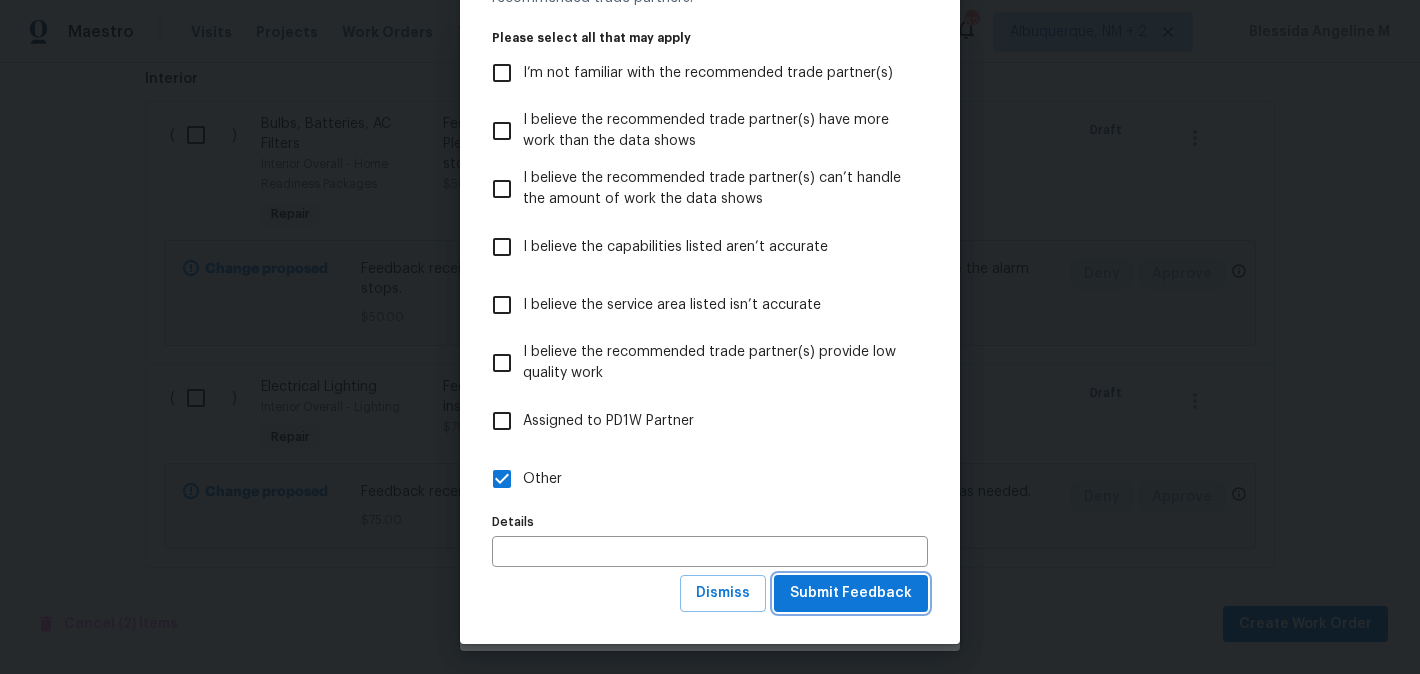 click on "Submit Feedback" at bounding box center (851, 593) 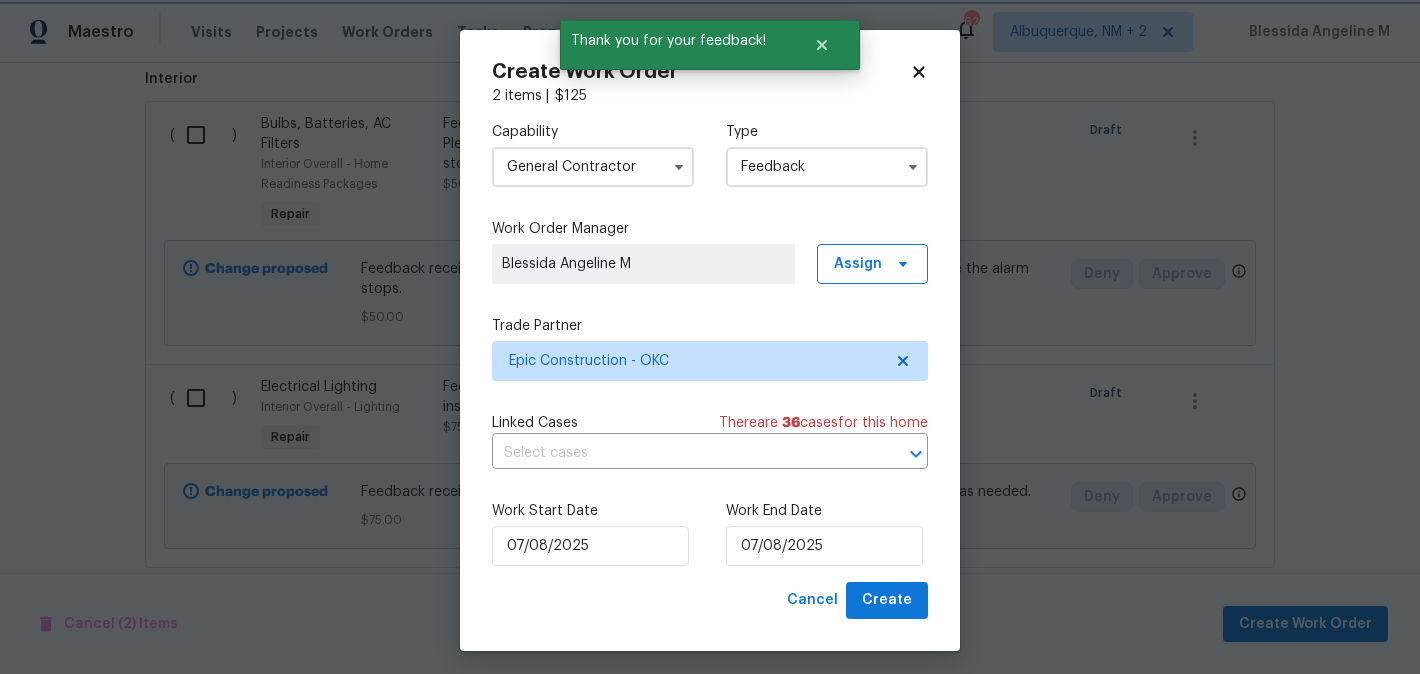 scroll, scrollTop: 0, scrollLeft: 0, axis: both 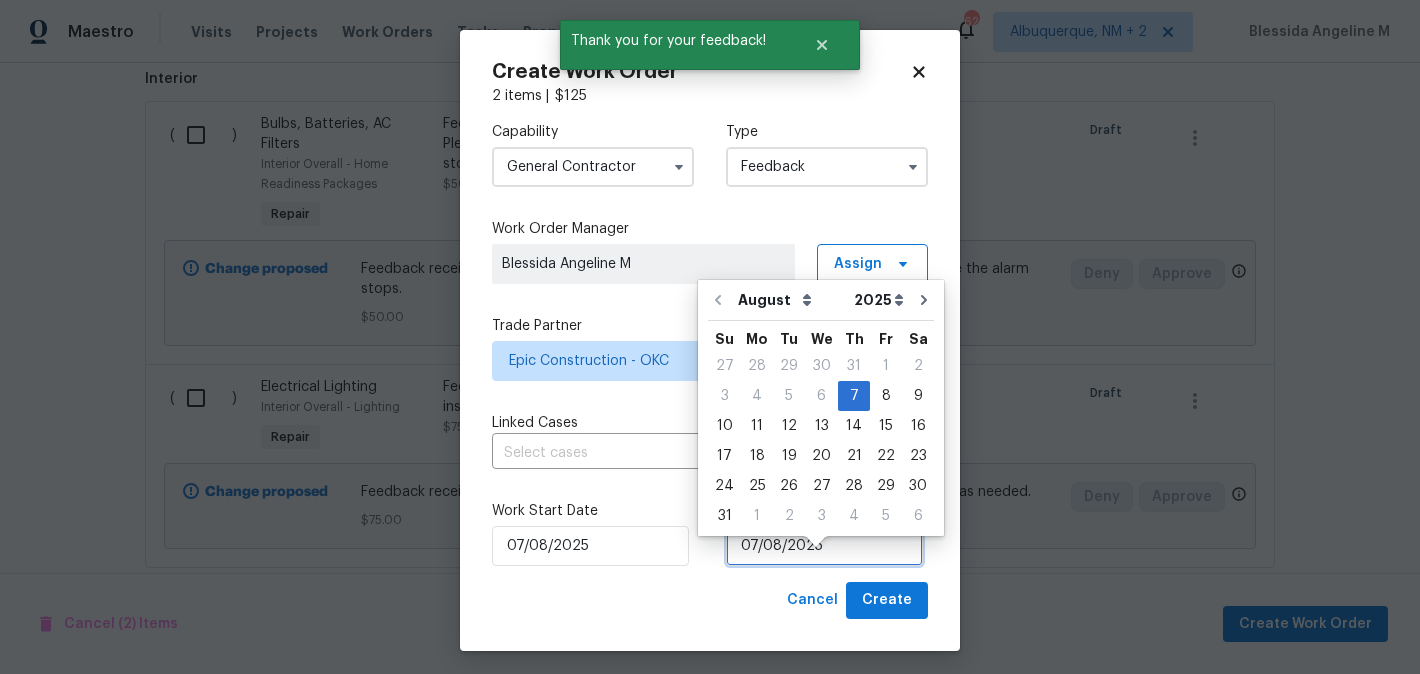 click on "07/08/2025" at bounding box center [824, 546] 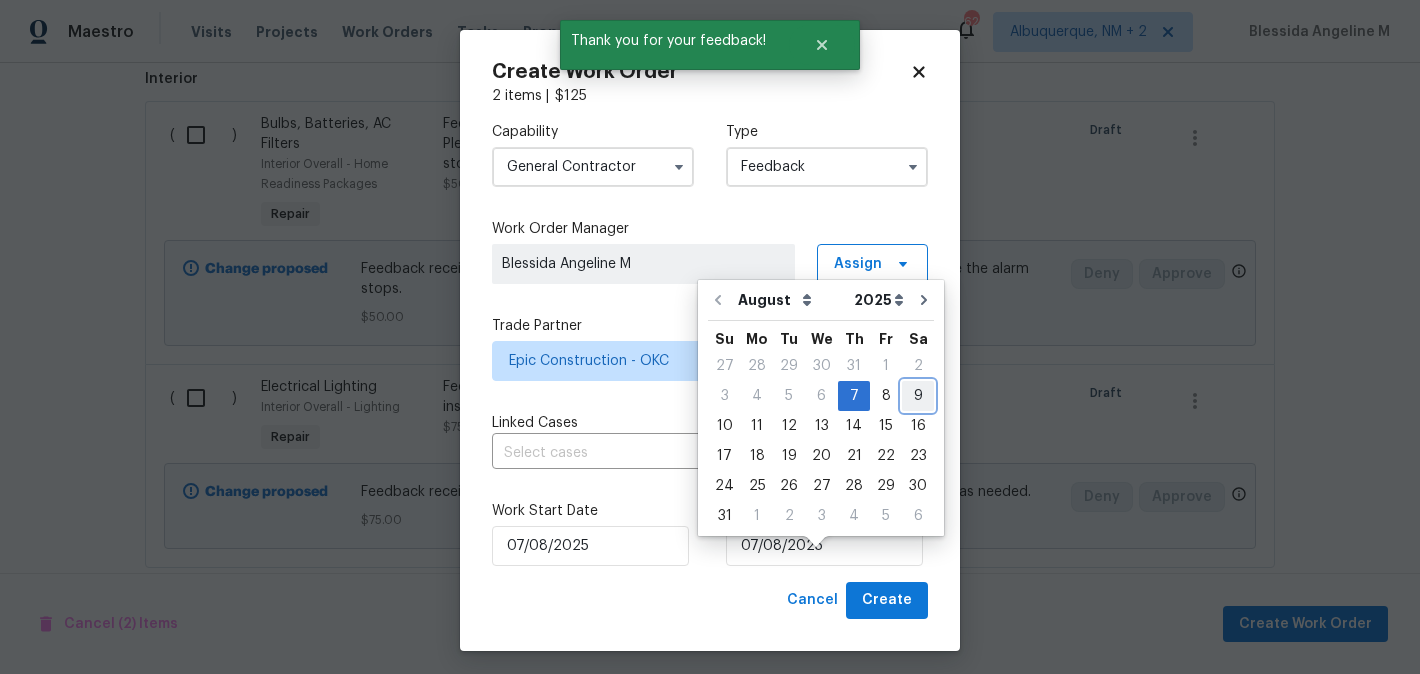 click on "9" at bounding box center (918, 396) 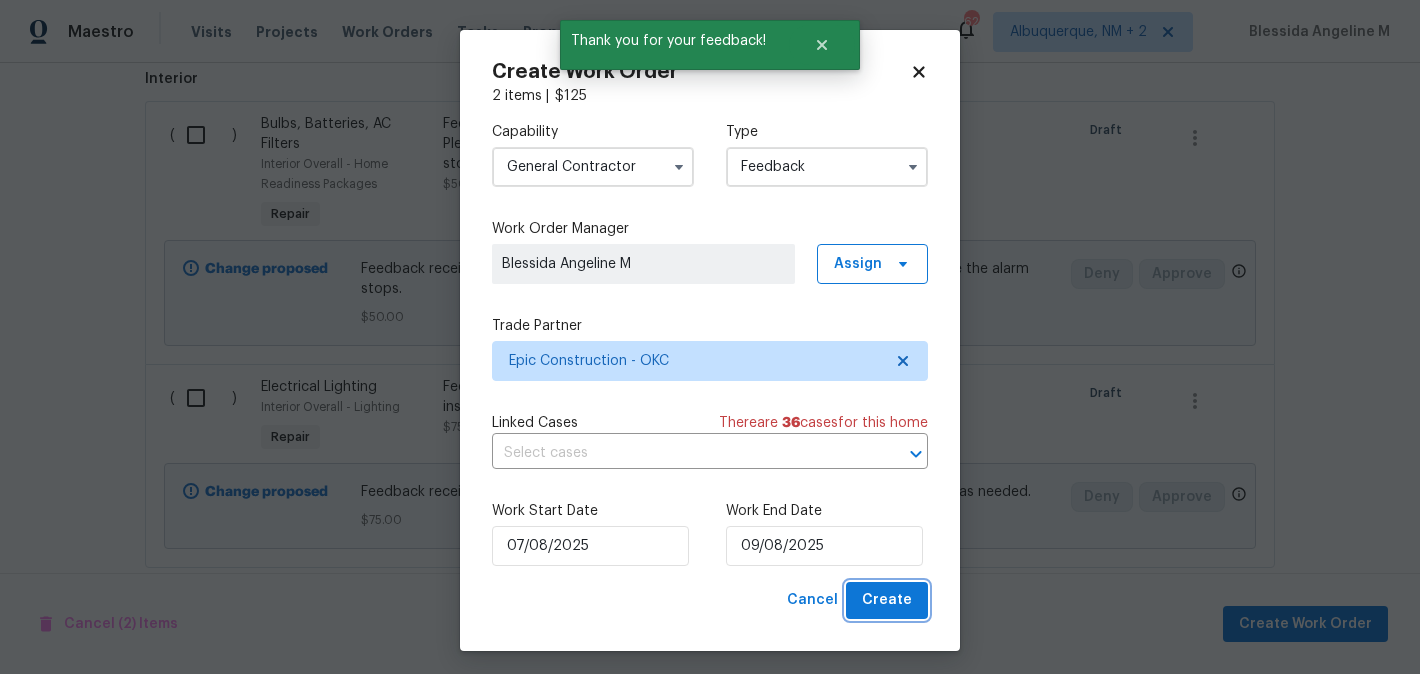 click on "Create" at bounding box center [887, 600] 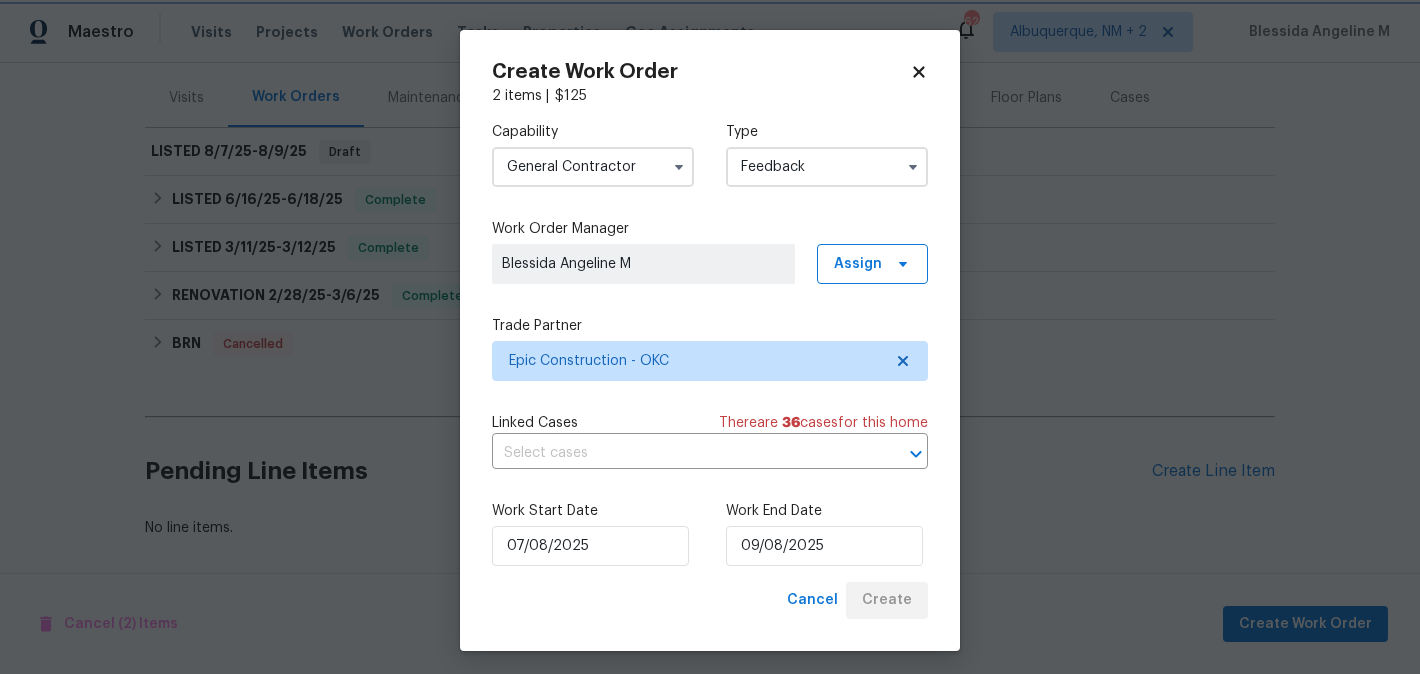 scroll, scrollTop: 235, scrollLeft: 0, axis: vertical 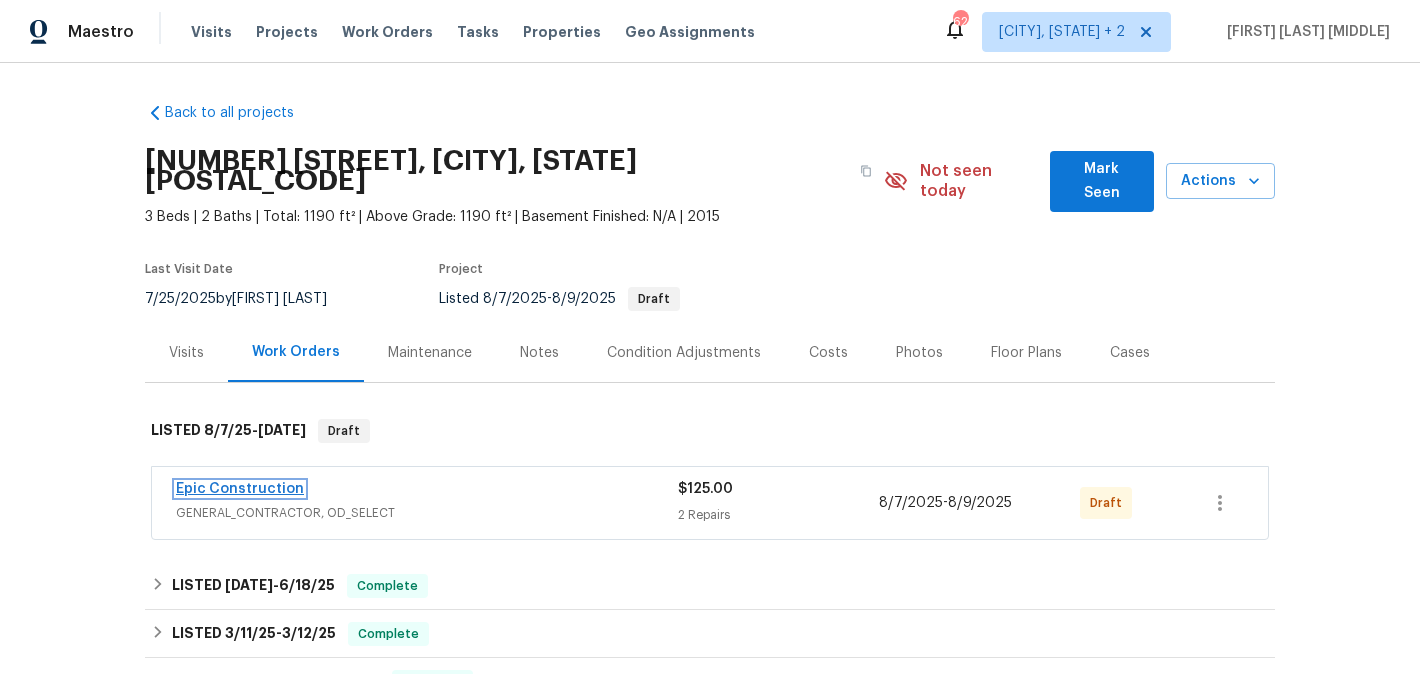 click on "Epic Construction" at bounding box center (240, 489) 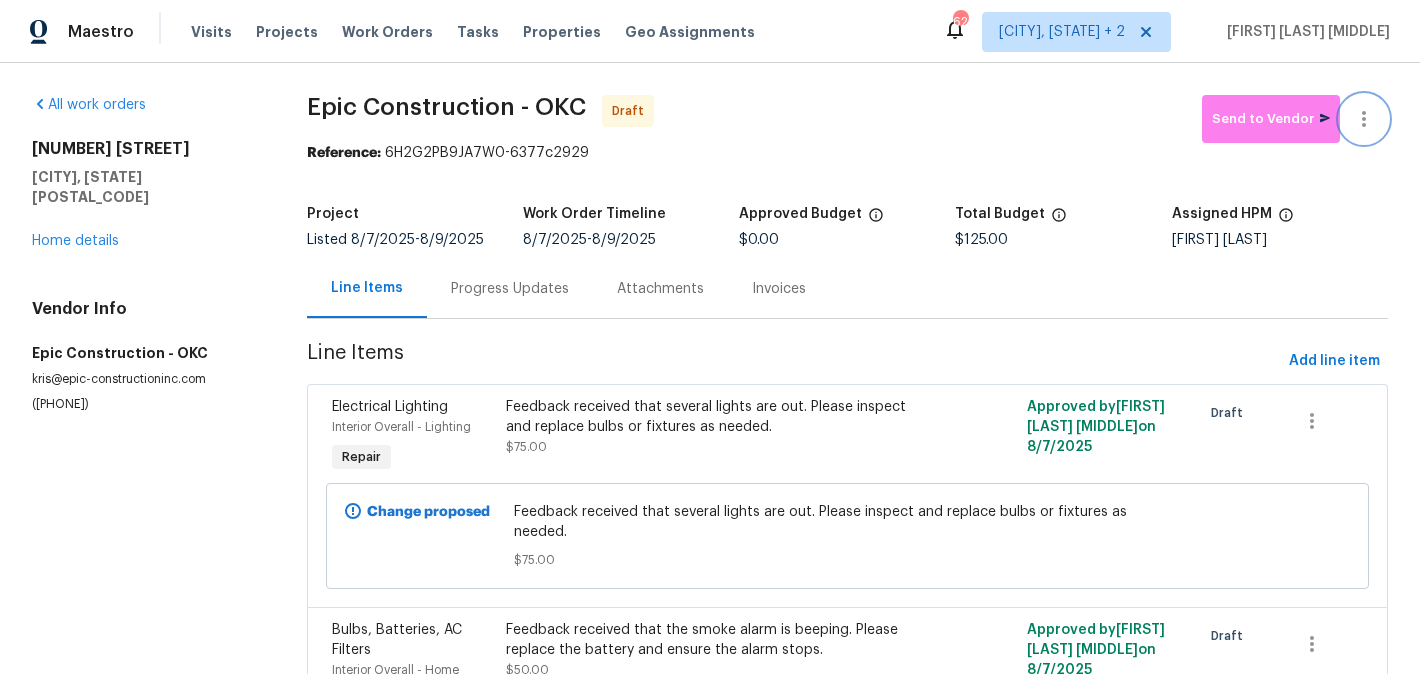 click 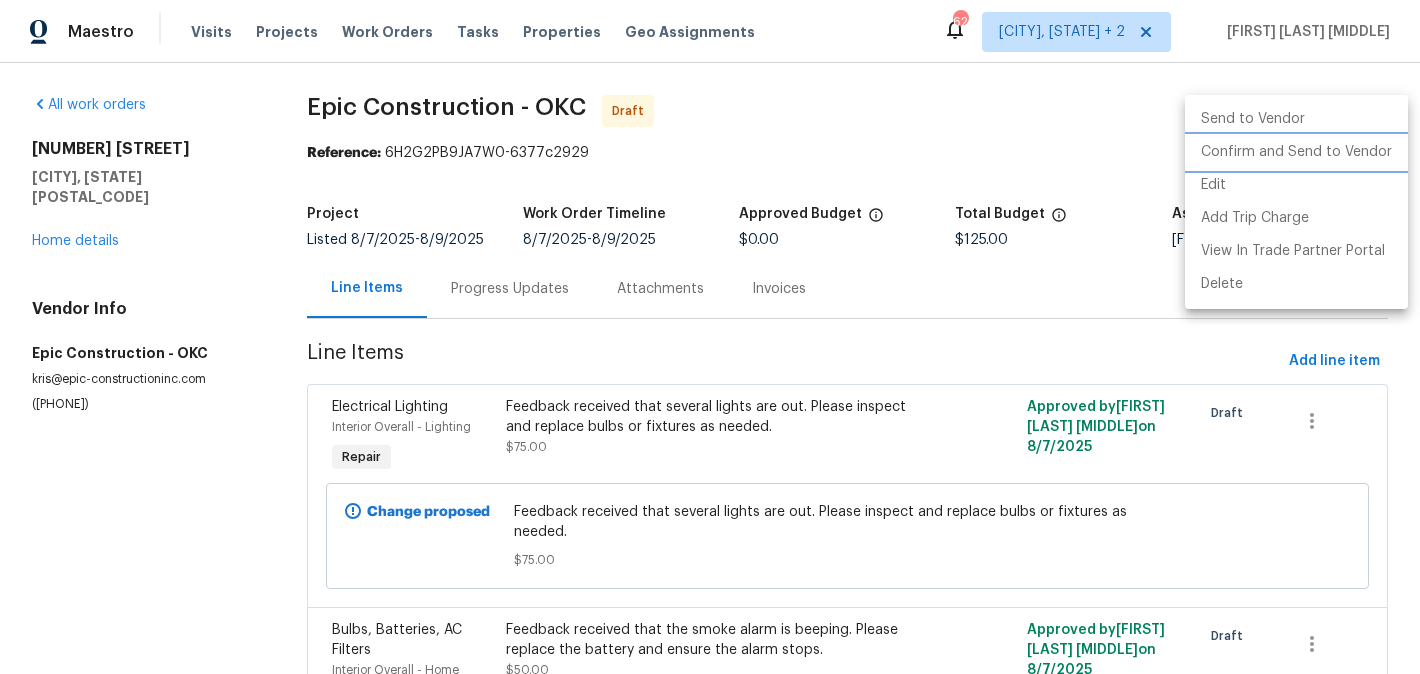 click on "Confirm and Send to Vendor" at bounding box center [1296, 152] 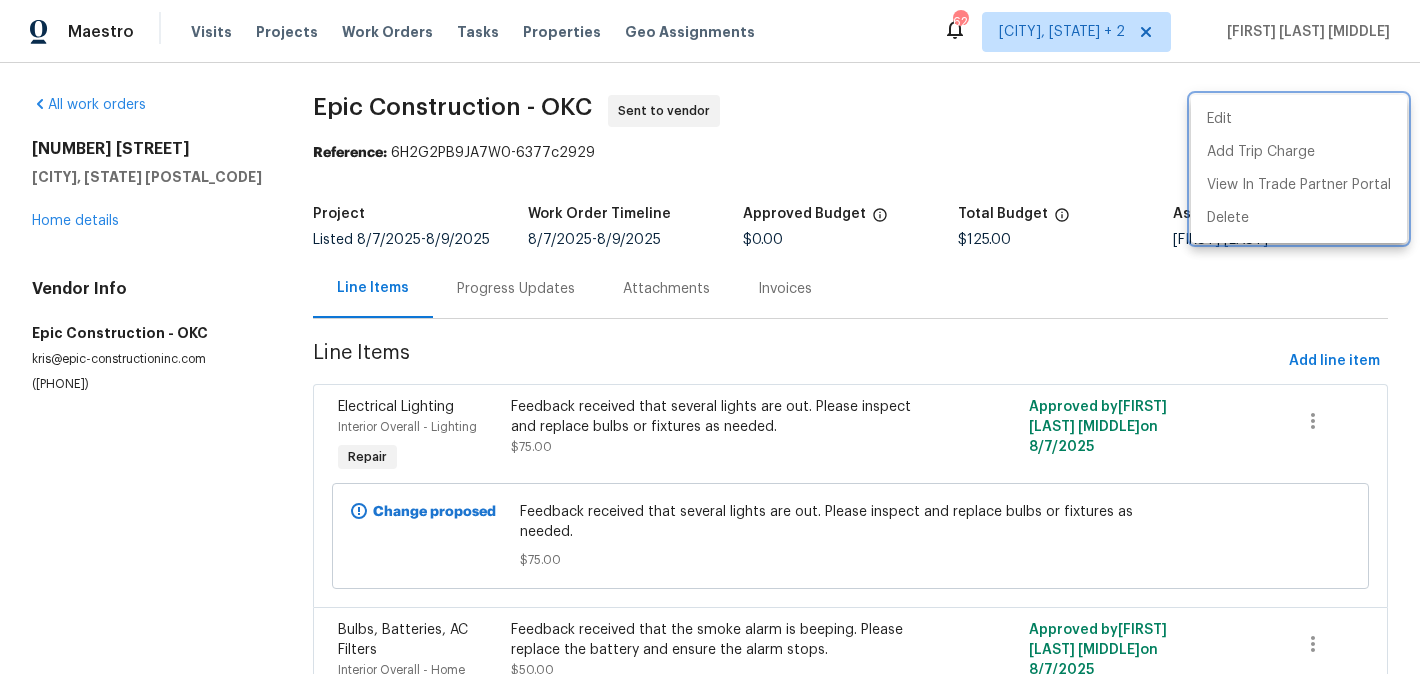 click at bounding box center [710, 337] 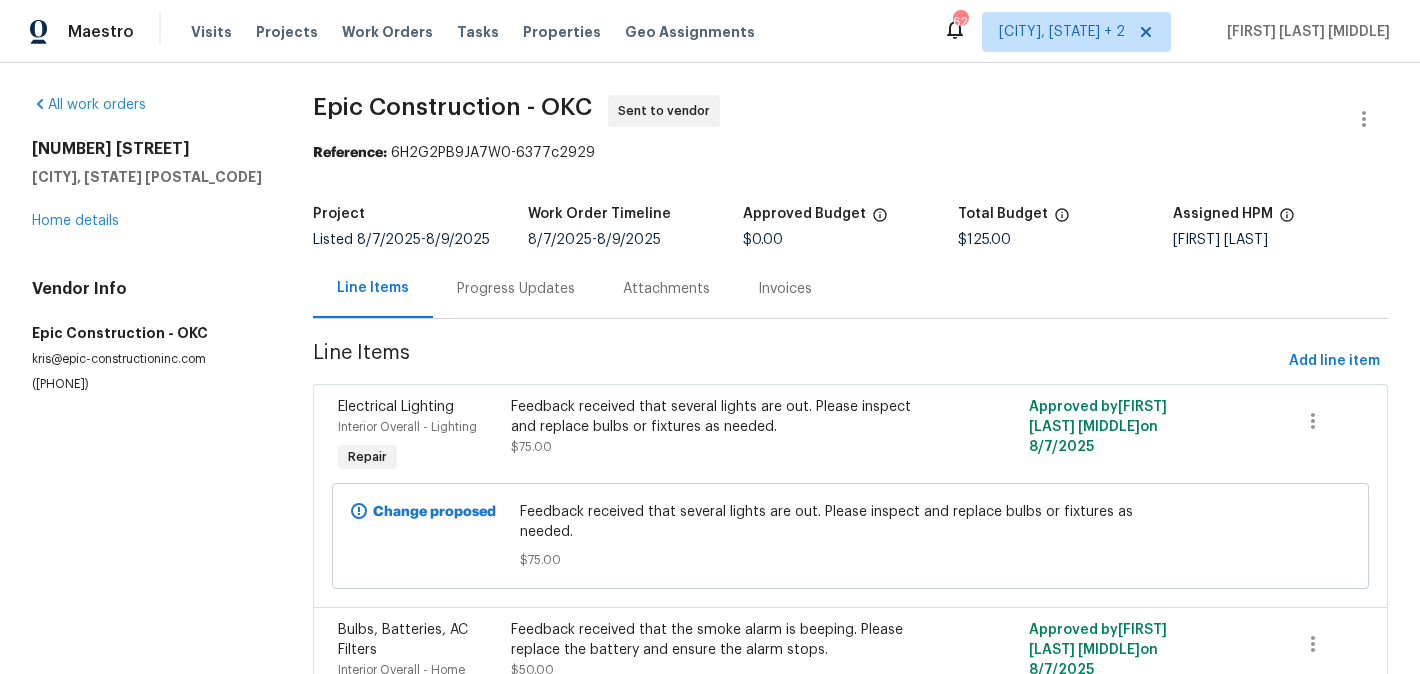 click on "Progress Updates" at bounding box center [516, 288] 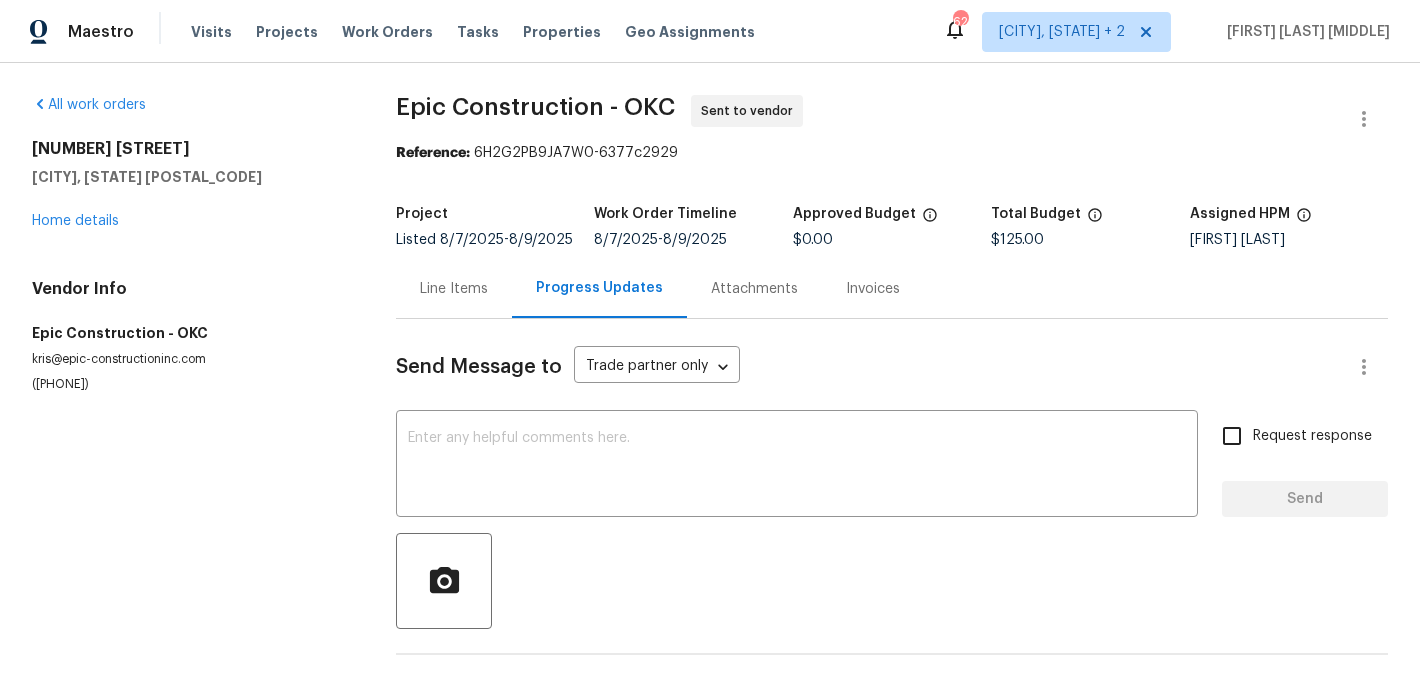 click on "Send Message to Trade partner only Trade partner only ​ x ​ Request response Send Trade Partner Updates On-site Worker Updates" at bounding box center (892, 515) 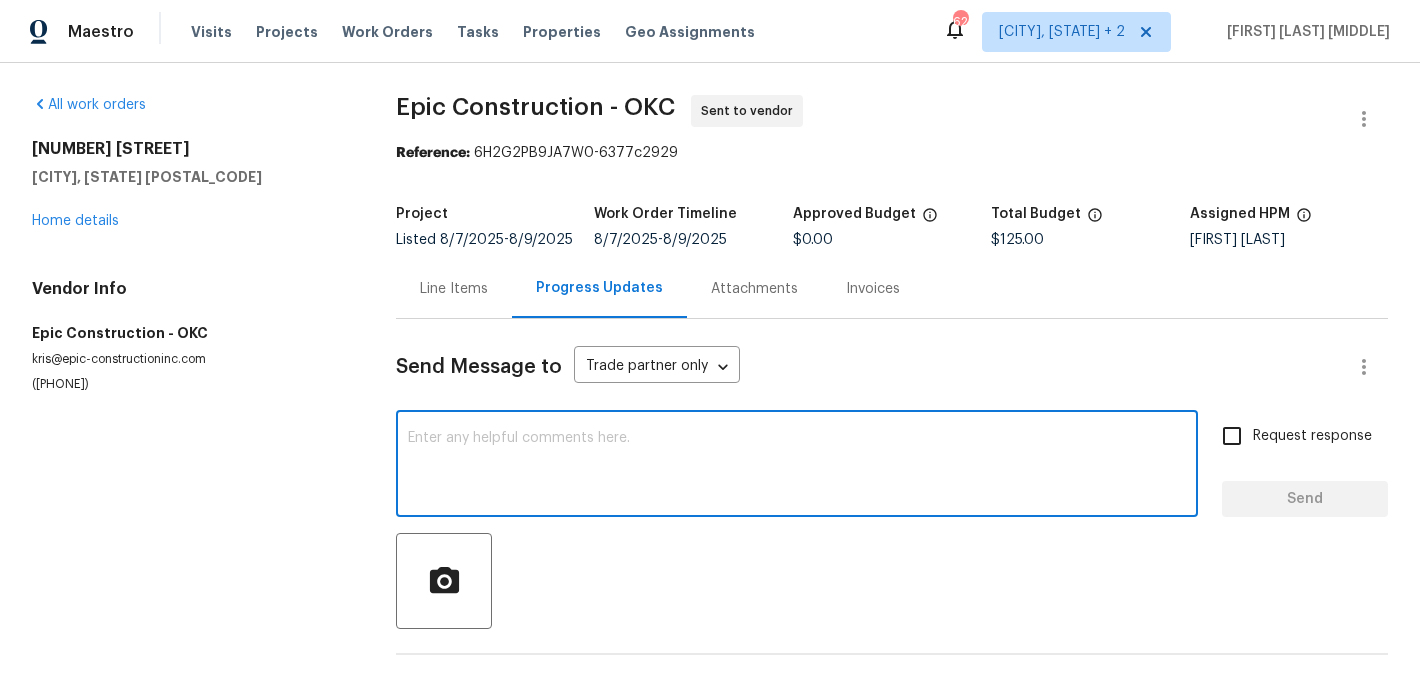 click at bounding box center [797, 466] 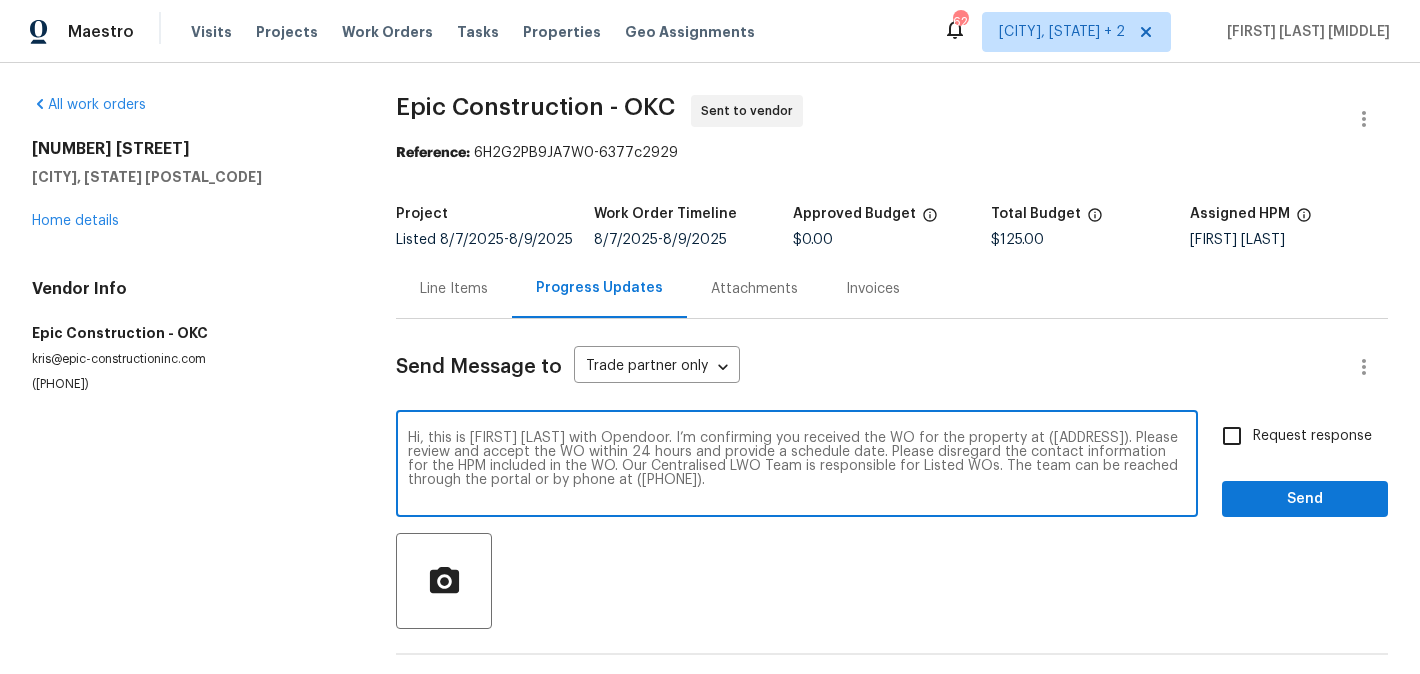 click on "Hi, this is Blessida with Opendoor. I’m confirming you received the WO for the property at (Address). Please review and accept the WO within 24 hours and provide a schedule date. Please disregard the contact information for the HPM included in the WO. Our Centralised LWO Team is responsible for Listed WOs. The team can be reached through the portal or by phone at (480) 478-0155." at bounding box center [797, 466] 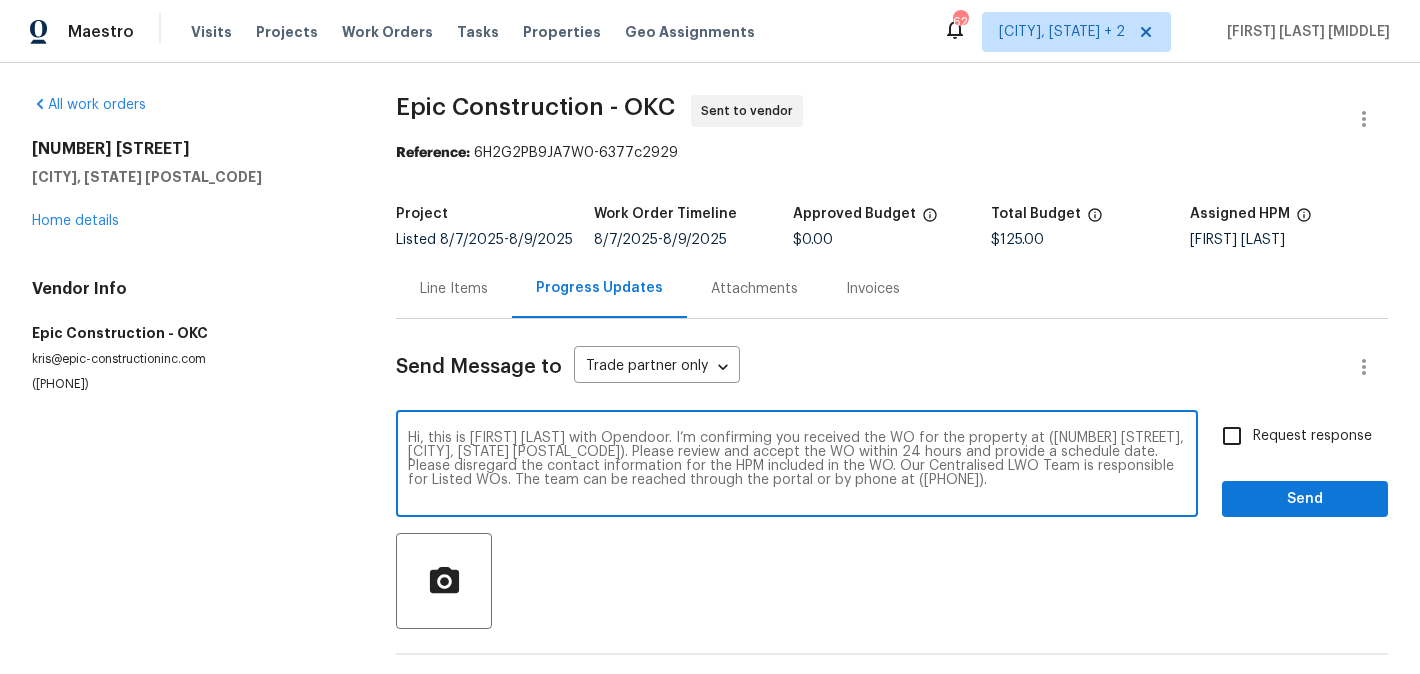 type on "Hi, this is Blessida with Opendoor. I’m confirming you received the WO for the property at (11125 NW 8th St, Yukon, OK 73099). Please review and accept the WO within 24 hours and provide a schedule date. Please disregard the contact information for the HPM included in the WO. Our Centralised LWO Team is responsible for Listed WOs. The team can be reached through the portal or by phone at (480) 478-0155." 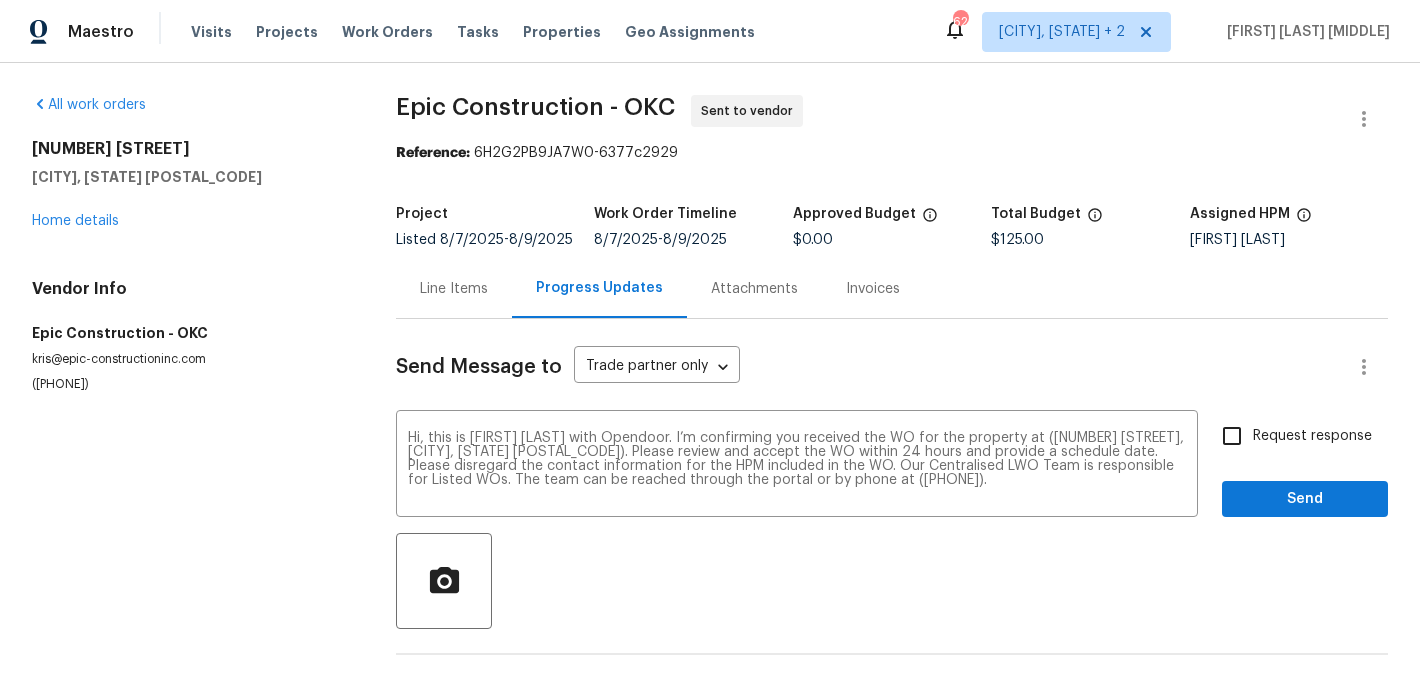 click on "Request response" at bounding box center (1312, 436) 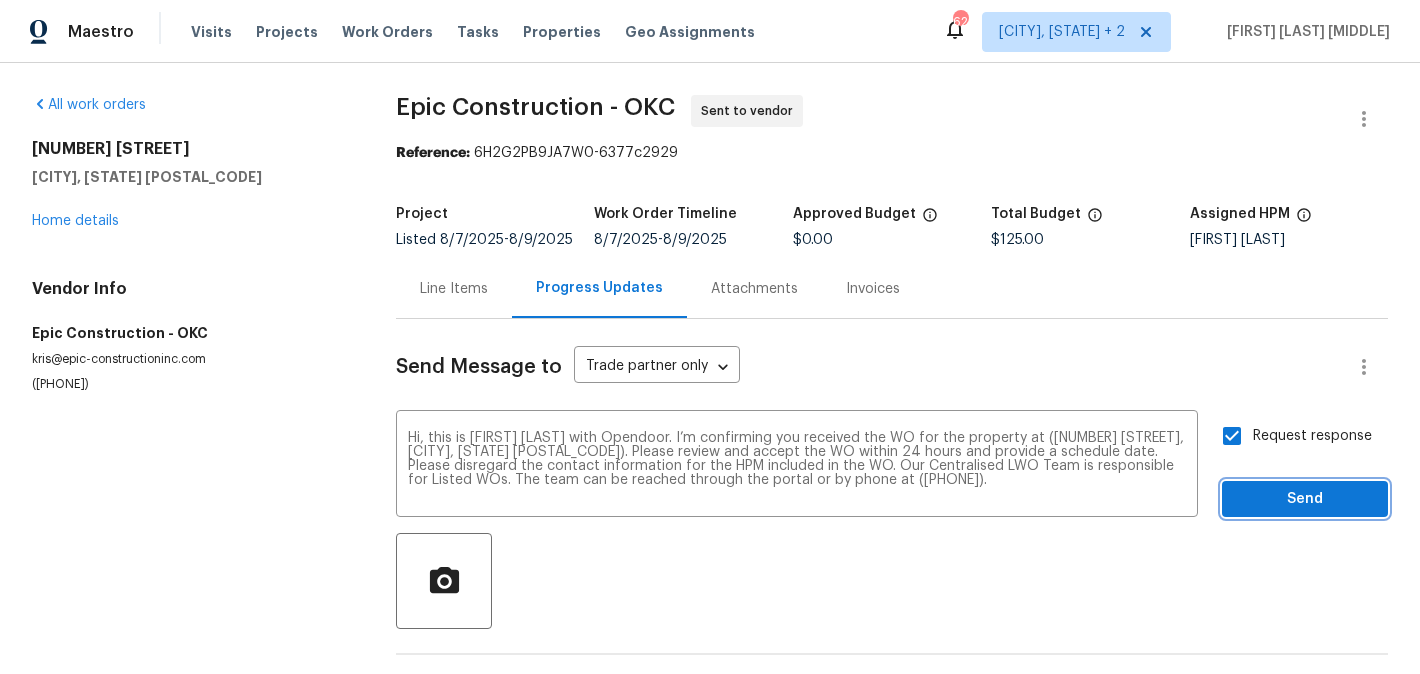 click on "Send" at bounding box center [1305, 499] 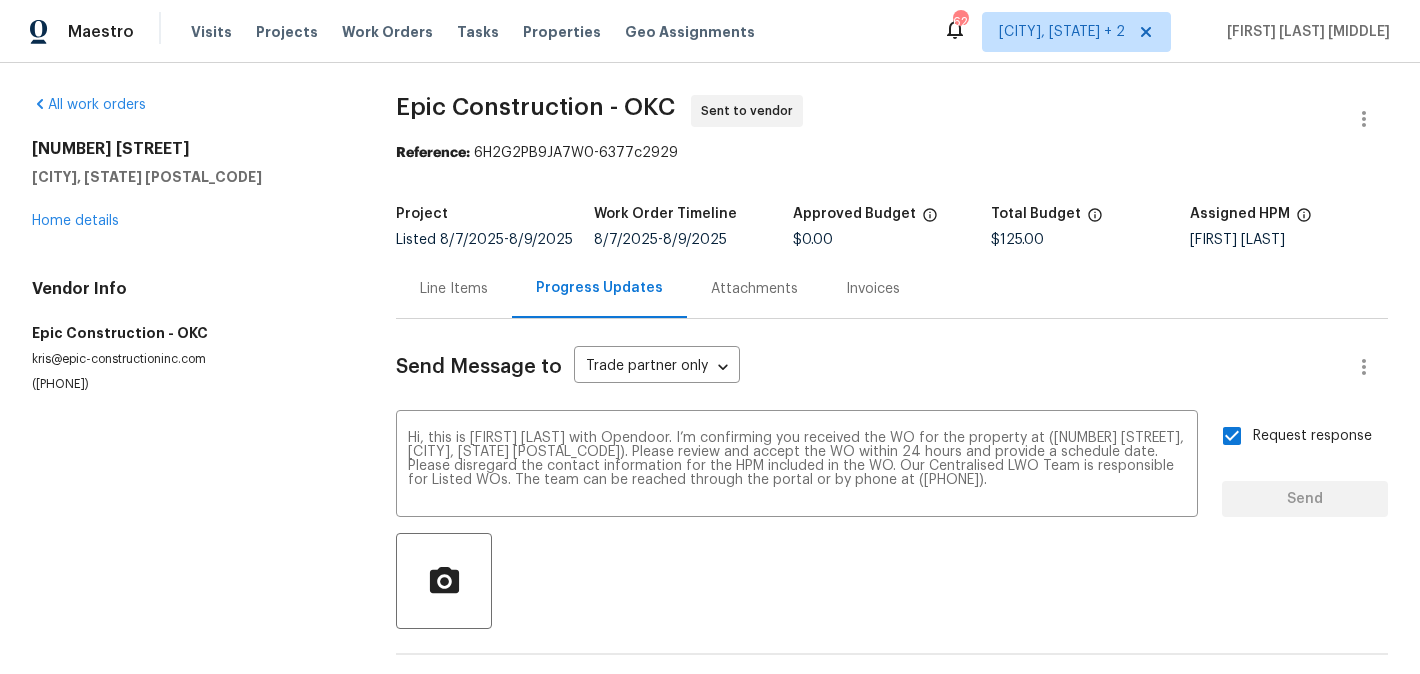 type 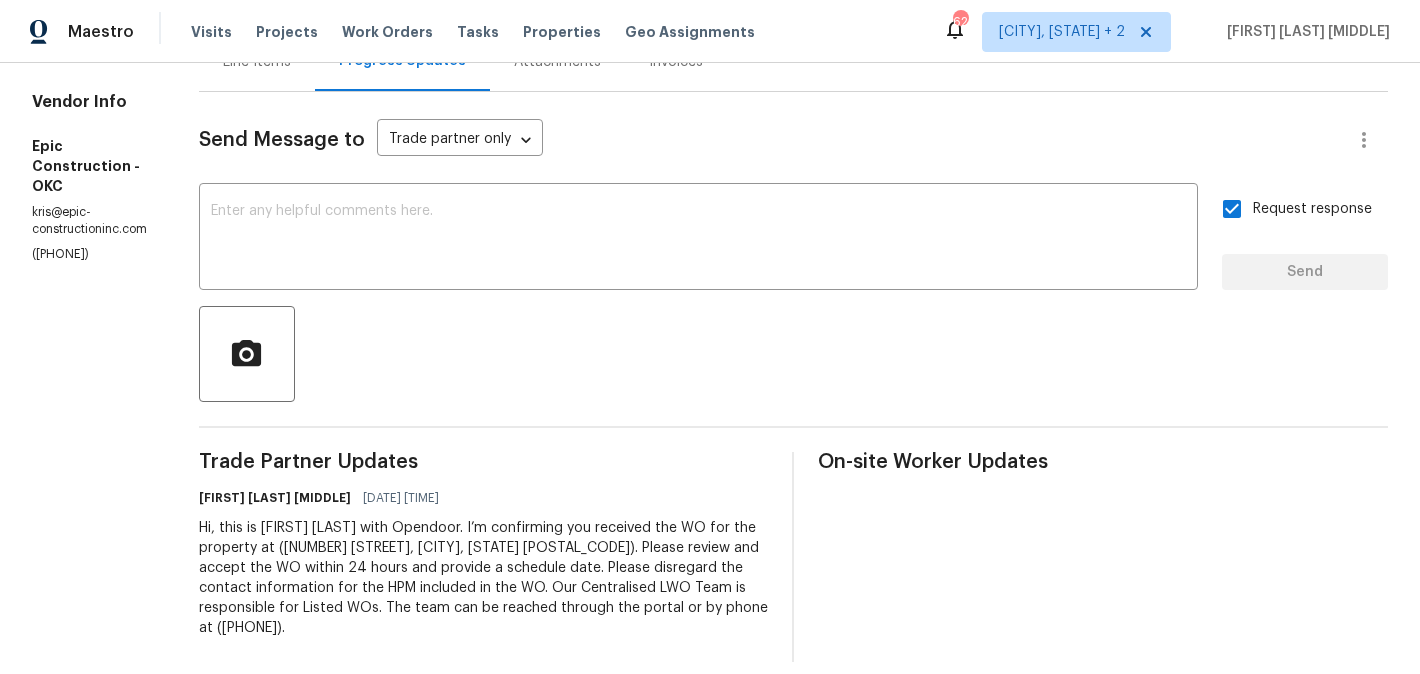 scroll, scrollTop: 0, scrollLeft: 0, axis: both 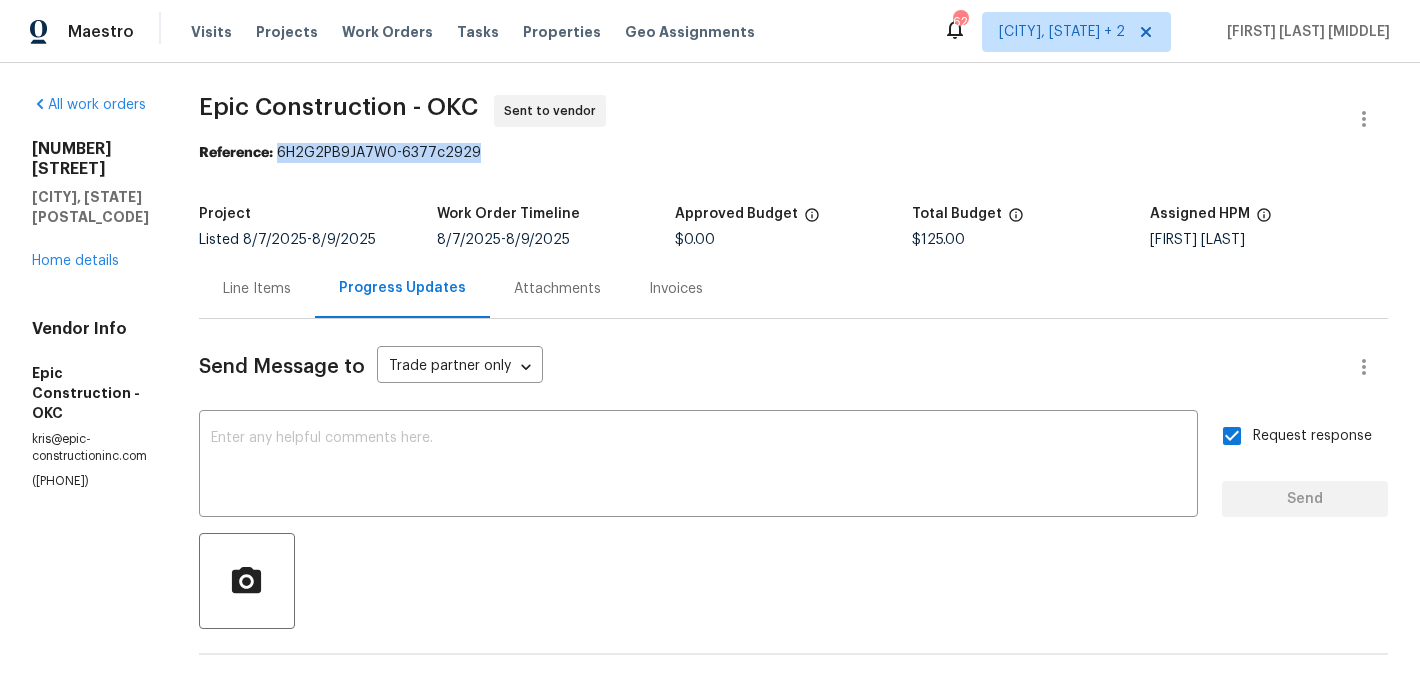 drag, startPoint x: 285, startPoint y: 157, endPoint x: 503, endPoint y: 157, distance: 218 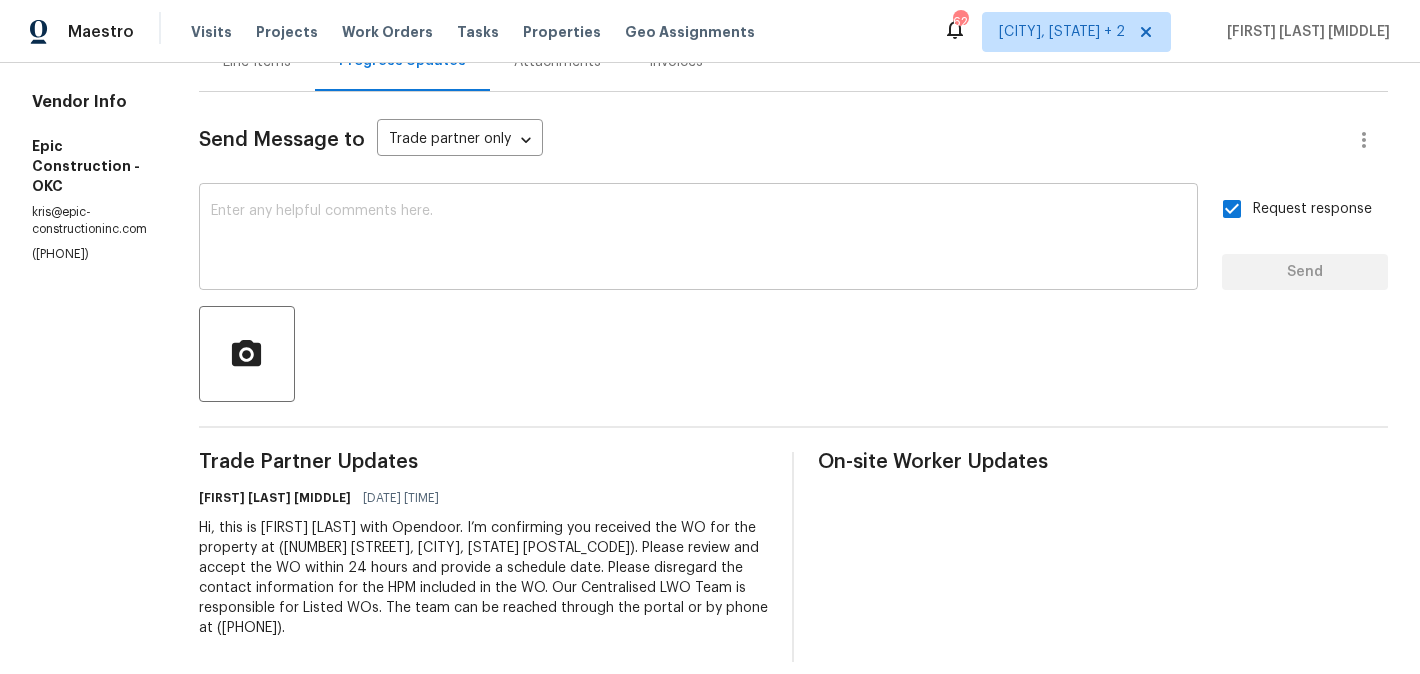 scroll, scrollTop: 0, scrollLeft: 0, axis: both 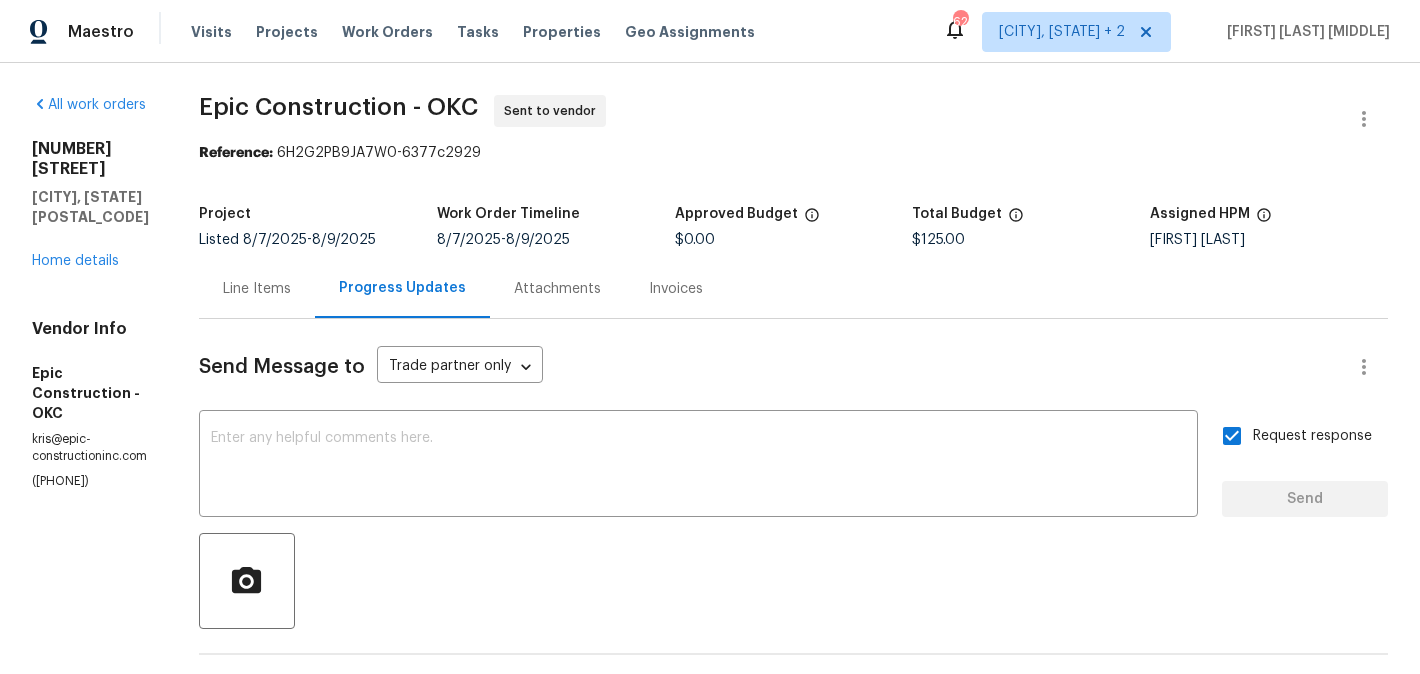 click on "Line Items" at bounding box center [257, 288] 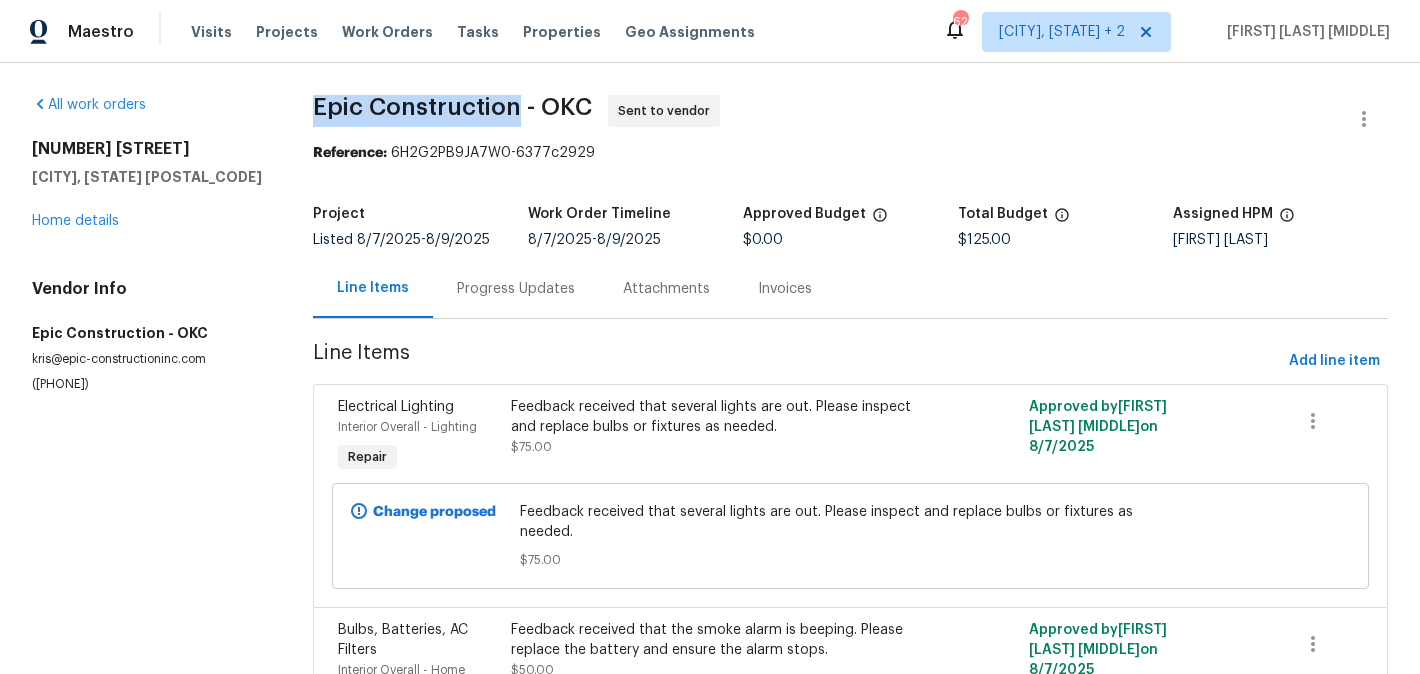 drag, startPoint x: 310, startPoint y: 111, endPoint x: 525, endPoint y: 112, distance: 215.00232 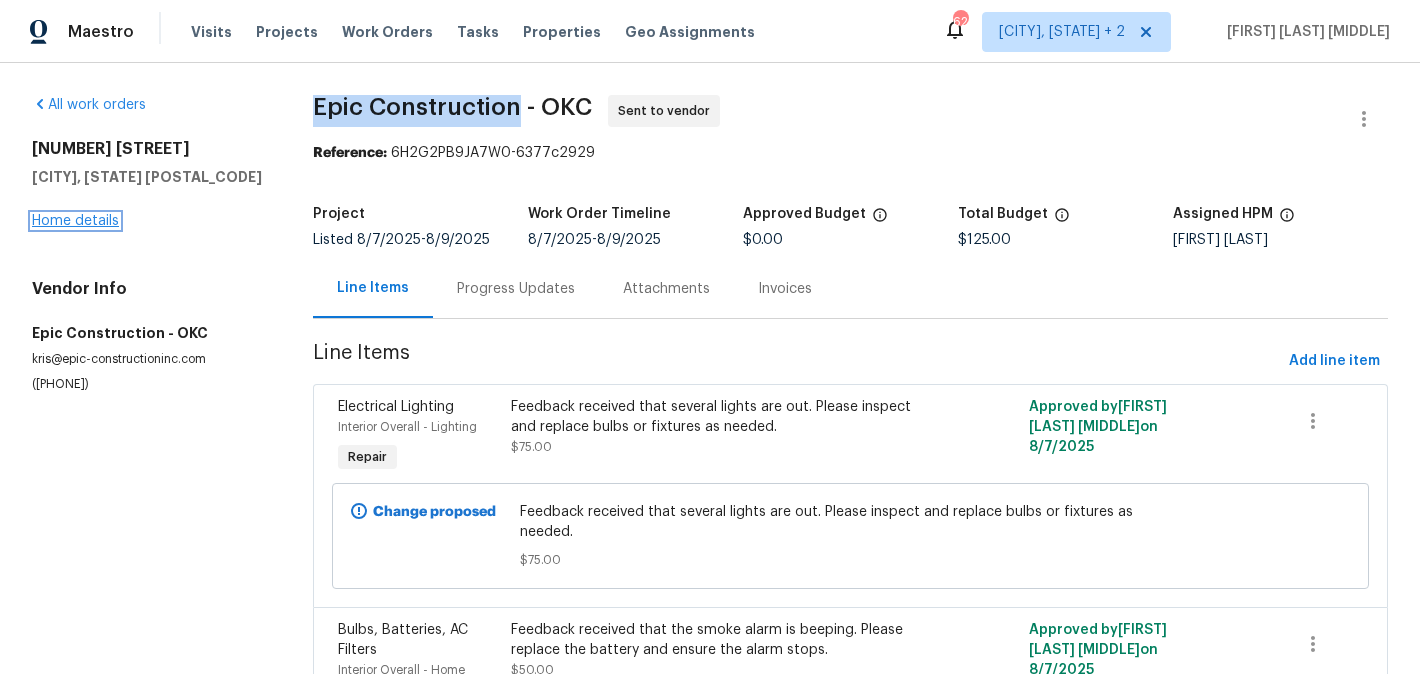 click on "Home details" at bounding box center [75, 221] 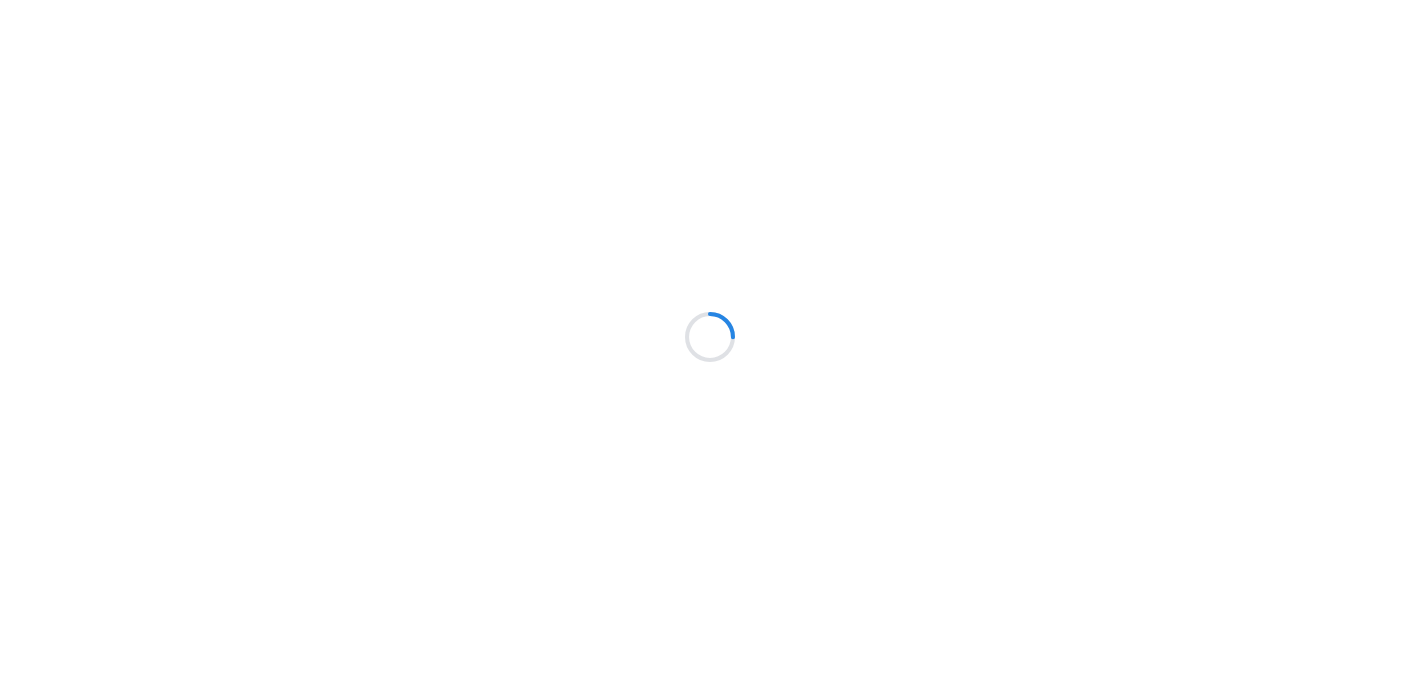 scroll, scrollTop: 0, scrollLeft: 0, axis: both 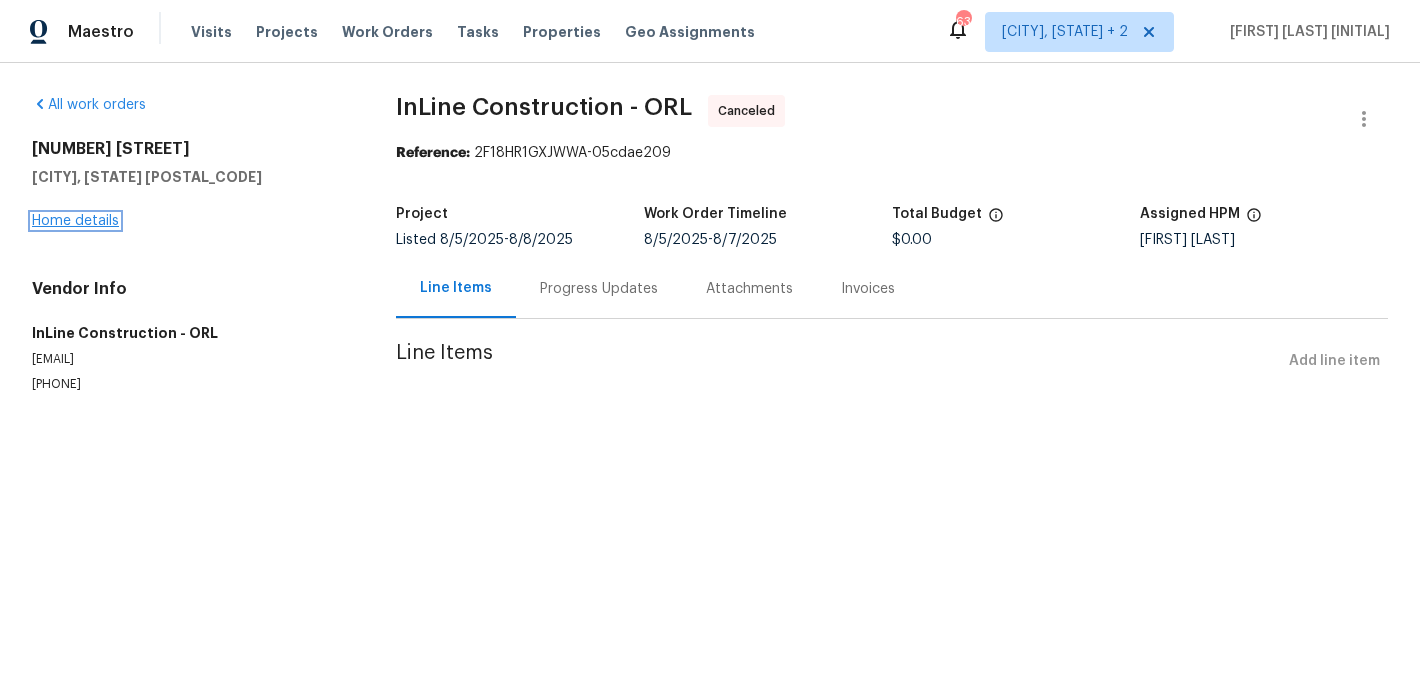 click on "Home details" at bounding box center (75, 221) 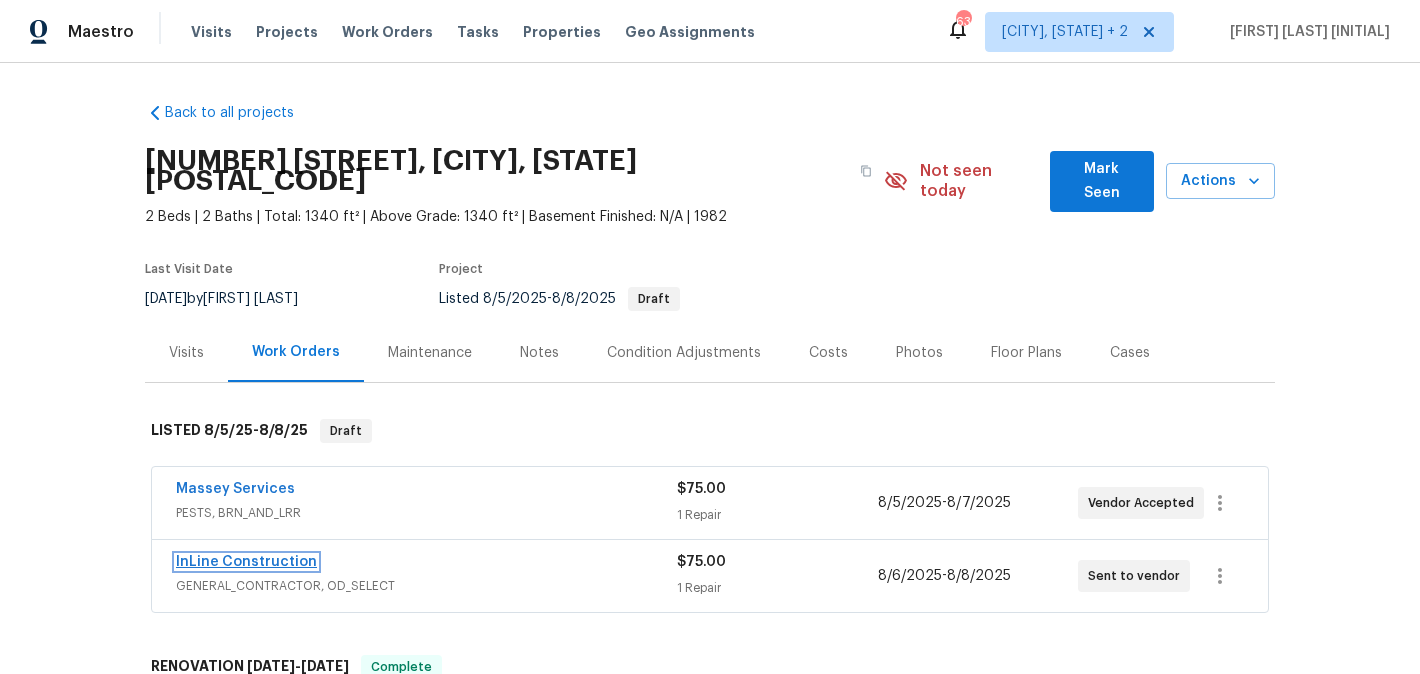 click on "InLine Construction" at bounding box center [246, 562] 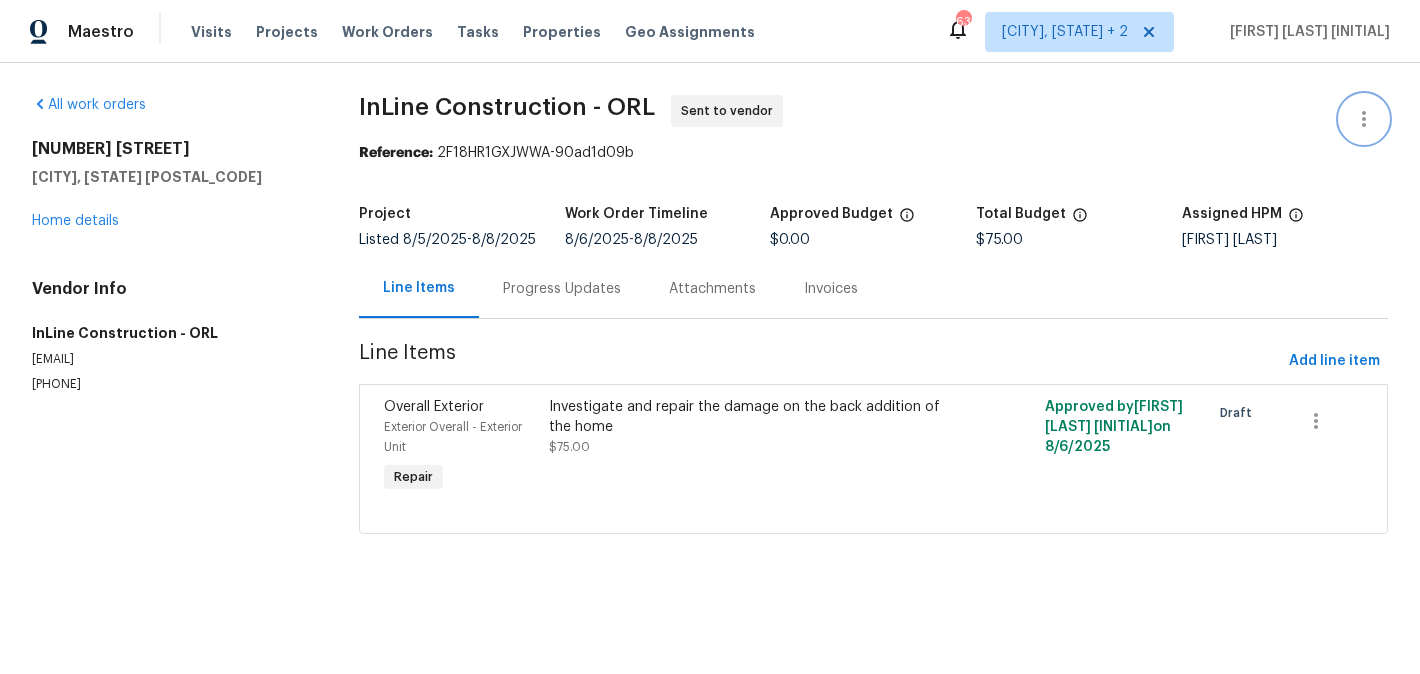 click 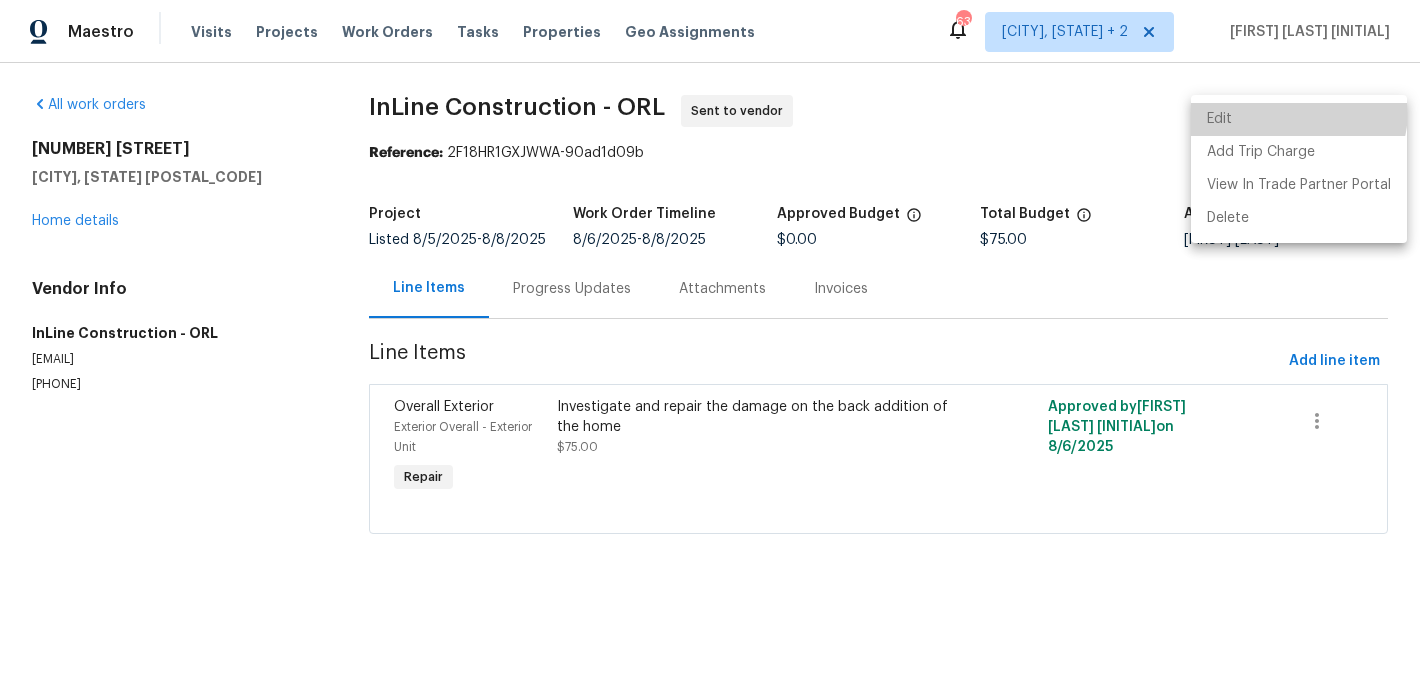 click on "Edit" at bounding box center (1299, 119) 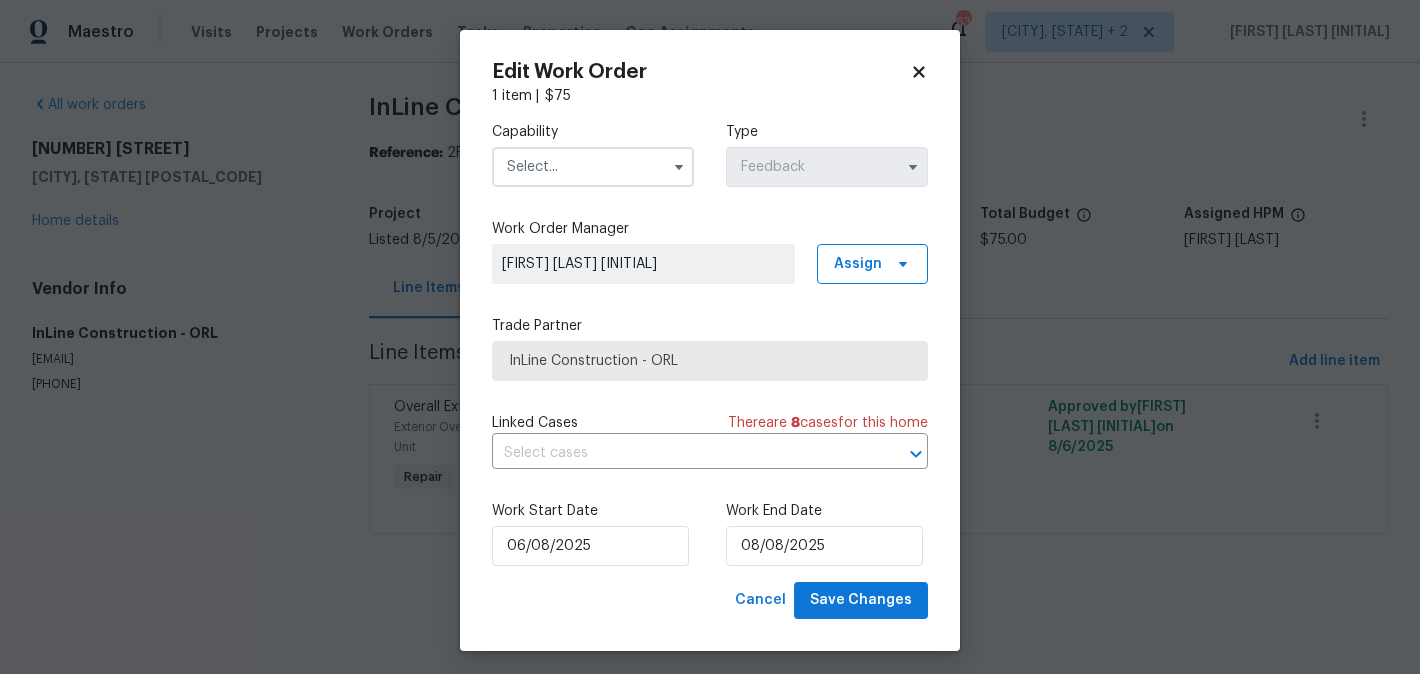 click at bounding box center [593, 167] 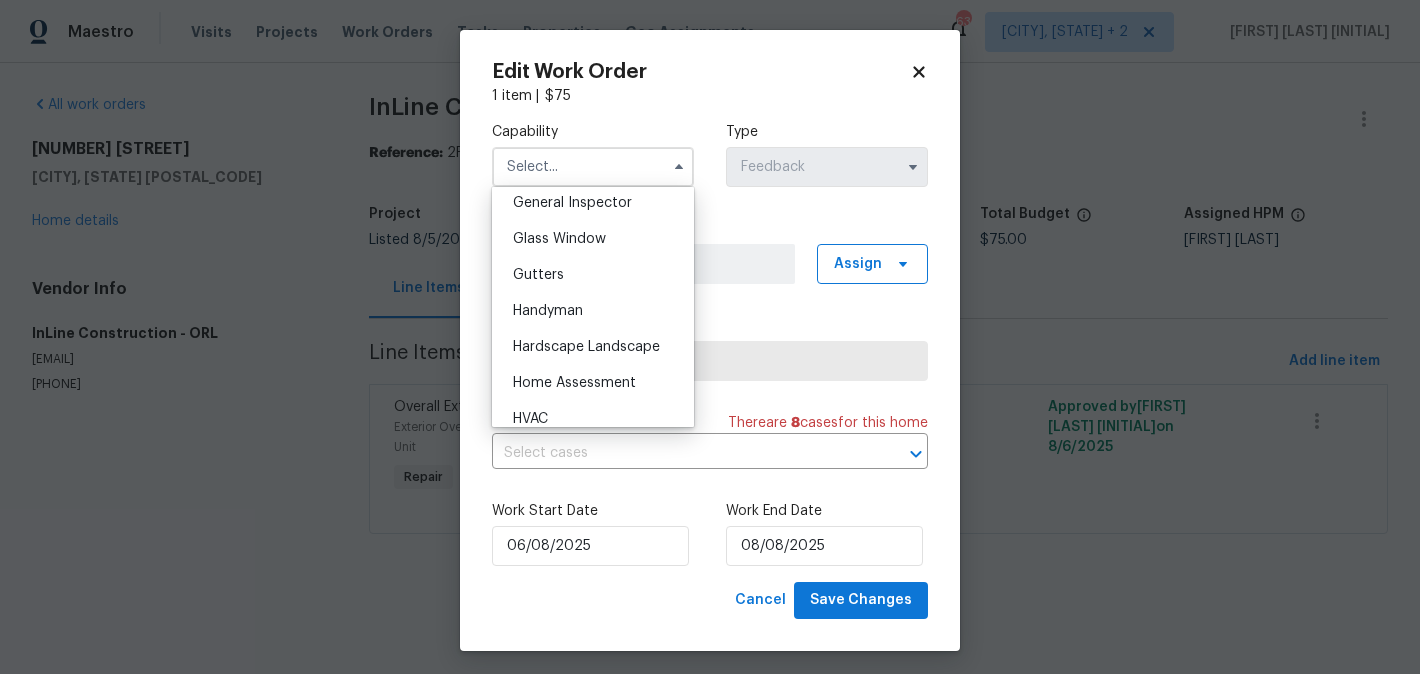 scroll, scrollTop: 1000, scrollLeft: 0, axis: vertical 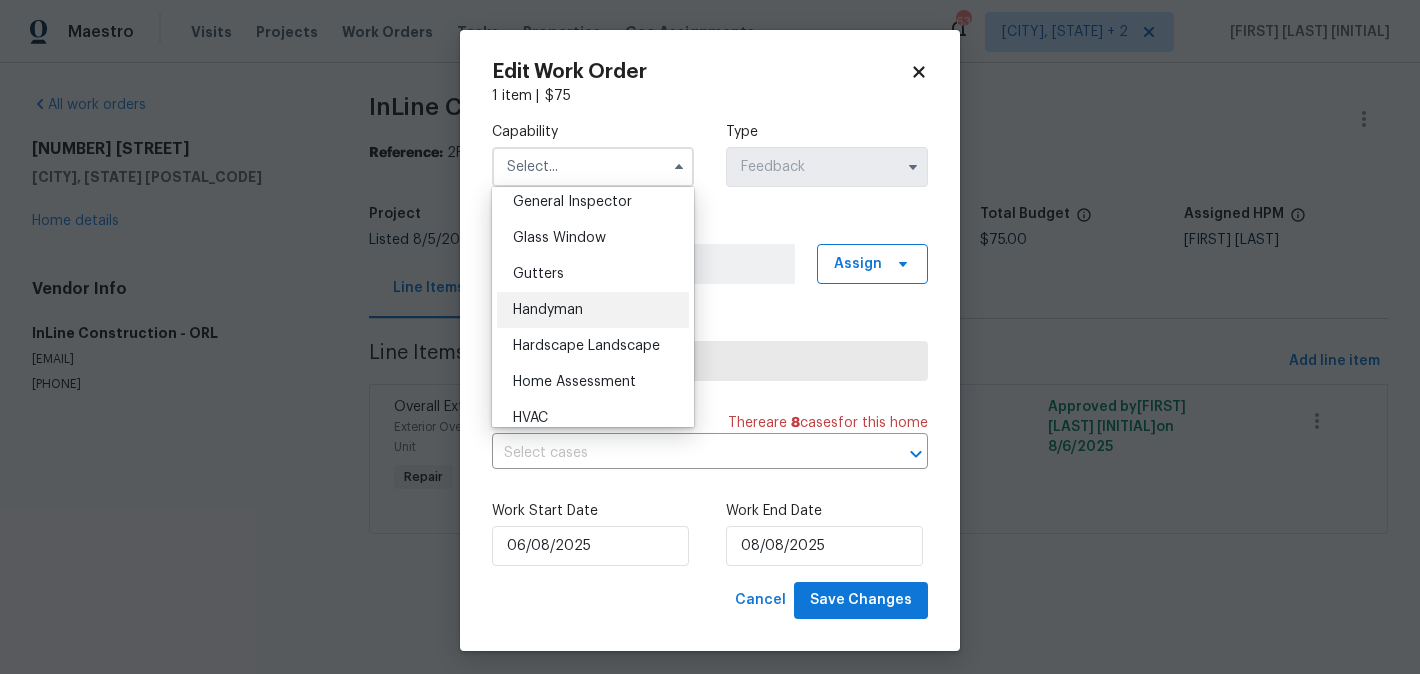 click on "Handyman" at bounding box center [593, 310] 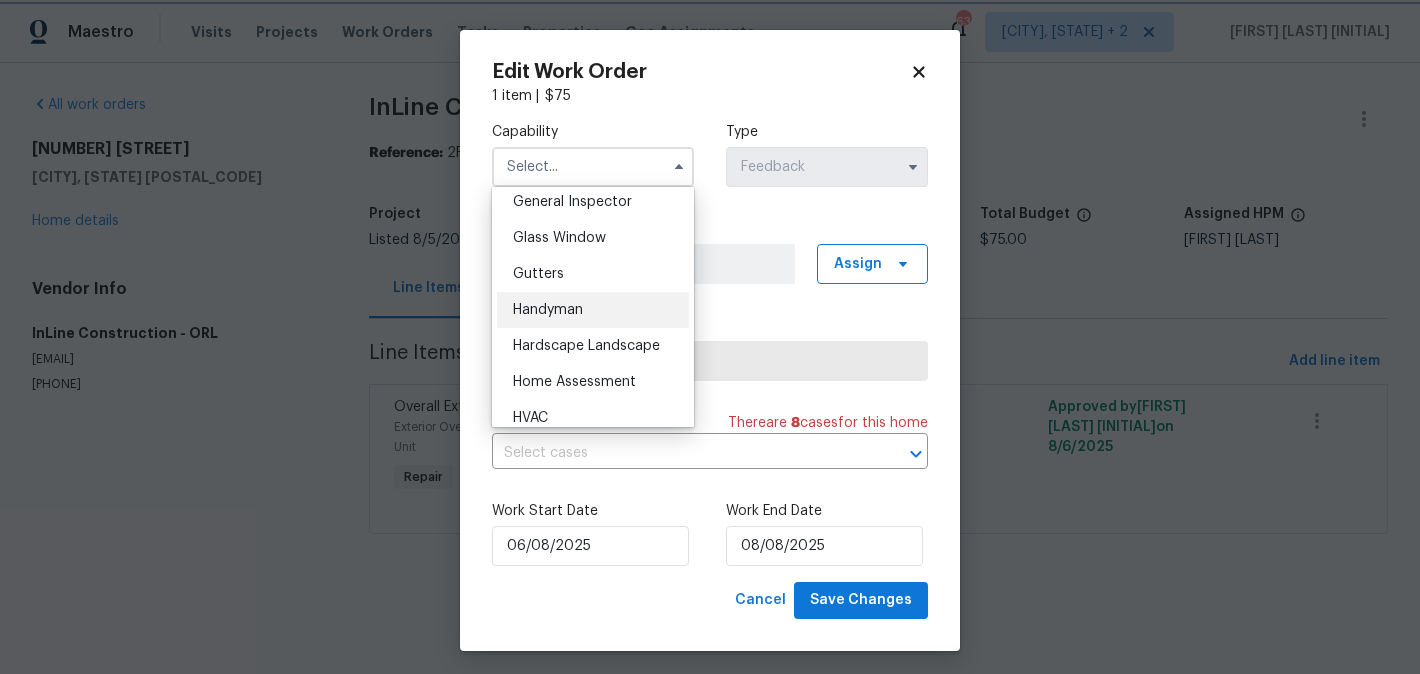 type on "Handyman" 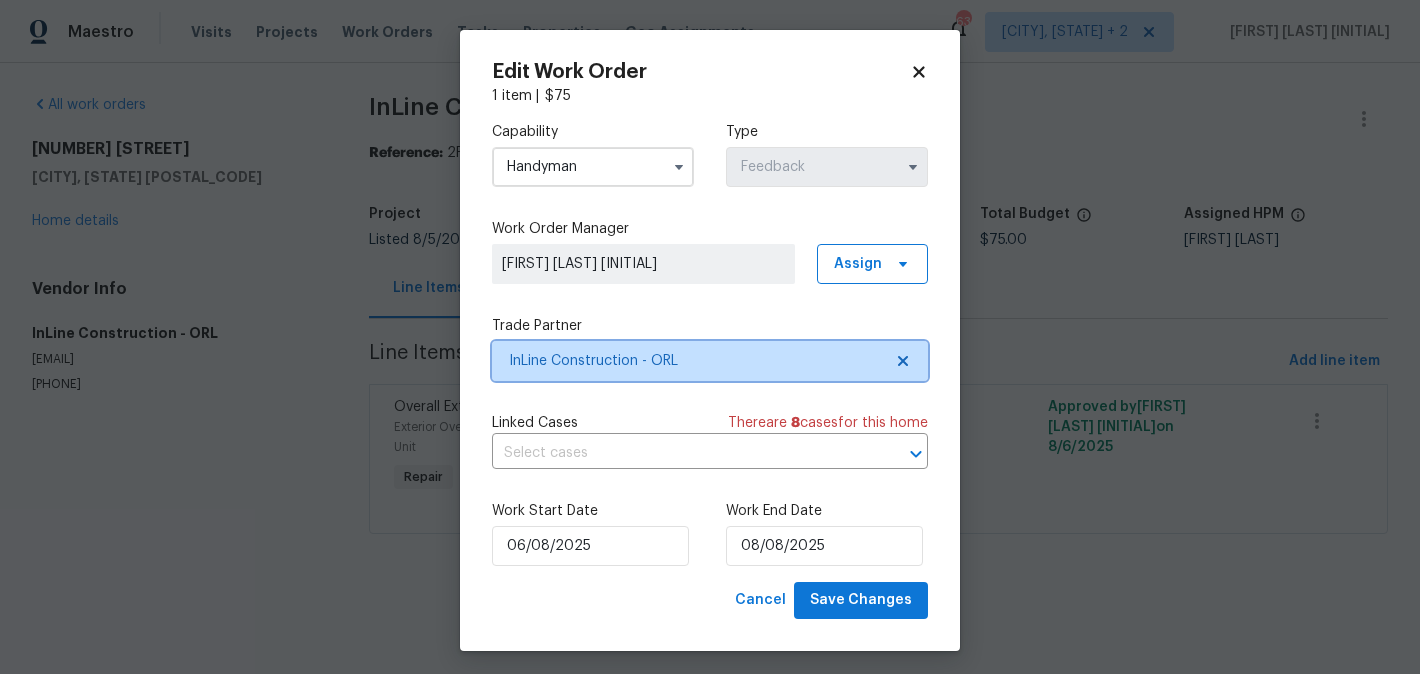 click on "InLine Construction - ORL" at bounding box center (695, 361) 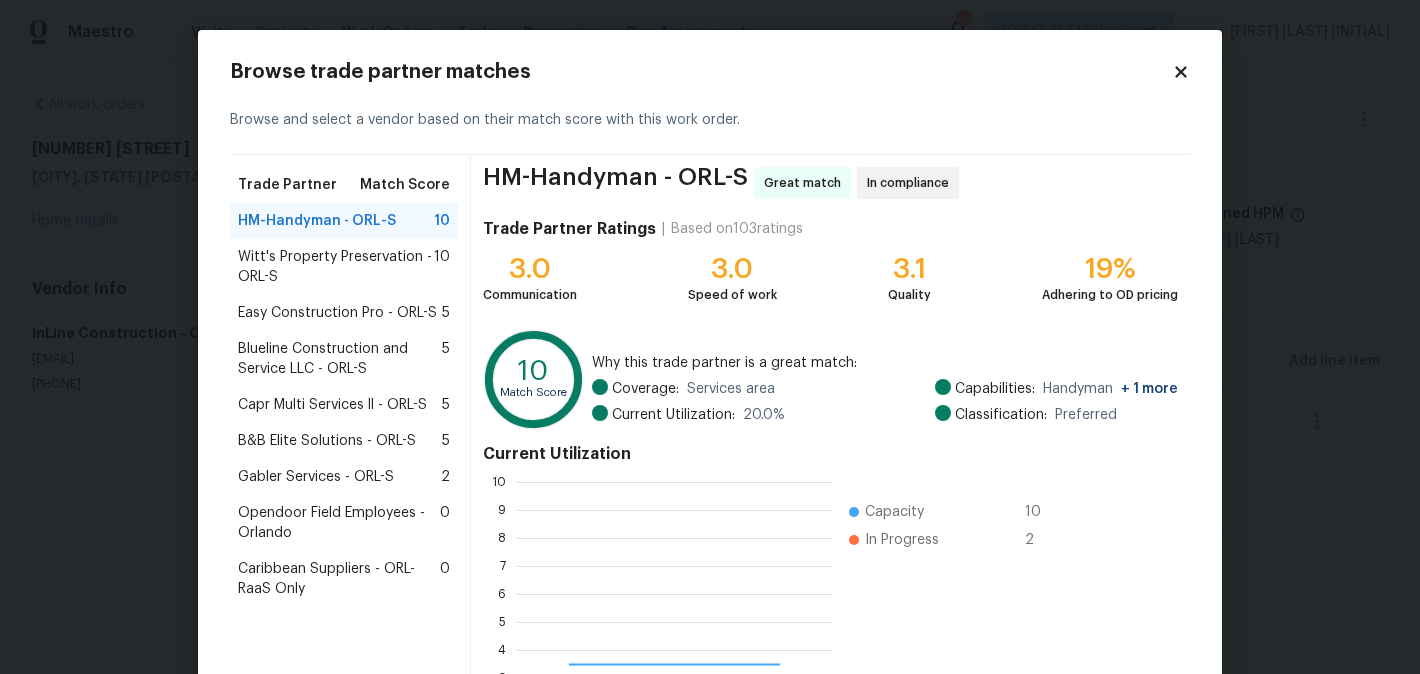 scroll, scrollTop: 2, scrollLeft: 2, axis: both 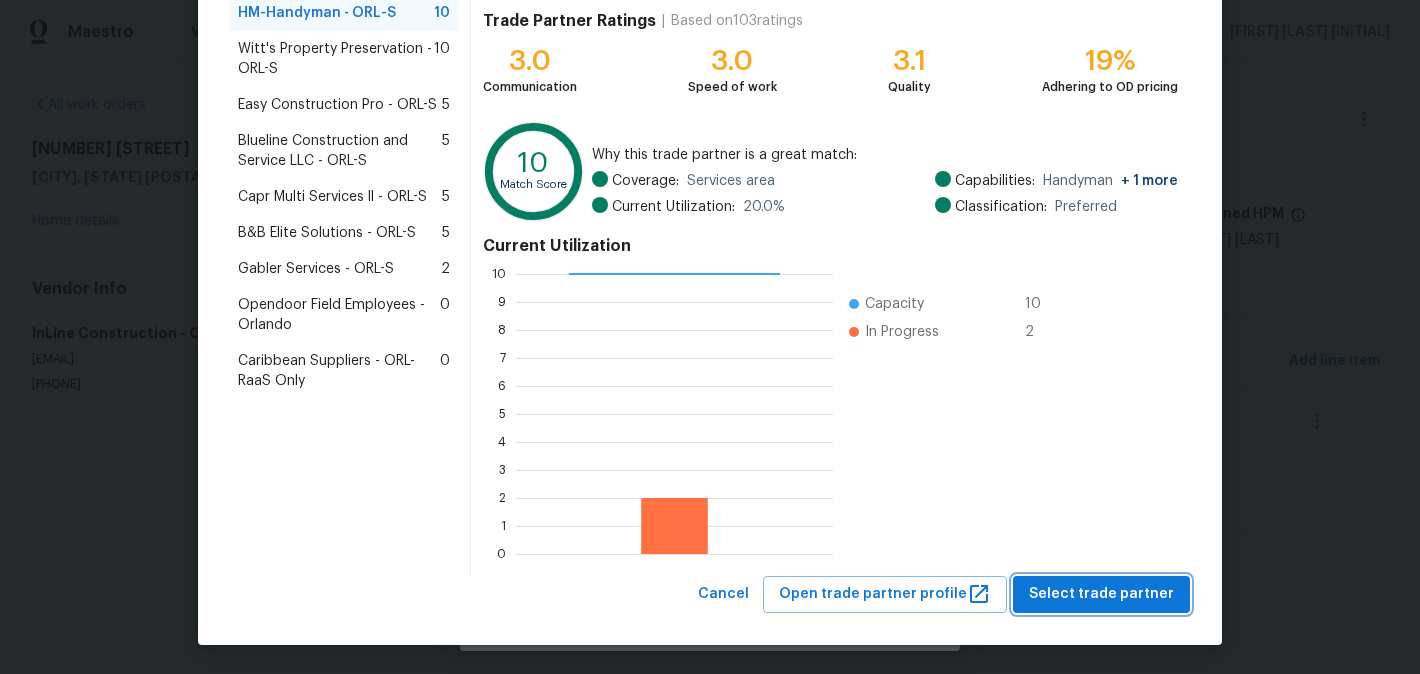 click on "Select trade partner" at bounding box center (1101, 594) 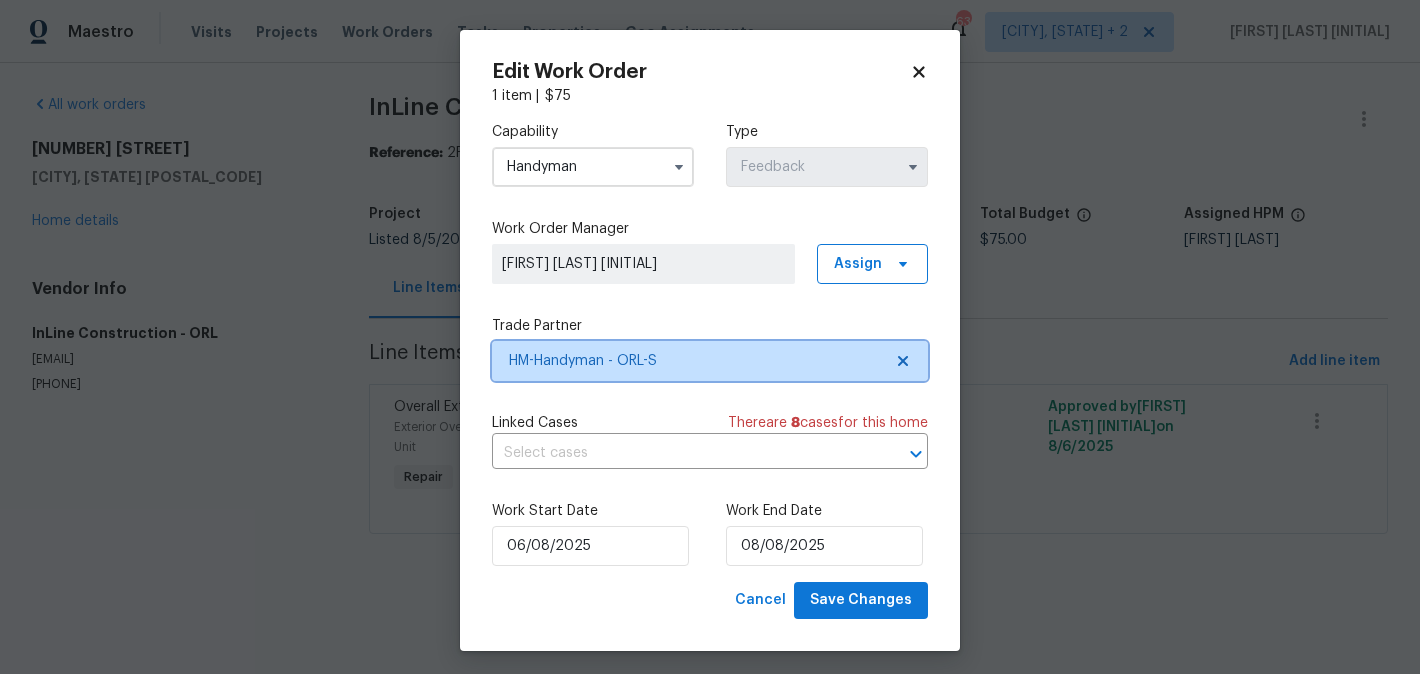 scroll, scrollTop: 0, scrollLeft: 0, axis: both 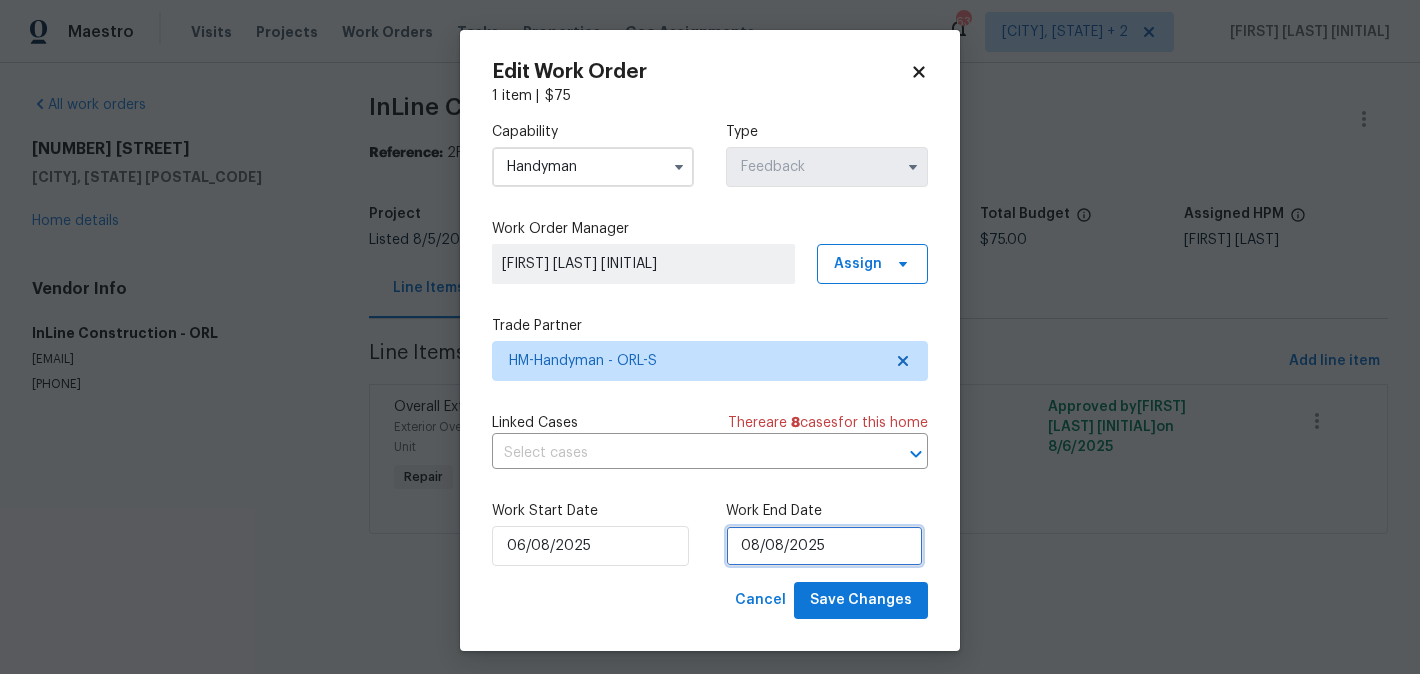 click on "08/08/2025" at bounding box center (824, 546) 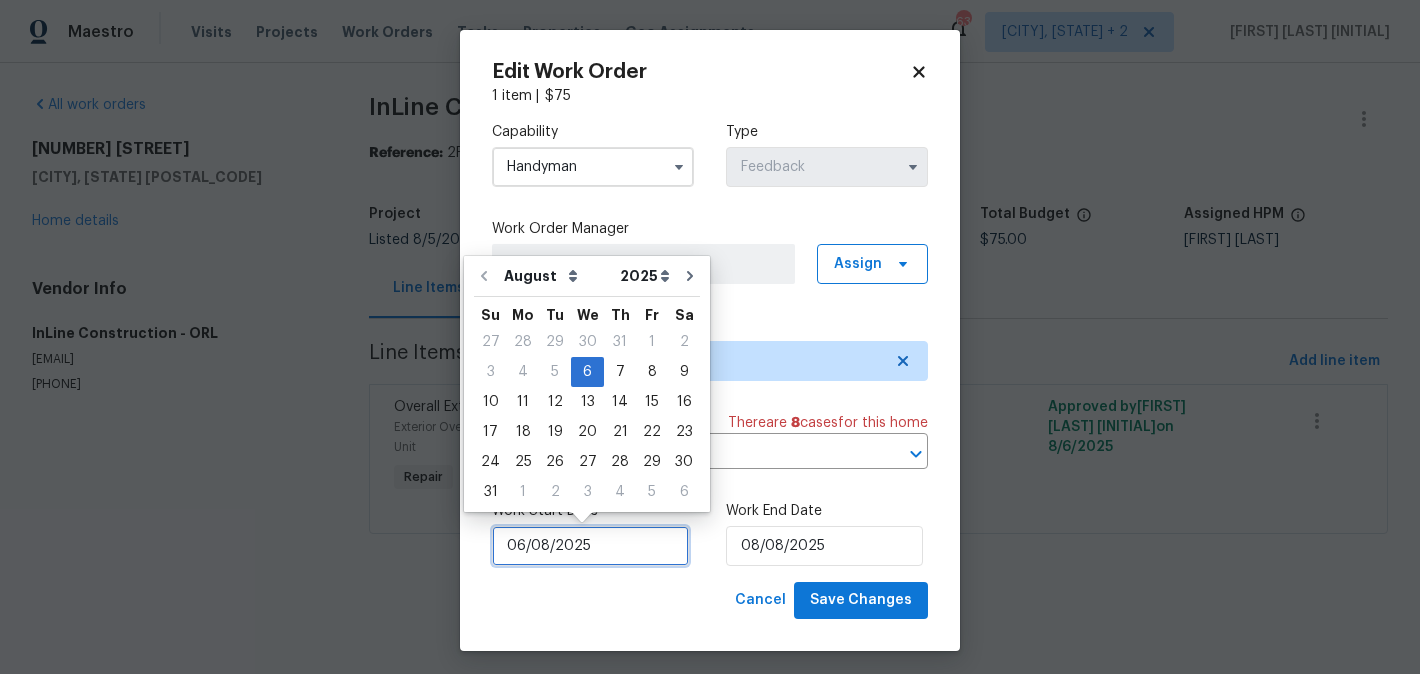 click on "06/08/2025" at bounding box center [590, 546] 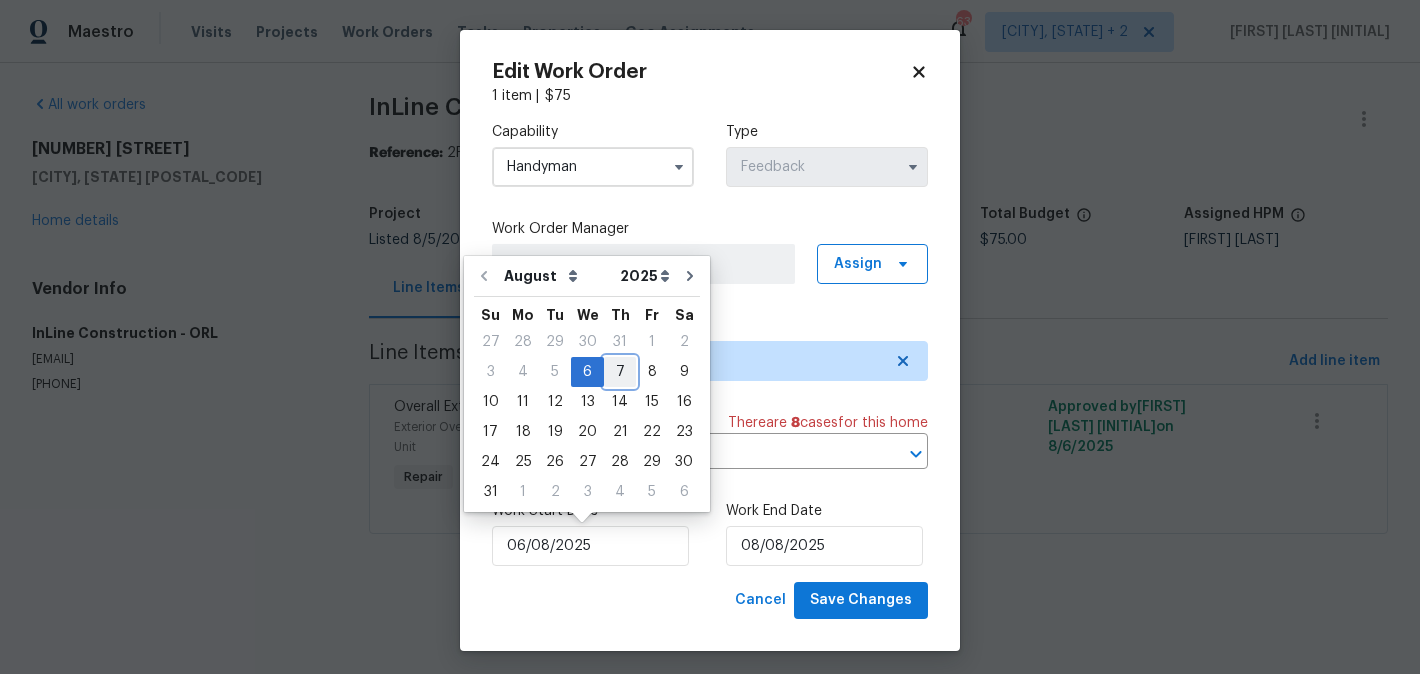 click on "7" at bounding box center [620, 372] 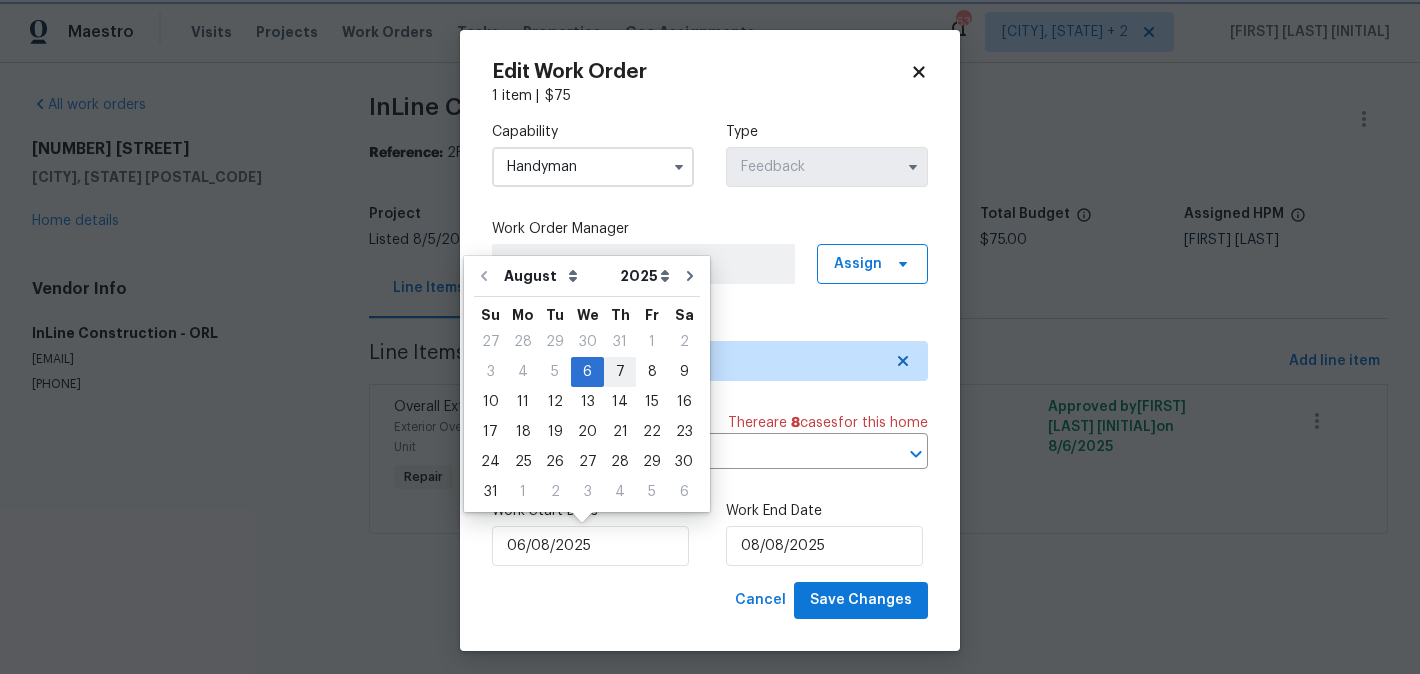 type on "07/08/2025" 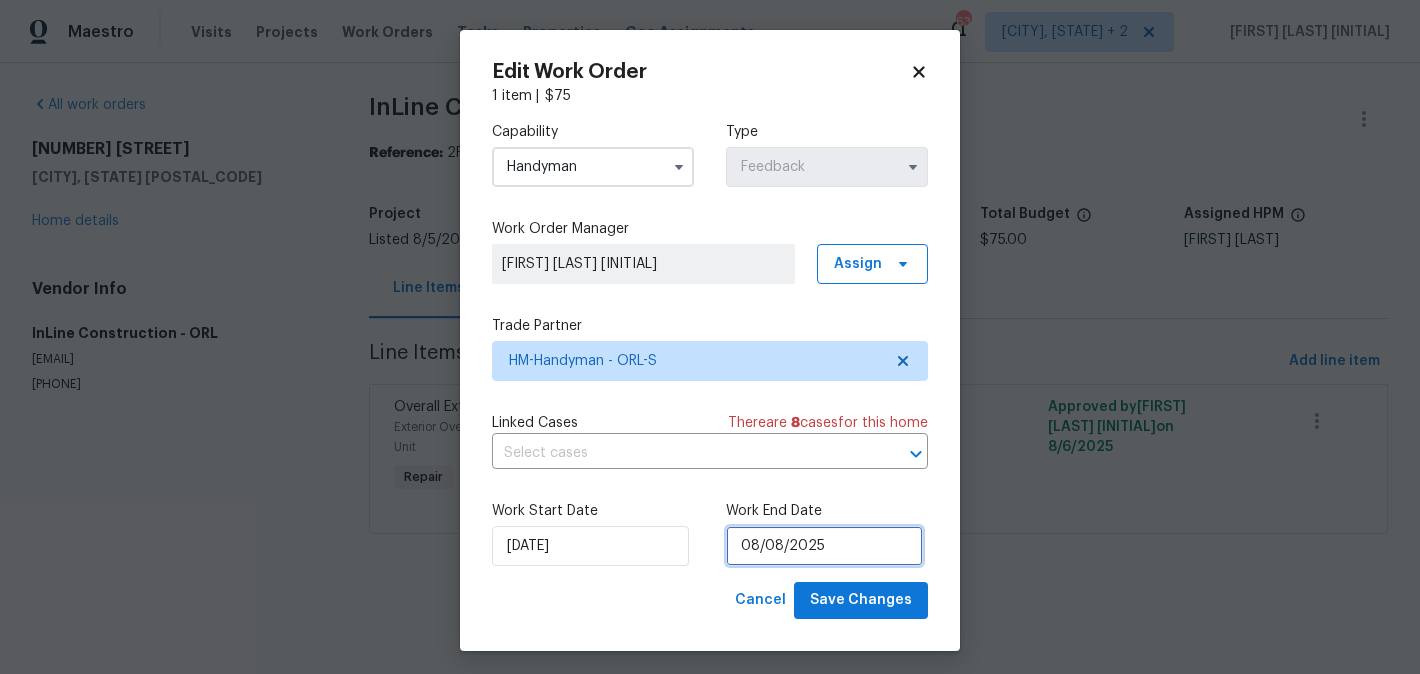 click on "08/08/2025" at bounding box center (824, 546) 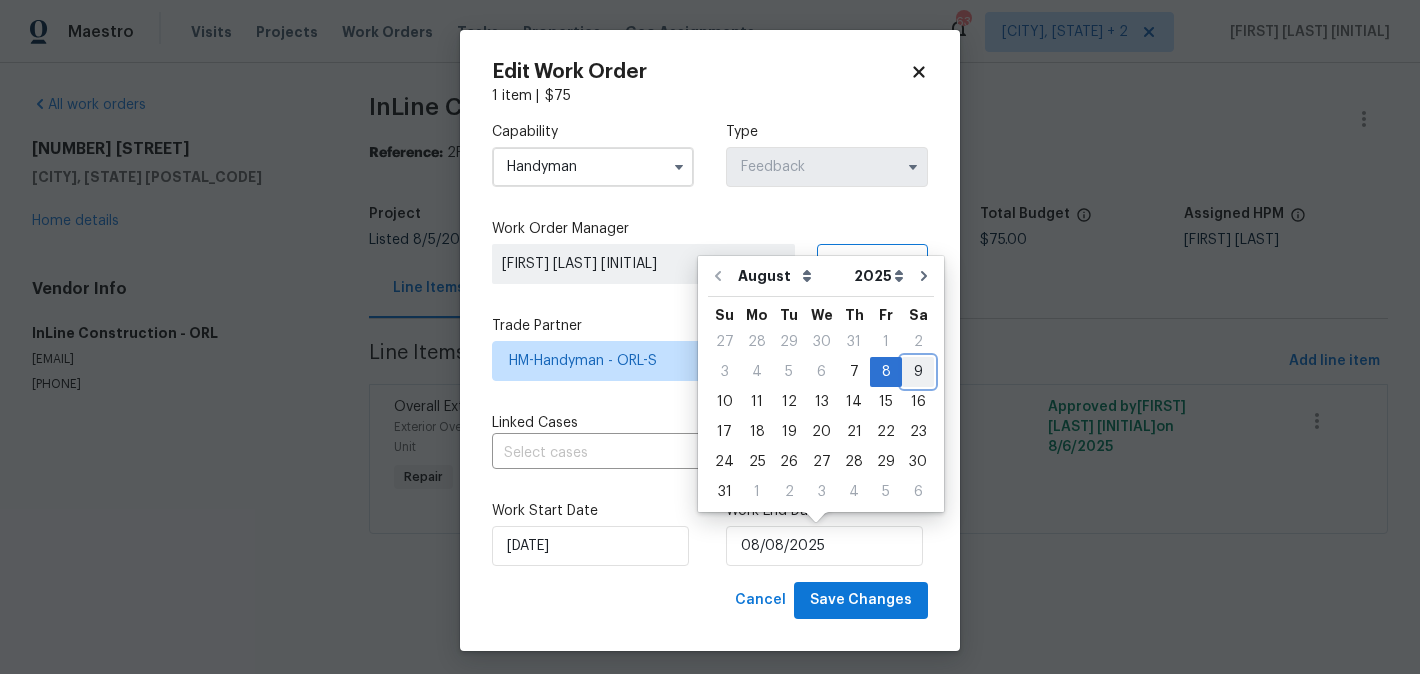 click on "9" at bounding box center [918, 372] 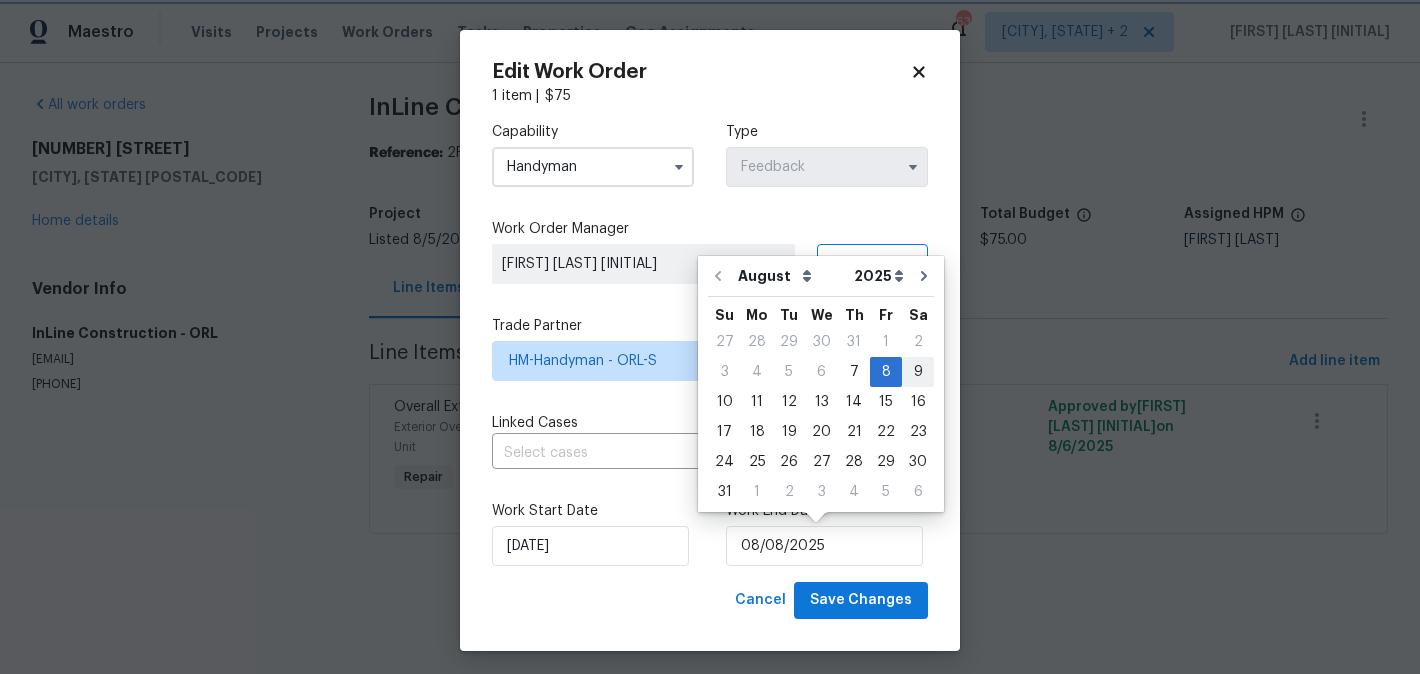 type on "09/08/2025" 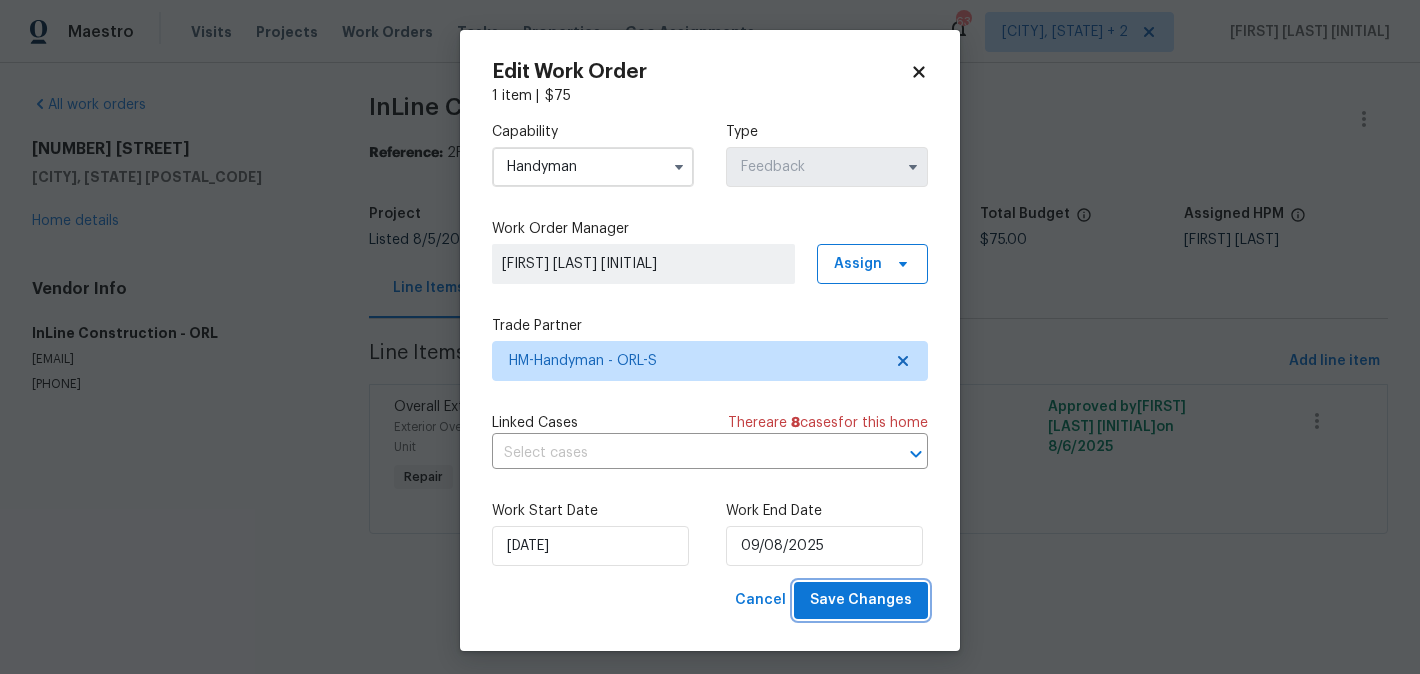 click on "Save Changes" at bounding box center [861, 600] 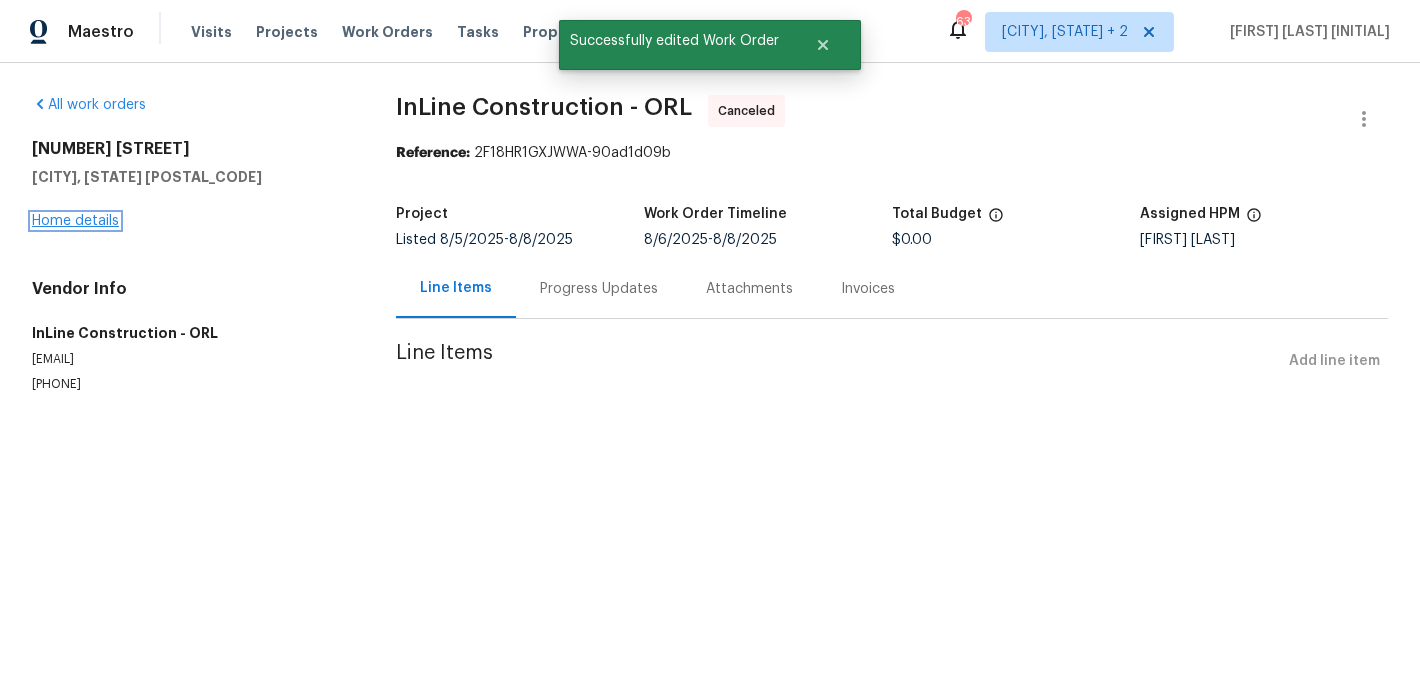 click on "Home details" at bounding box center (75, 221) 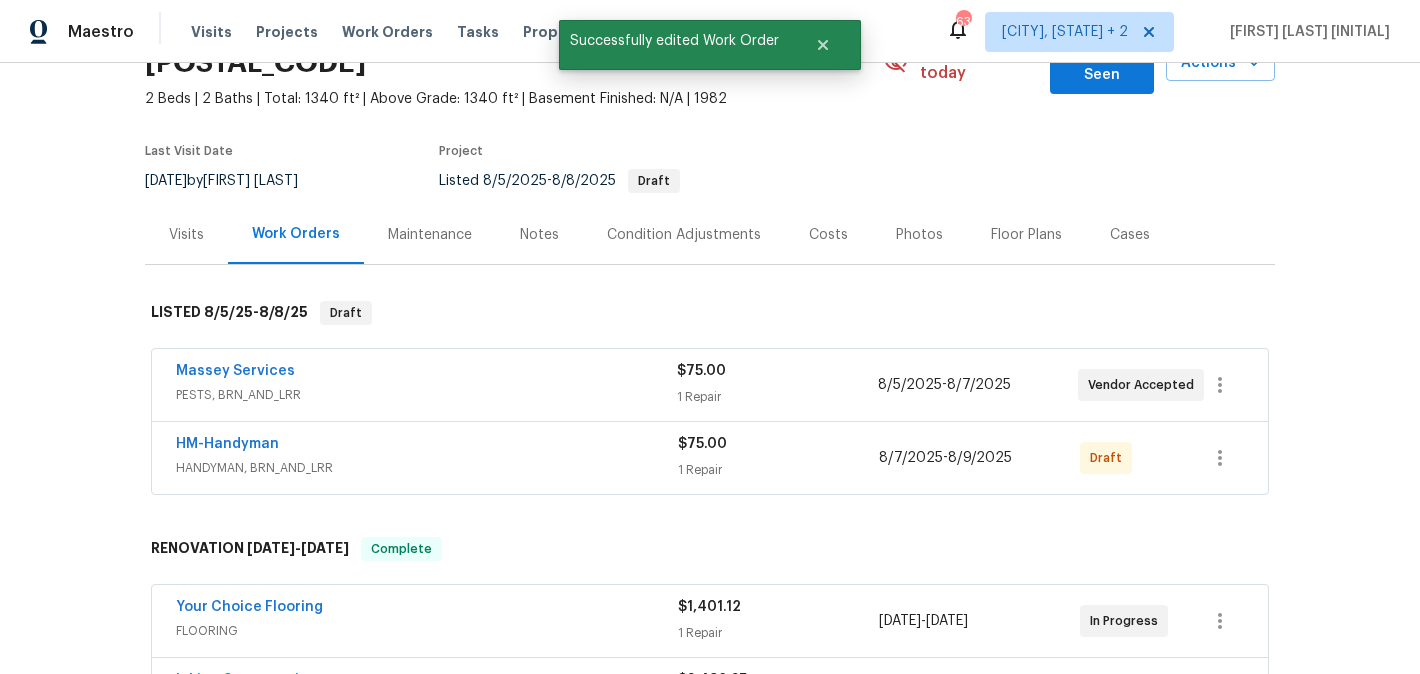 scroll, scrollTop: 129, scrollLeft: 0, axis: vertical 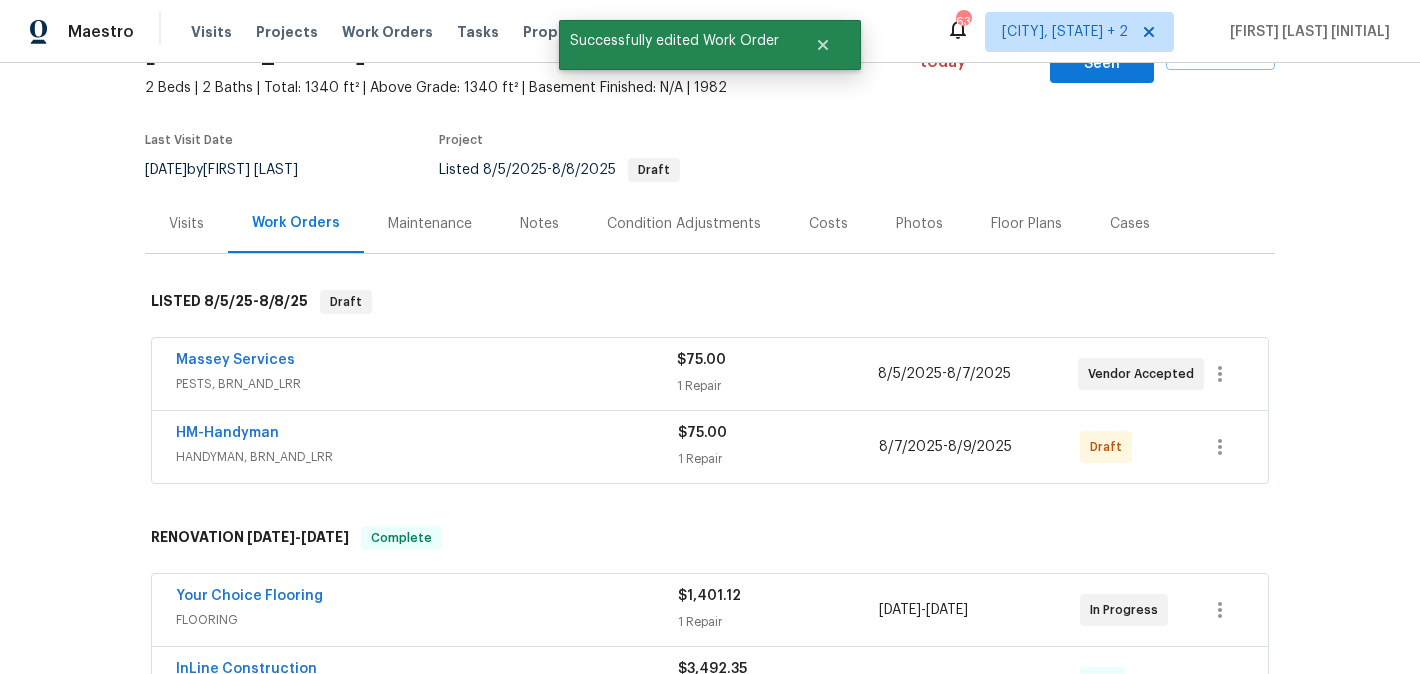click on "HM-Handyman" at bounding box center [227, 433] 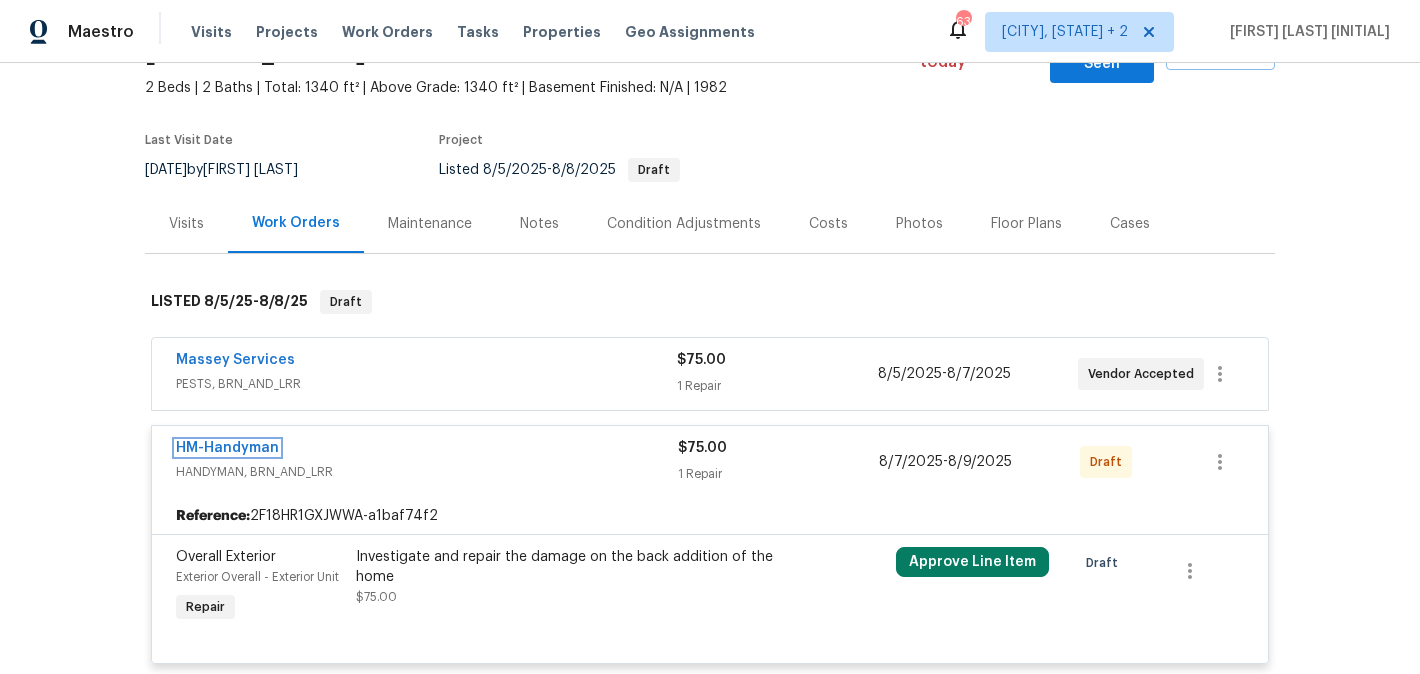 click on "HM-Handyman" at bounding box center (227, 448) 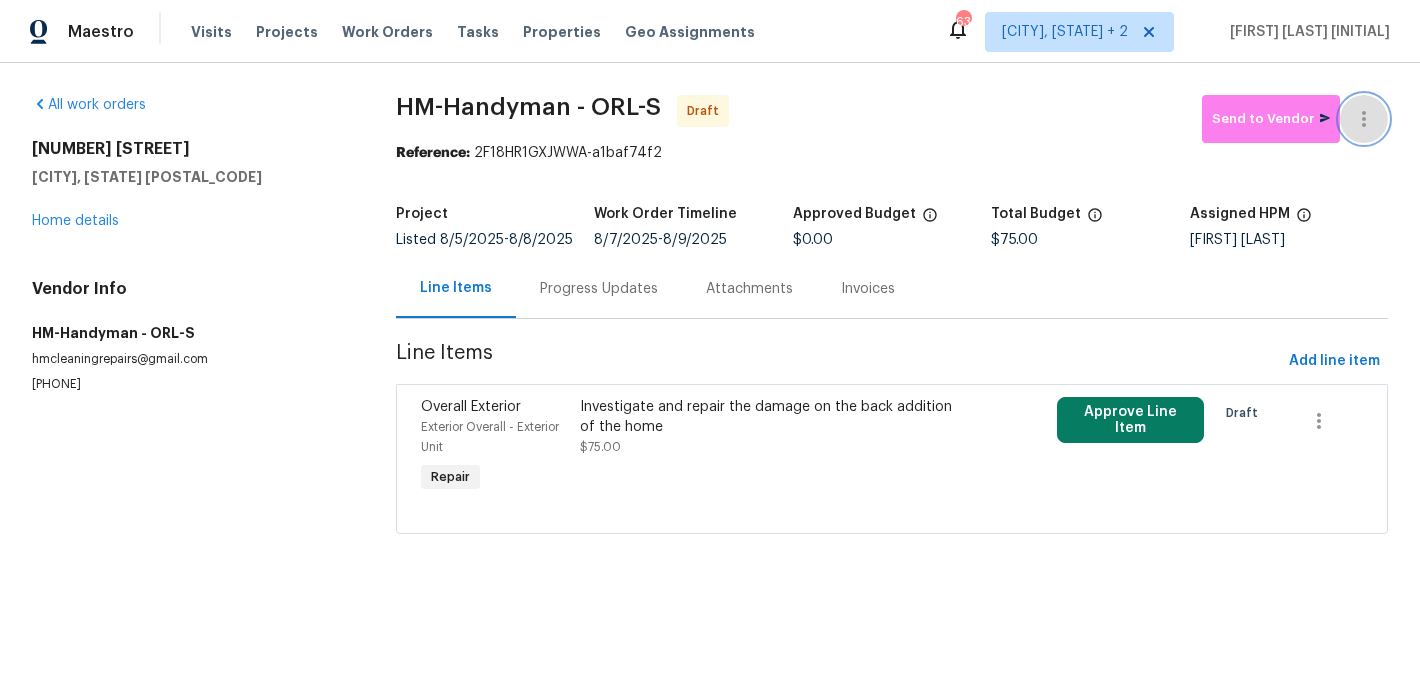 click 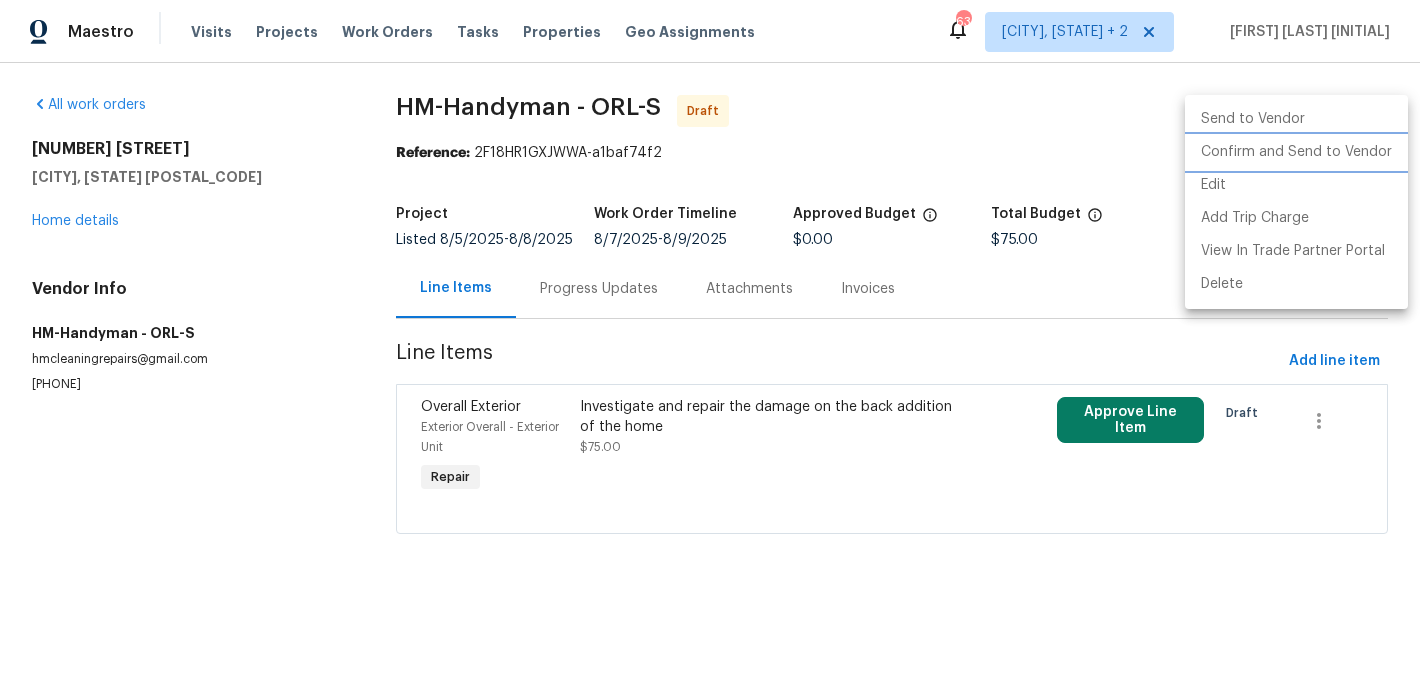 click on "Confirm and Send to Vendor" at bounding box center [1296, 152] 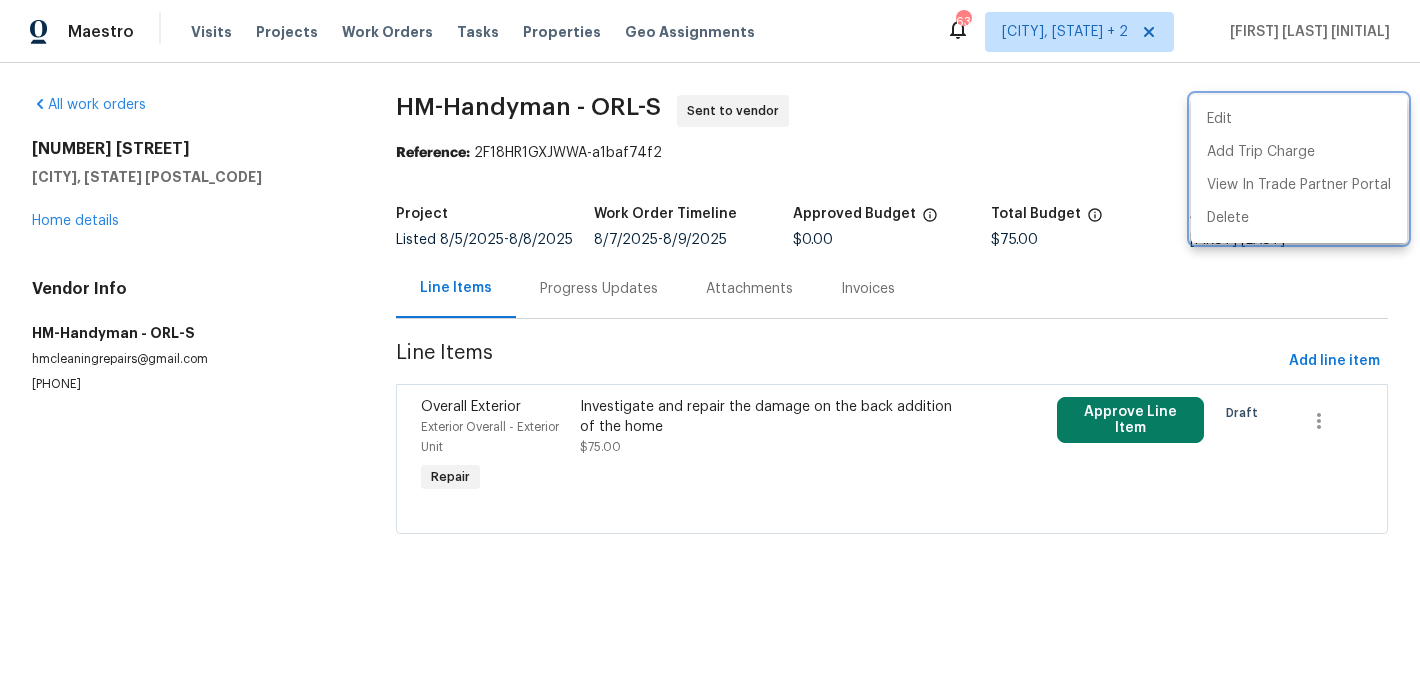 click at bounding box center [710, 337] 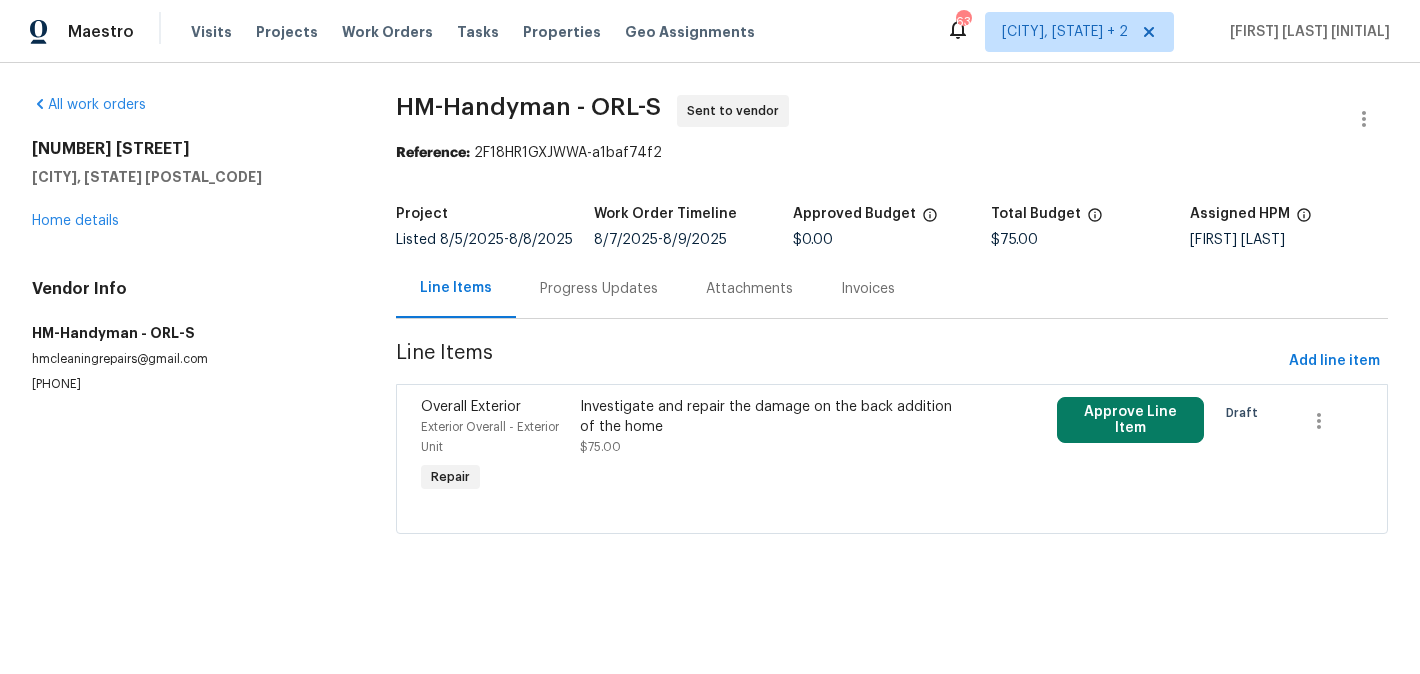 click on "Progress Updates" at bounding box center [599, 289] 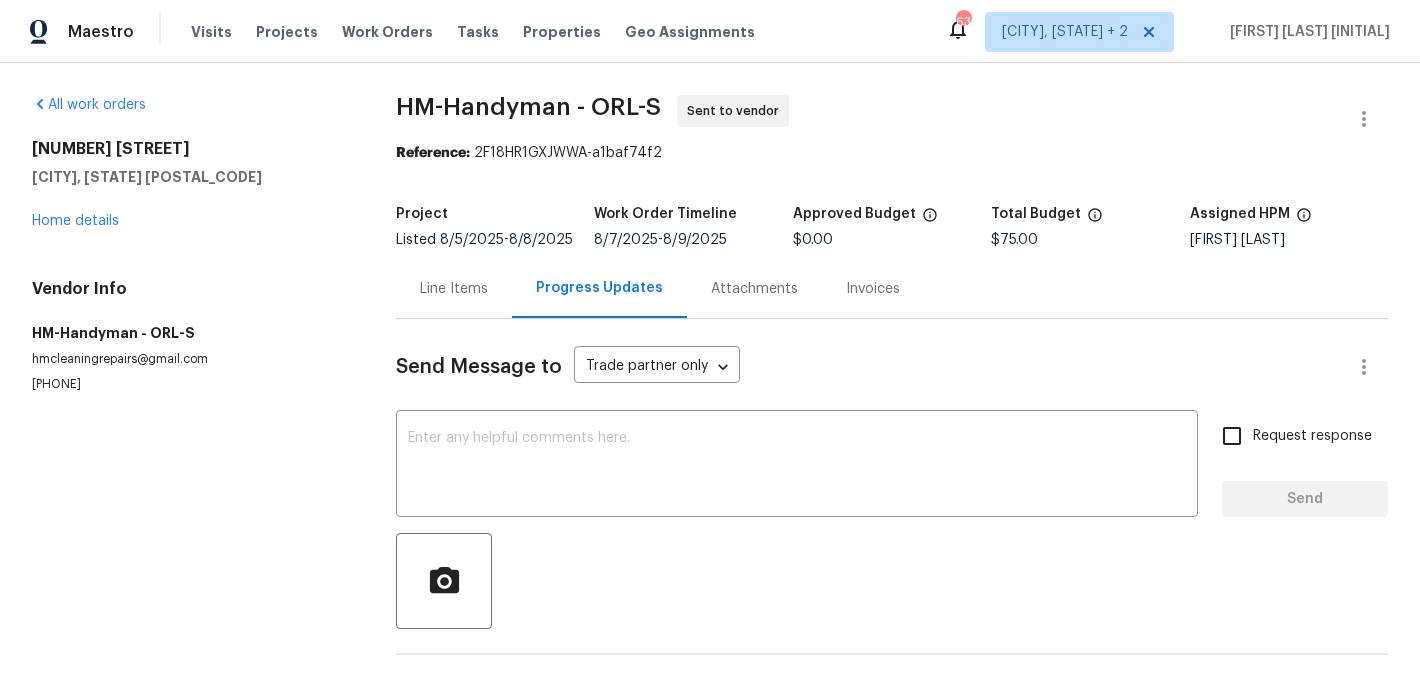 click on "x ​" at bounding box center [797, 466] 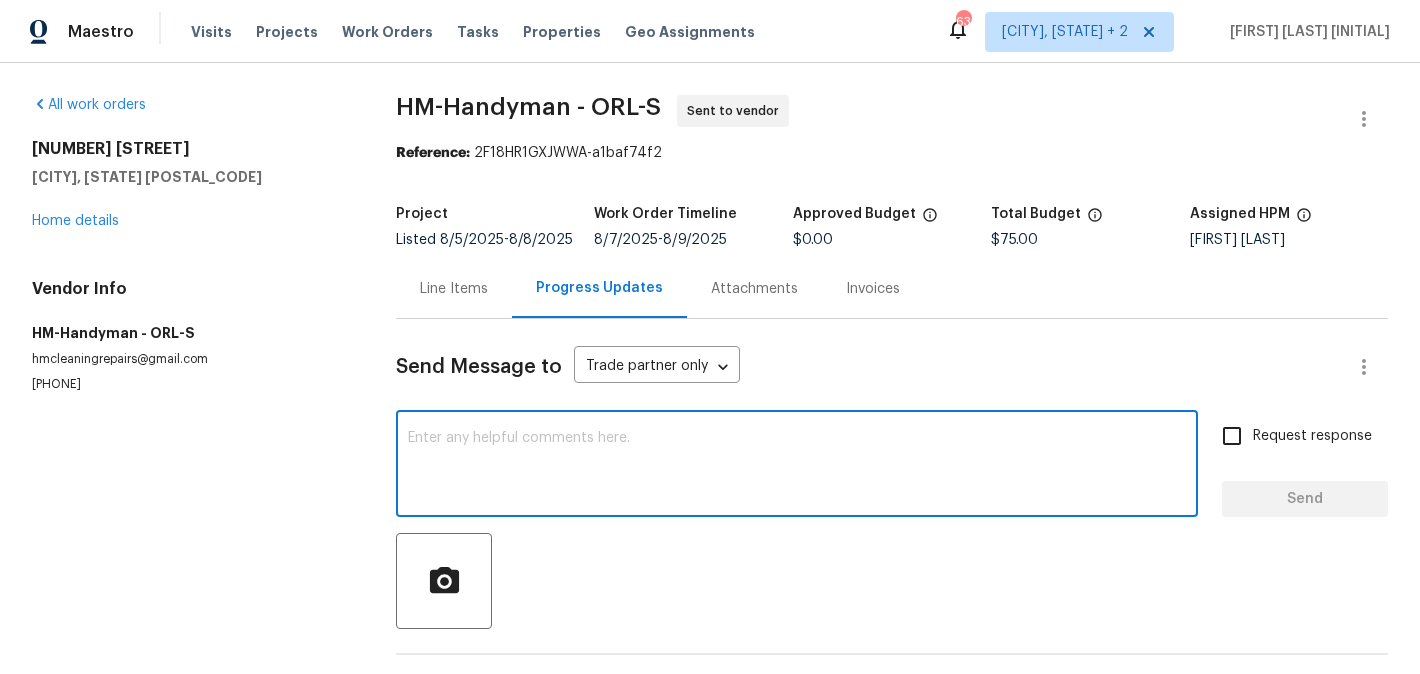 paste on "Hi, this is Blessida with Opendoor. I’m confirming you received the WO for the property at (Address). Please review and accept the WO within 24 hours and provide a schedule date. Please disregard the contact information for the HPM included in the WO. Our Centralised LWO Team is responsible for Listed WOs. The team can be reached through the portal or by phone at (480) 478-0155." 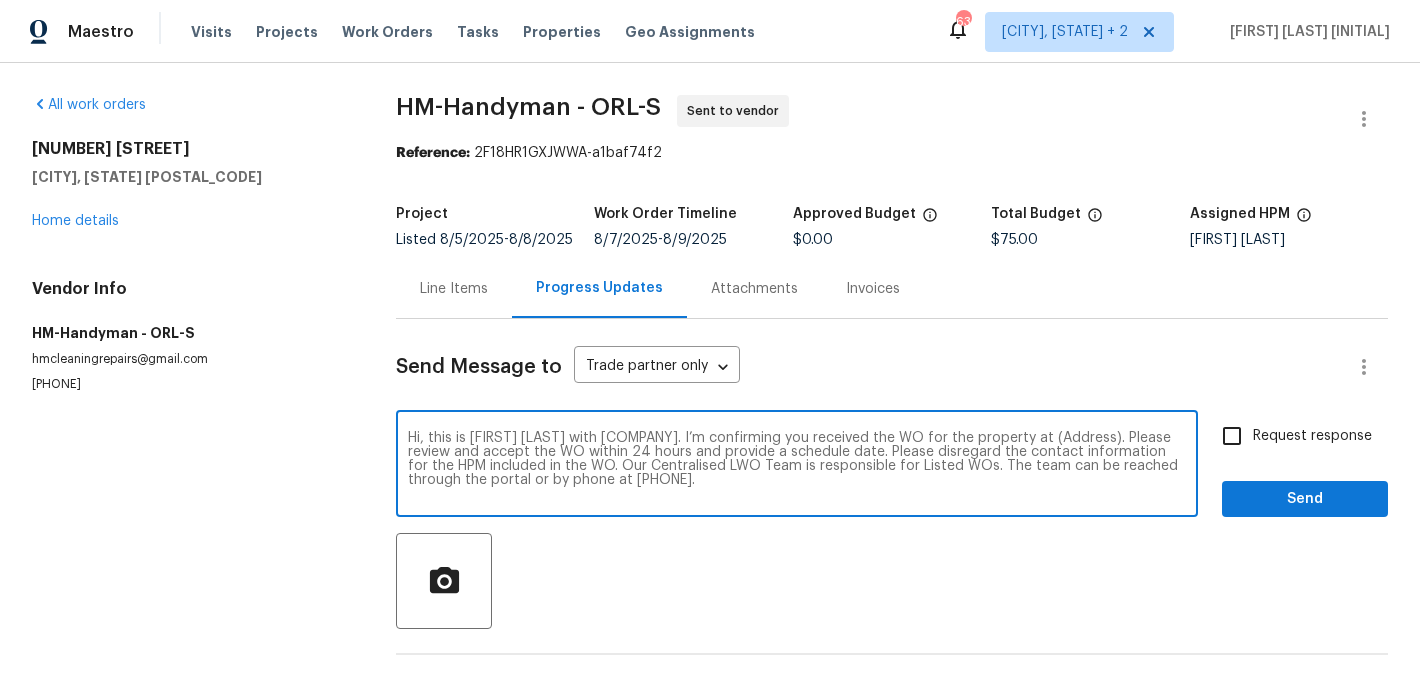 click on "Hi, this is Blessida with Opendoor. I’m confirming you received the WO for the property at (Address). Please review and accept the WO within 24 hours and provide a schedule date. Please disregard the contact information for the HPM included in the WO. Our Centralised LWO Team is responsible for Listed WOs. The team can be reached through the portal or by phone at (480) 478-0155." at bounding box center [797, 466] 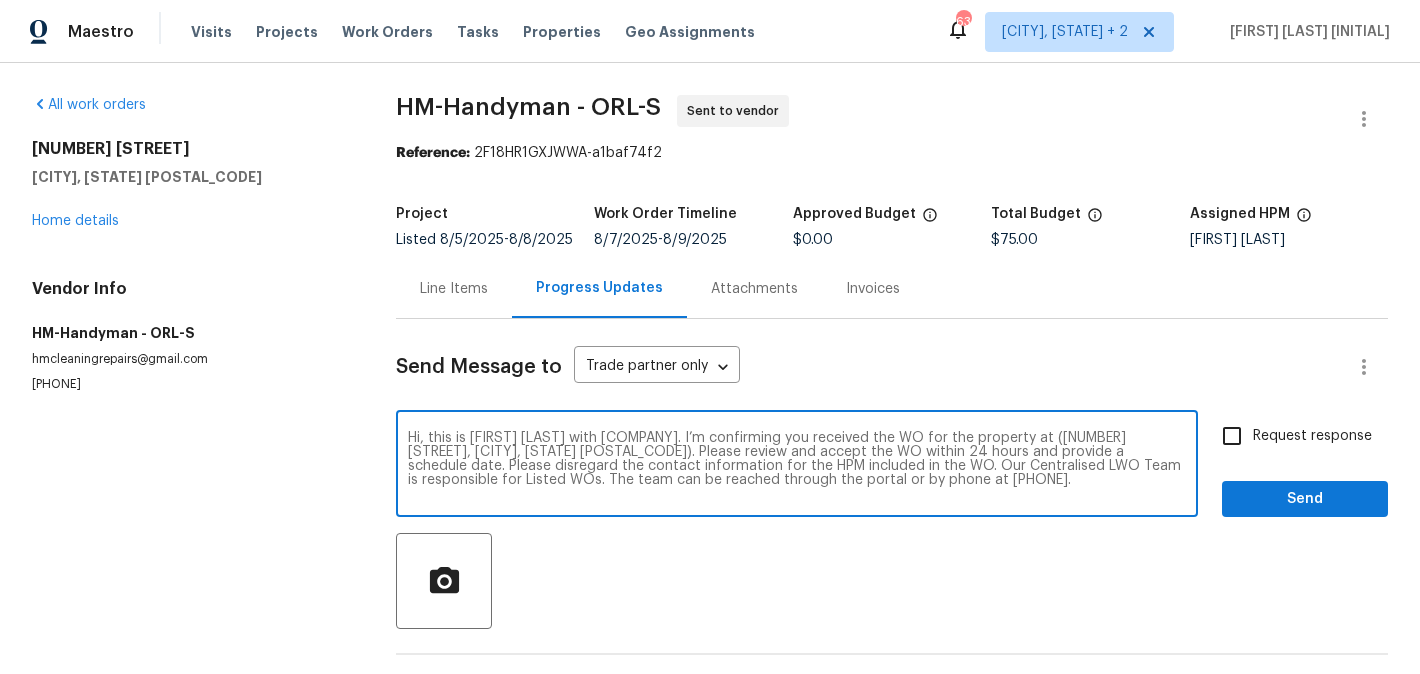 type on "Hi, this is Blessida with Opendoor. I’m confirming you received the WO for the property at (879 Tamerlane St, Deltona, FL 32725). Please review and accept the WO within 24 hours and provide a schedule date. Please disregard the contact information for the HPM included in the WO. Our Centralised LWO Team is responsible for Listed WOs. The team can be reached through the portal or by phone at (480) 478-0155." 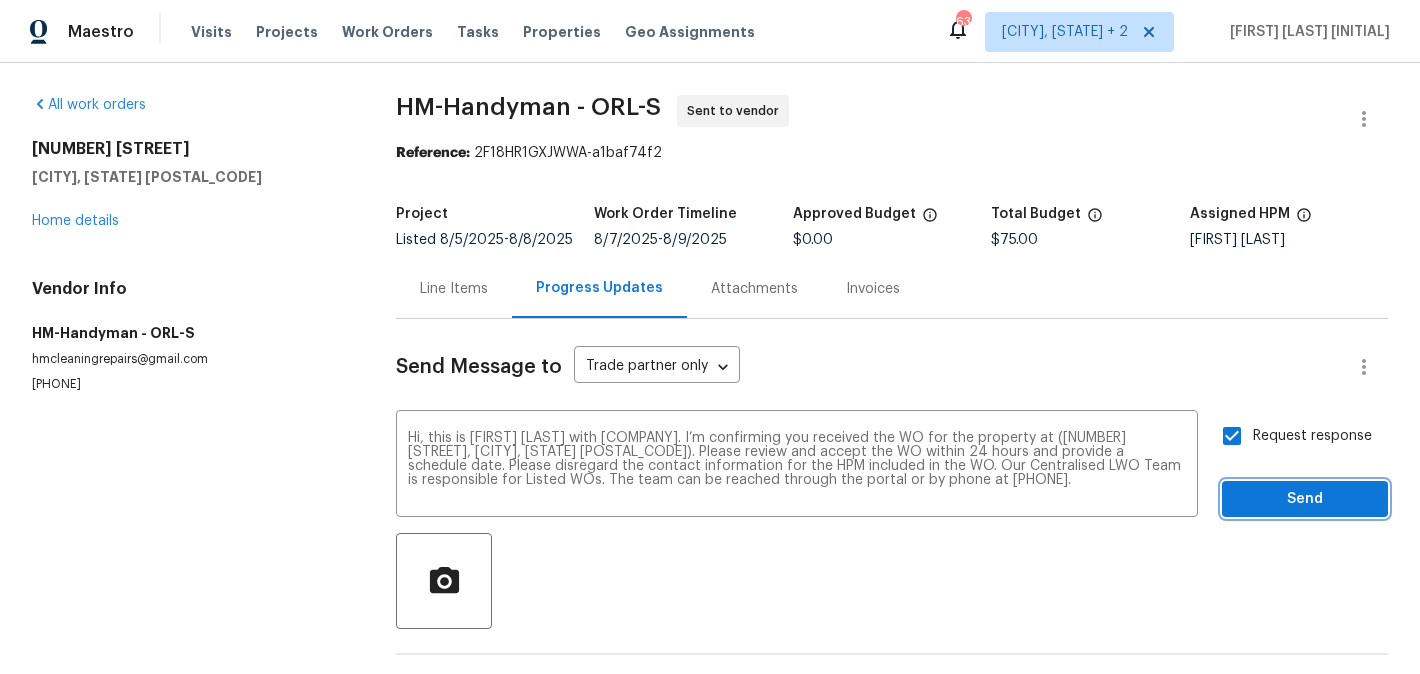 click on "Send" at bounding box center (1305, 499) 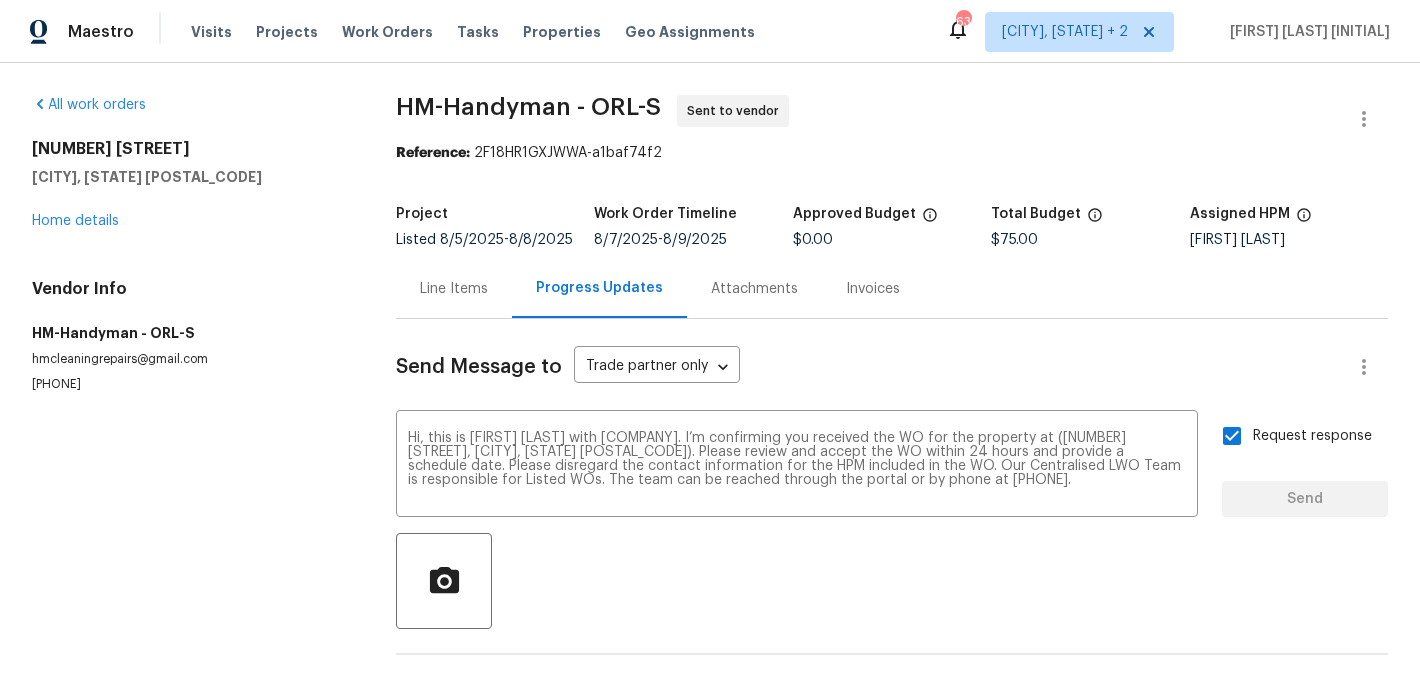 type 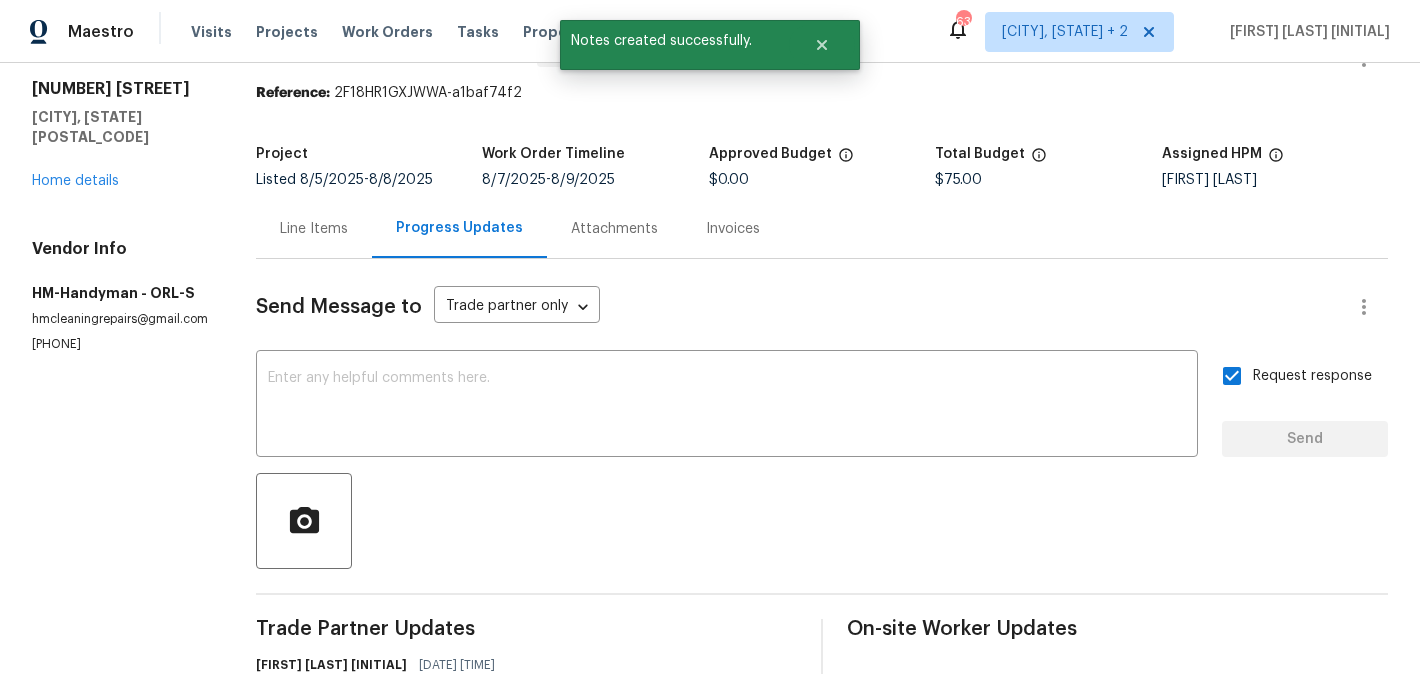 scroll, scrollTop: 0, scrollLeft: 0, axis: both 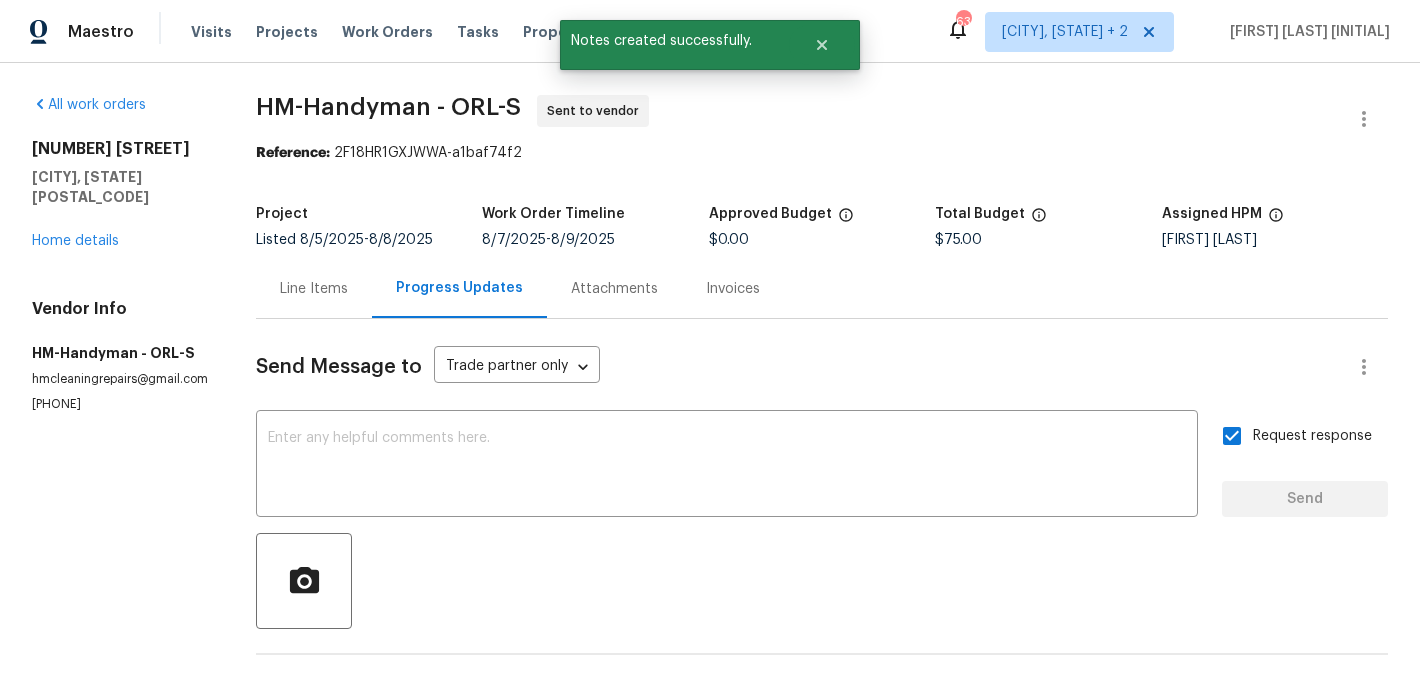 click on "Line Items" at bounding box center (314, 288) 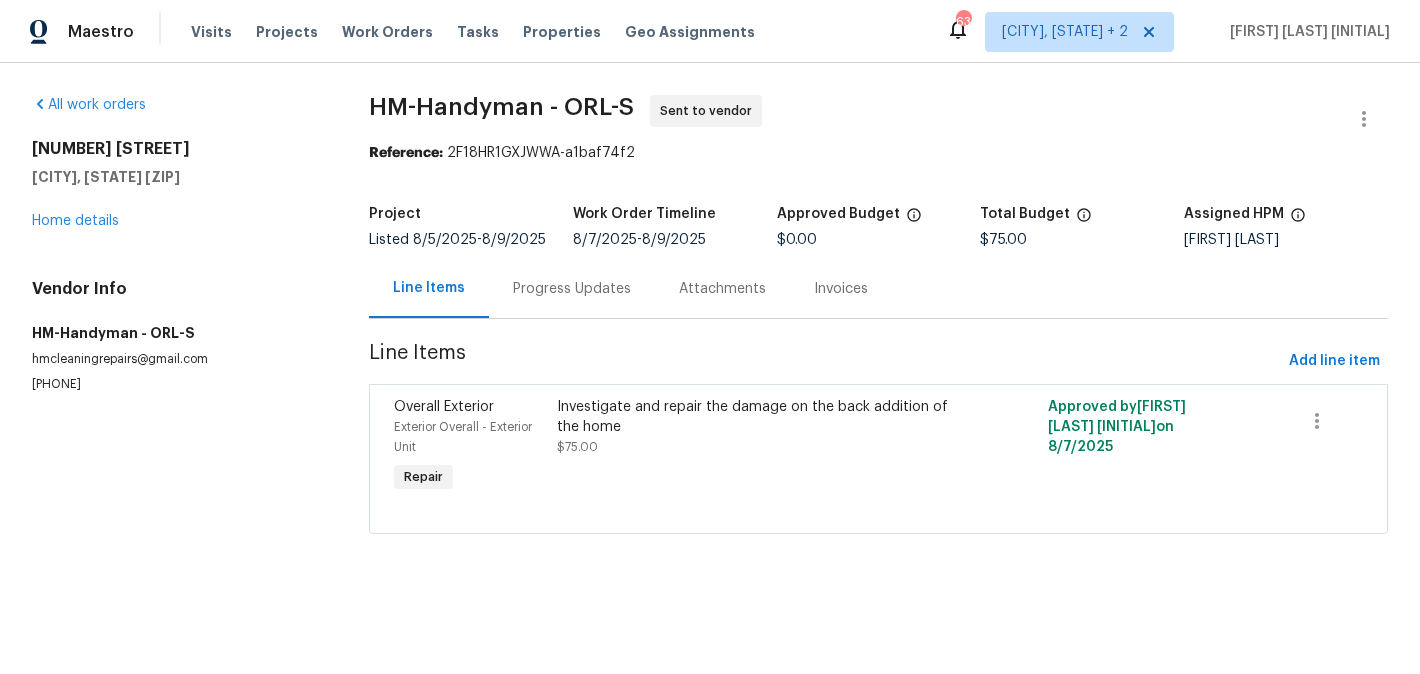 scroll, scrollTop: 0, scrollLeft: 0, axis: both 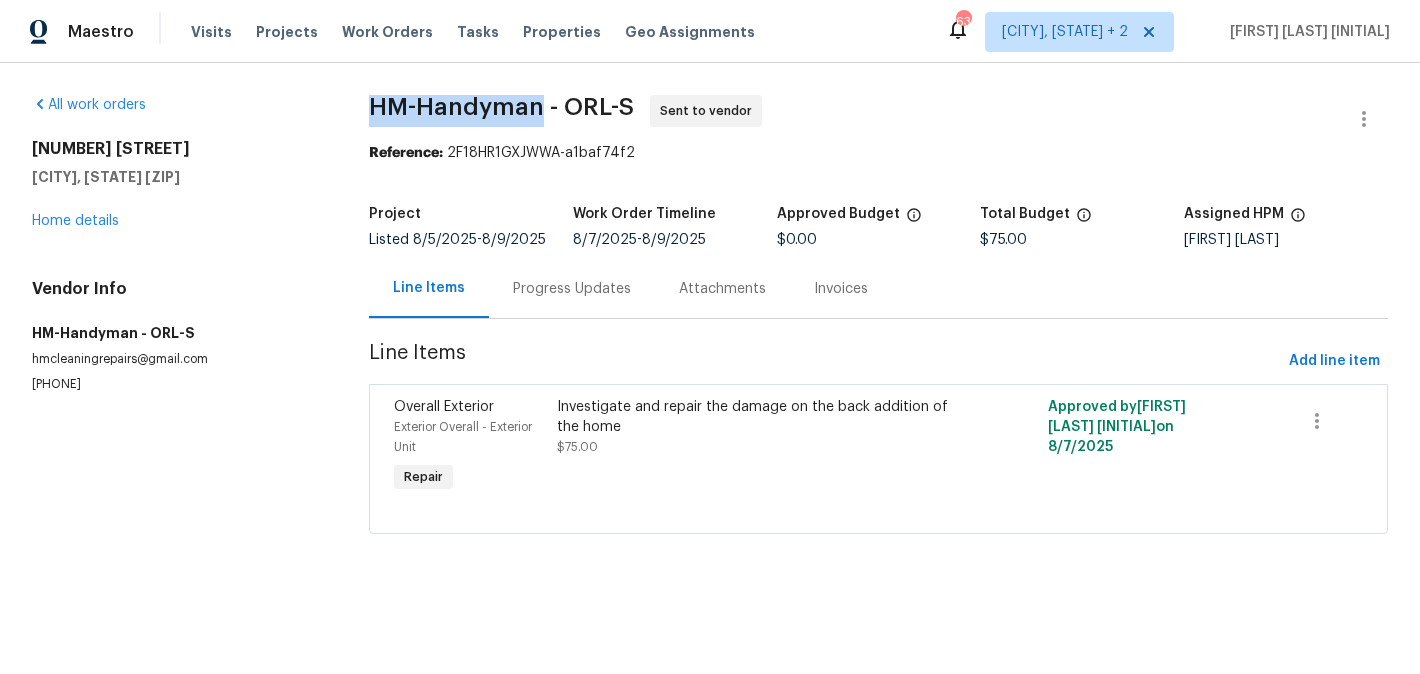 drag, startPoint x: 377, startPoint y: 115, endPoint x: 547, endPoint y: 115, distance: 170 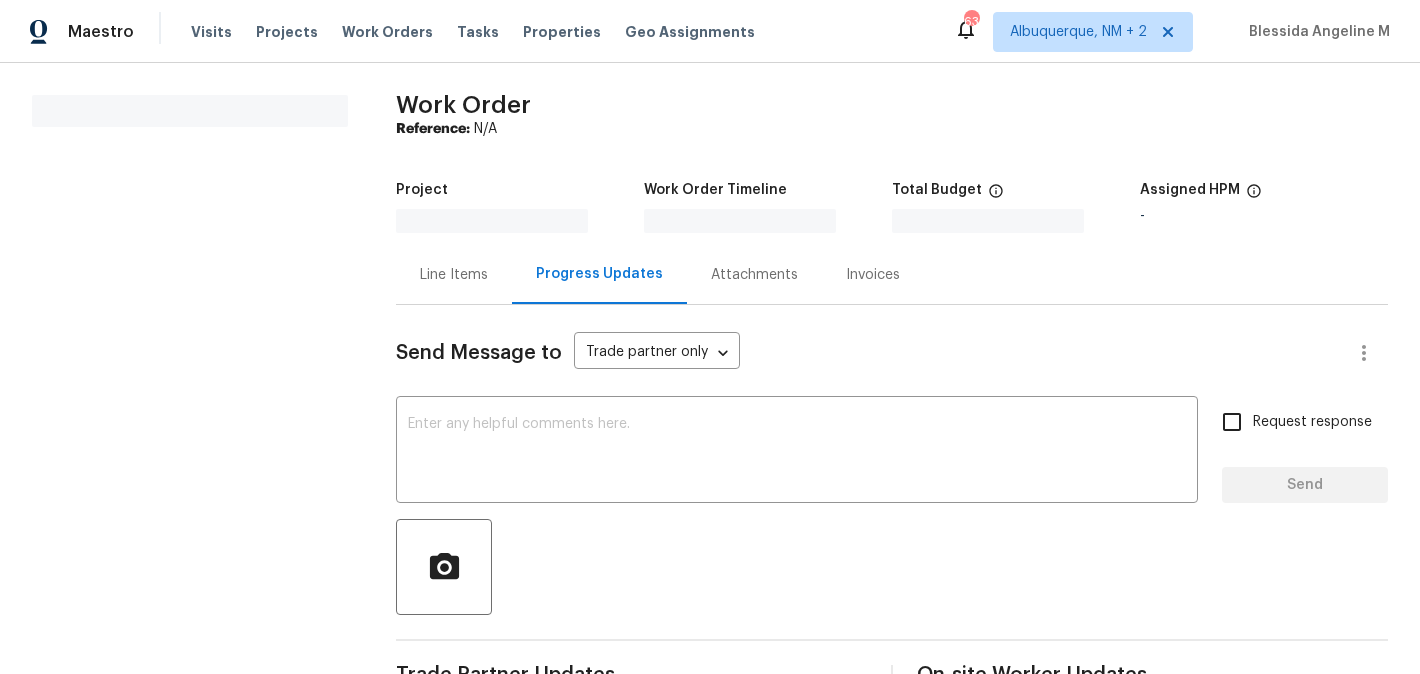 scroll, scrollTop: 0, scrollLeft: 0, axis: both 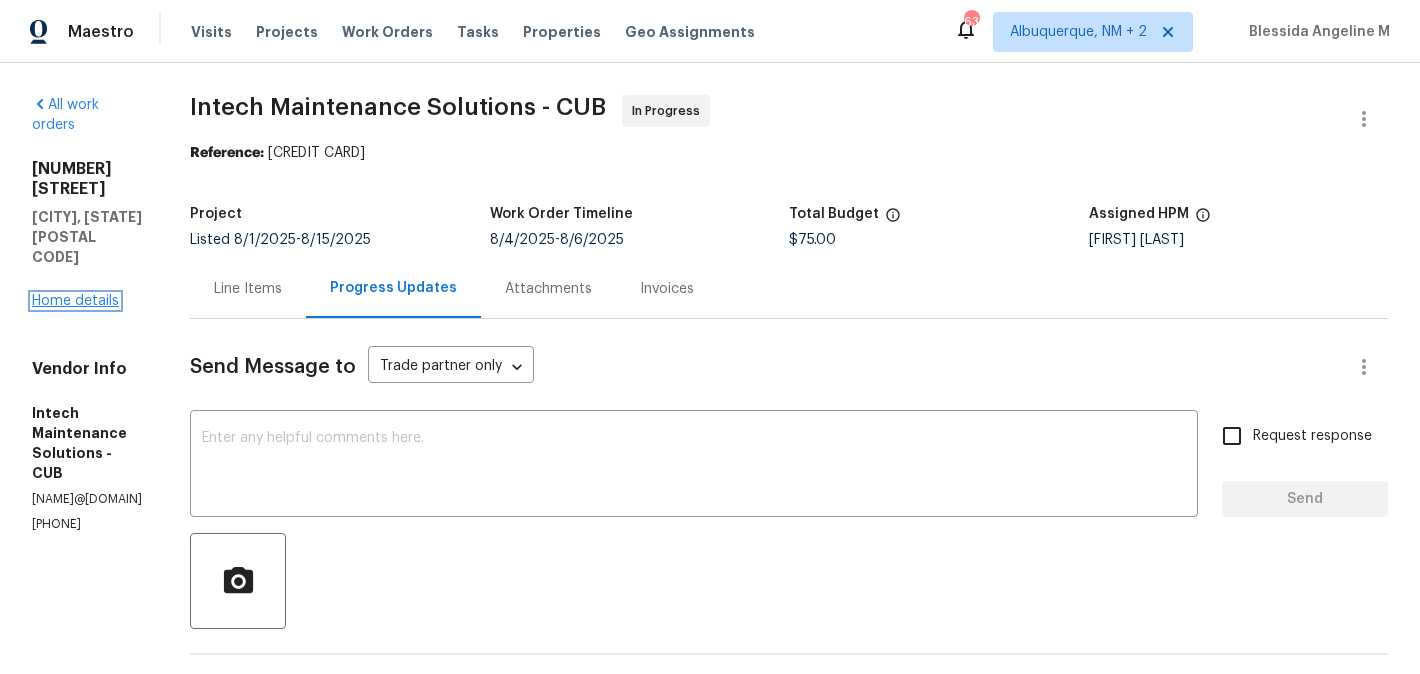 click on "Home details" at bounding box center [75, 301] 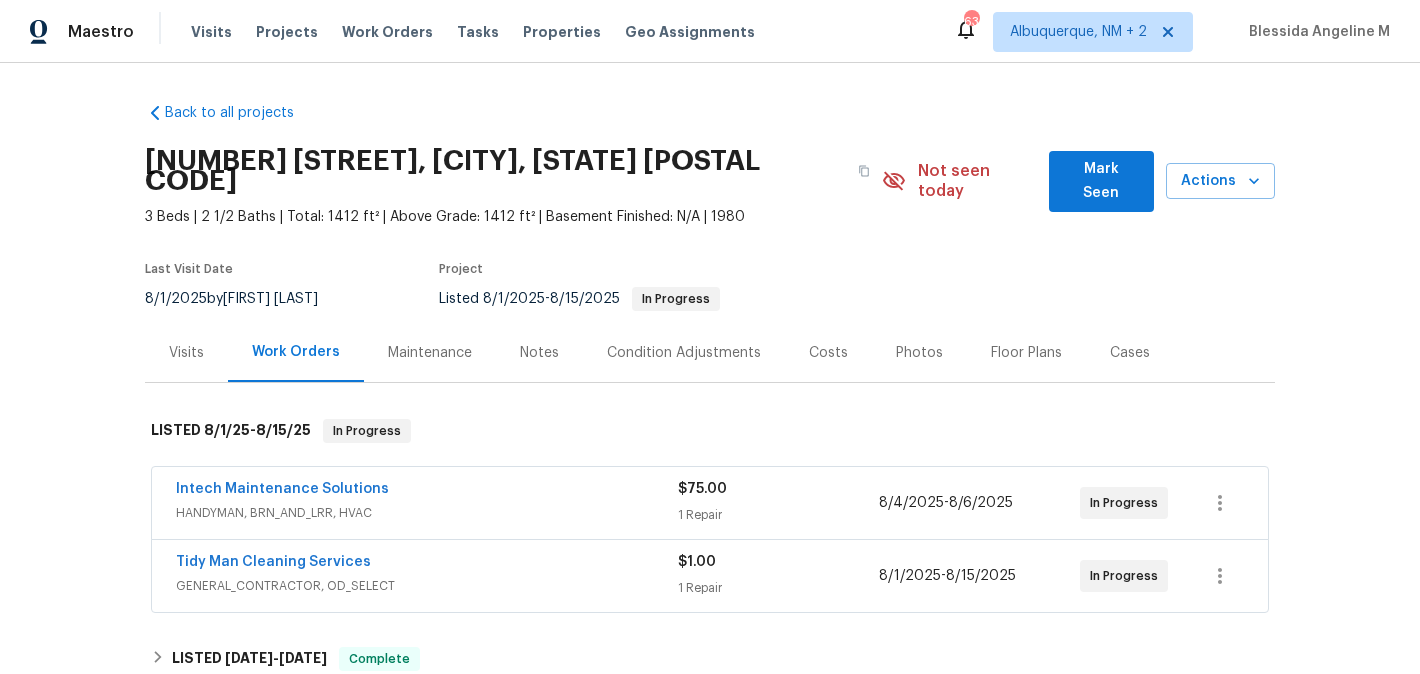 click on "Intech Maintenance Solutions" at bounding box center (282, 489) 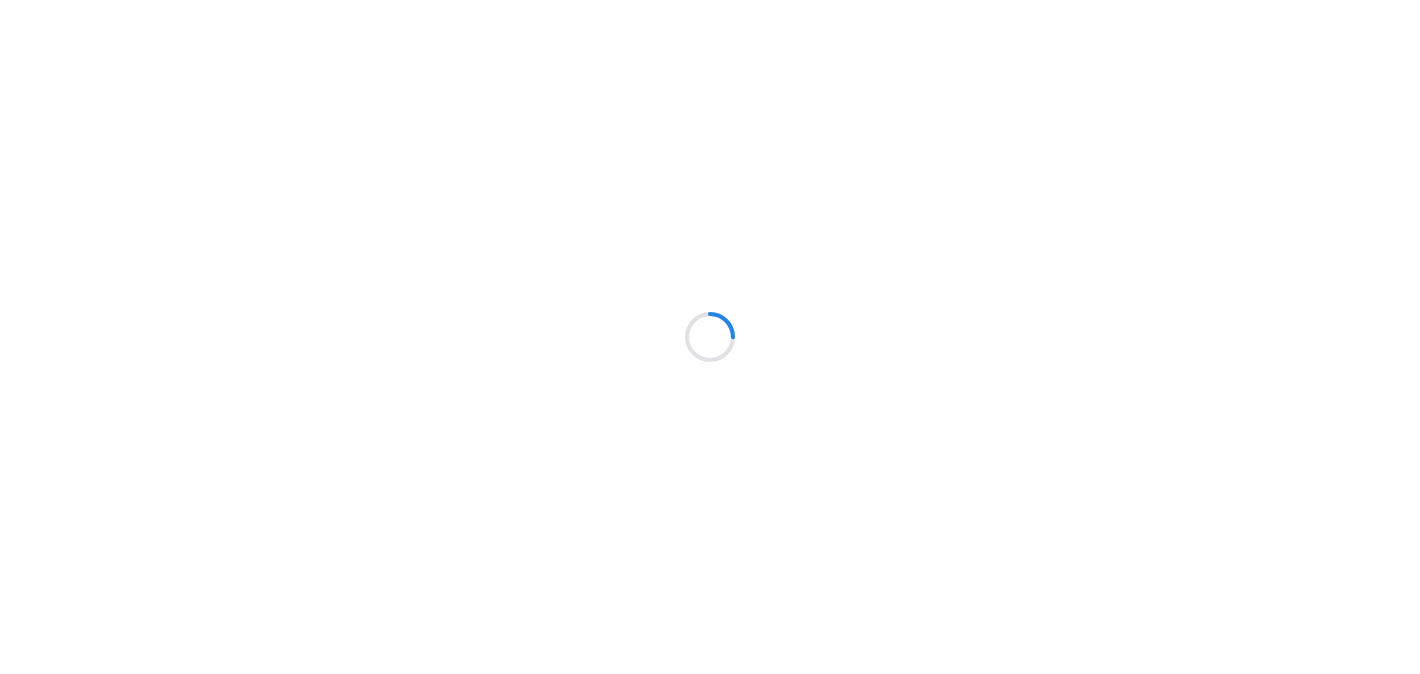 scroll, scrollTop: 0, scrollLeft: 0, axis: both 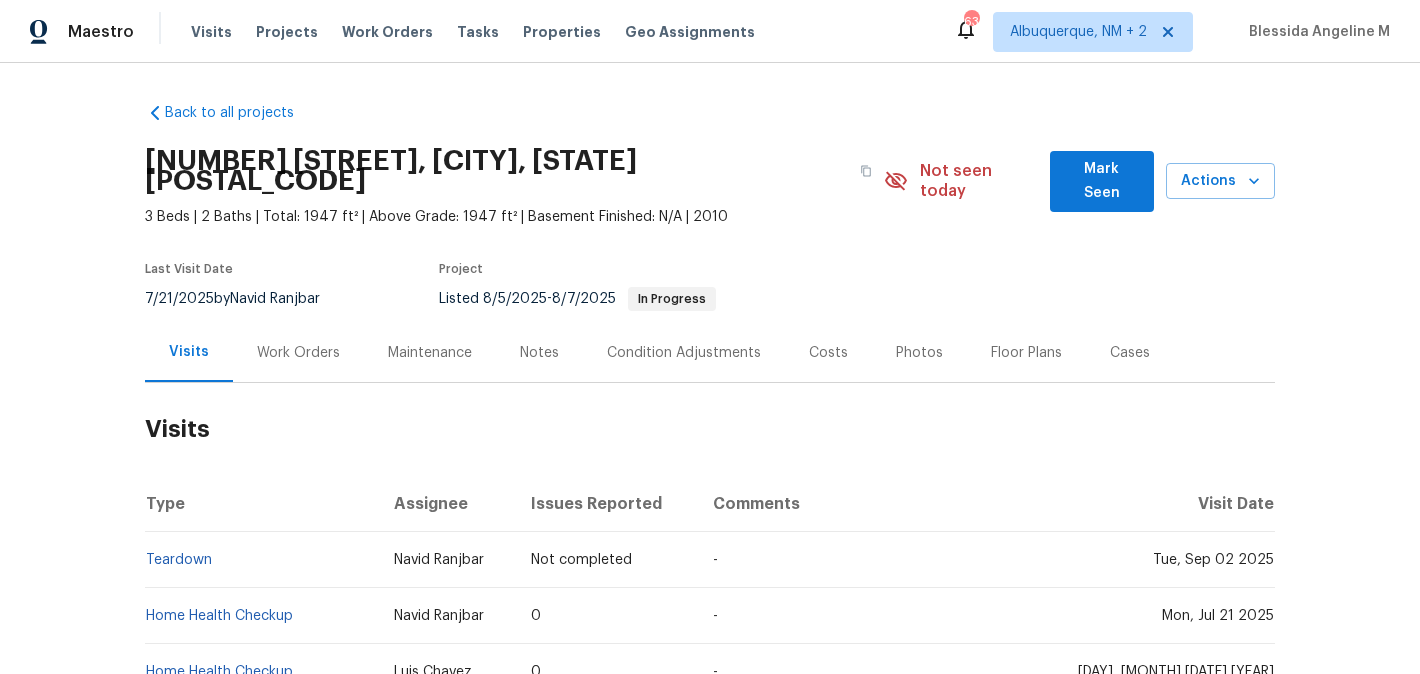 click on "Work Orders" at bounding box center (298, 353) 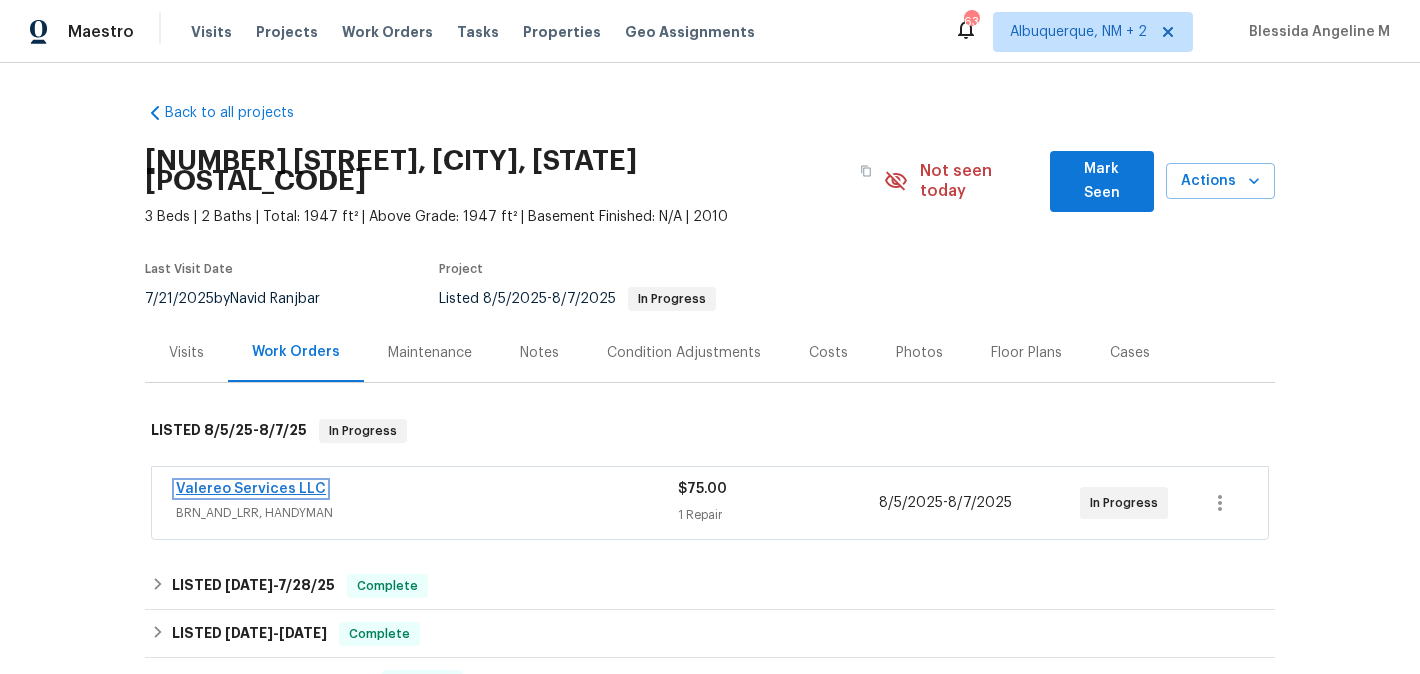 click on "Valereo Services LLC" at bounding box center [251, 489] 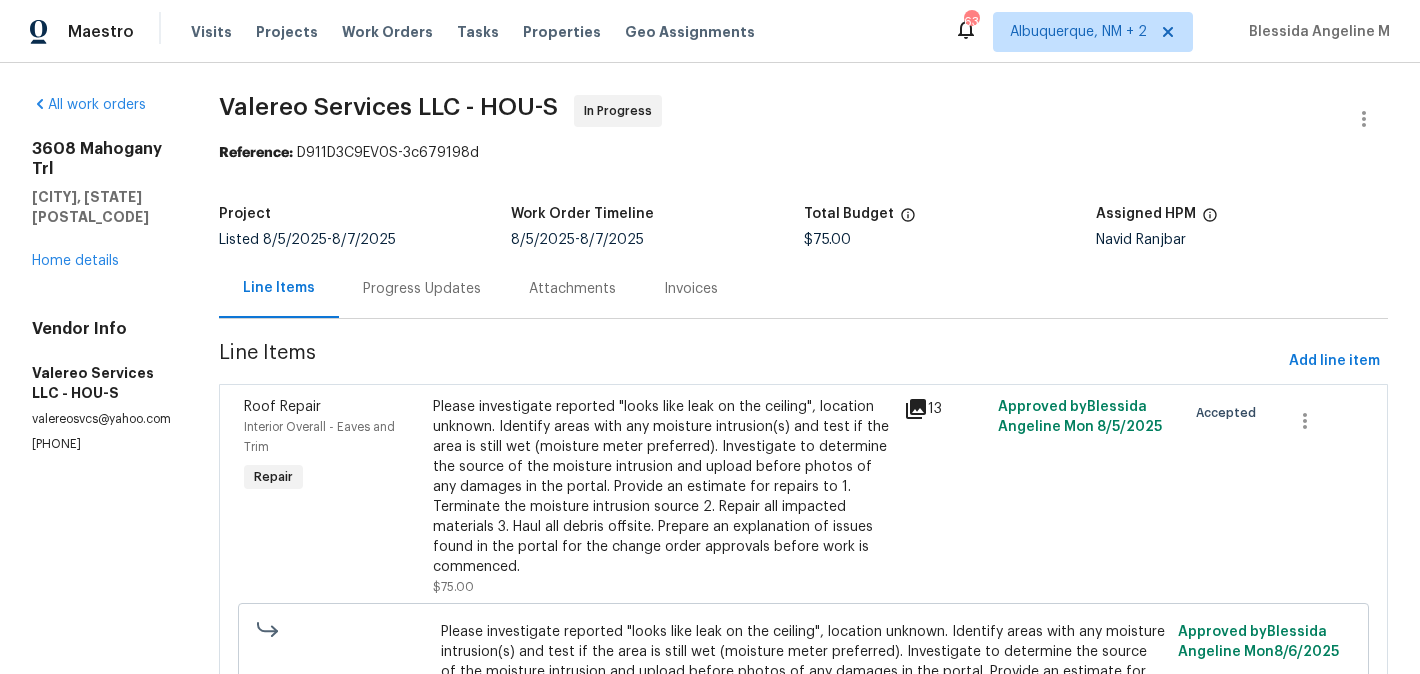 click on "Progress Updates" at bounding box center [422, 289] 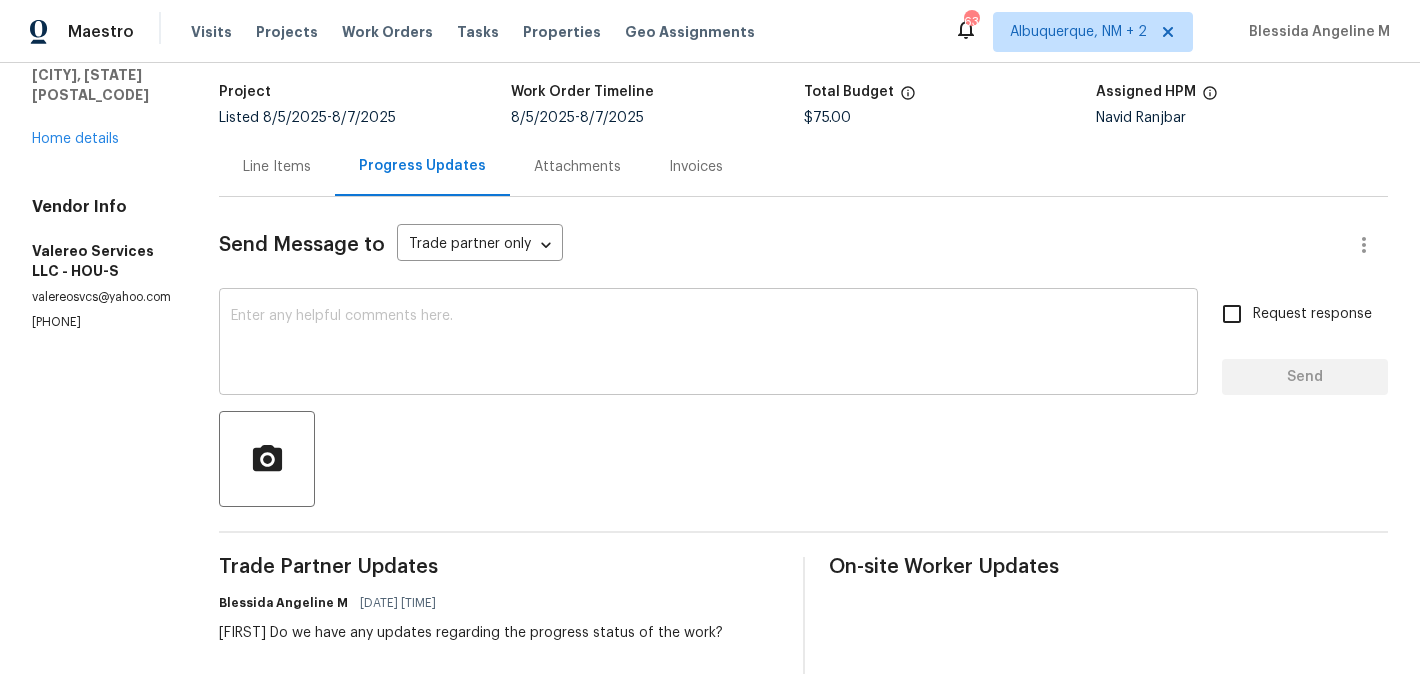 scroll, scrollTop: 362, scrollLeft: 0, axis: vertical 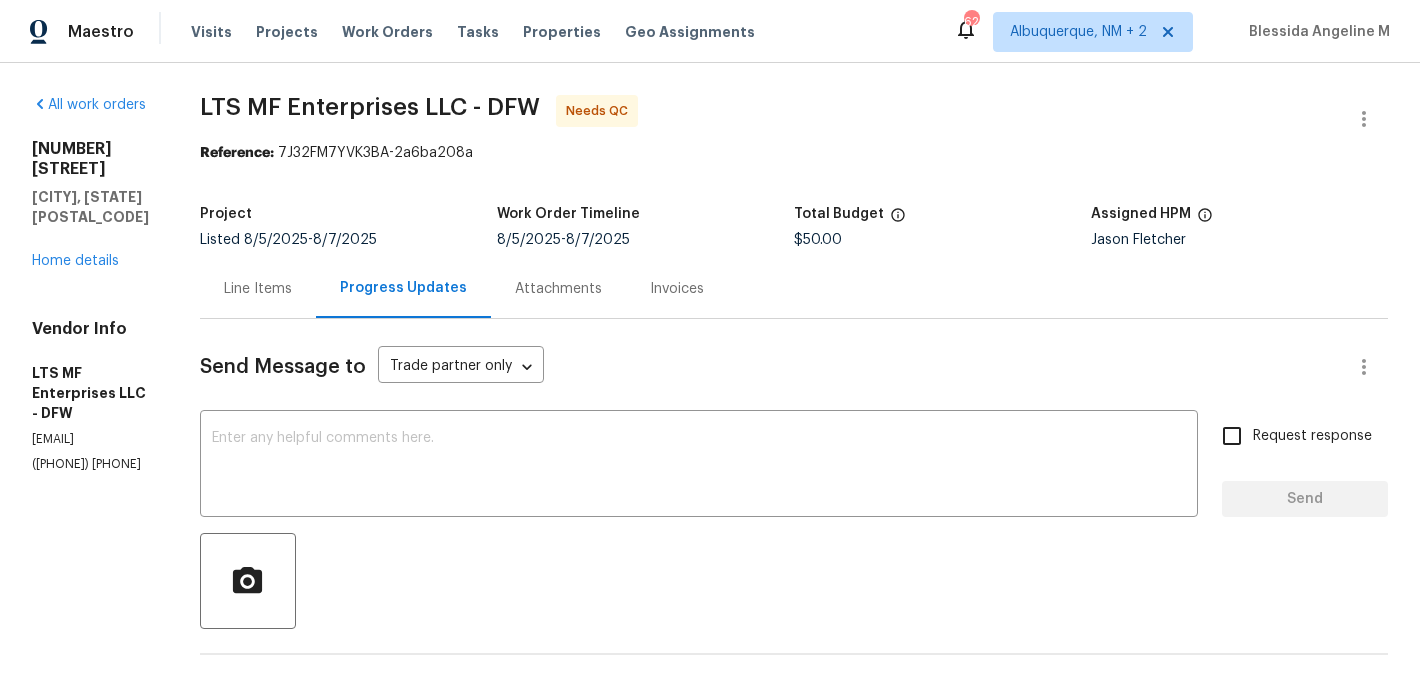 click on "Line Items" at bounding box center (258, 289) 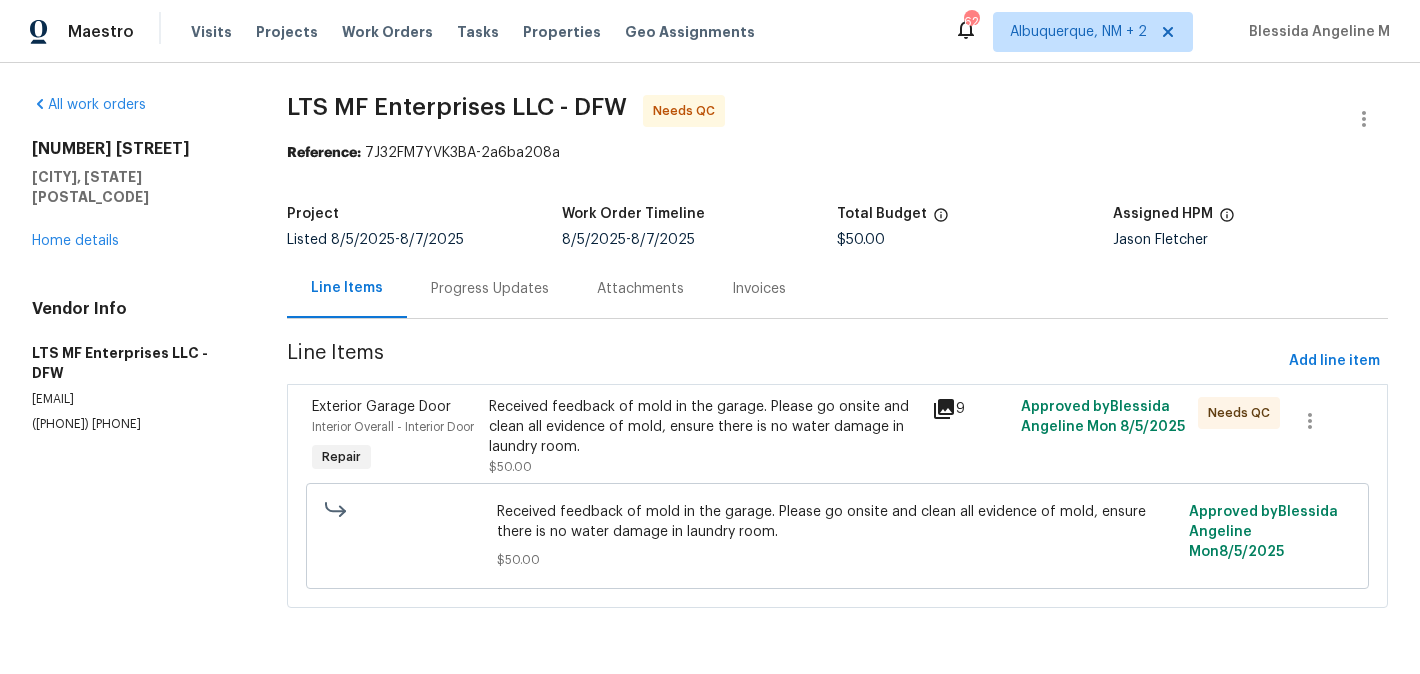 click on "Received feedback of mold in the garage. Please go onsite and clean all evidence of mold, ensure there is no water damage in laundry room." at bounding box center [704, 427] 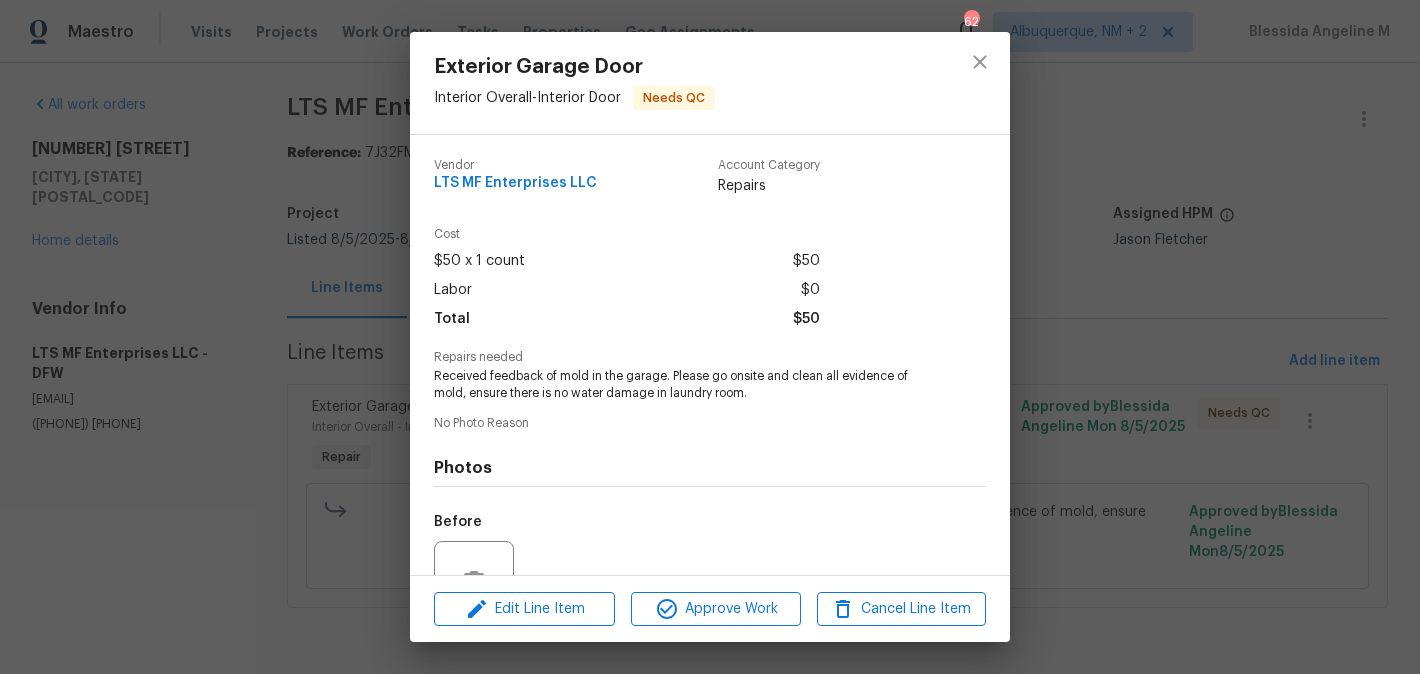 scroll, scrollTop: 196, scrollLeft: 0, axis: vertical 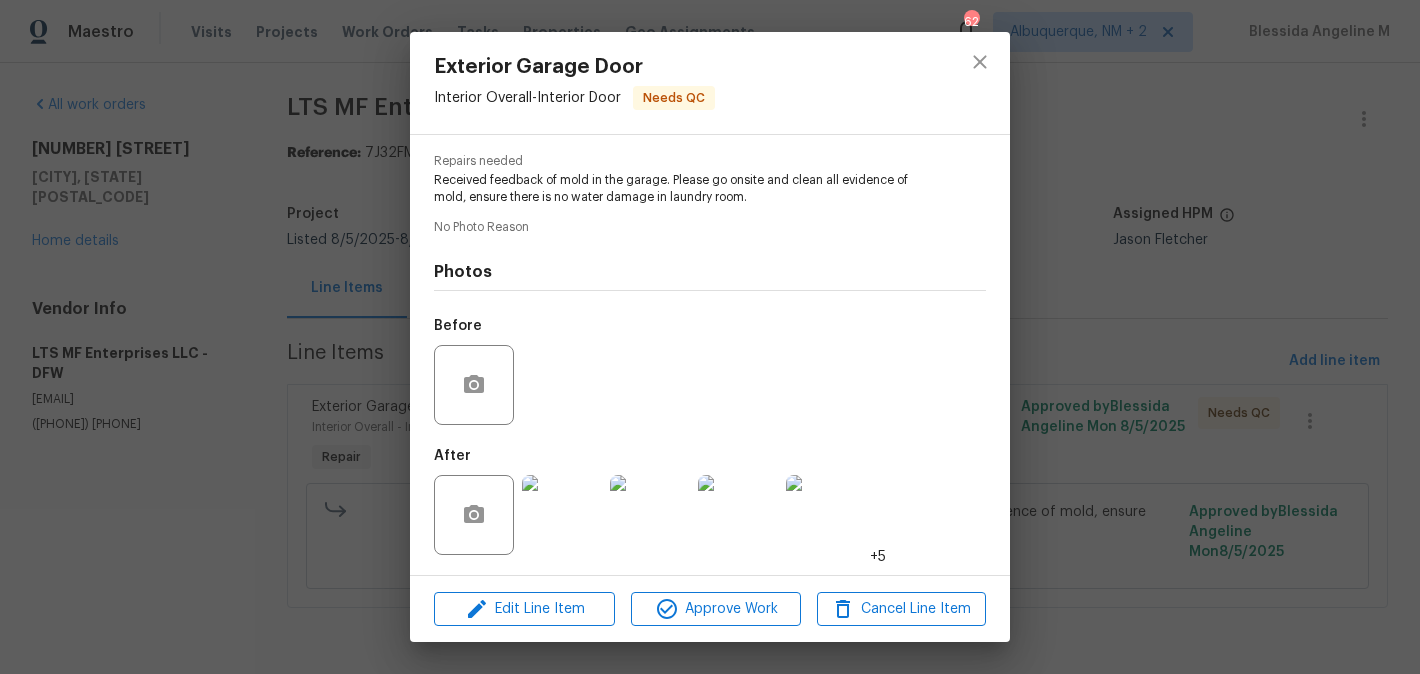 click at bounding box center (562, 515) 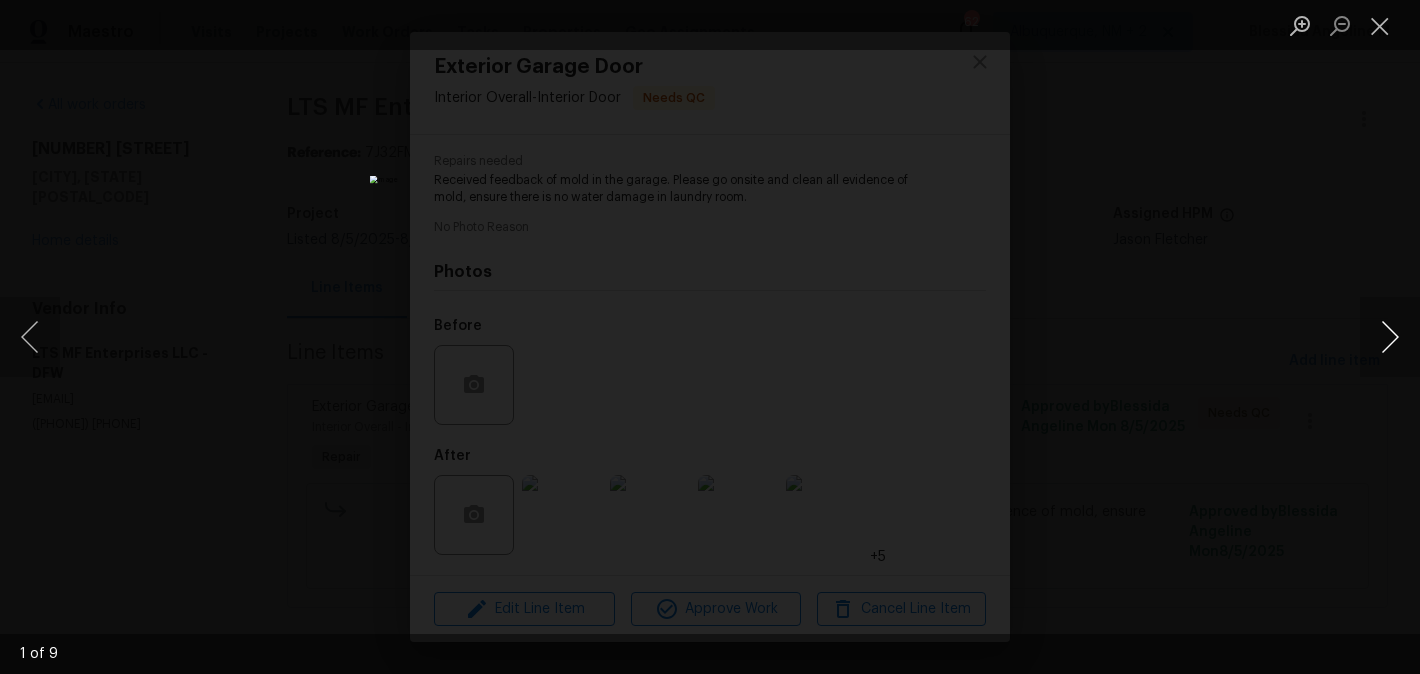 click at bounding box center [1390, 337] 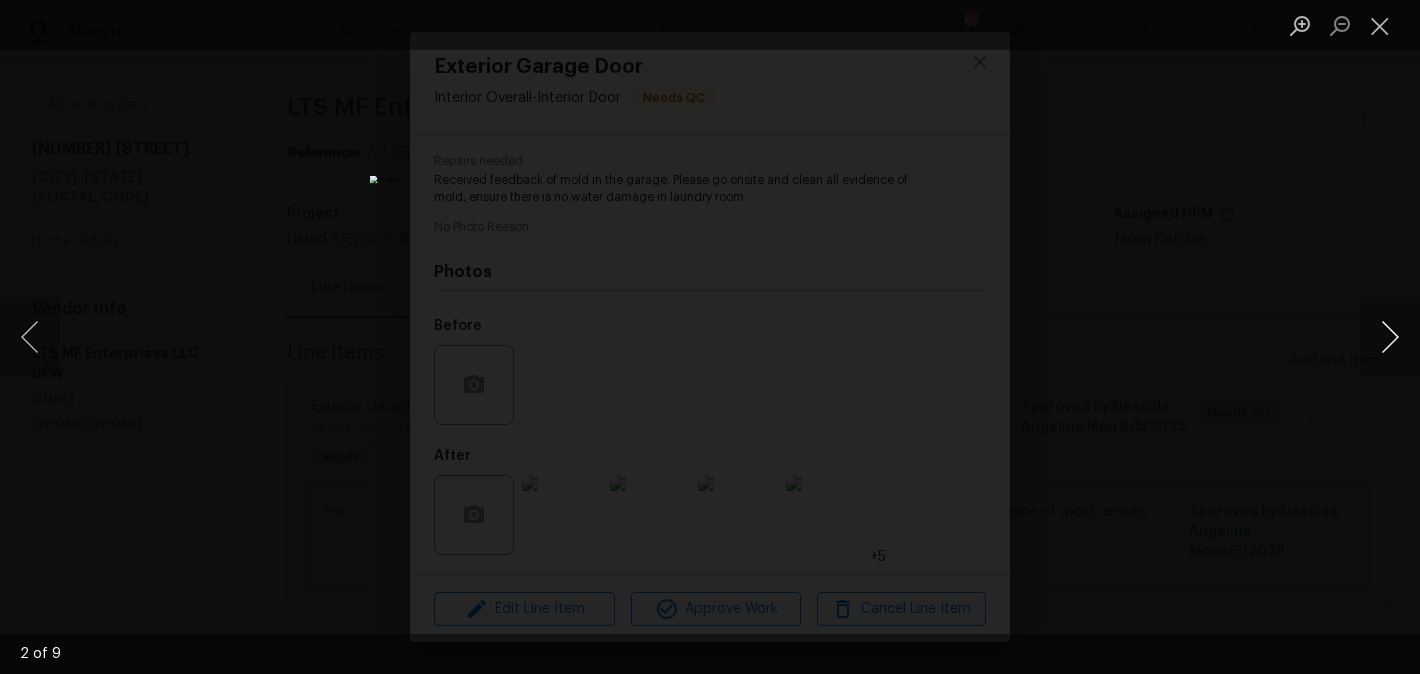 click at bounding box center (1390, 337) 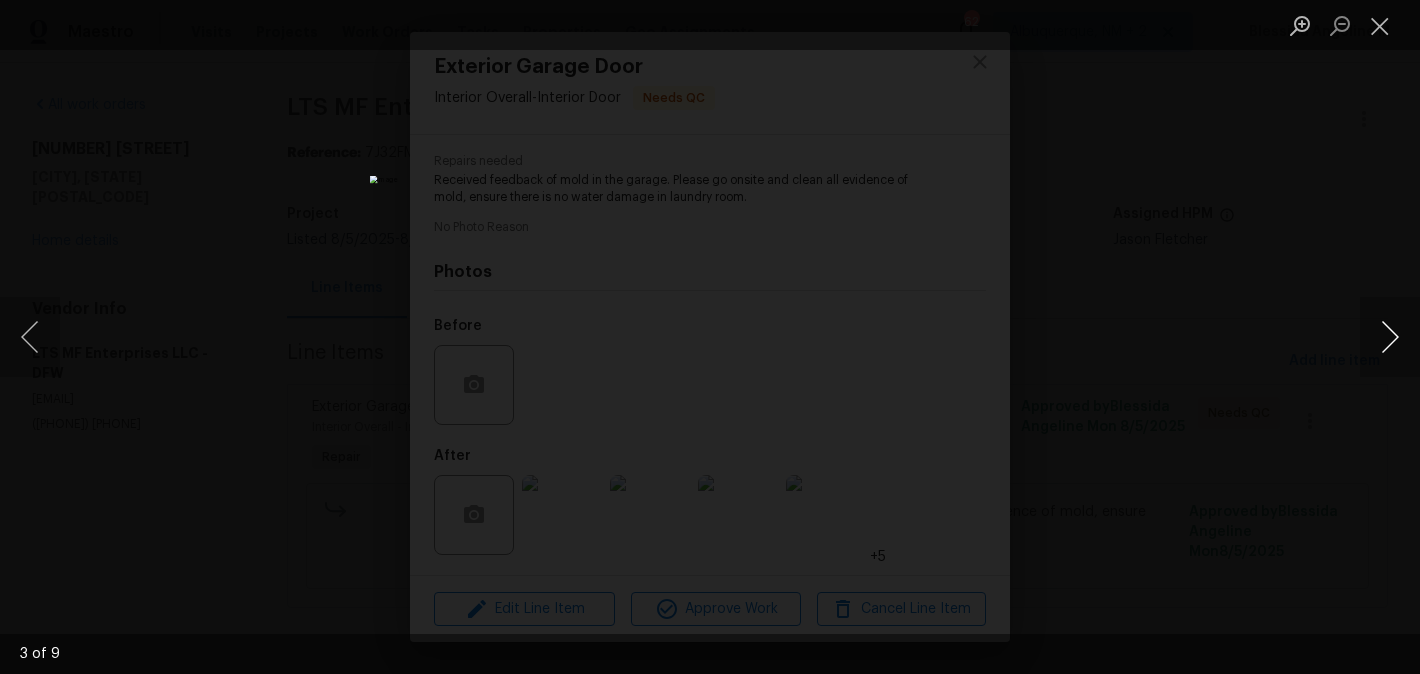 click at bounding box center [1390, 337] 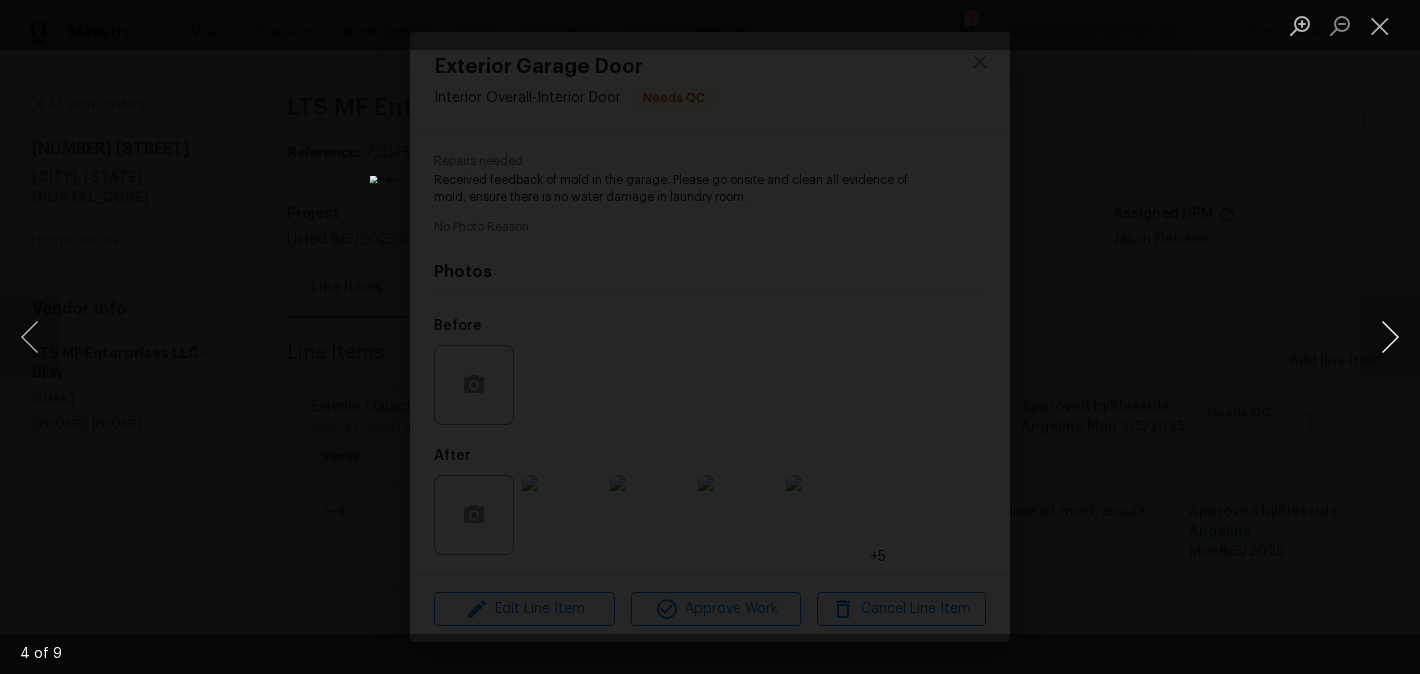 click at bounding box center (1390, 337) 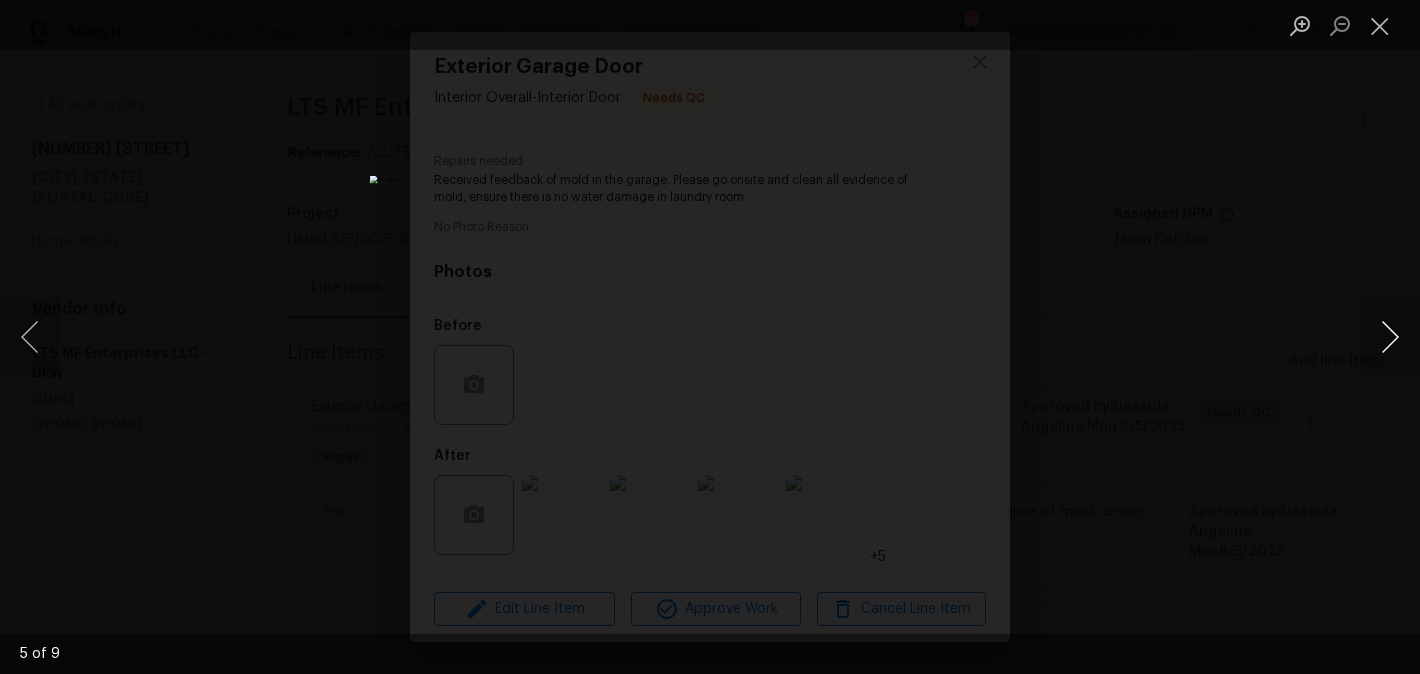 click at bounding box center (1390, 337) 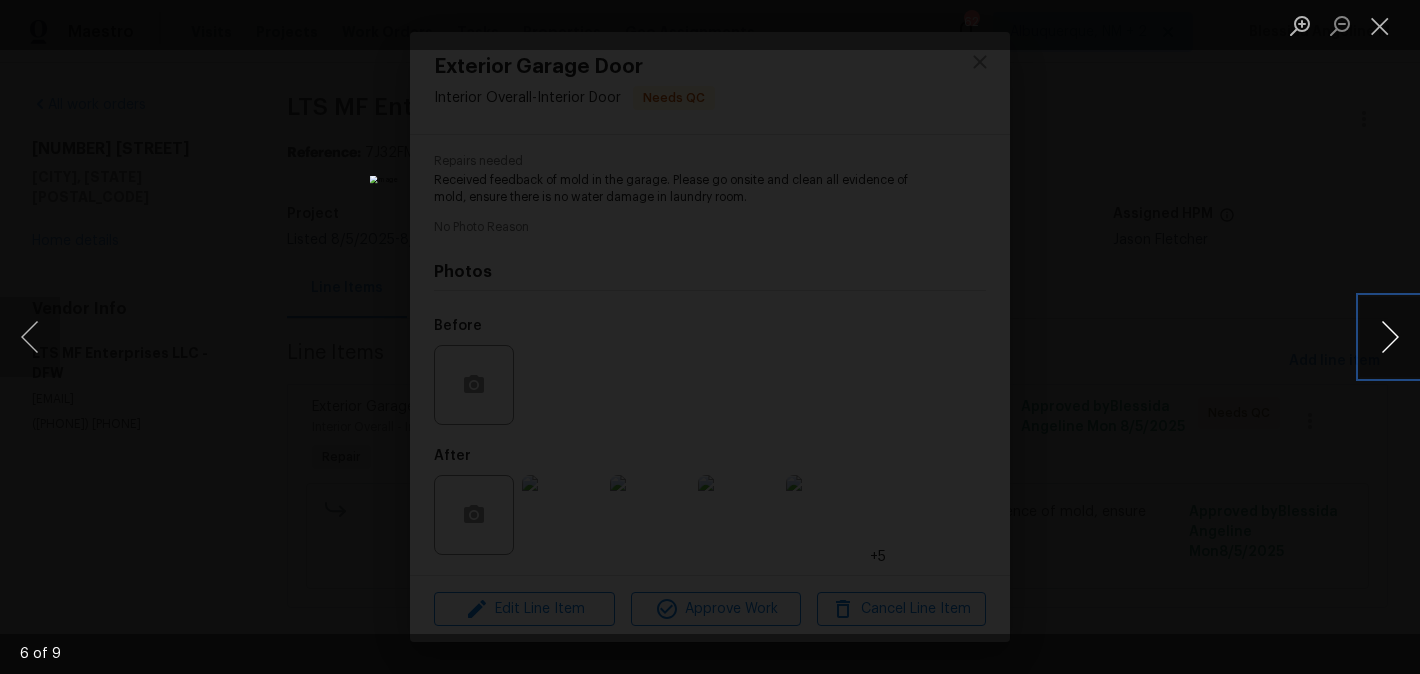 click at bounding box center [1390, 337] 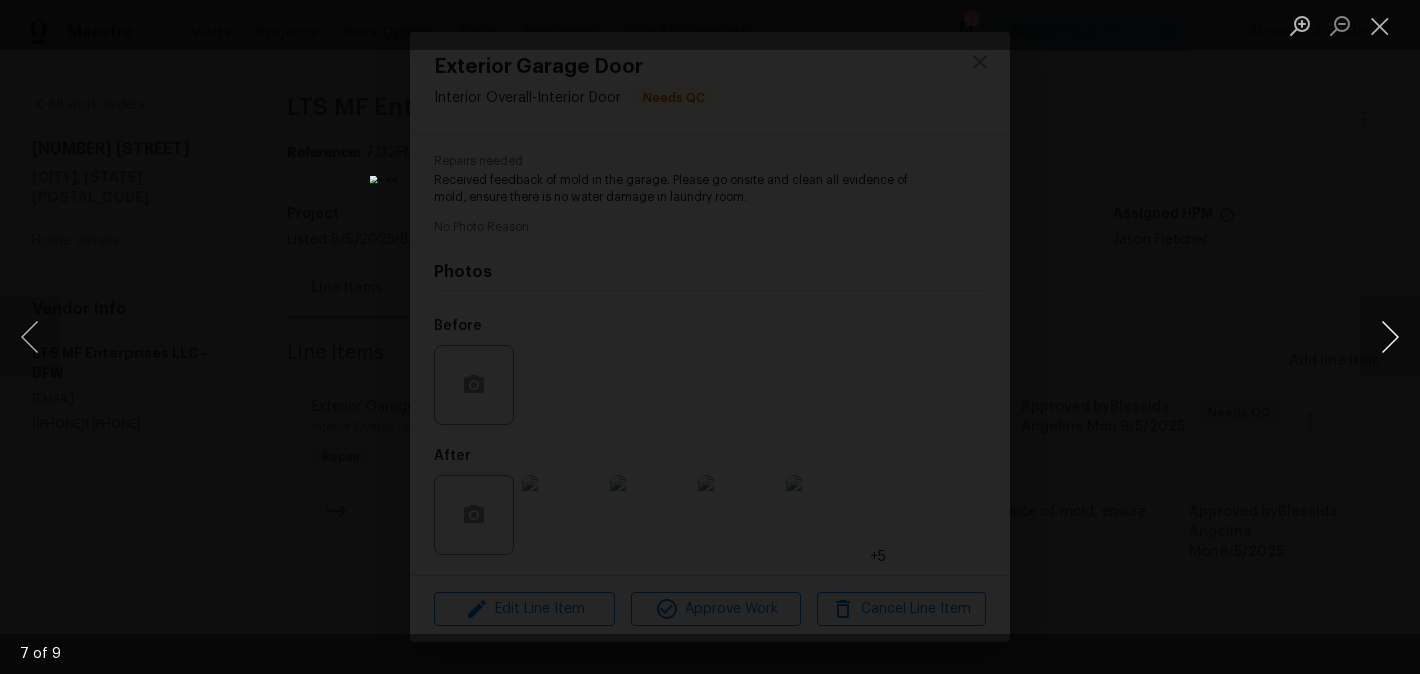 click at bounding box center [1390, 337] 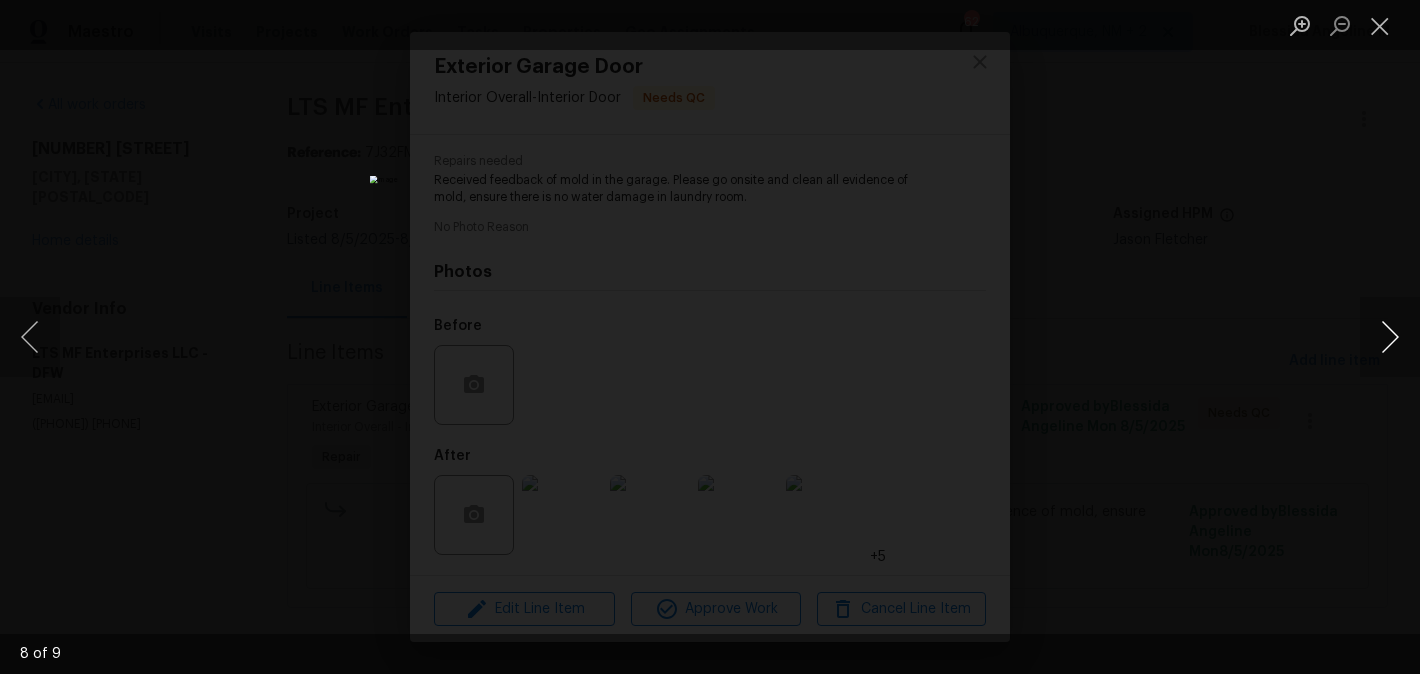 click at bounding box center [1390, 337] 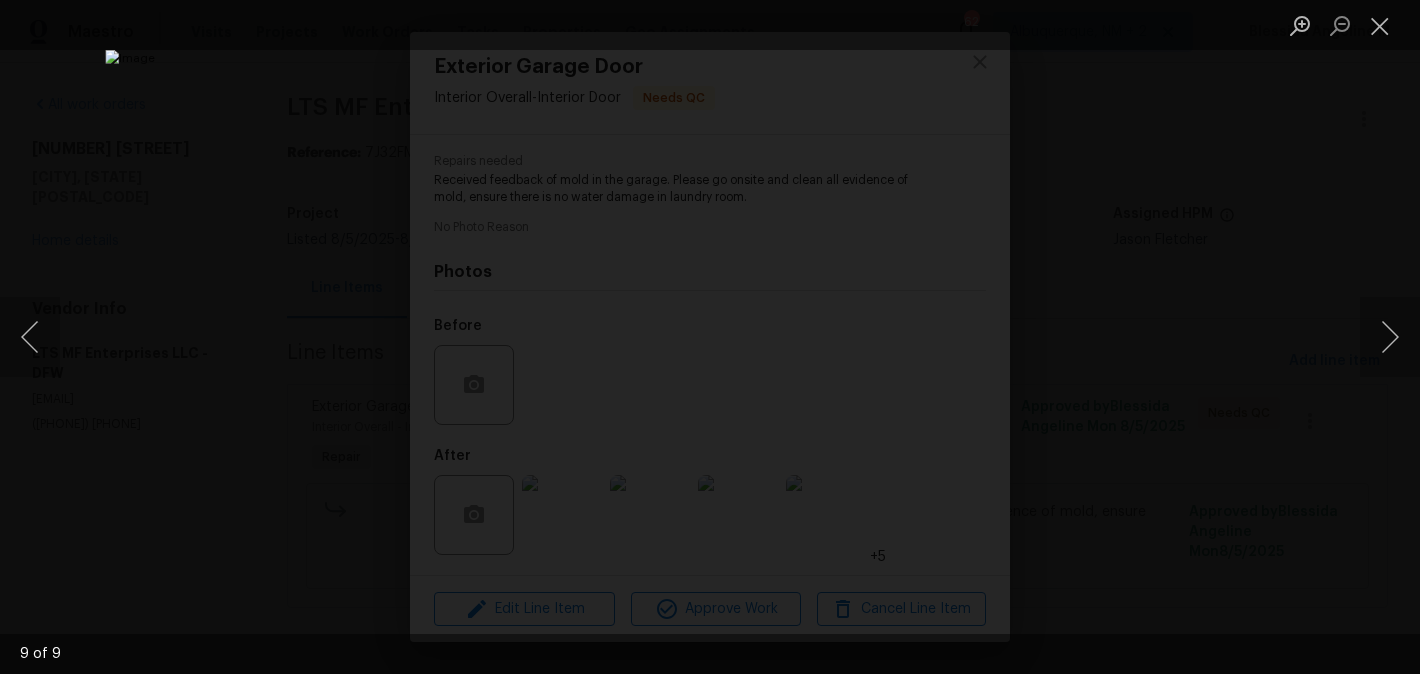 click at bounding box center [710, 337] 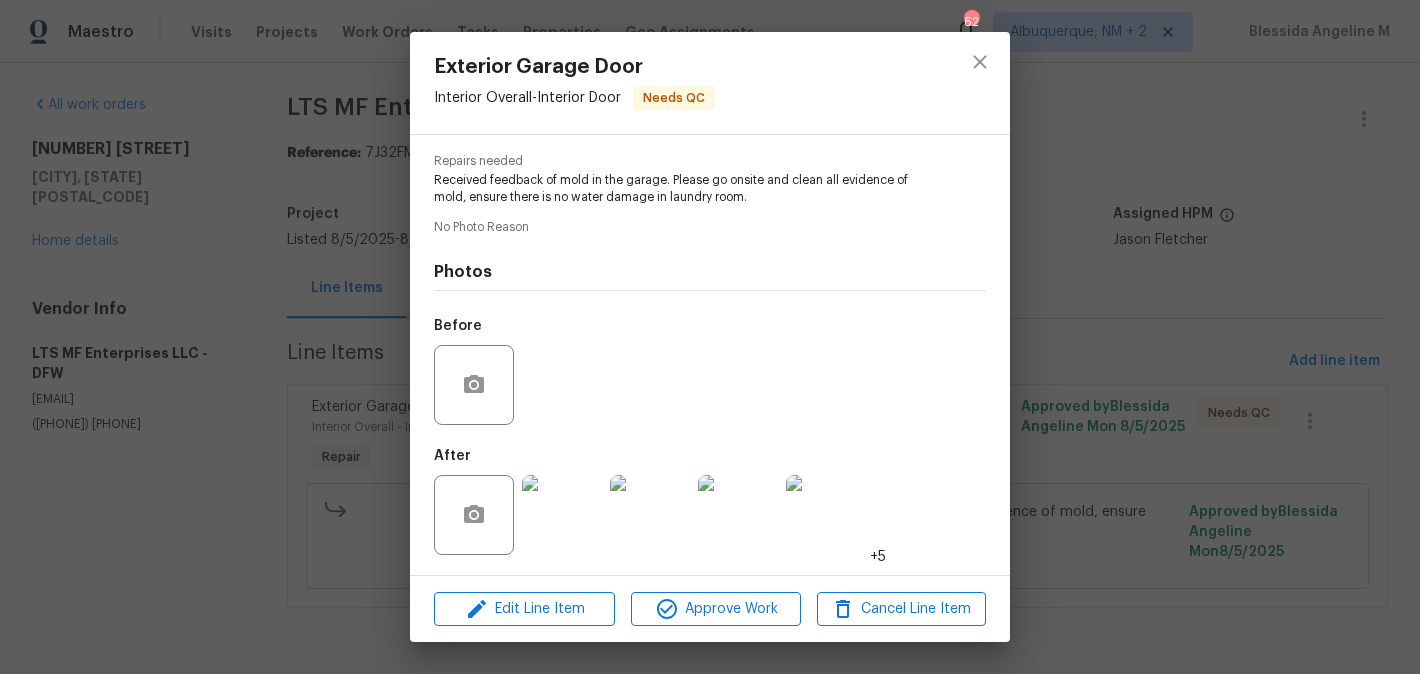 click at bounding box center (562, 515) 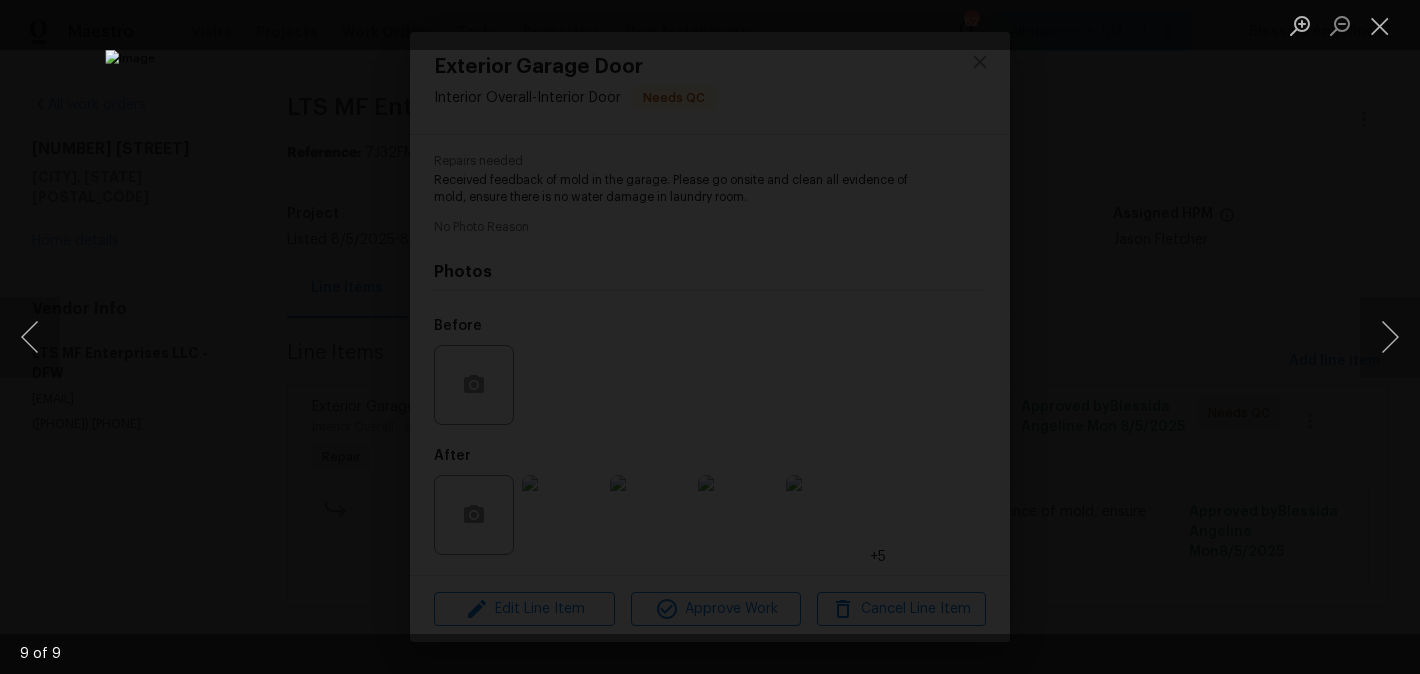 click at bounding box center (710, 337) 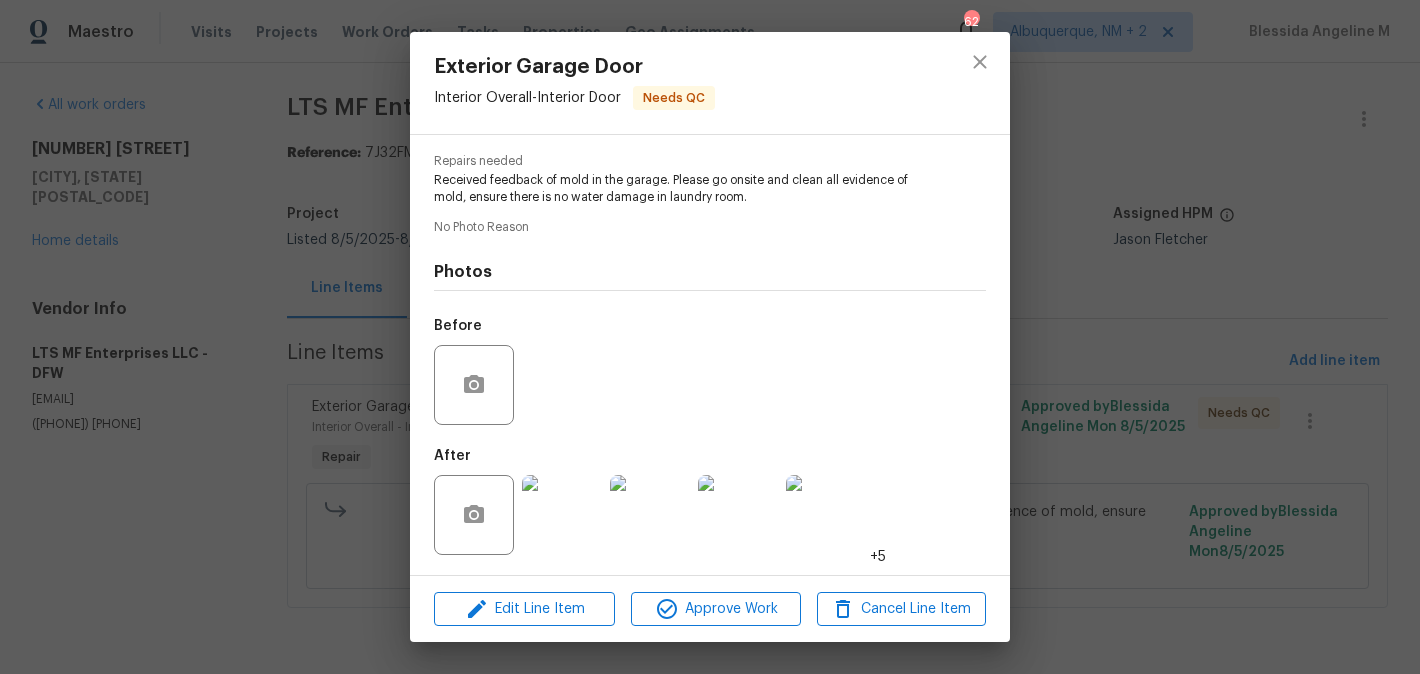 click at bounding box center (562, 515) 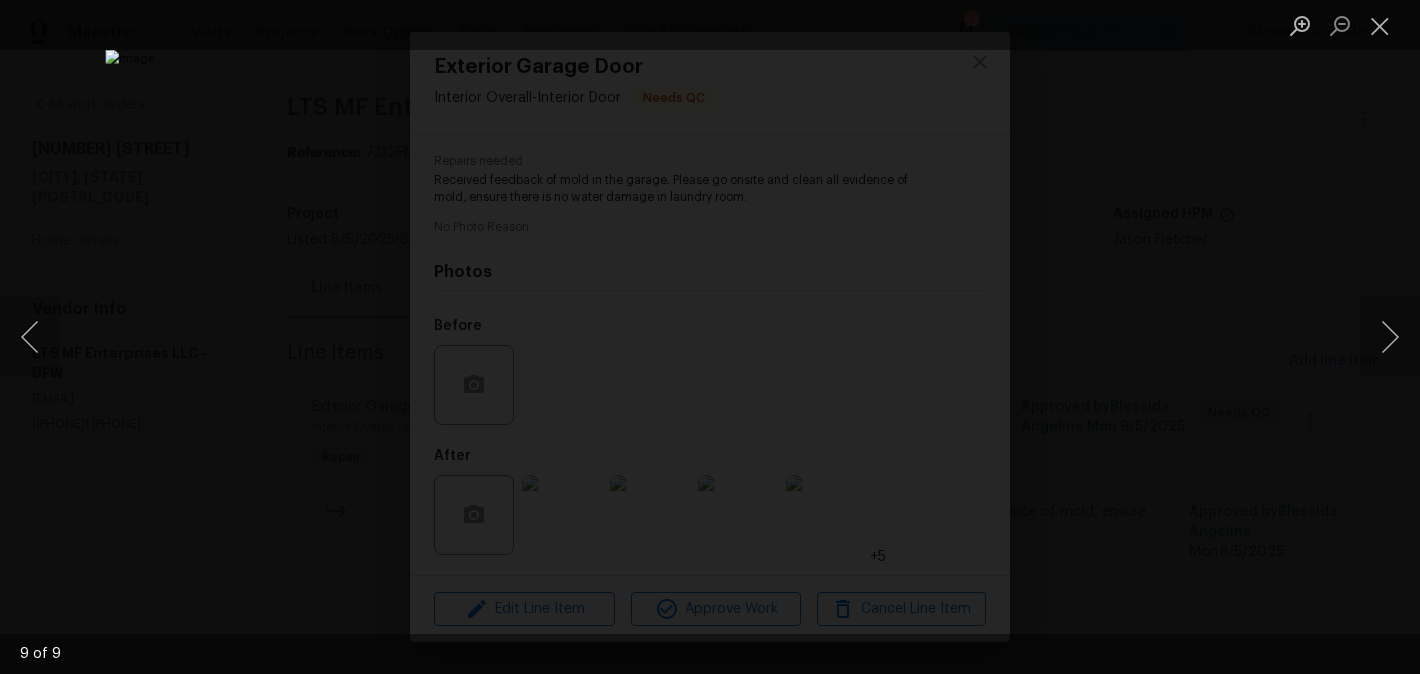 click at bounding box center (710, 337) 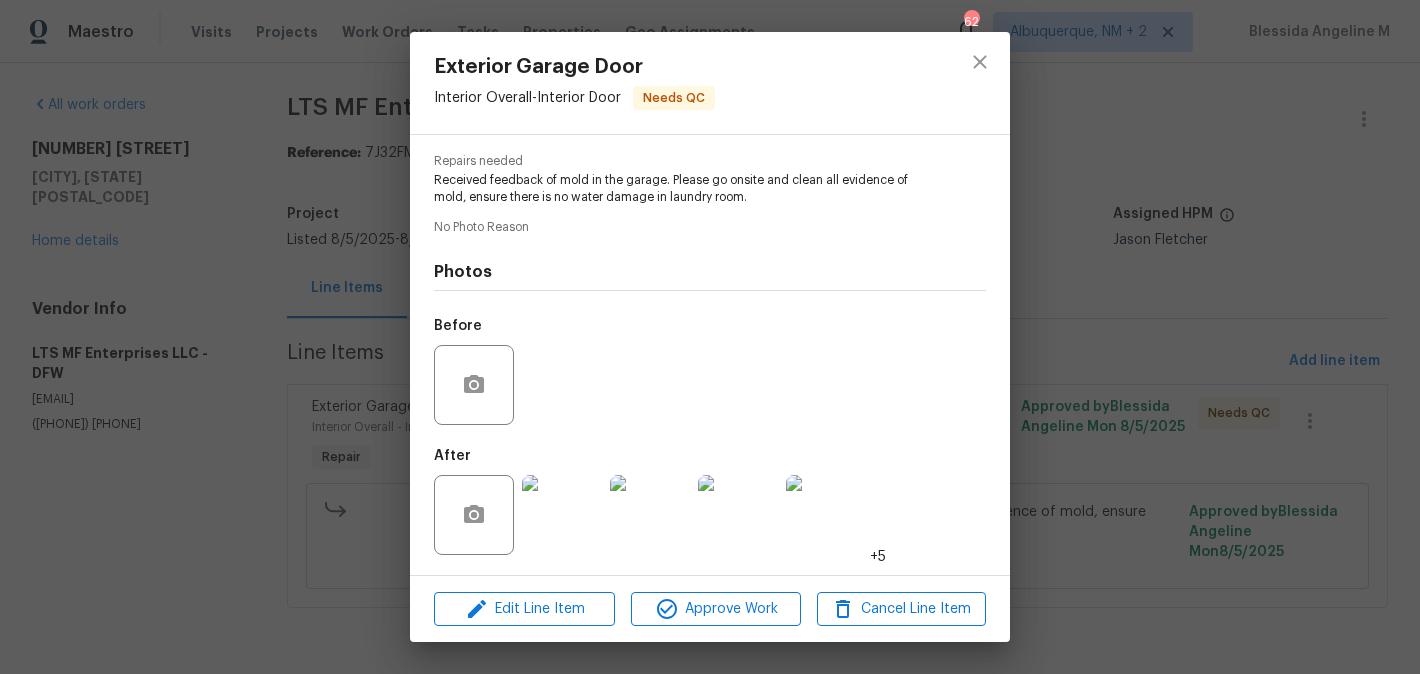 click at bounding box center [562, 515] 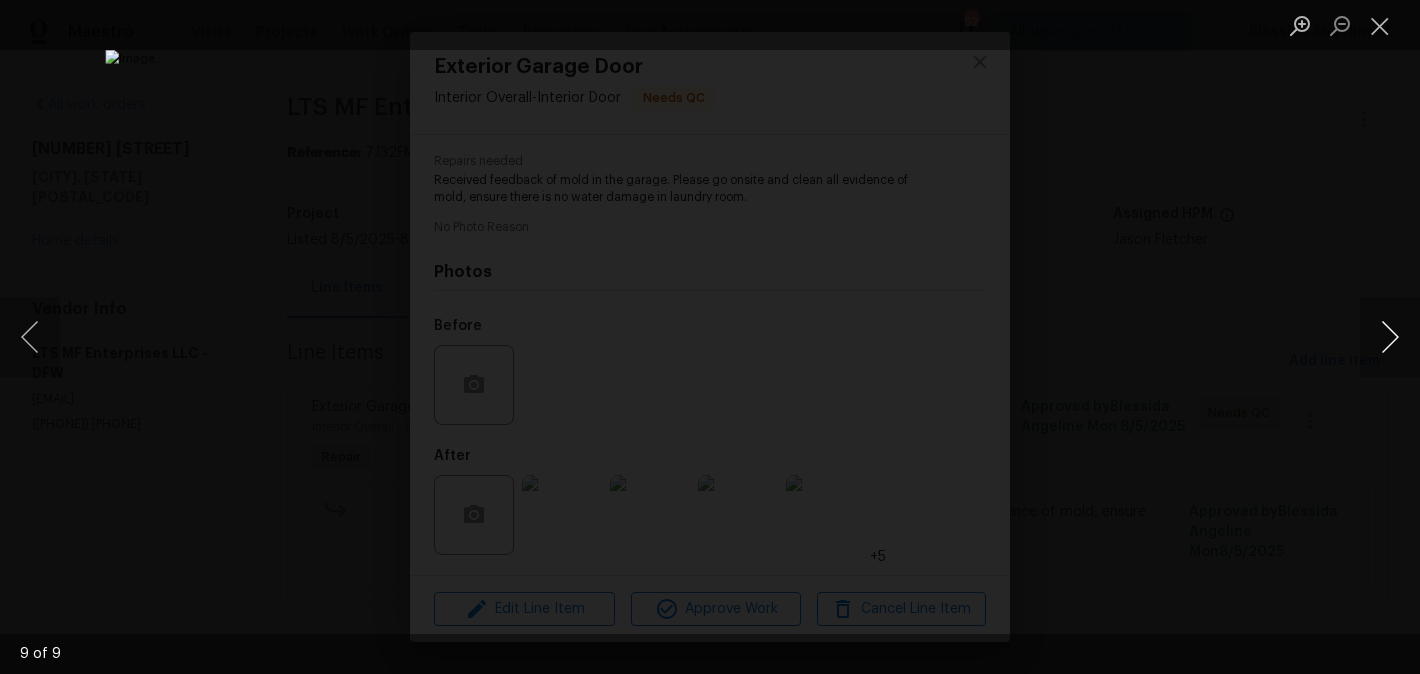 click at bounding box center (1390, 337) 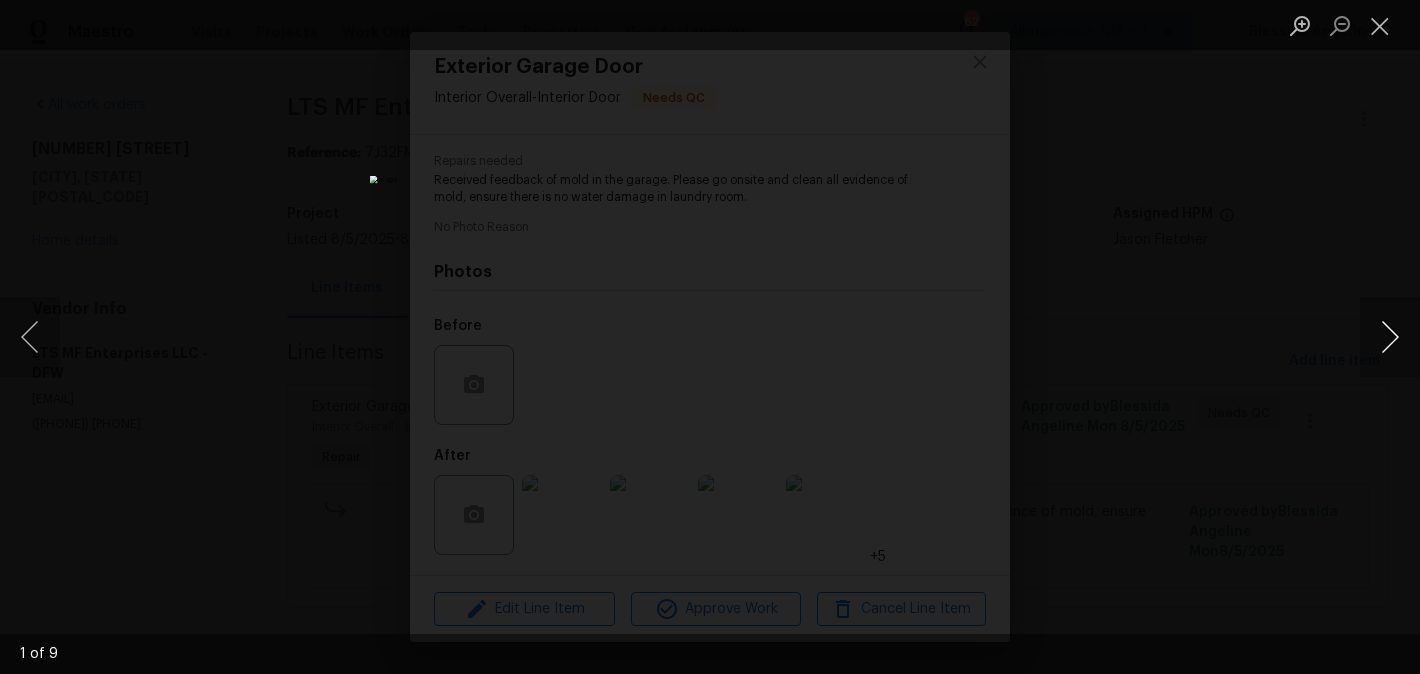 click at bounding box center (1390, 337) 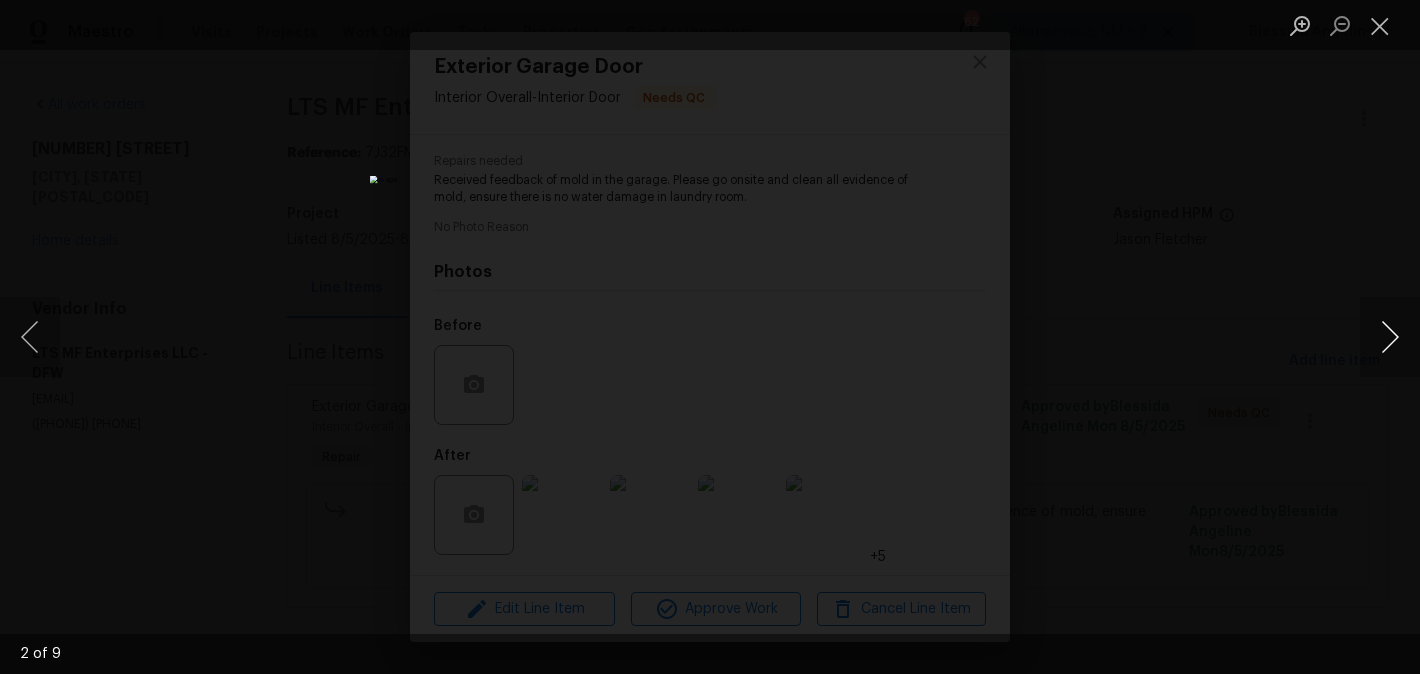 click at bounding box center (1390, 337) 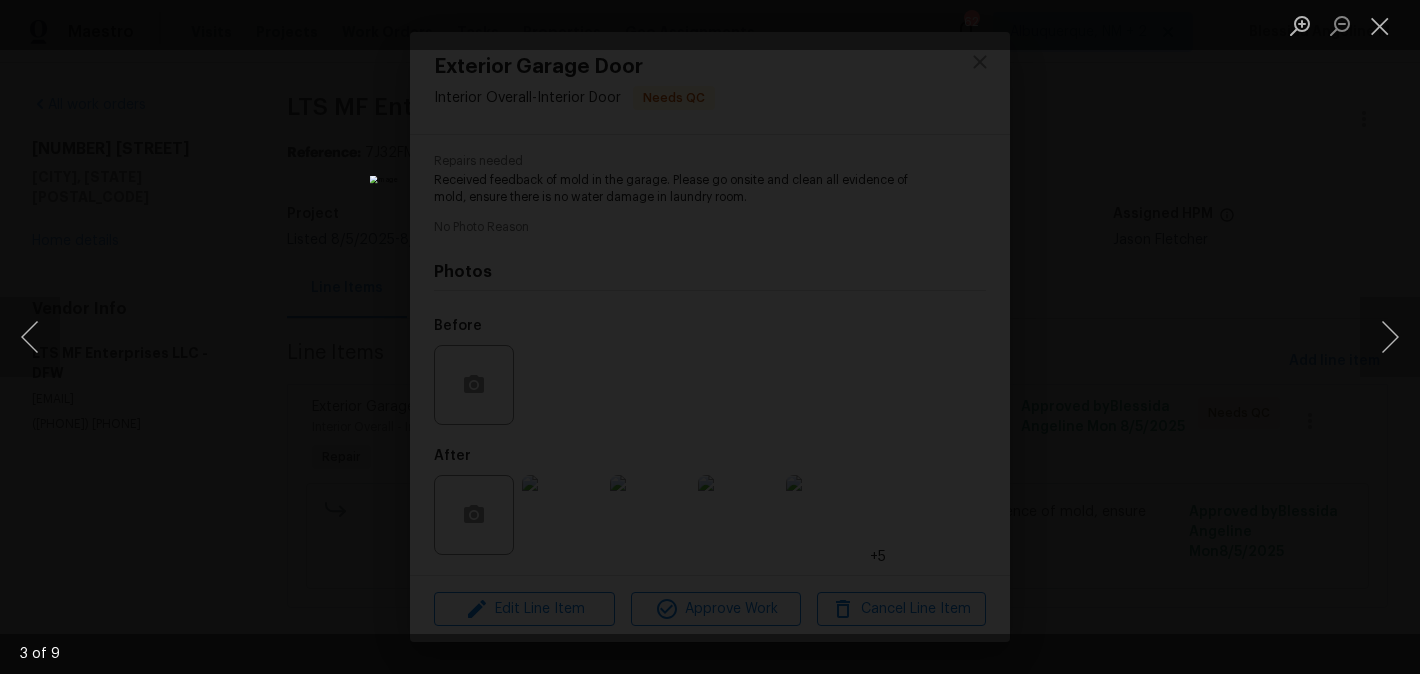 click at bounding box center (710, 337) 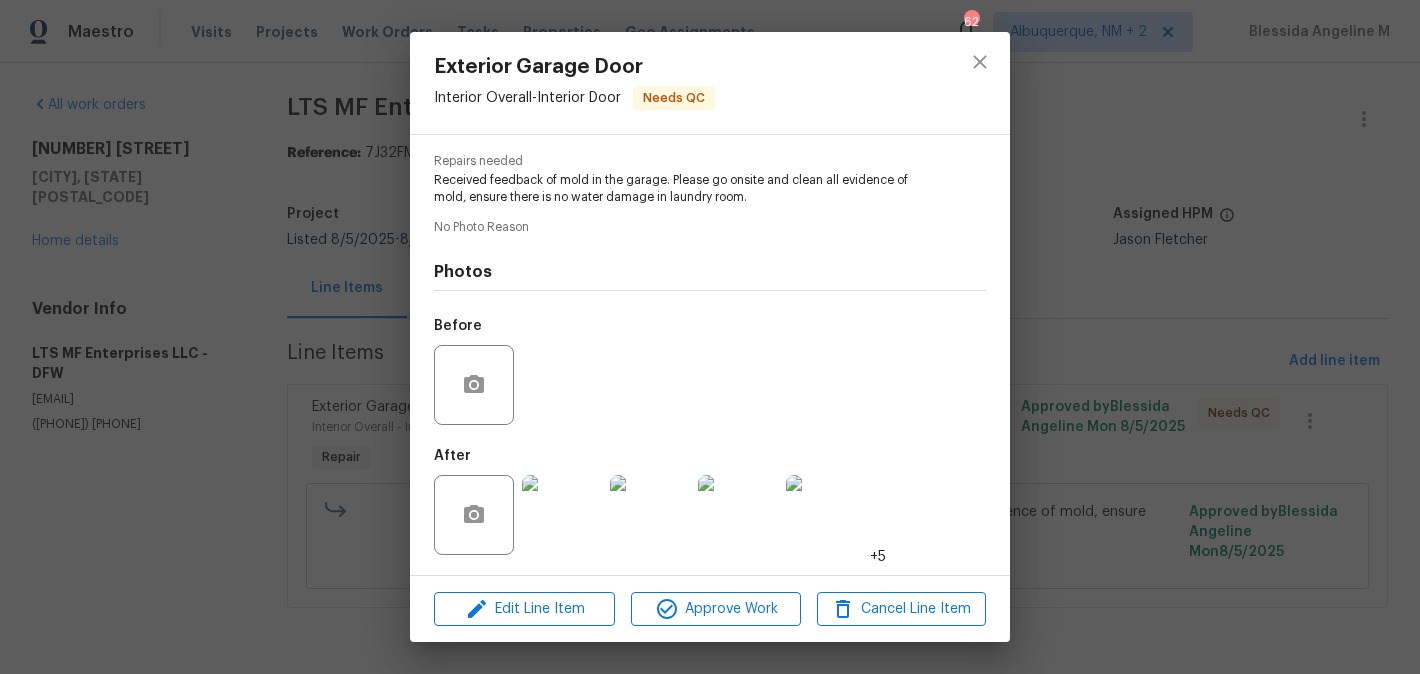 click on "Exterior Garage Door Interior Overall  -  Interior Door Needs QC Vendor LTS MF Enterprises LLC Account Category Repairs Cost $50 x 1 count $50 Labor $0 Total $50 Repairs needed Received feedback of mold in the garage. Please go onsite and clean all evidence of mold, ensure there is no water damage in laundry room. No Photo Reason   Photos Before After  +5  Edit Line Item  Approve Work  Cancel Line Item" at bounding box center [710, 337] 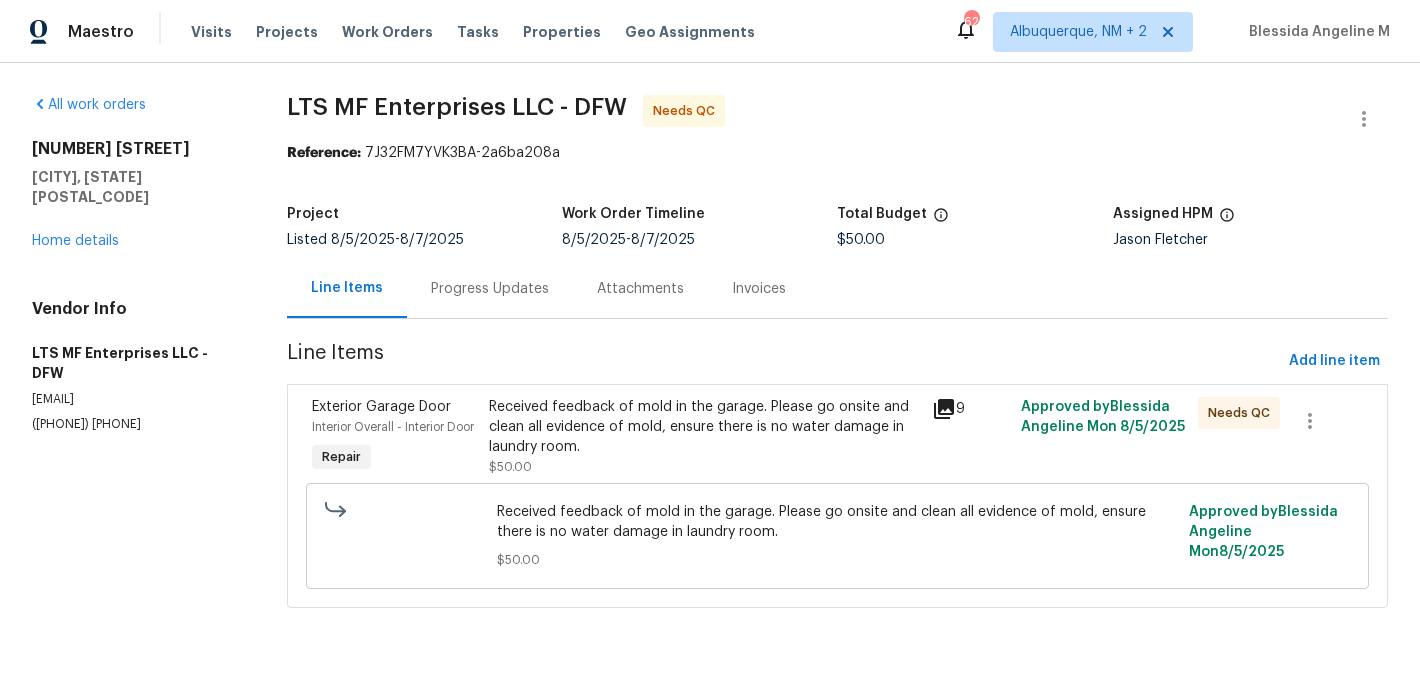click on "Progress Updates" at bounding box center (490, 289) 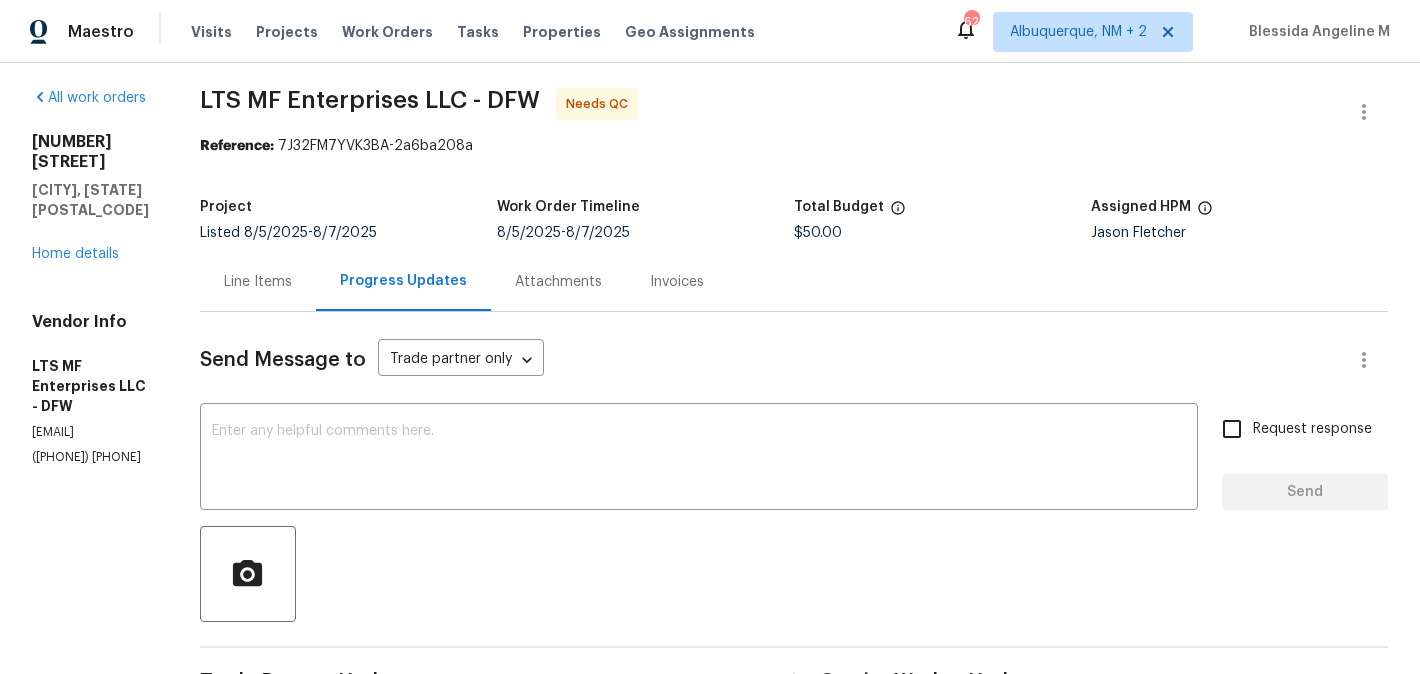 scroll, scrollTop: 0, scrollLeft: 0, axis: both 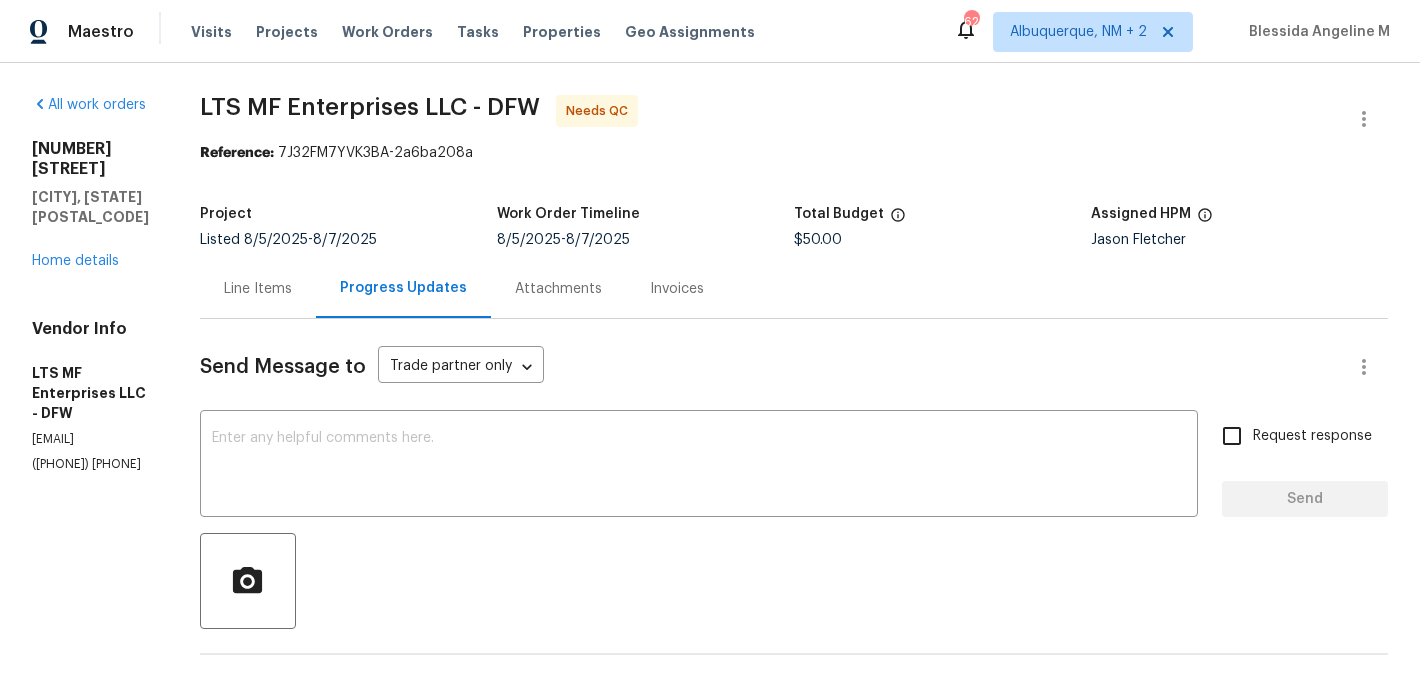 click on "Line Items" at bounding box center [258, 289] 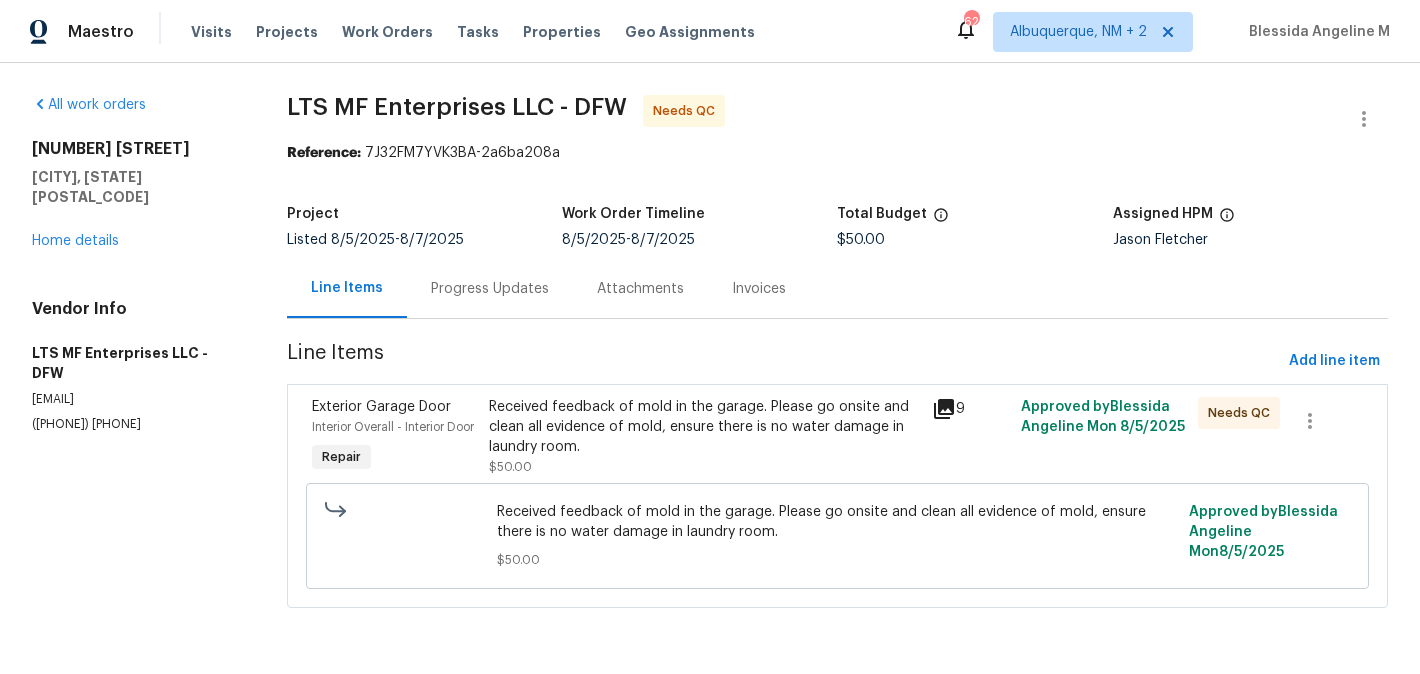 click on "Received feedback of mold in the garage. Please go onsite and clean all evidence of mold, ensure there is no water damage in laundry room." at bounding box center (704, 427) 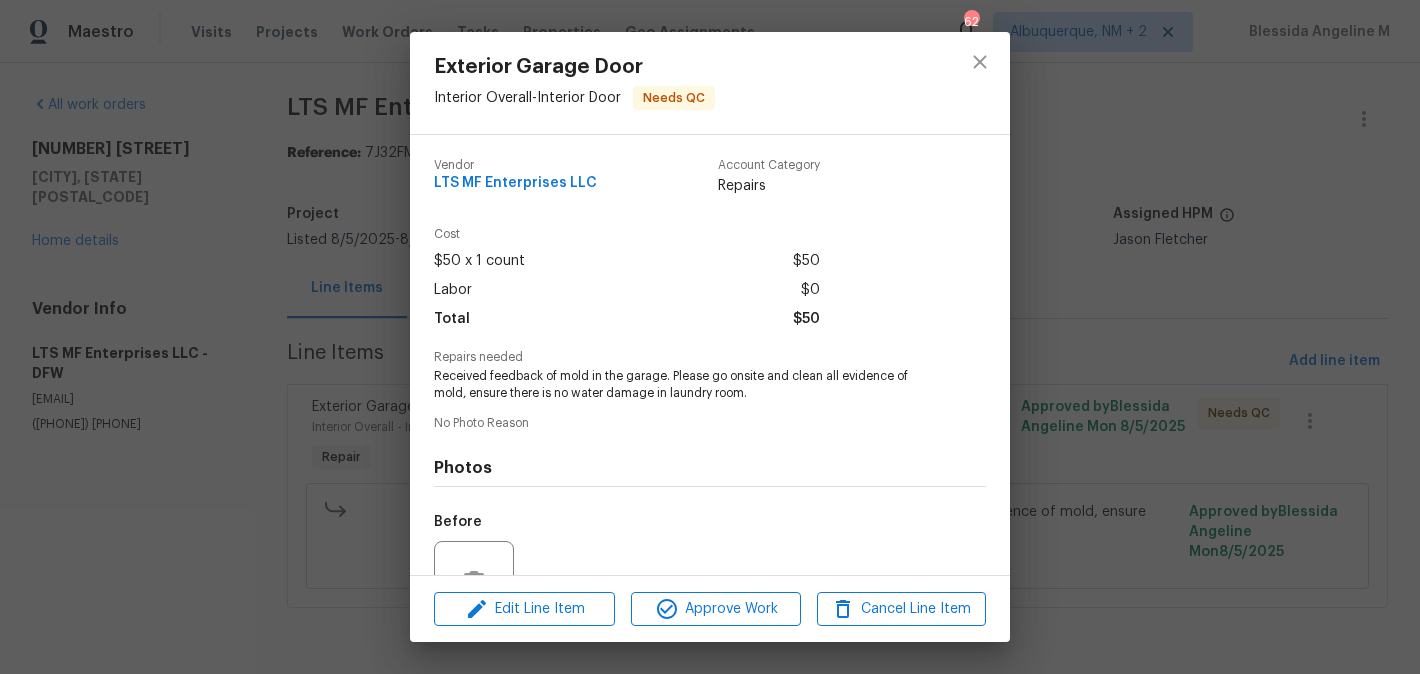 scroll, scrollTop: 196, scrollLeft: 0, axis: vertical 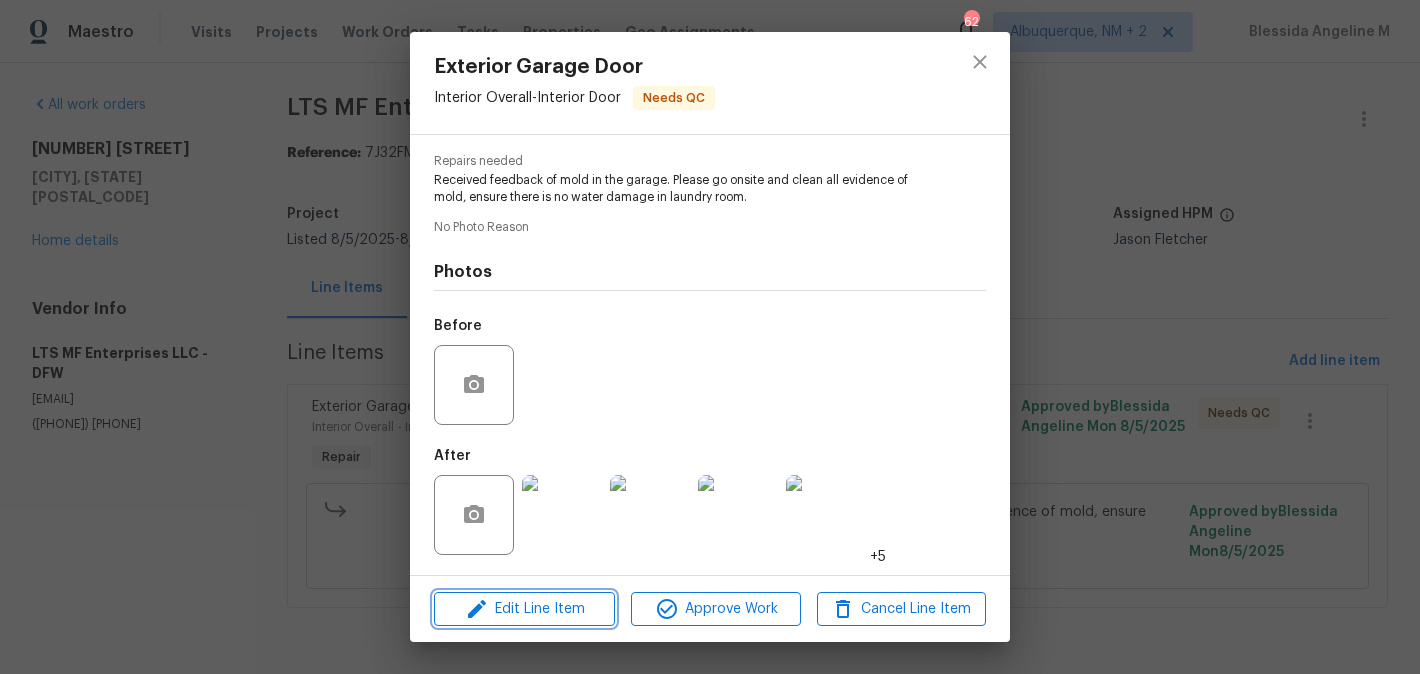 click on "Edit Line Item" at bounding box center (524, 609) 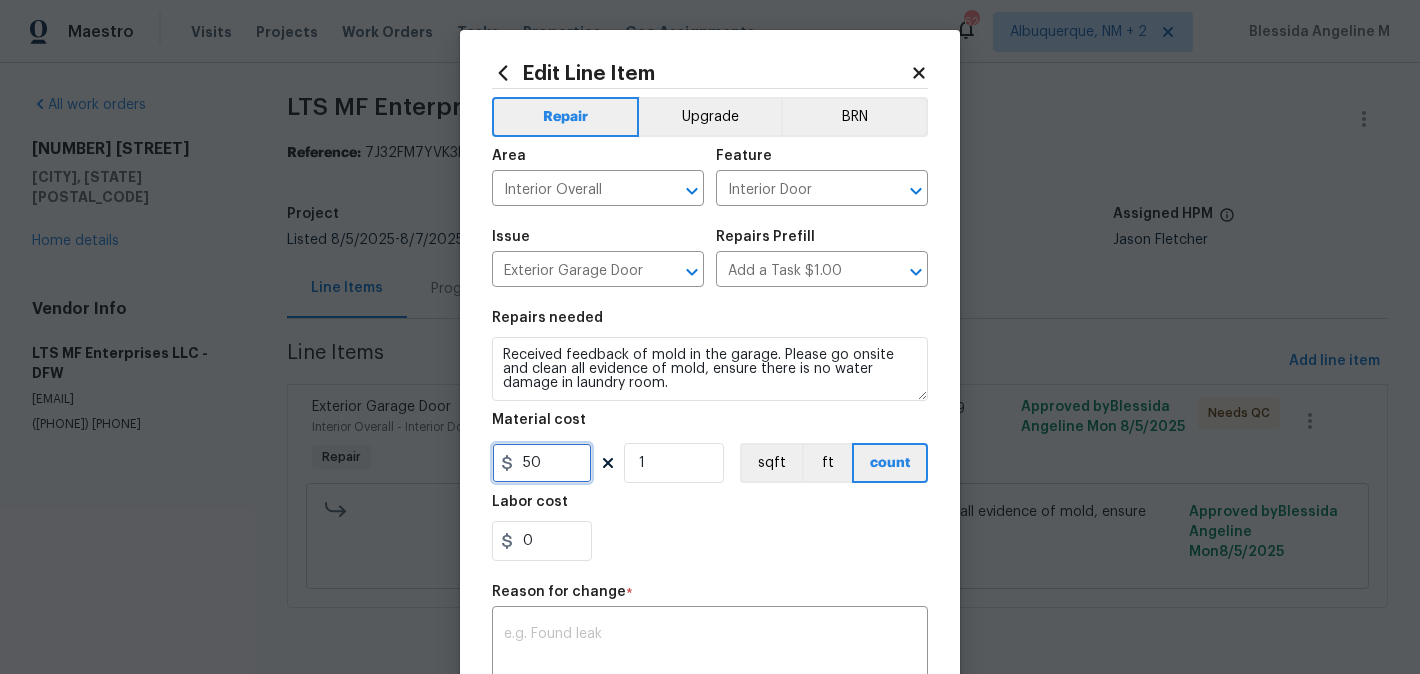 click on "50" at bounding box center [542, 463] 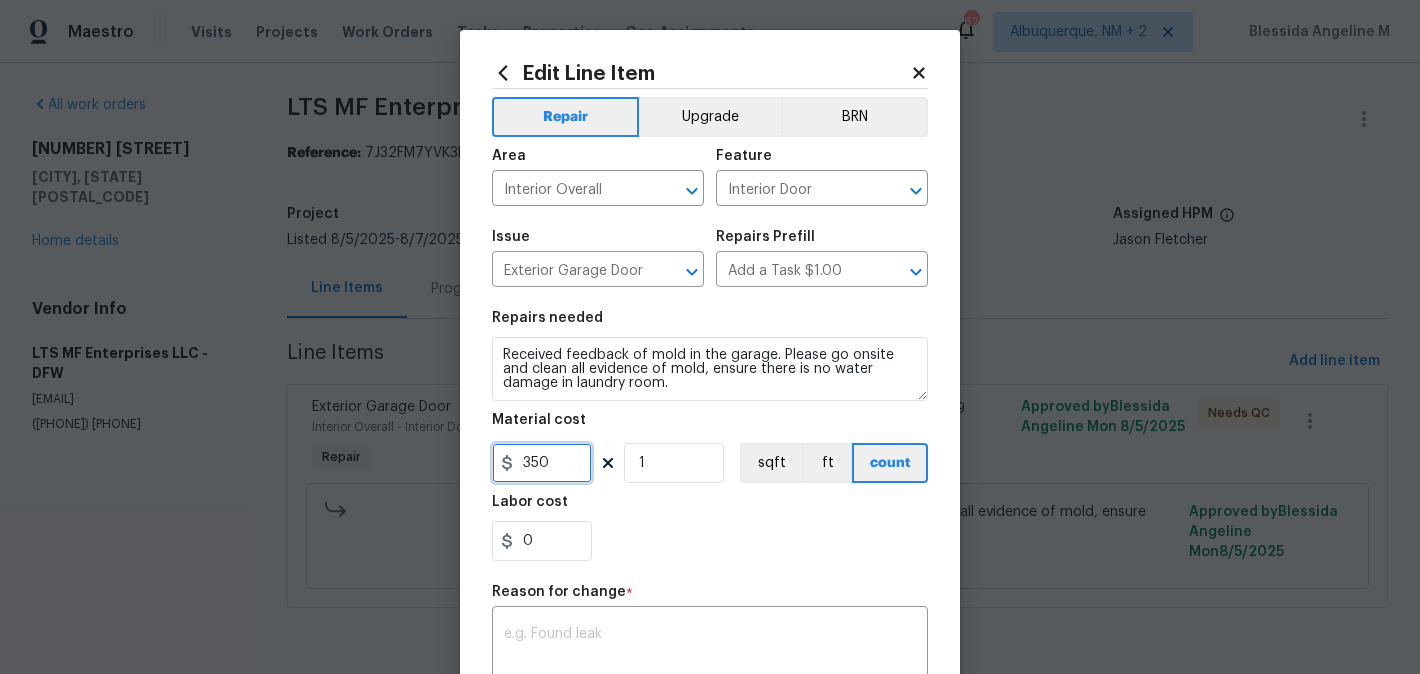 type on "350" 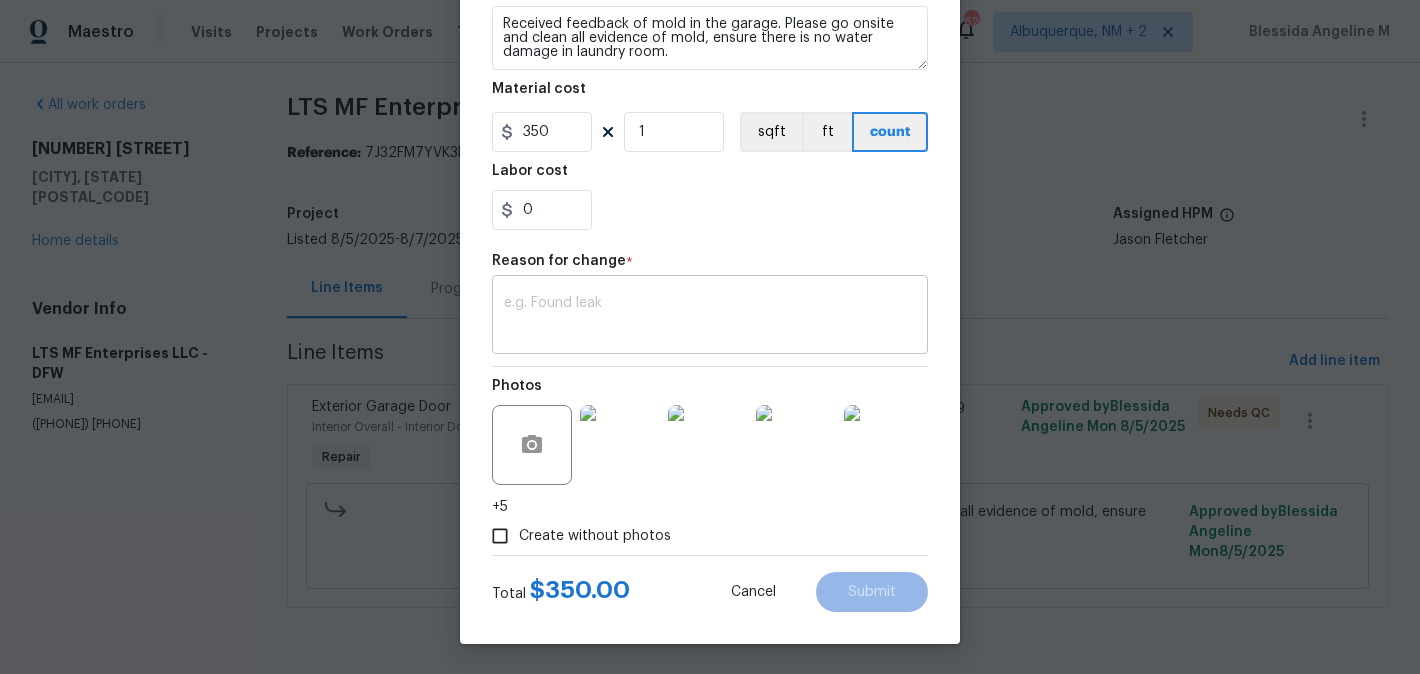 click at bounding box center (710, 317) 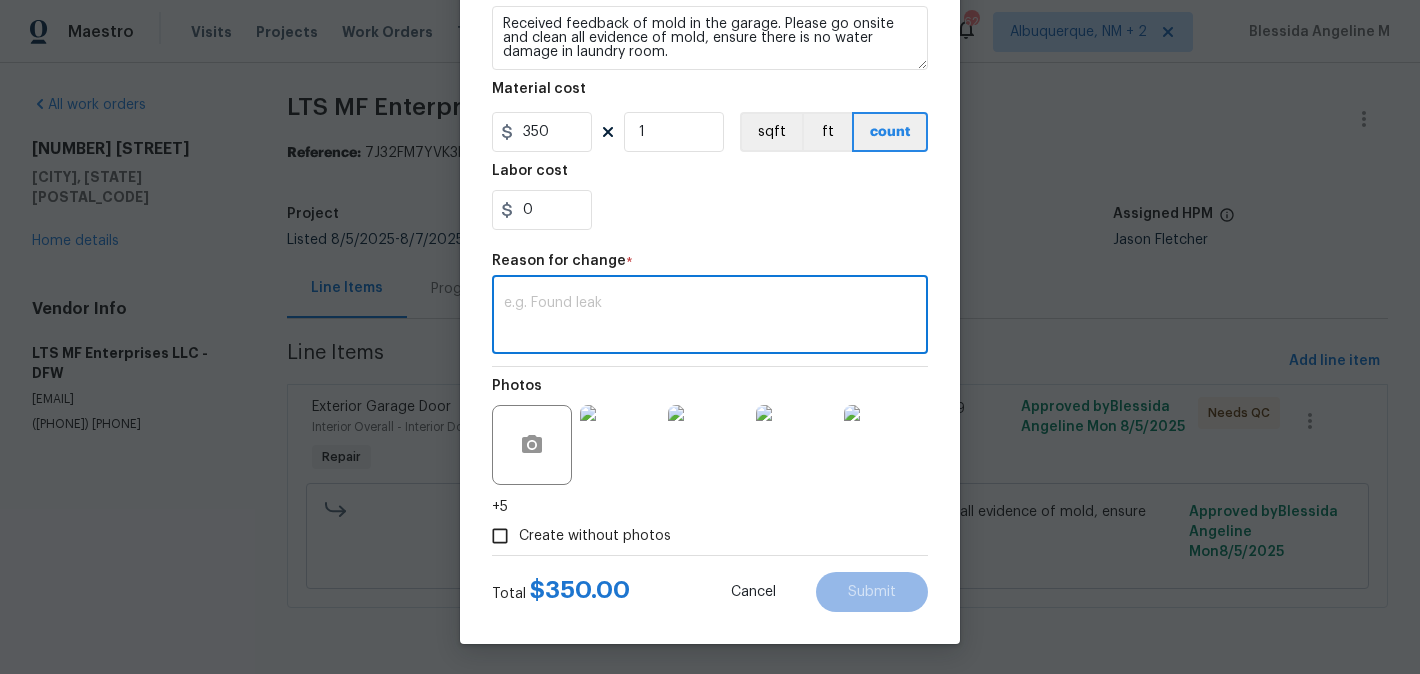 paste on "BA) Updated per vendor’s final cost." 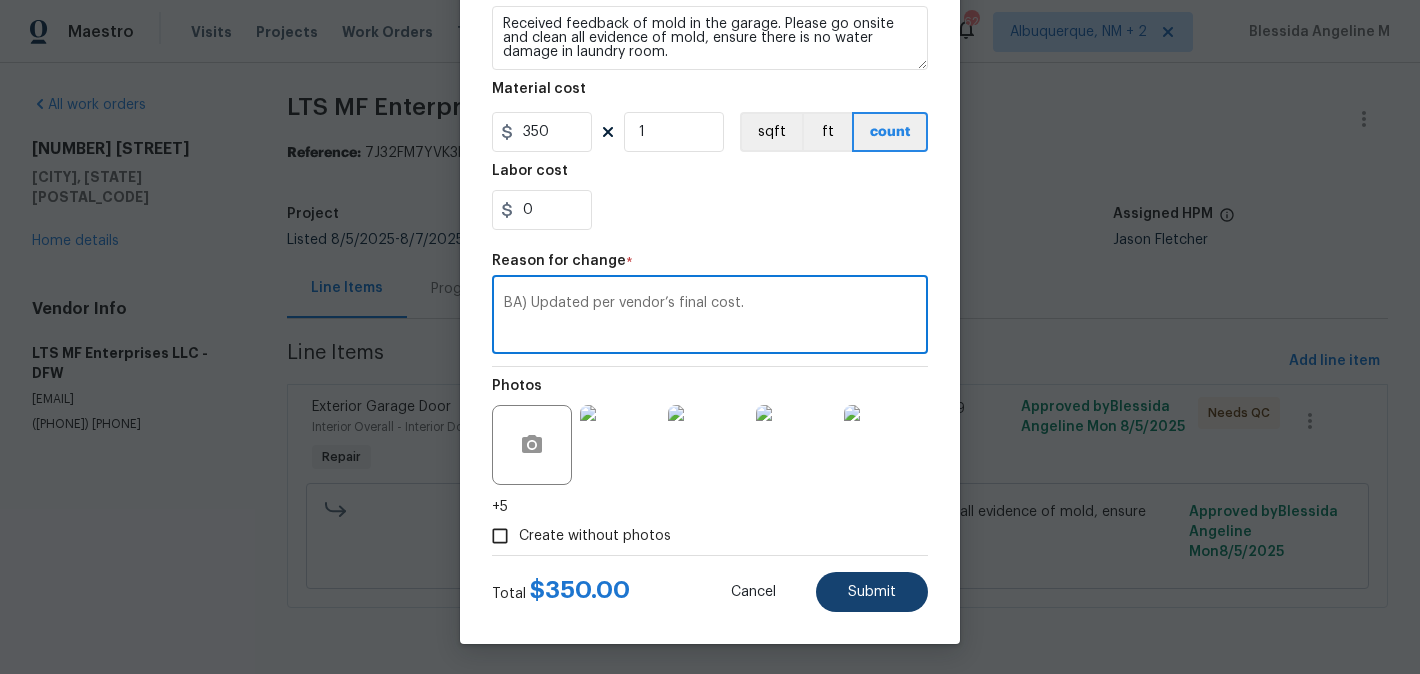 type on "BA) Updated per vendor’s final cost." 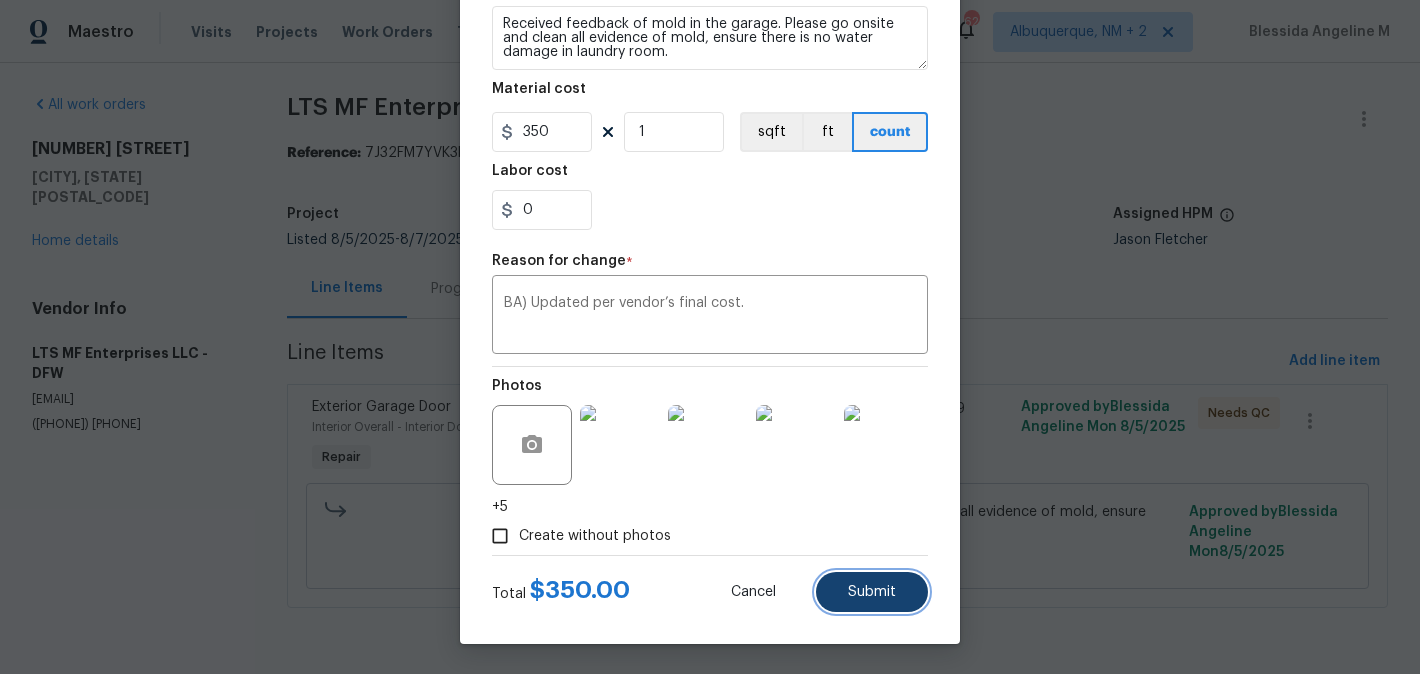 click on "Submit" at bounding box center [872, 592] 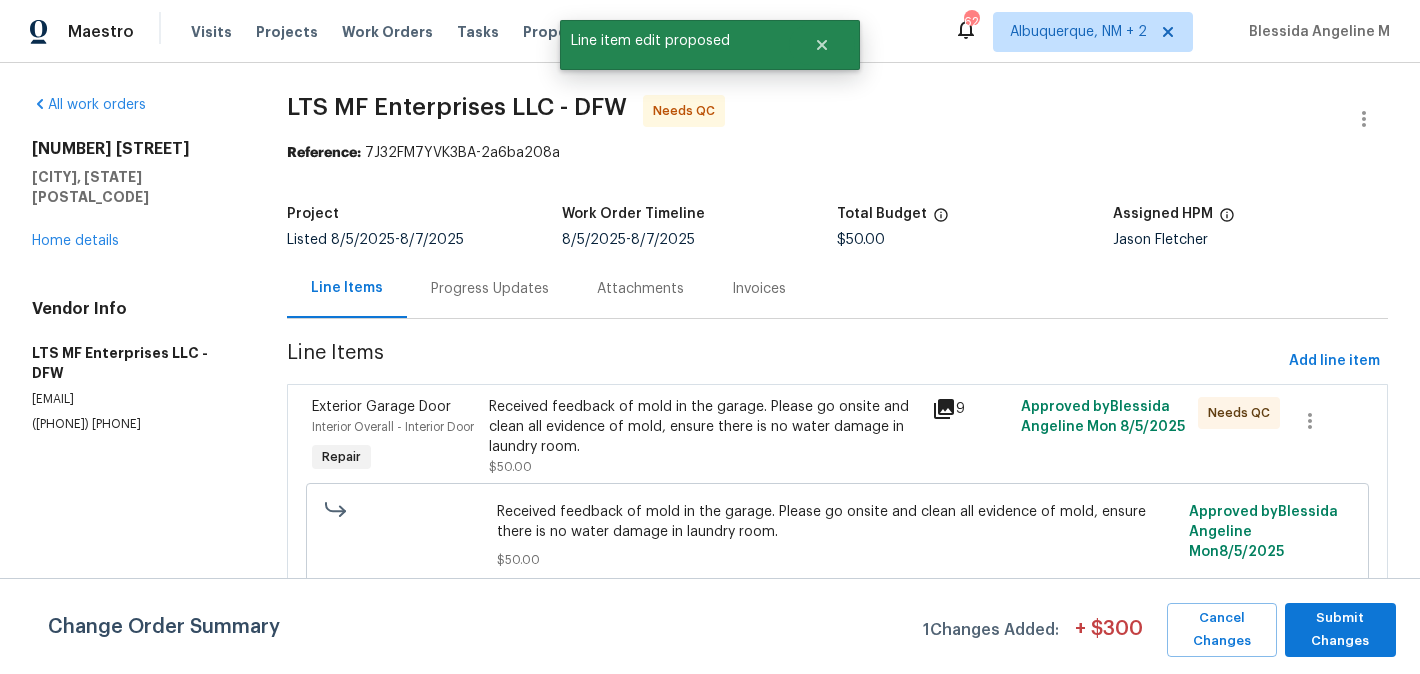 scroll, scrollTop: 0, scrollLeft: 0, axis: both 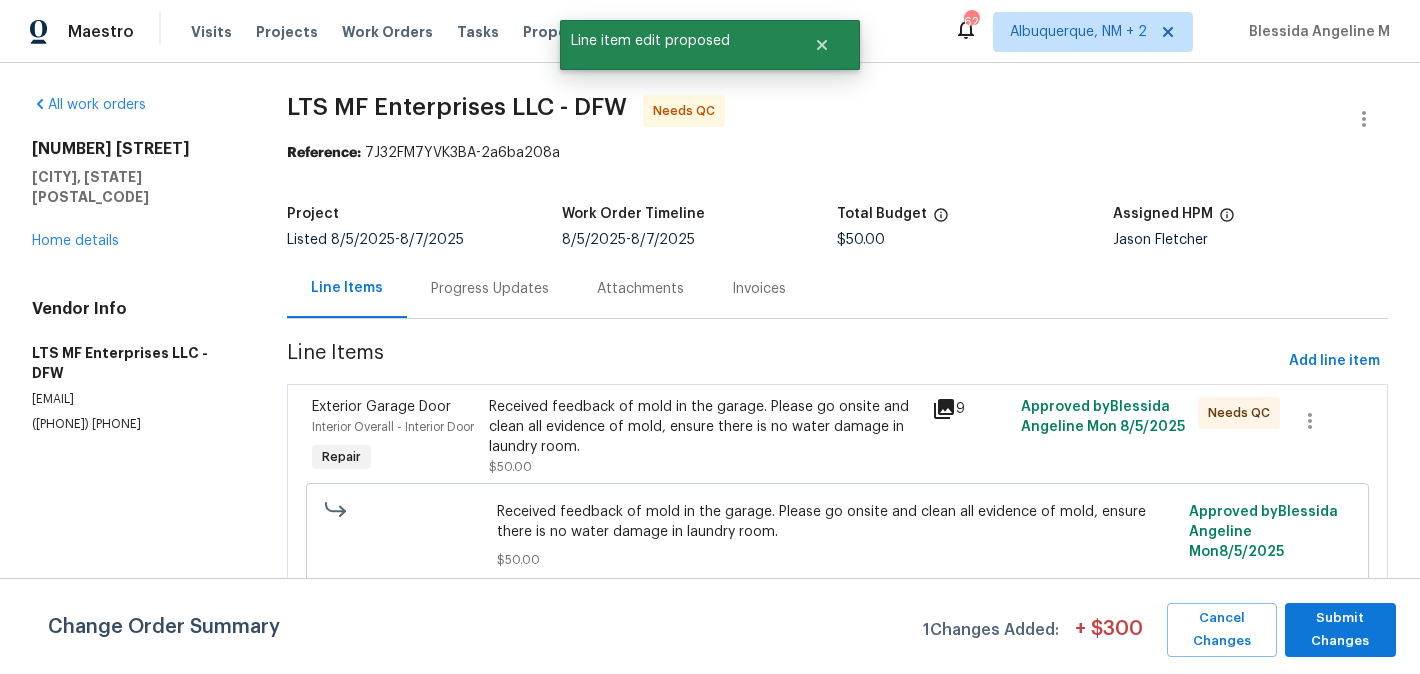 click on "Change Order Summary 1  Changes Added: + $ 300 Cancel Changes Submit Changes" at bounding box center (710, 626) 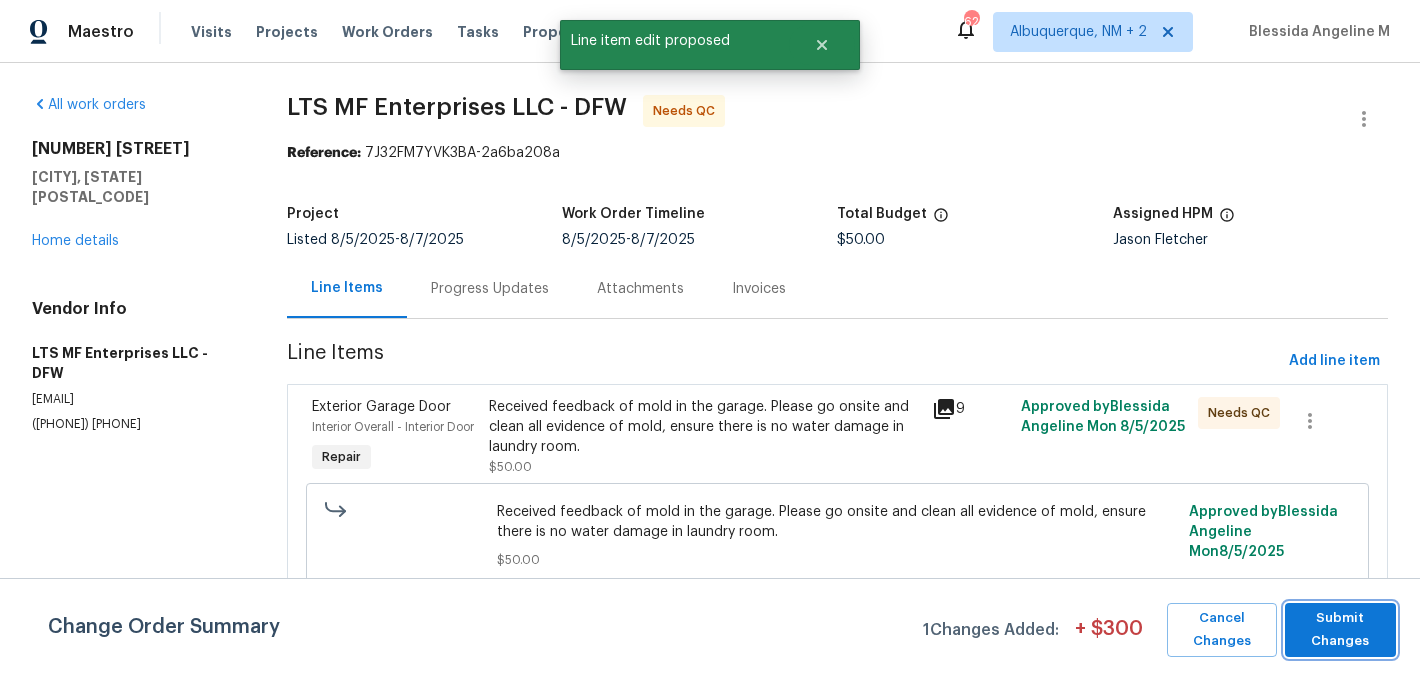 click on "Submit Changes" at bounding box center (1340, 630) 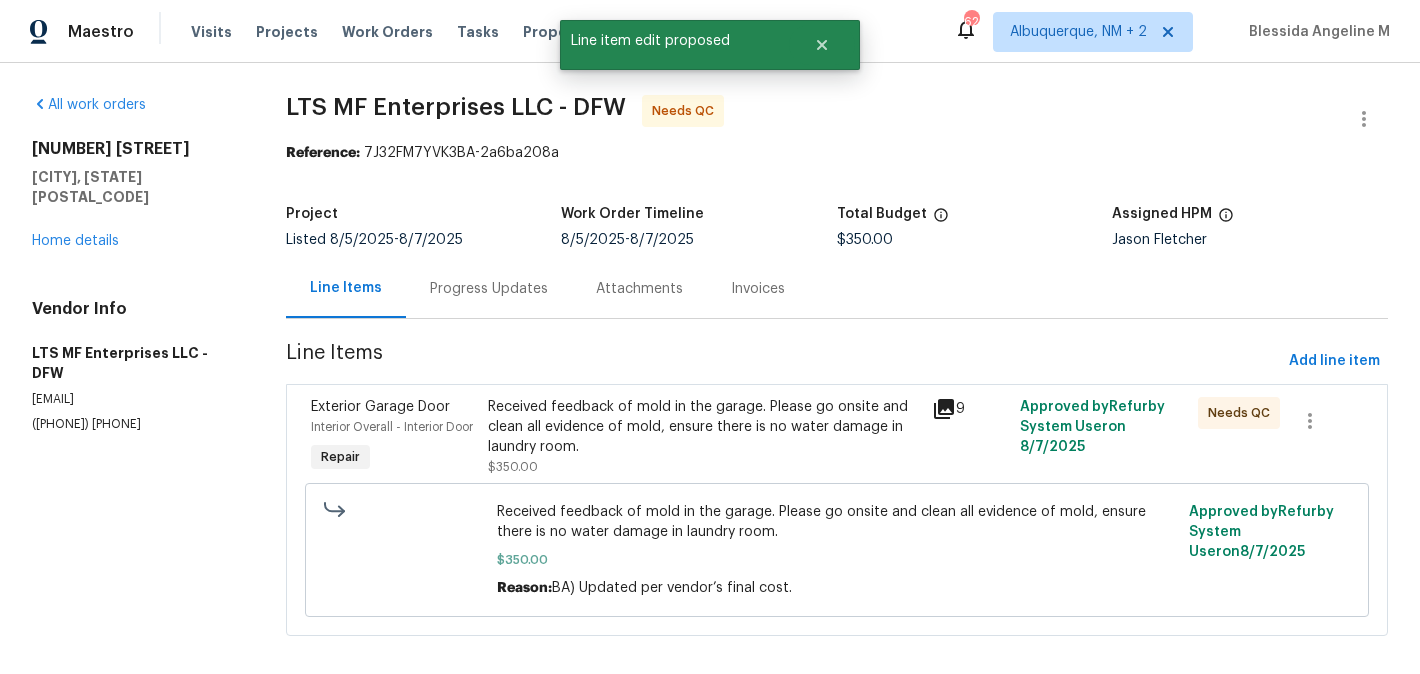 click on "Progress Updates" at bounding box center (489, 289) 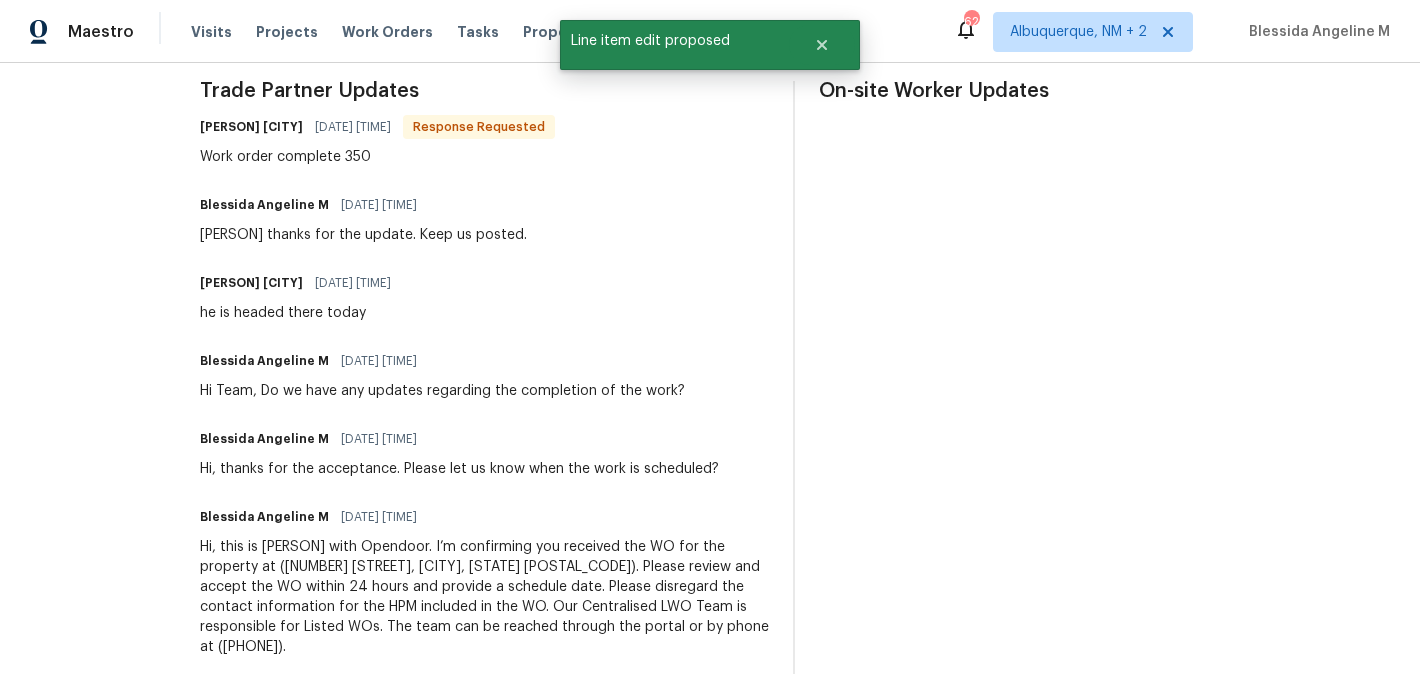 scroll, scrollTop: 361, scrollLeft: 0, axis: vertical 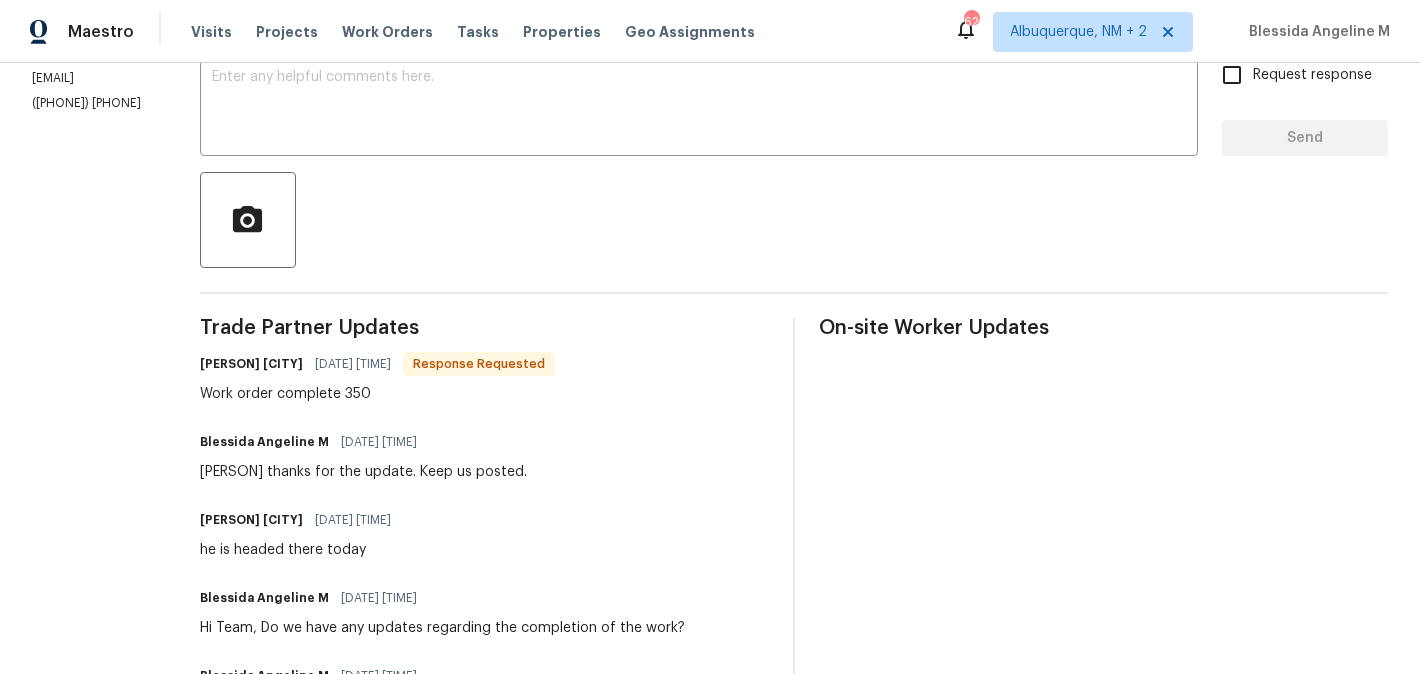 click on "All work orders 570 Olive Branch Rd Brock, TX 76087 Home details Vendor Info LTS MF Enterprises LLC - DFW bill@ltsmf.com (817) 988-4131 LTS MF Enterprises LLC - DFW Needs QC Reference:   7J32FM7YVK3BA-2a6ba208a Project Listed   8/5/2025  -  8/7/2025 Work Order Timeline 8/5/2025  -  8/7/2025 Total Budget $350.00 Assigned HPM Jason Fletcher Line Items Progress Updates Attachments Invoices Send Message to Trade partner only Trade partner only ​ x ​ Request response Send Trade Partner Updates Bill Albany 08/07/2025 5:34 PM Response Requested Work order complete 350 Blessida Angeline M 08/07/2025 3:44 PM Bill thanks for the update. Keep us posted. Bill Albany 08/07/2025 10:51 AM he is headed there today Blessida Angeline M 08/07/2025 10:18 AM Hi Team, Do we have any updates regarding the completion of the work? Blessida Angeline M 08/06/2025 10:10 AM Hi, thanks for the acceptance. Please let us know when the work is scheduled? Blessida Angeline M 08/05/2025 11:44 AM On-site Worker Updates" at bounding box center [710, 326] 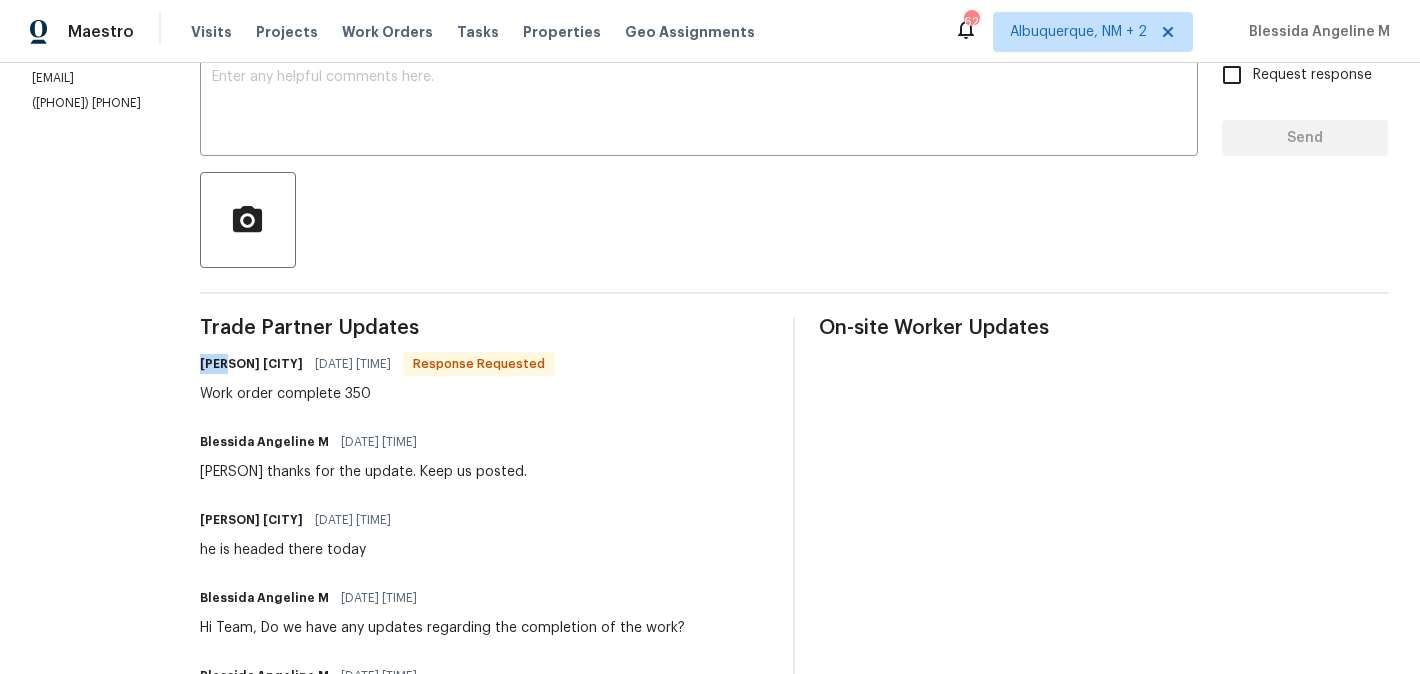 click on "All work orders 570 Olive Branch Rd Brock, TX 76087 Home details Vendor Info LTS MF Enterprises LLC - DFW bill@ltsmf.com (817) 988-4131 LTS MF Enterprises LLC - DFW Needs QC Reference:   7J32FM7YVK3BA-2a6ba208a Project Listed   8/5/2025  -  8/7/2025 Work Order Timeline 8/5/2025  -  8/7/2025 Total Budget $350.00 Assigned HPM Jason Fletcher Line Items Progress Updates Attachments Invoices Send Message to Trade partner only Trade partner only ​ x ​ Request response Send Trade Partner Updates Bill Albany 08/07/2025 5:34 PM Response Requested Work order complete 350 Blessida Angeline M 08/07/2025 3:44 PM Bill thanks for the update. Keep us posted. Bill Albany 08/07/2025 10:51 AM he is headed there today Blessida Angeline M 08/07/2025 10:18 AM Hi Team, Do we have any updates regarding the completion of the work? Blessida Angeline M 08/06/2025 10:10 AM Hi, thanks for the acceptance. Please let us know when the work is scheduled? Blessida Angeline M 08/05/2025 11:44 AM On-site Worker Updates" at bounding box center [710, 326] 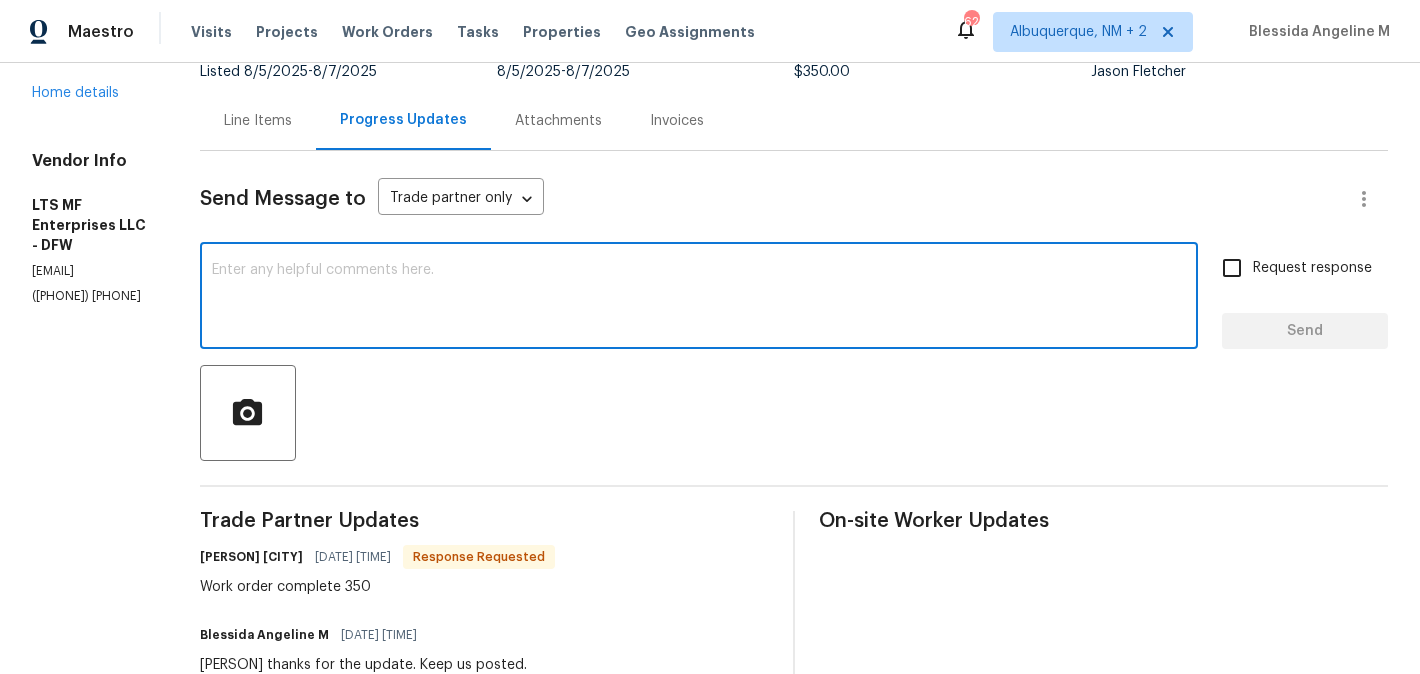 click at bounding box center [699, 298] 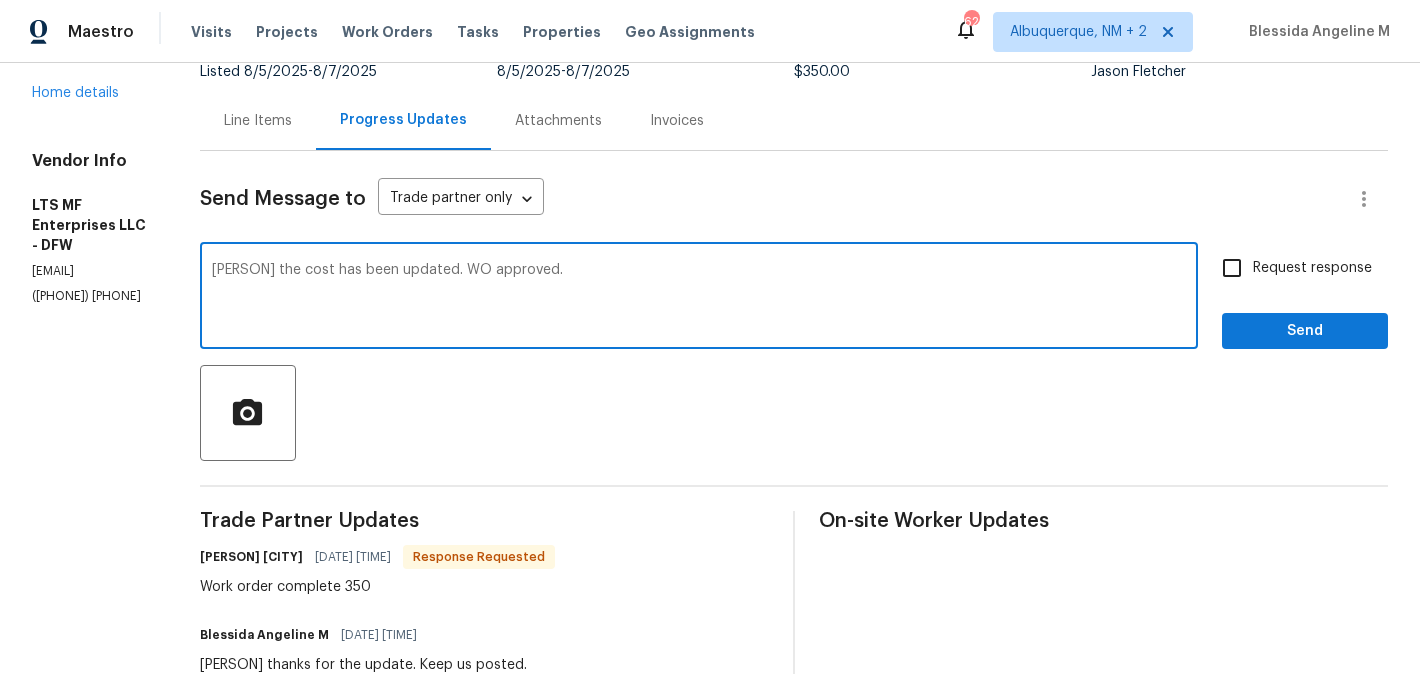 type on "Bill the cost has been updated. WO approved." 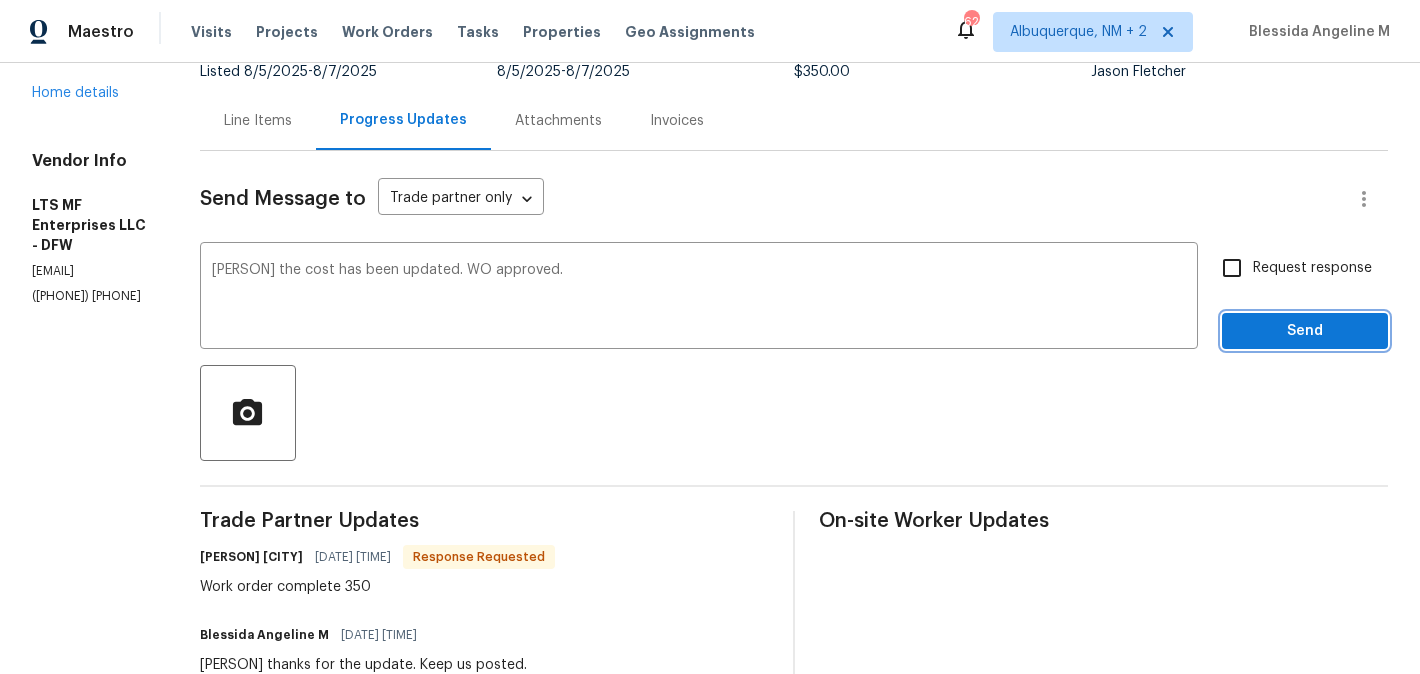 click on "Send" at bounding box center [1305, 331] 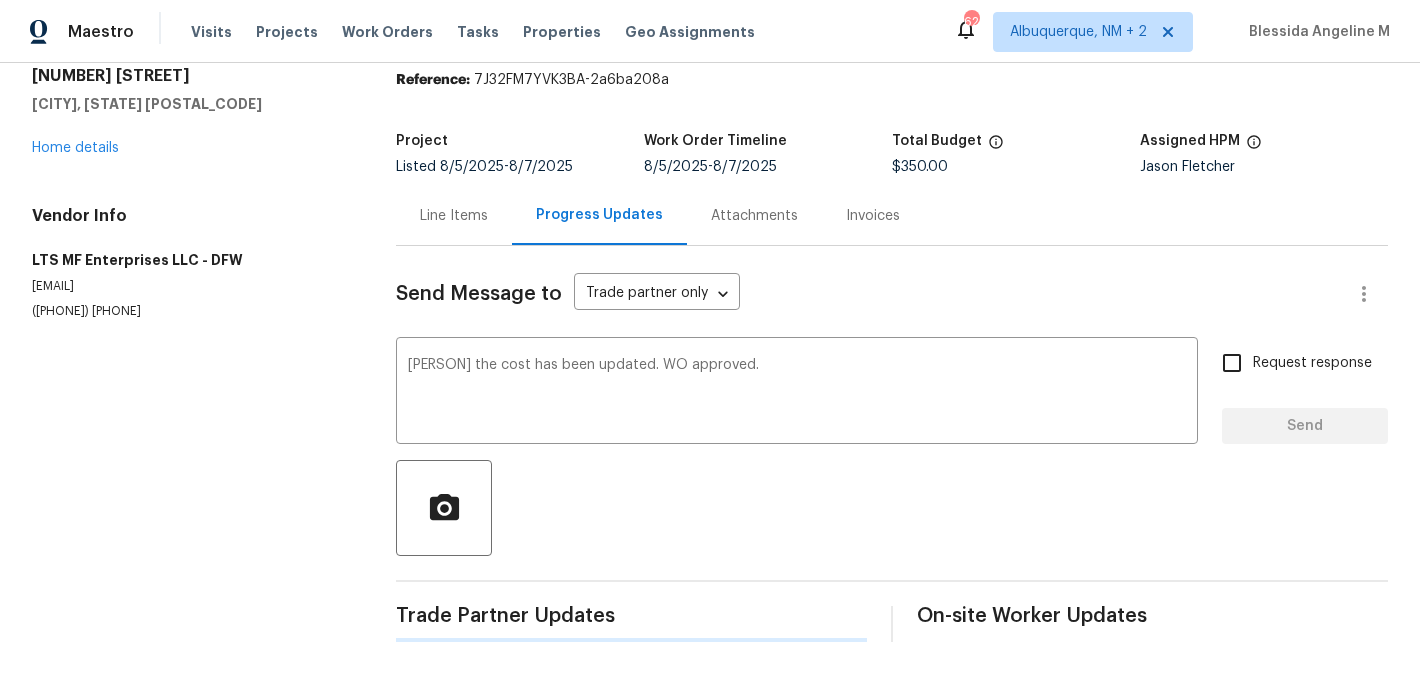 type 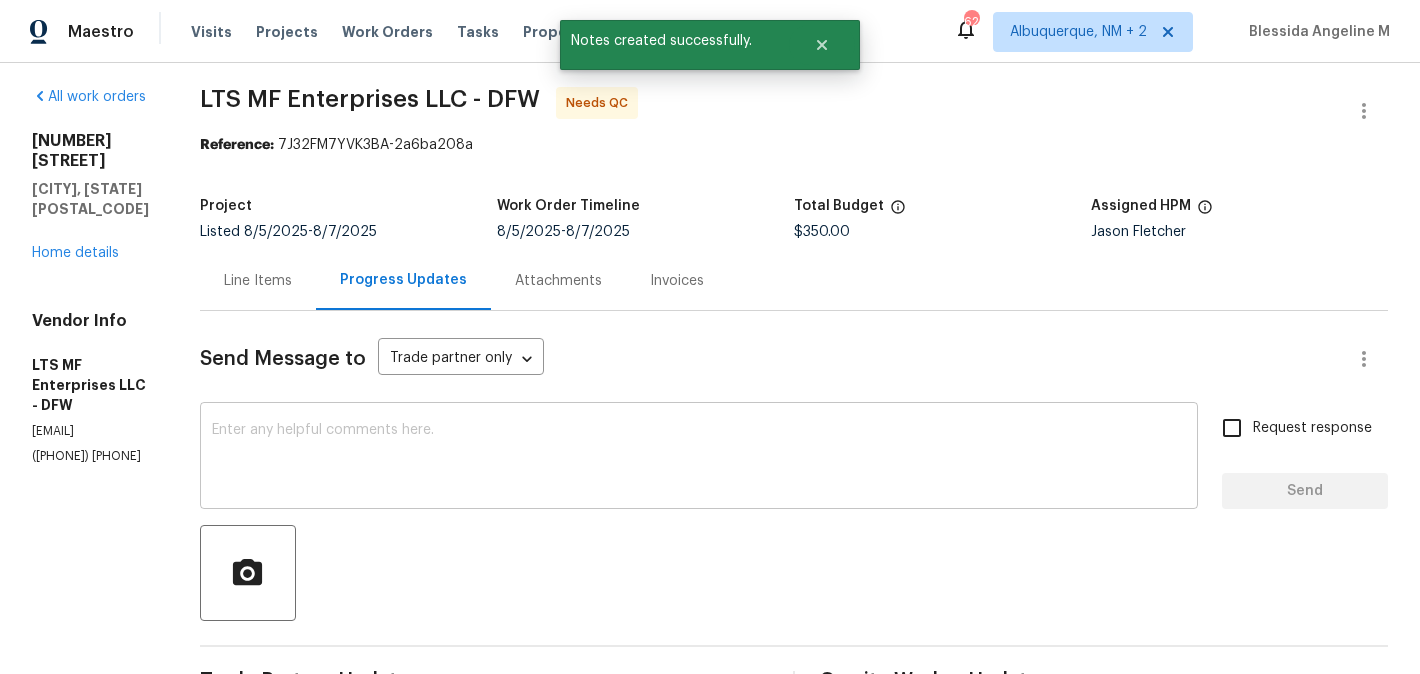 scroll, scrollTop: 0, scrollLeft: 0, axis: both 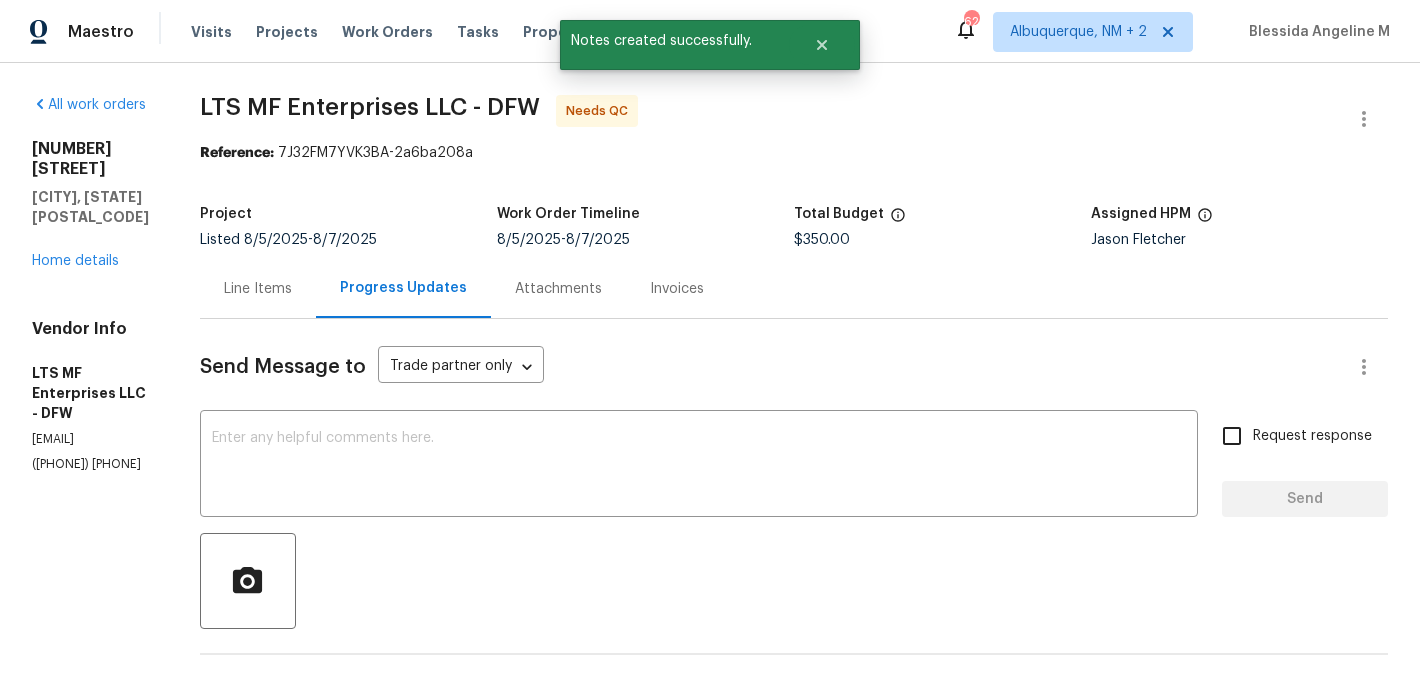 click on "Line Items" at bounding box center (258, 289) 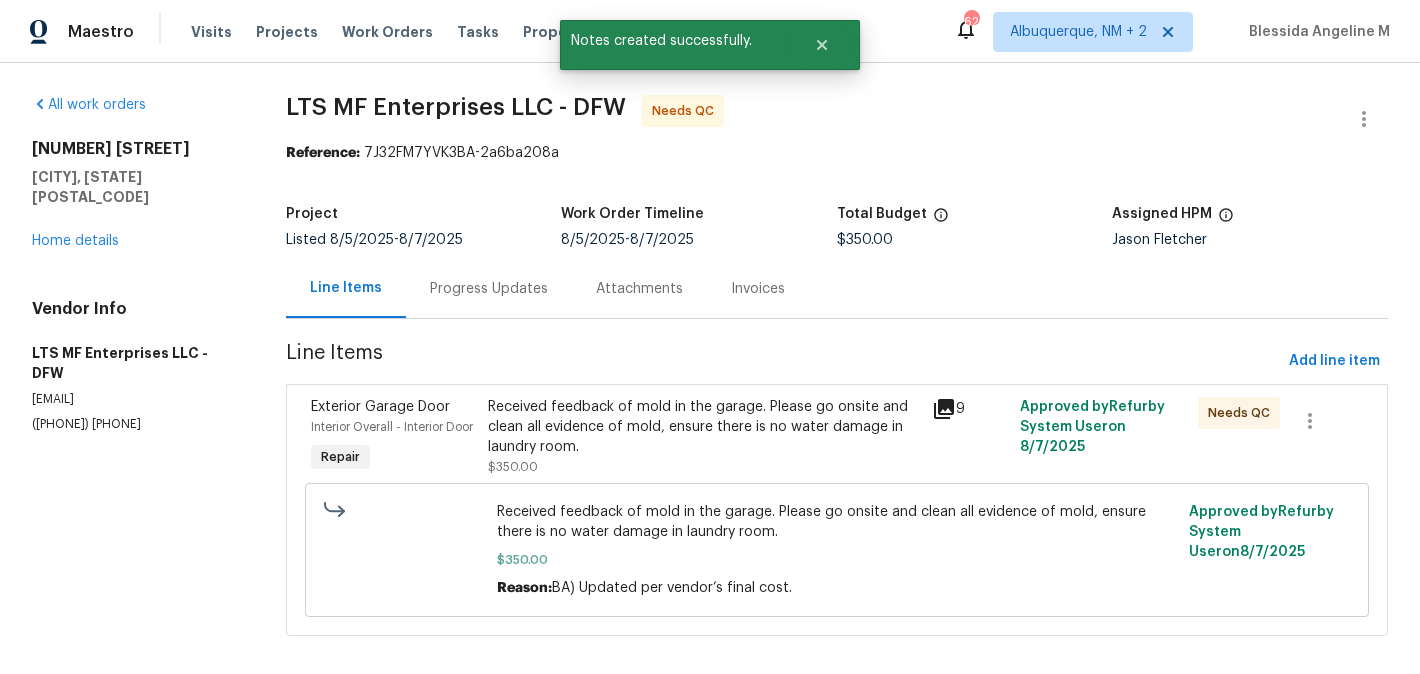 click on "Received feedback of mold in the garage. Please go onsite and clean all evidence of mold, ensure there is no water damage in laundry room." at bounding box center (703, 427) 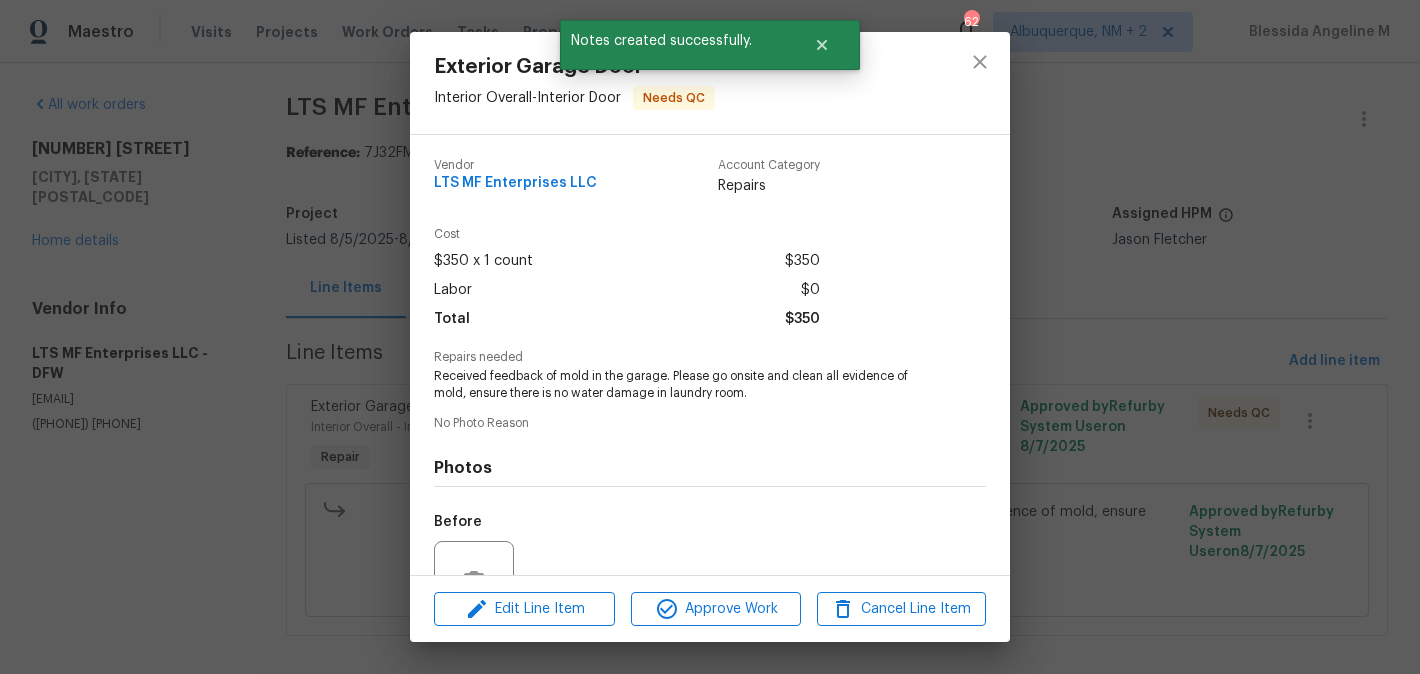 scroll, scrollTop: 196, scrollLeft: 0, axis: vertical 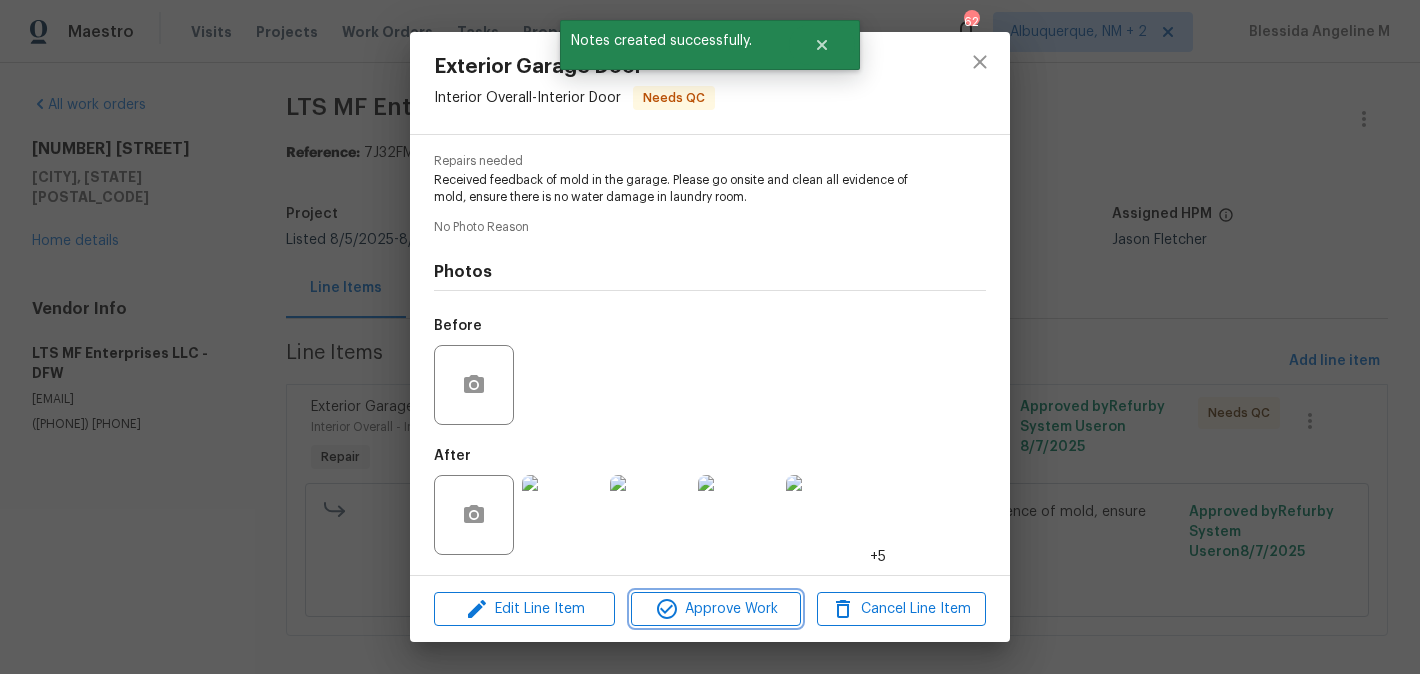 click on "Approve Work" at bounding box center [715, 609] 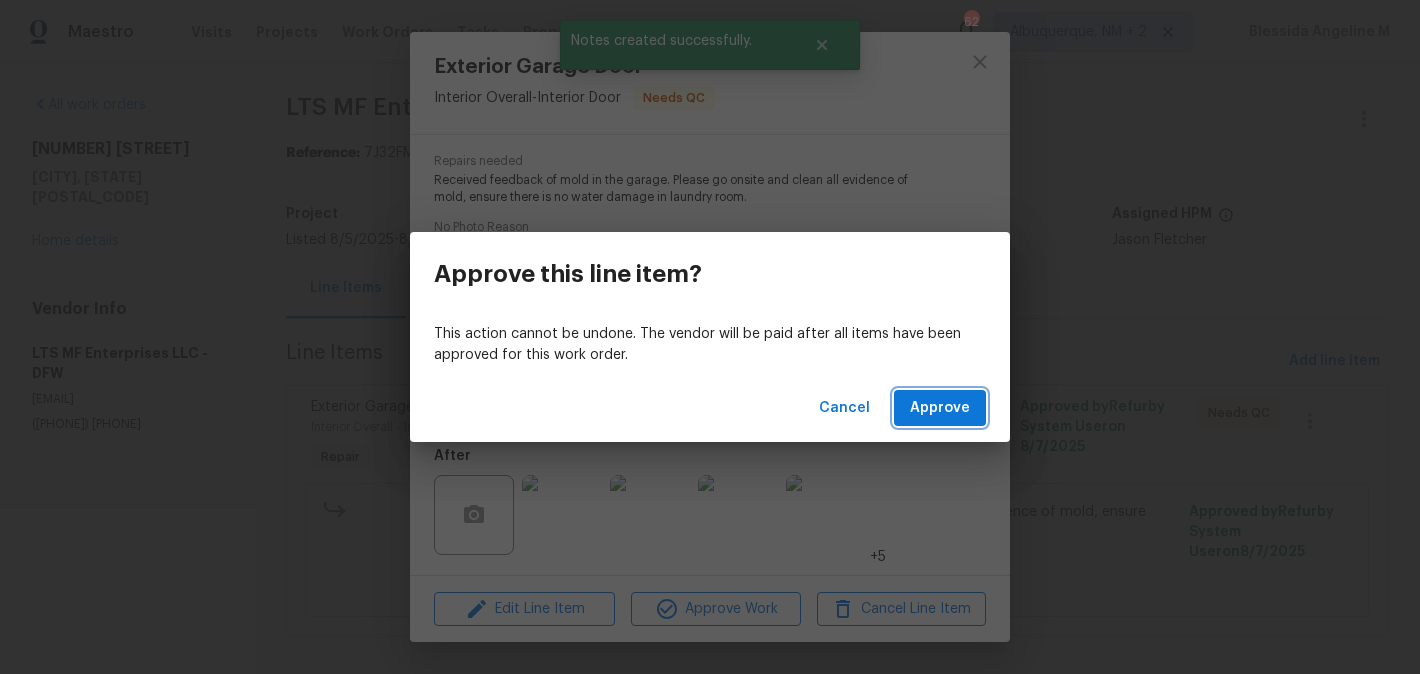 click on "Approve" at bounding box center [940, 408] 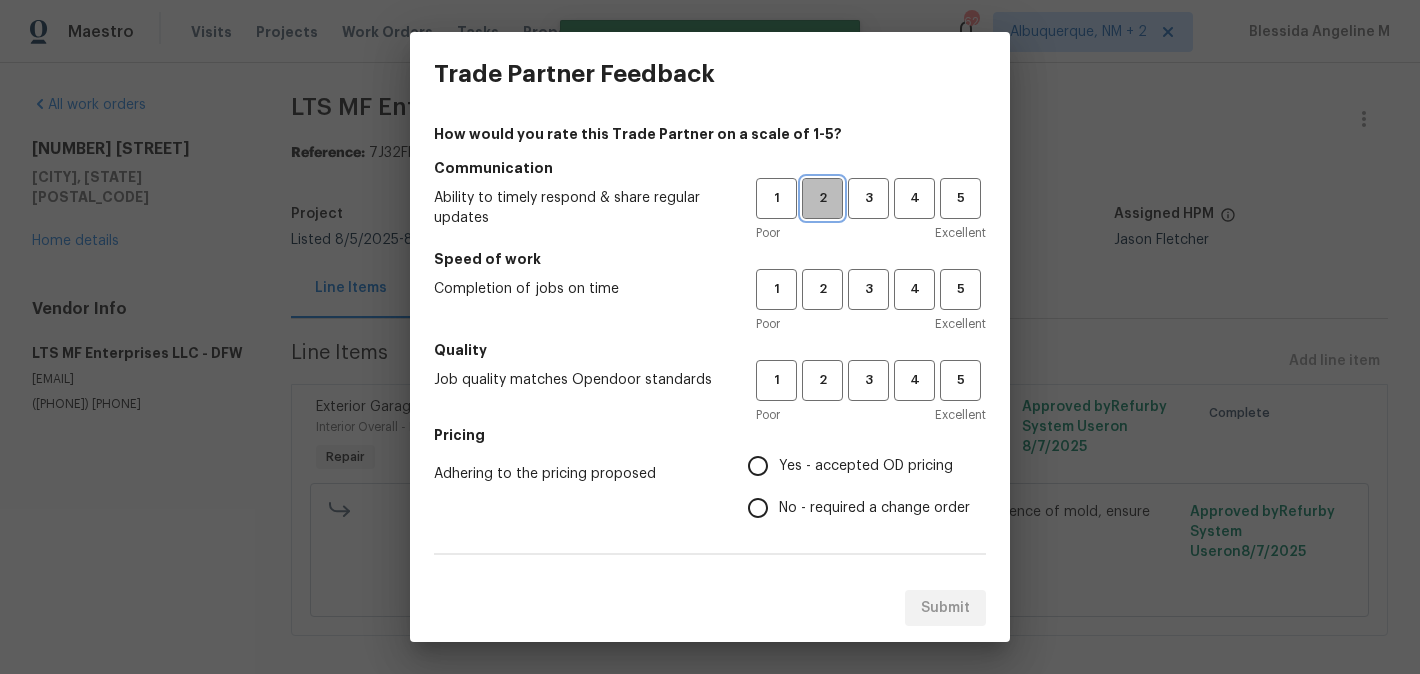 click on "2" at bounding box center (822, 198) 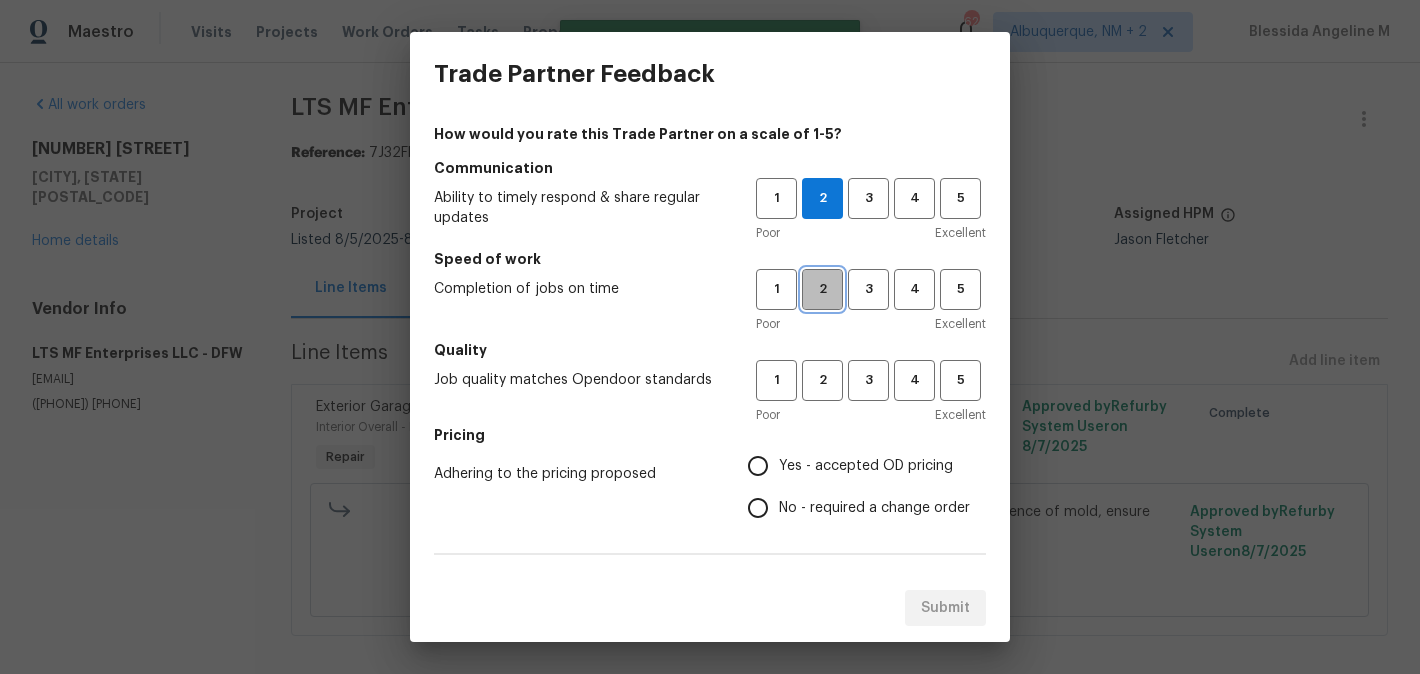click on "2" at bounding box center [822, 289] 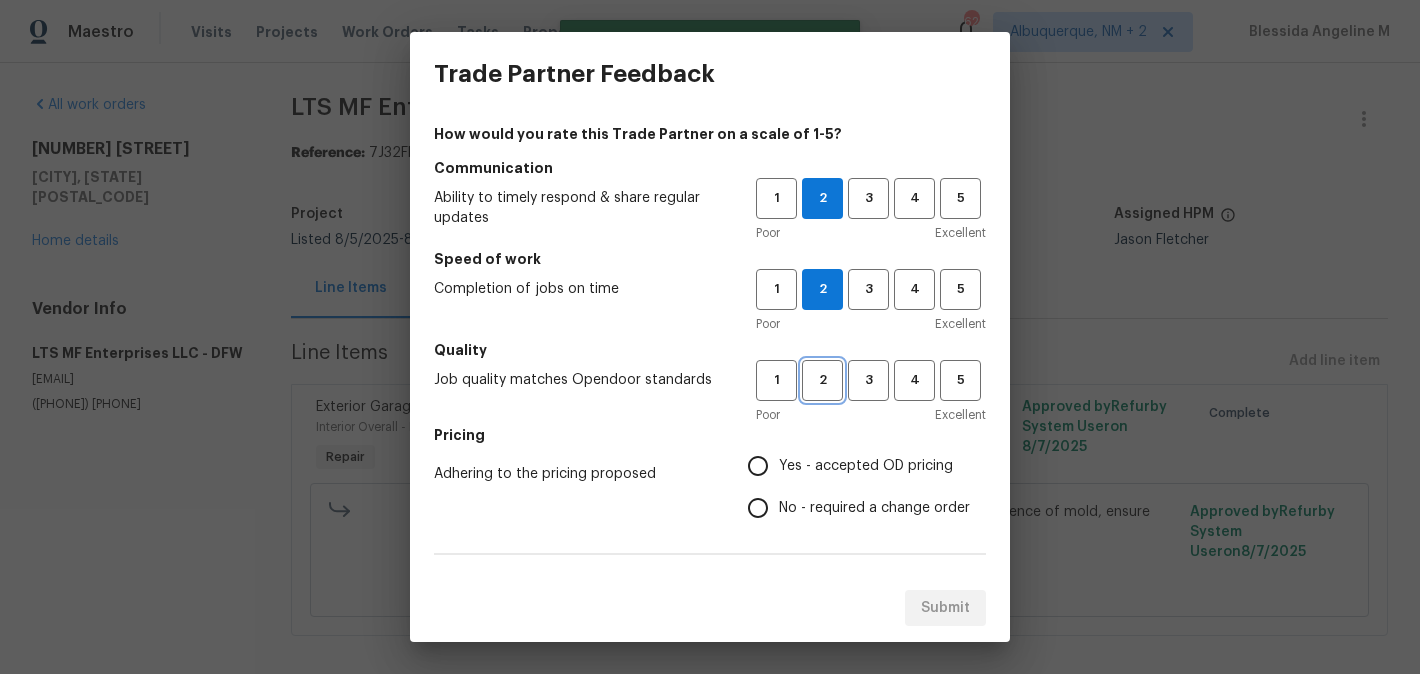 click on "2" at bounding box center (822, 380) 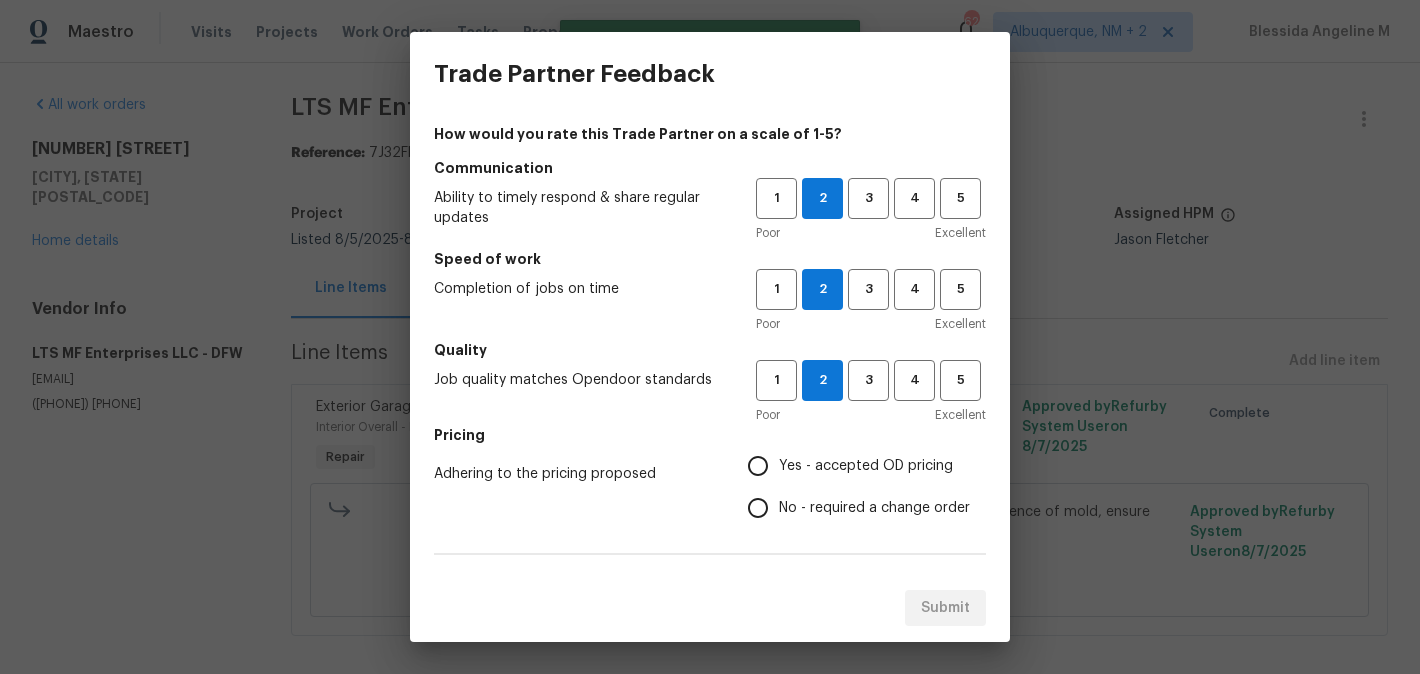 click on "No - required a change order" at bounding box center [874, 508] 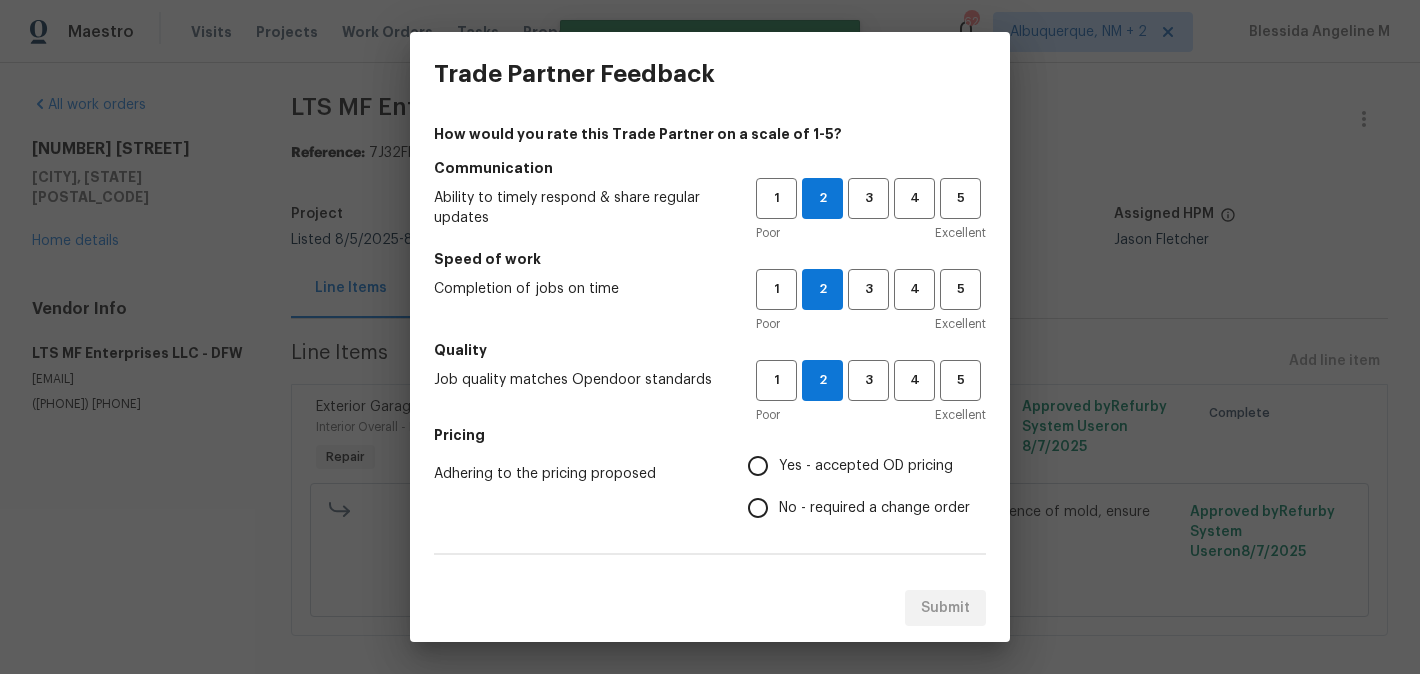 click on "No - required a change order" at bounding box center [758, 508] 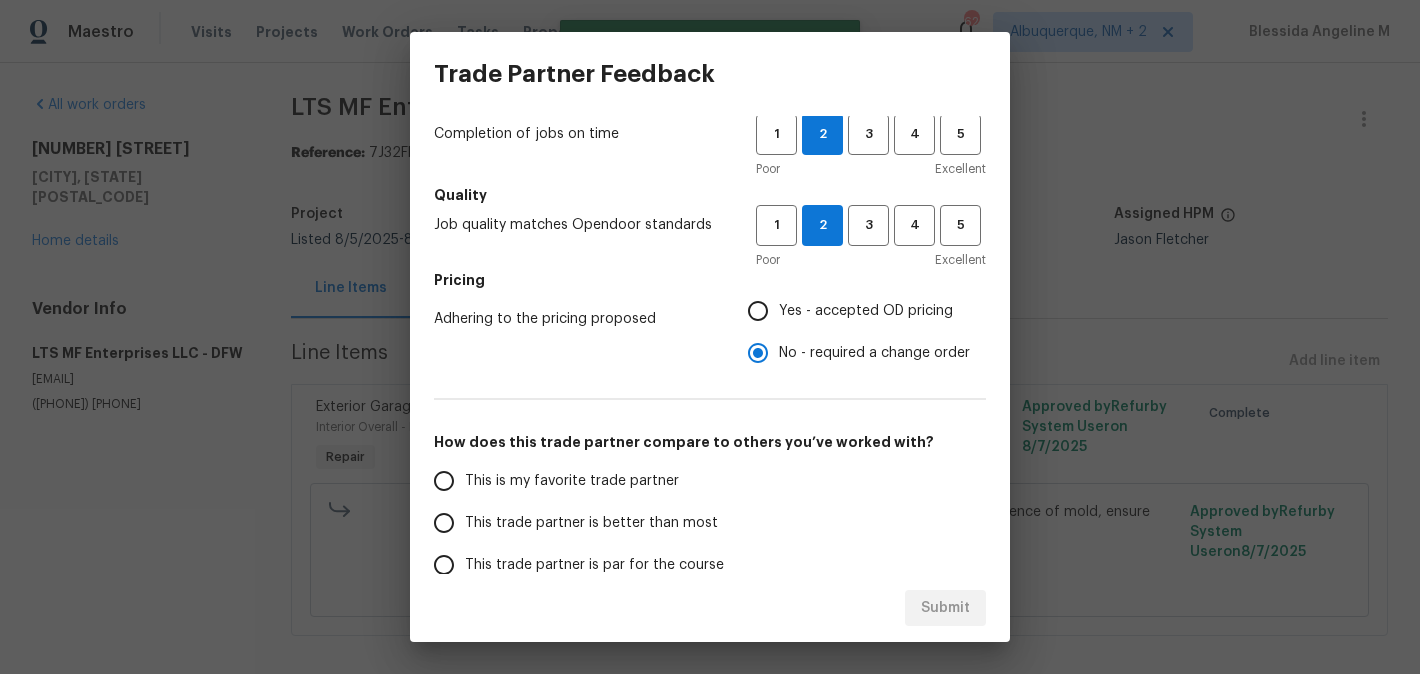 scroll, scrollTop: 219, scrollLeft: 0, axis: vertical 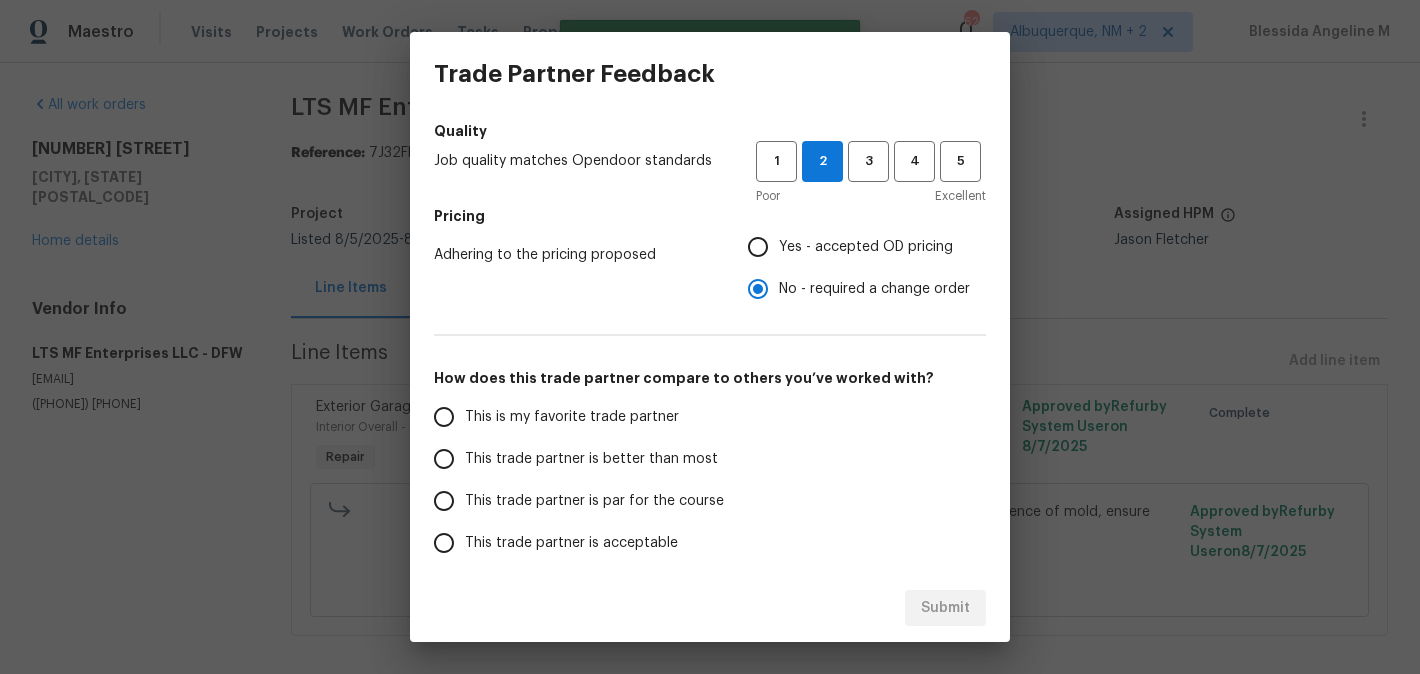 click on "This trade partner is better than most" at bounding box center (591, 459) 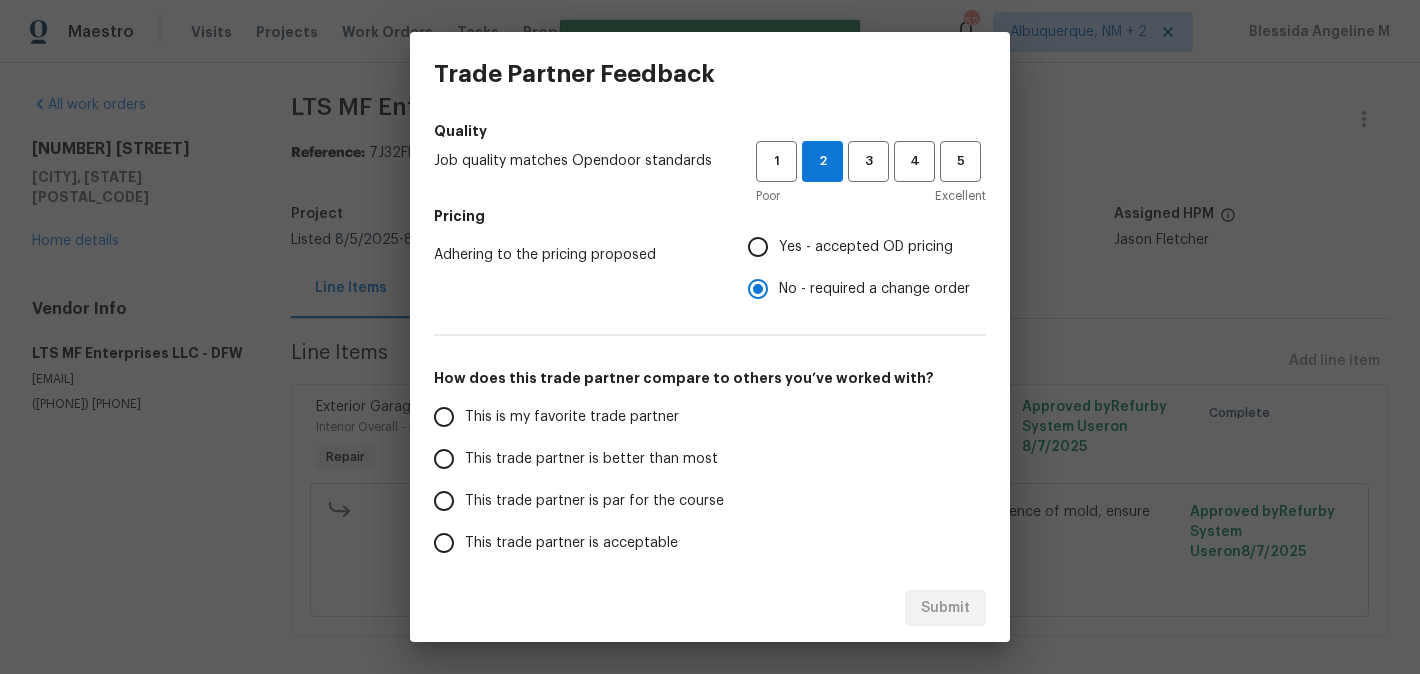 click on "This trade partner is better than most" at bounding box center [444, 459] 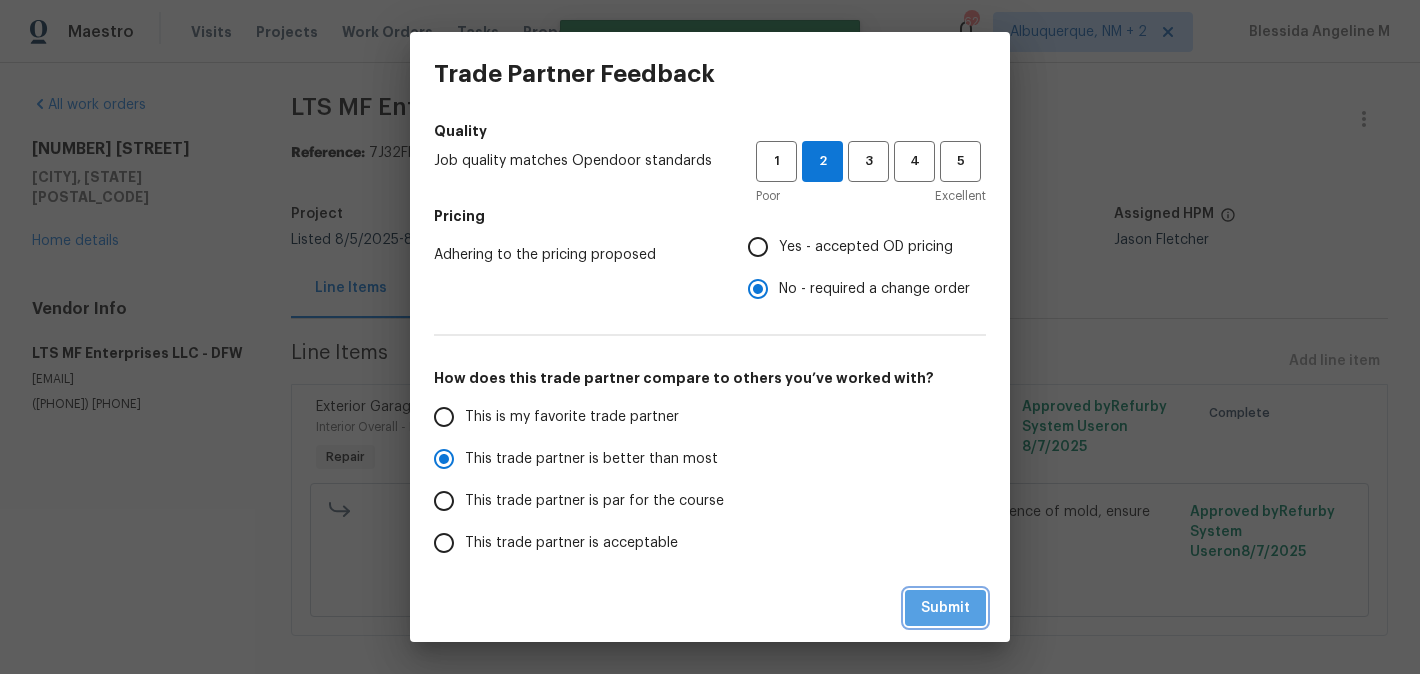 click on "Submit" at bounding box center (945, 608) 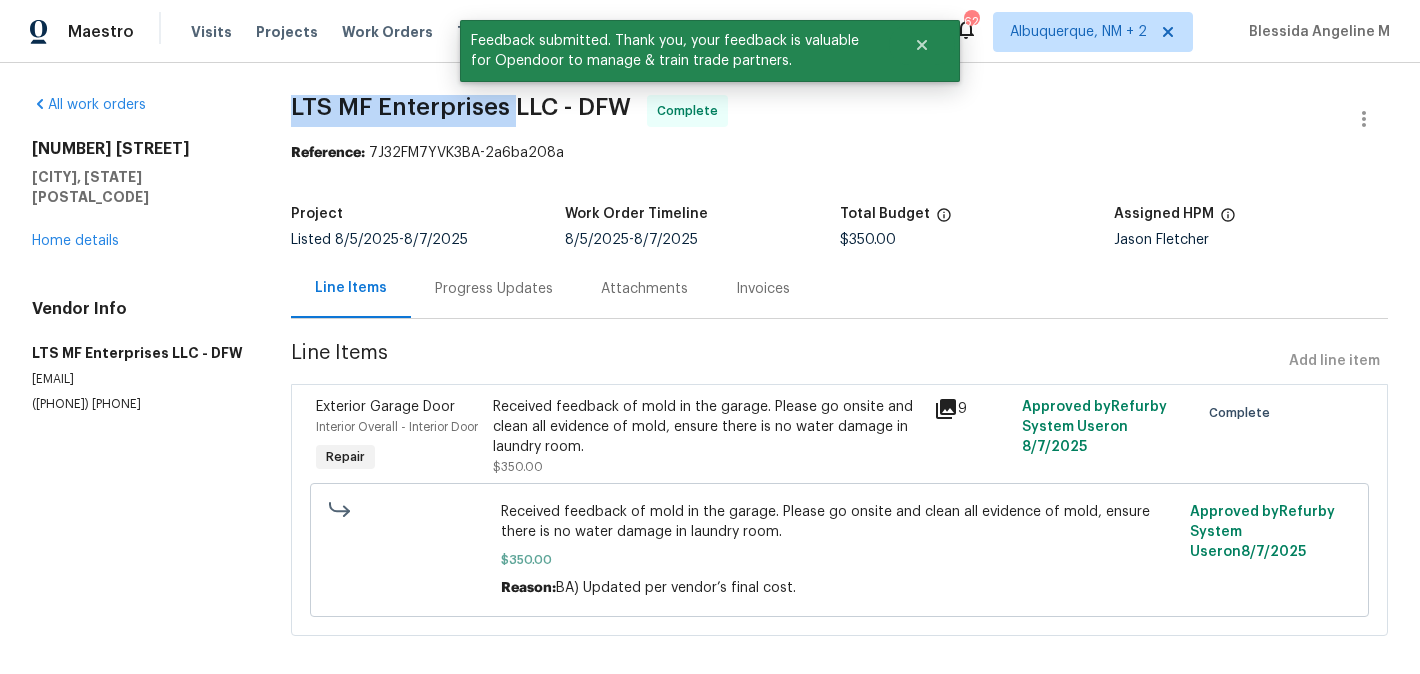 drag, startPoint x: 292, startPoint y: 115, endPoint x: 513, endPoint y: 115, distance: 221 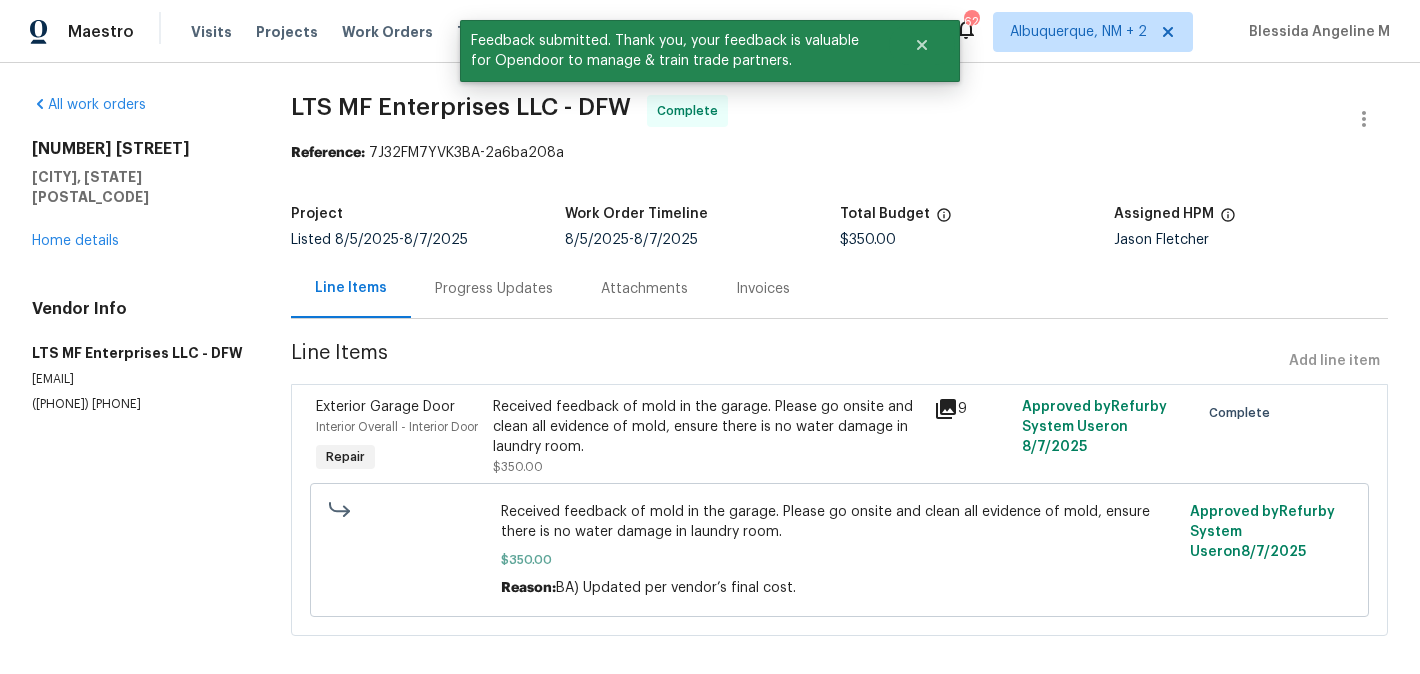 click on "Progress Updates" at bounding box center (494, 288) 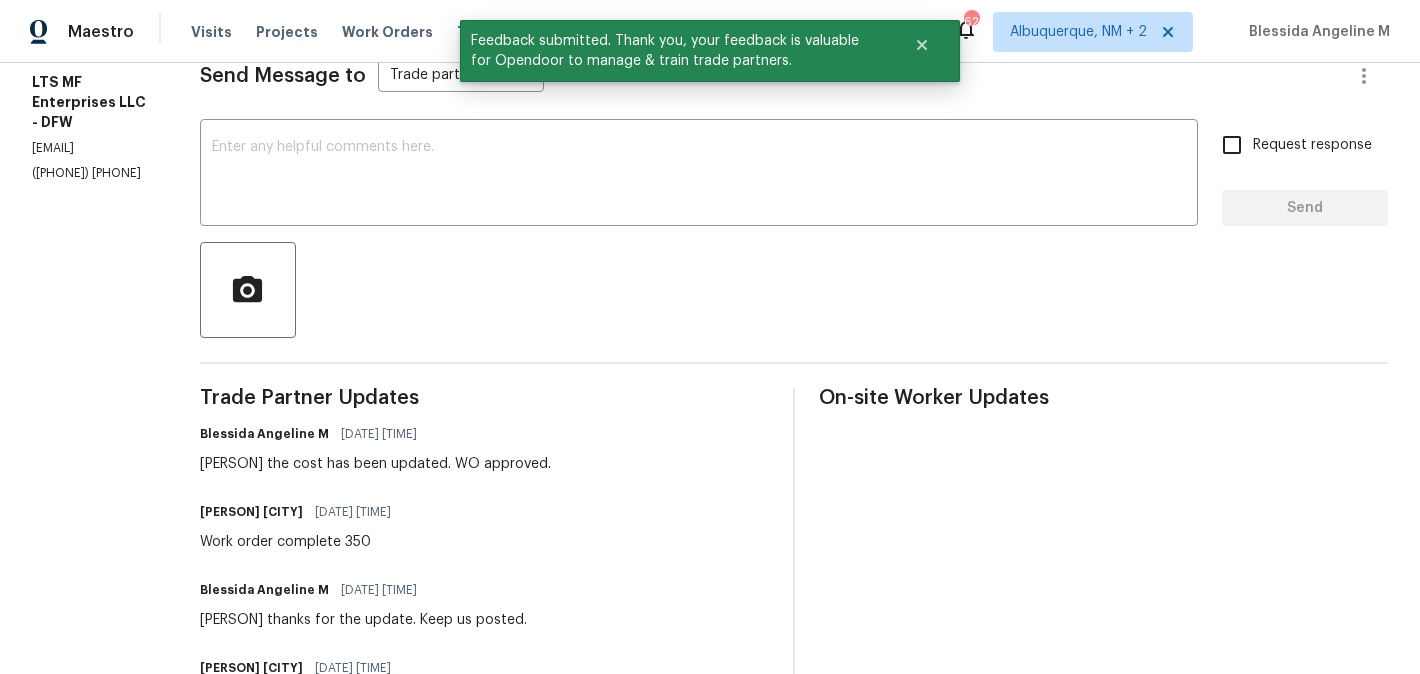 scroll, scrollTop: 0, scrollLeft: 0, axis: both 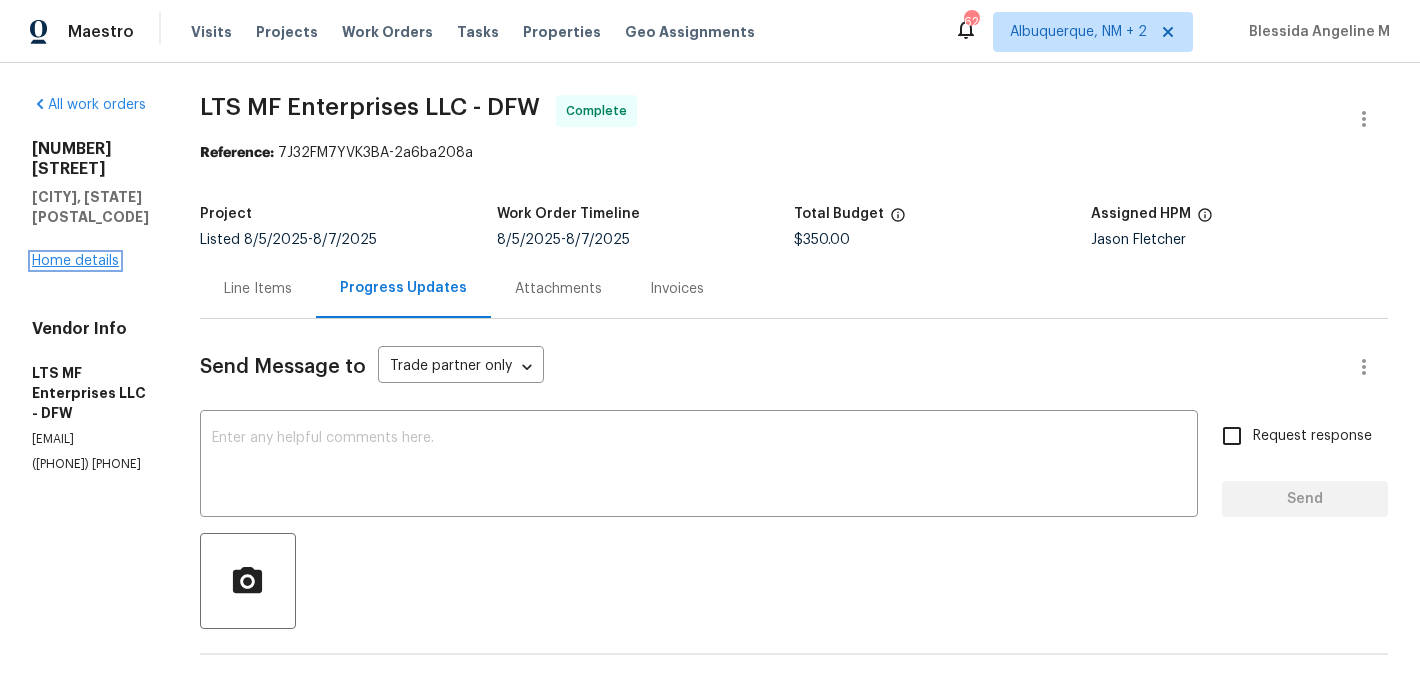 click on "Home details" at bounding box center [75, 261] 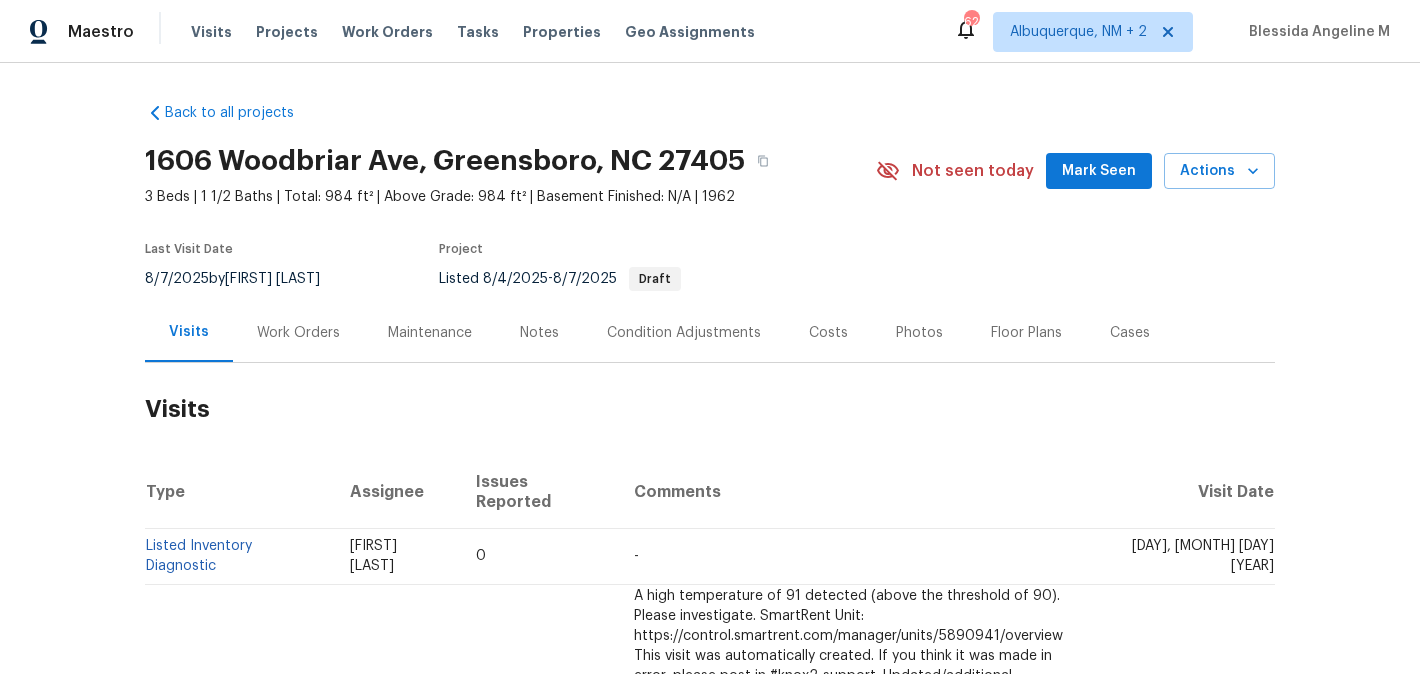 scroll, scrollTop: 0, scrollLeft: 0, axis: both 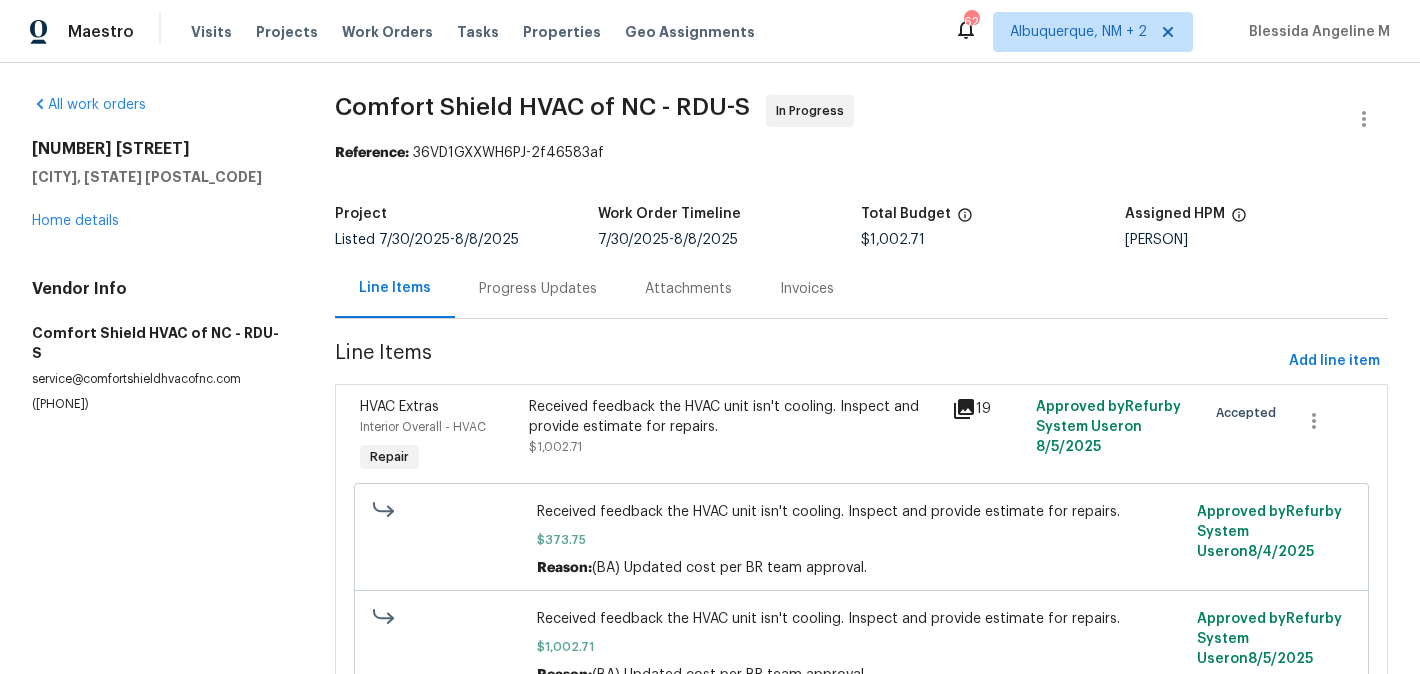 click on "Comfort Shield HVAC of NC - RDU-S In Progress Reference:   36VD1GXXWH6PJ-2f46583af Project Listed   [DATE]  -  [DATE] Work Order Timeline [DATE]  -  [DATE] Total Budget $1,002.71 Assigned HPM [PERSON] Line Items Progress Updates Attachments Invoices Line Items Add line item HVAC Extras Interior Overall - HVAC Repair Received feedback the HVAC unit isn't cooling. Inspect and provide estimate for repairs. $1,002.71   19 Approved by  Refurby System User  on   [DATE] Accepted Received feedback the HVAC unit isn't cooling. Inspect and provide estimate for repairs. $373.75 Reason:  (BA) Updated cost per BR team approval. Approved by  Refurby System User  on  [DATE] Received feedback the HVAC unit isn't cooling. Inspect and provide estimate for repairs. $1,002.71 Reason:  (BA) Updated cost per BR team approval. Approved by  Refurby System User  on  [DATE]" at bounding box center [861, 421] 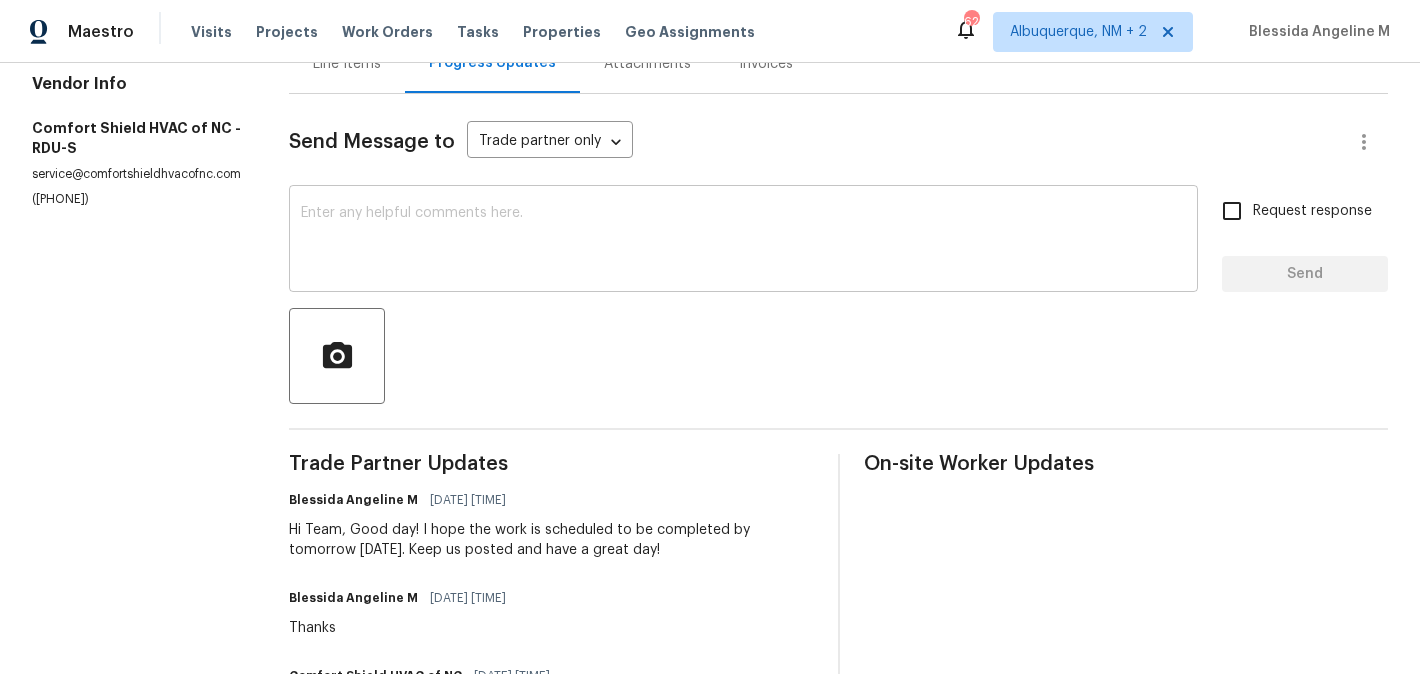 scroll, scrollTop: 0, scrollLeft: 0, axis: both 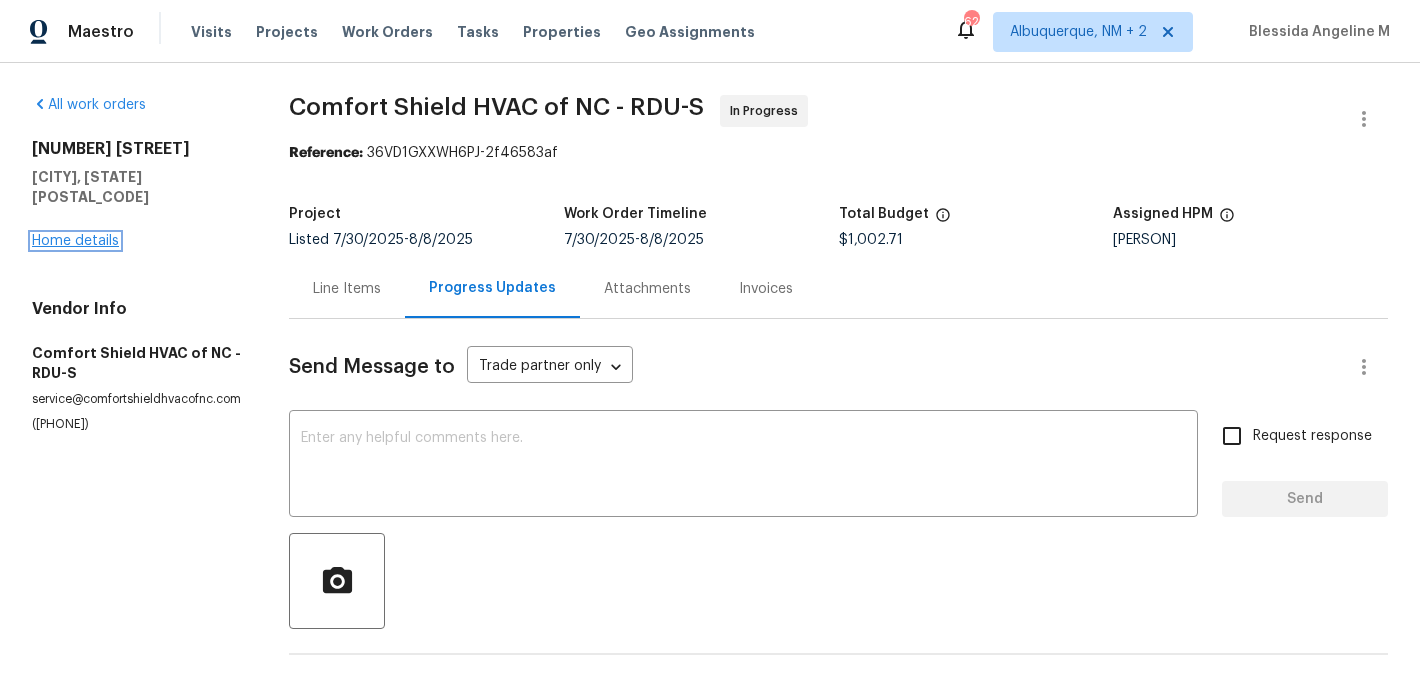 click on "Home details" at bounding box center [75, 241] 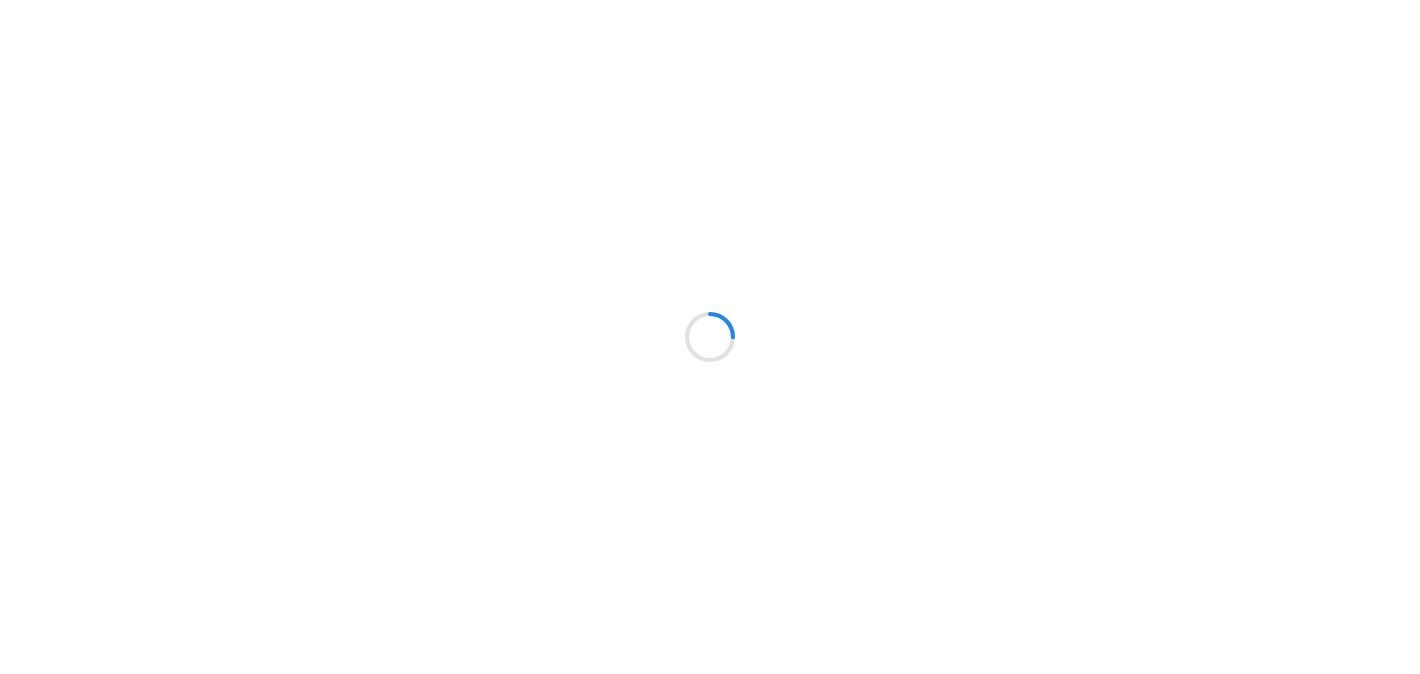 scroll, scrollTop: 0, scrollLeft: 0, axis: both 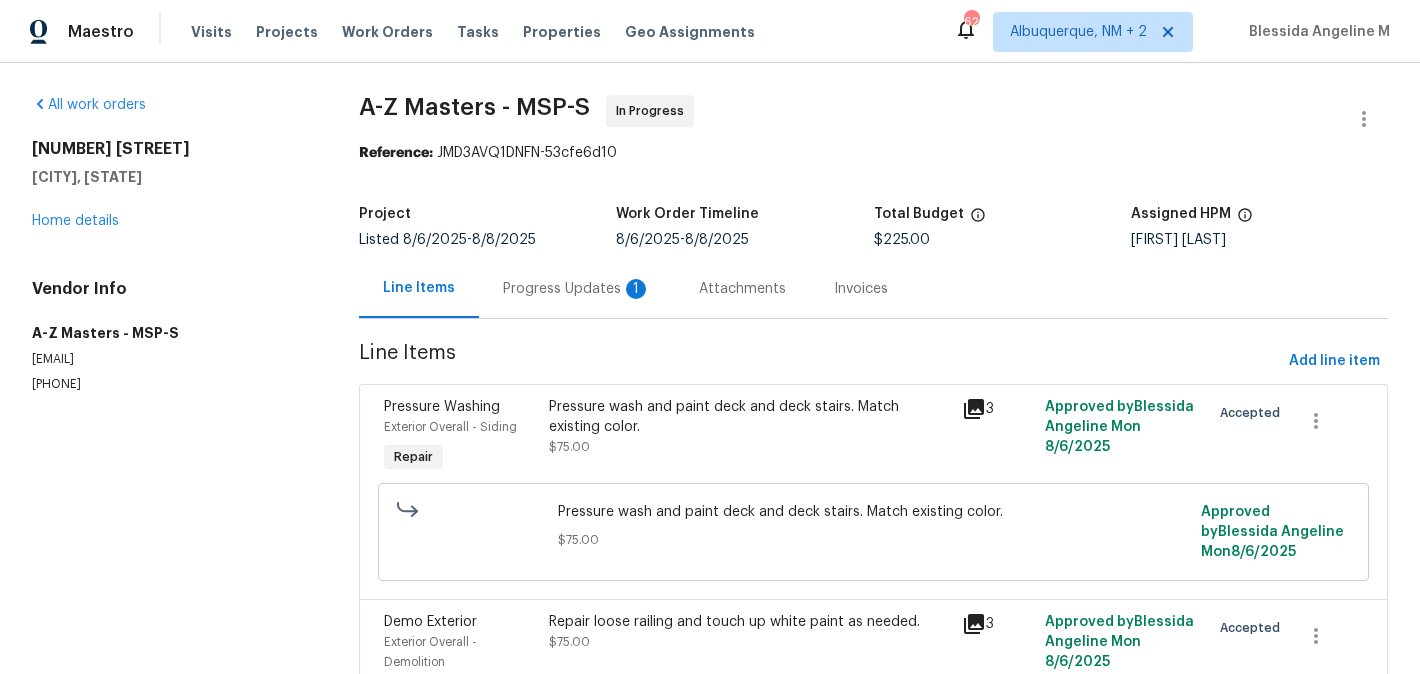 click on "Progress Updates 1" at bounding box center [577, 289] 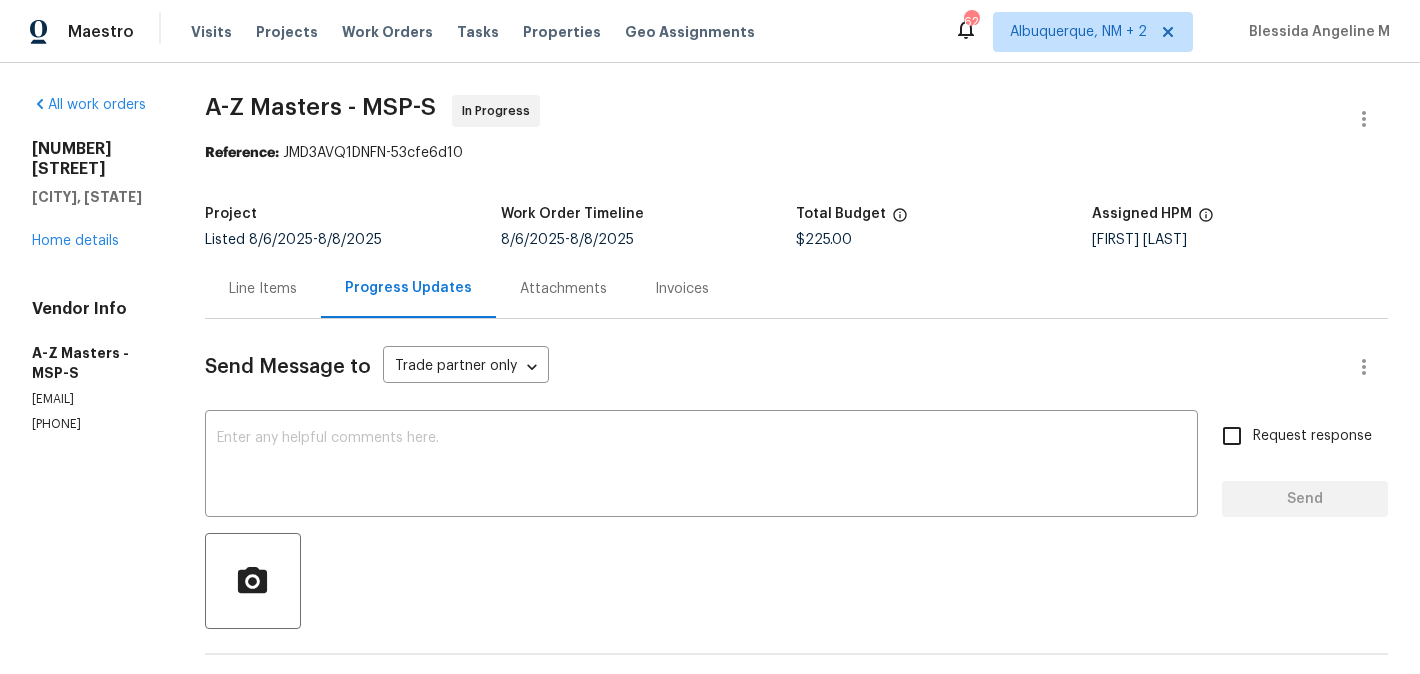 scroll, scrollTop: 383, scrollLeft: 0, axis: vertical 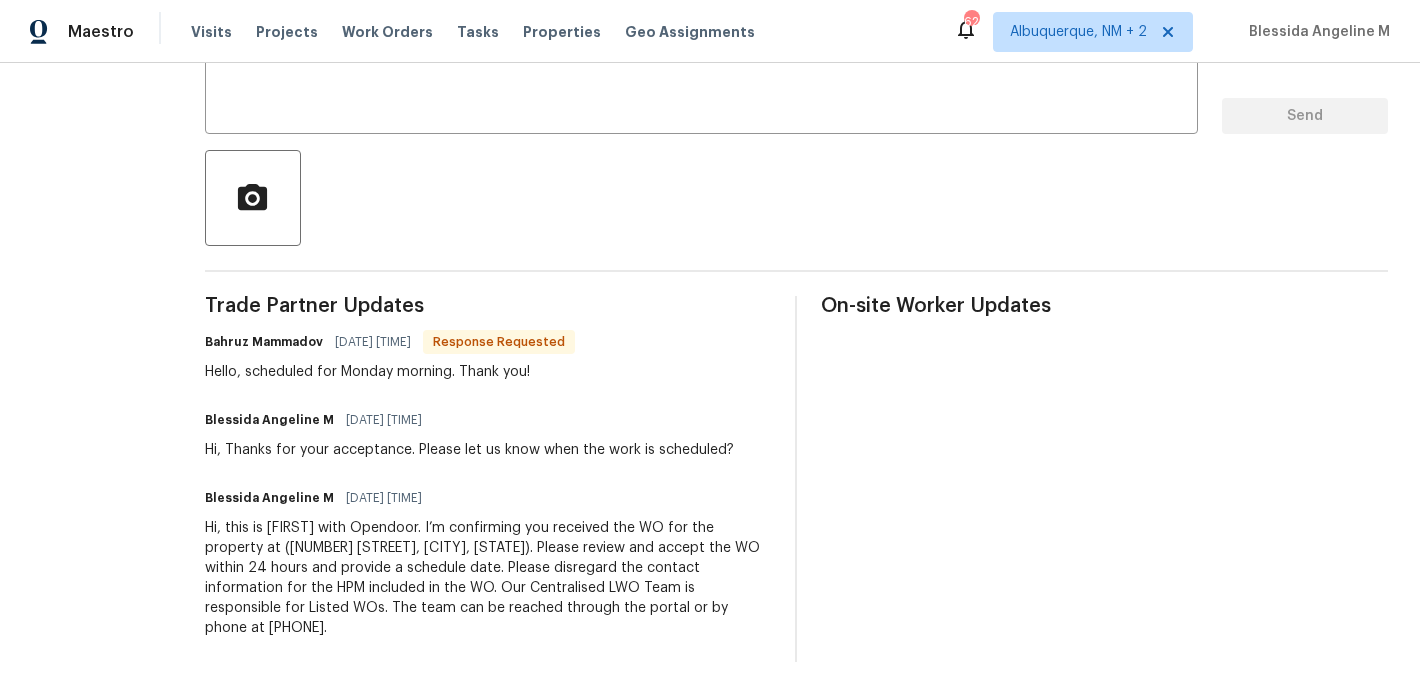 click on "Bahruz Mammadov" at bounding box center (264, 342) 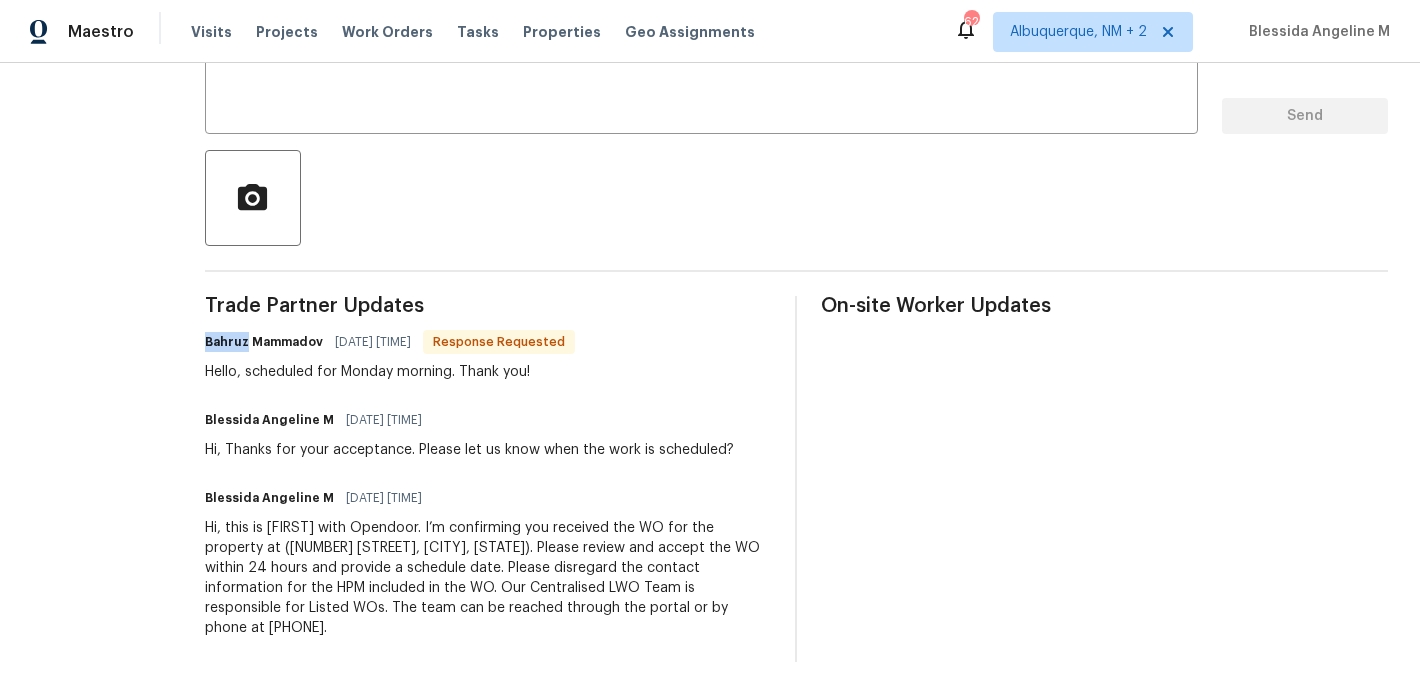 click on "Bahruz Mammadov" at bounding box center (264, 342) 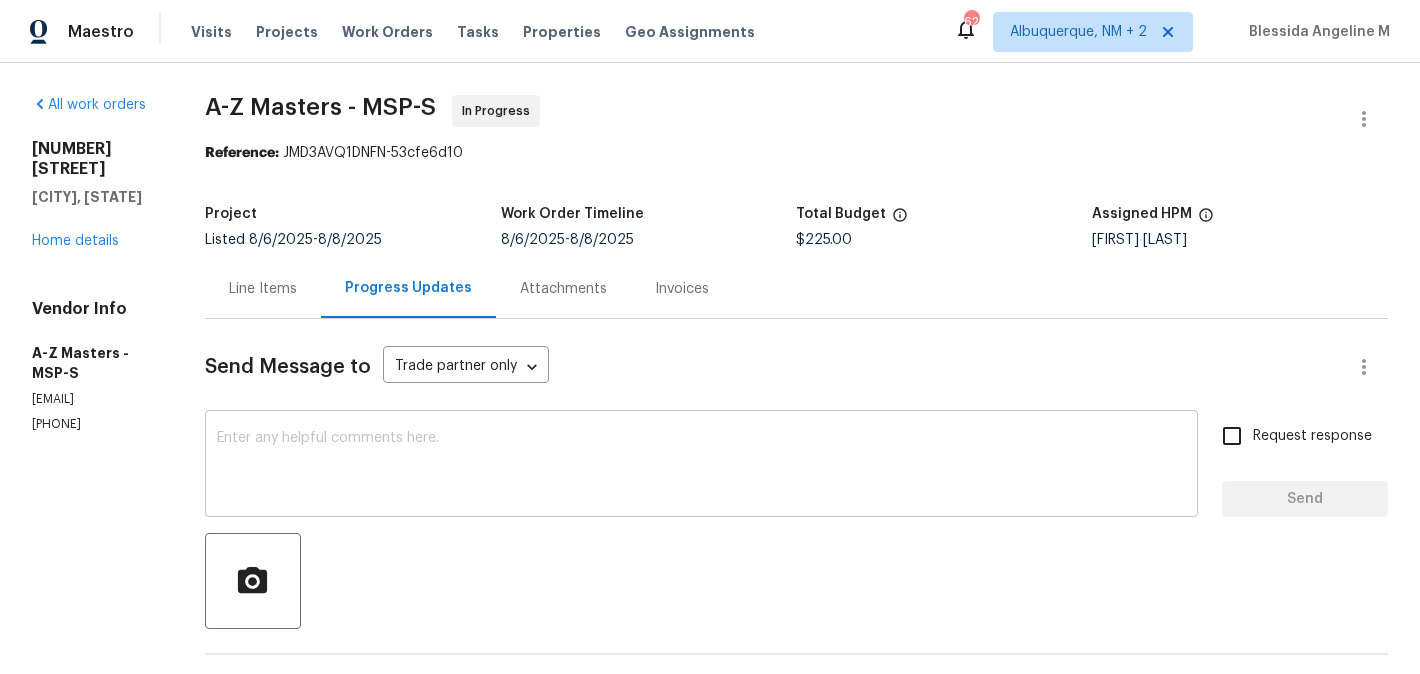 click at bounding box center (701, 466) 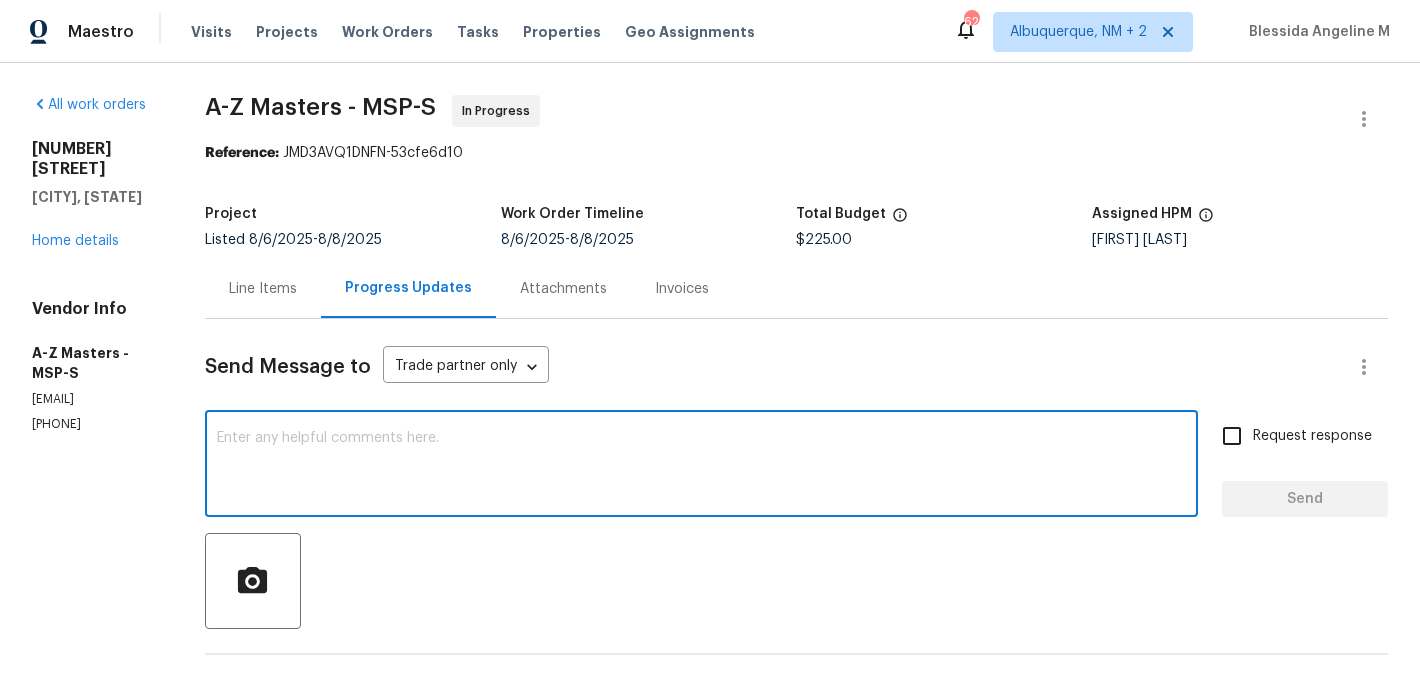 paste on "Bahruz" 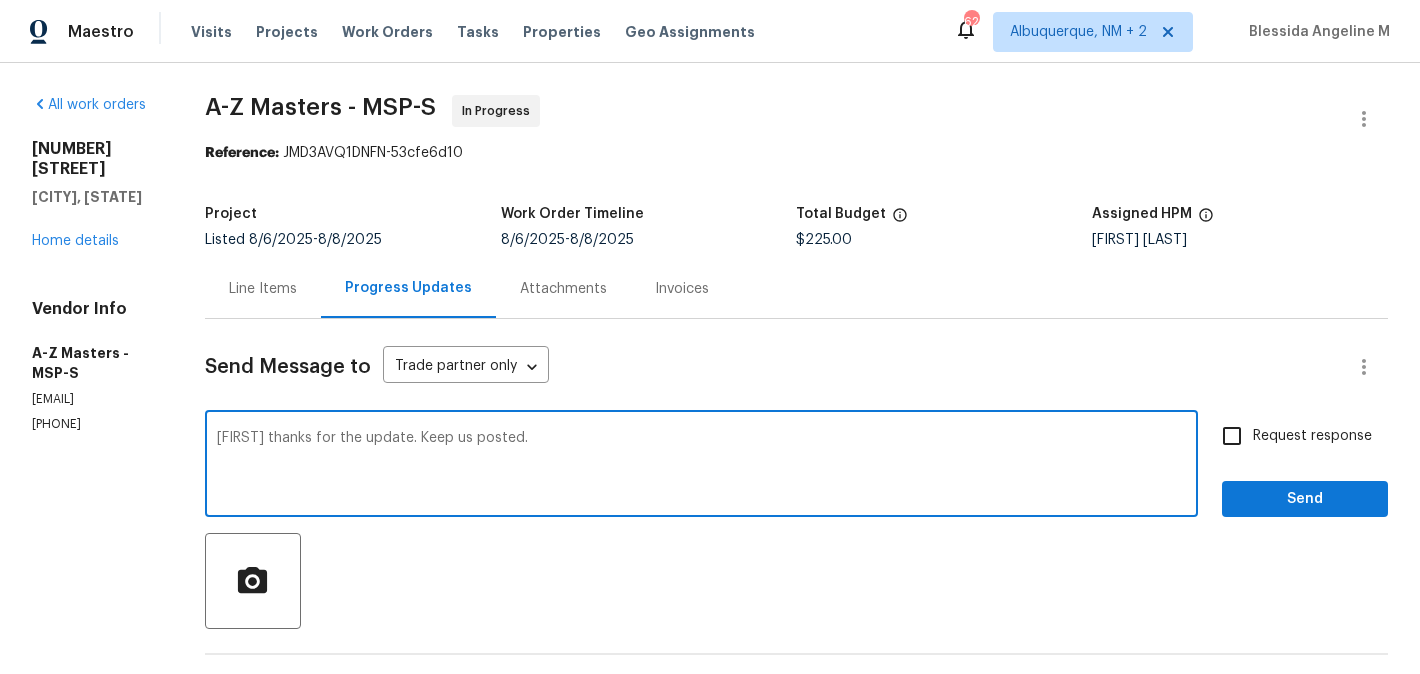 type on "Bahruz thanks for the update. Keep us posted." 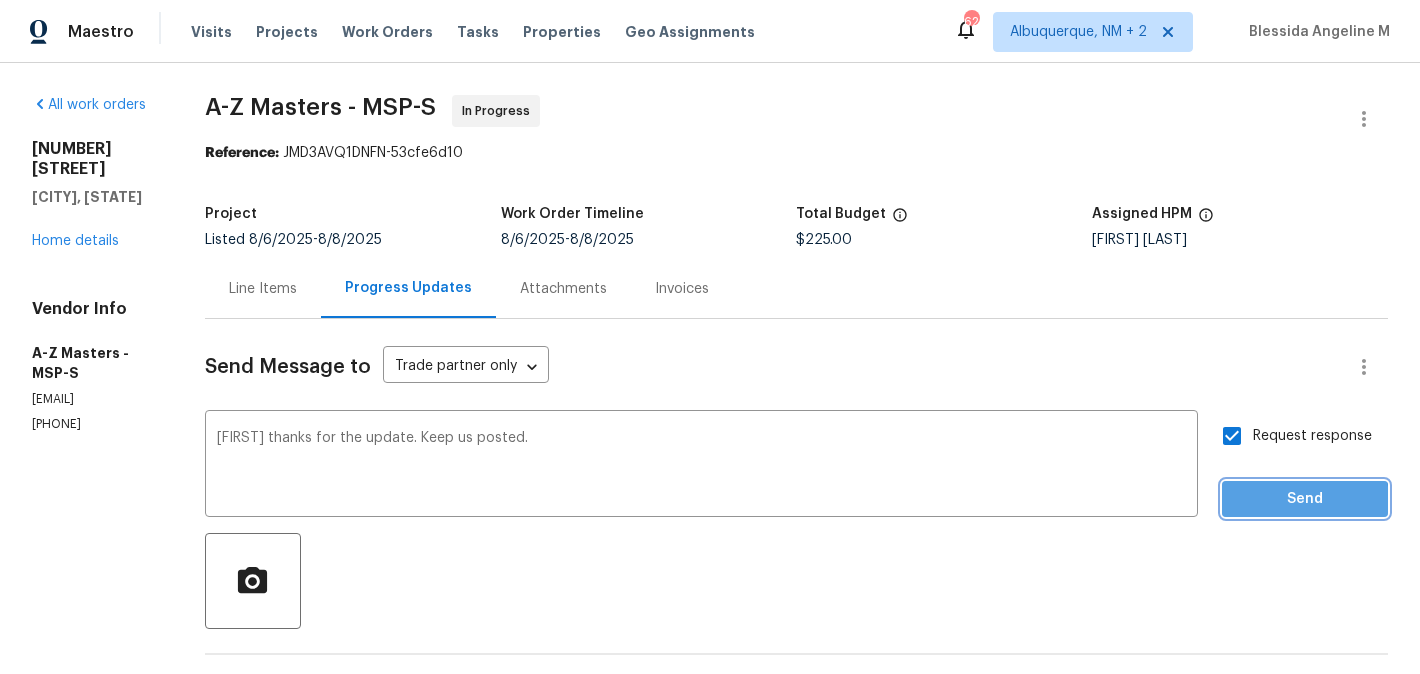 click on "Send" at bounding box center [1305, 499] 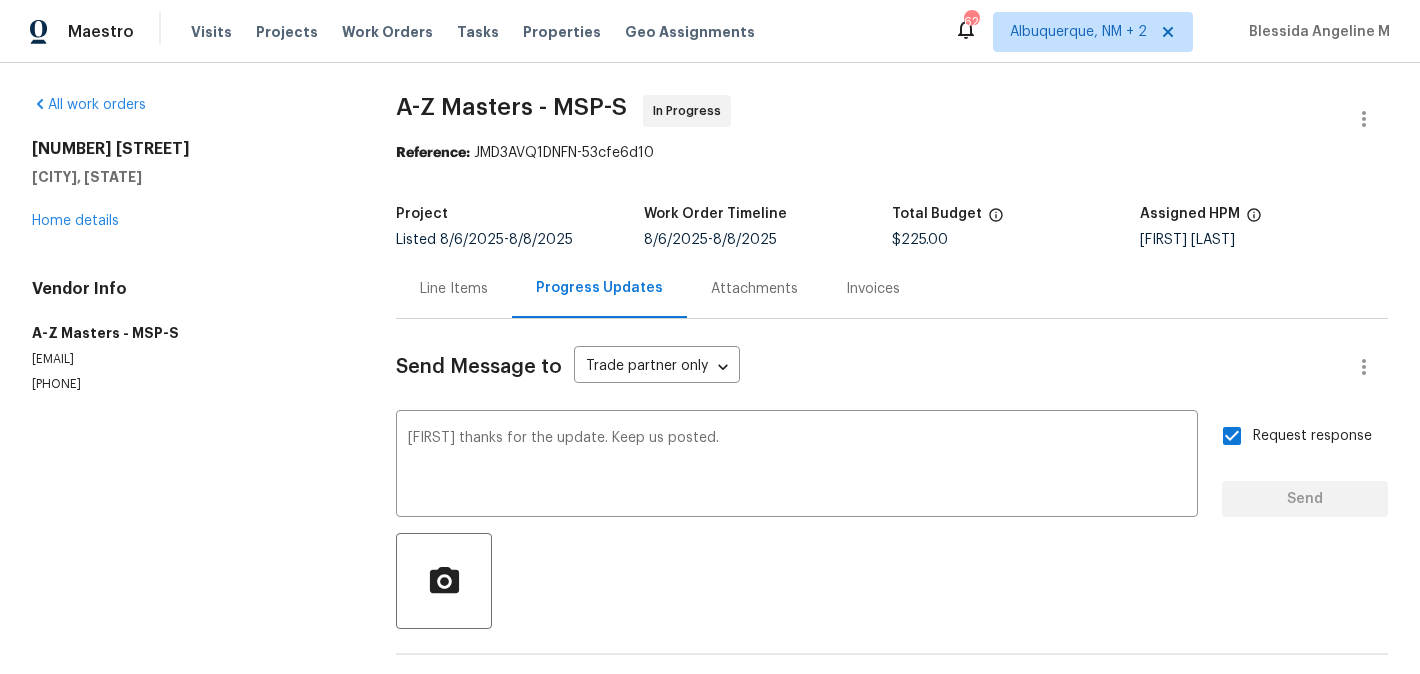 type 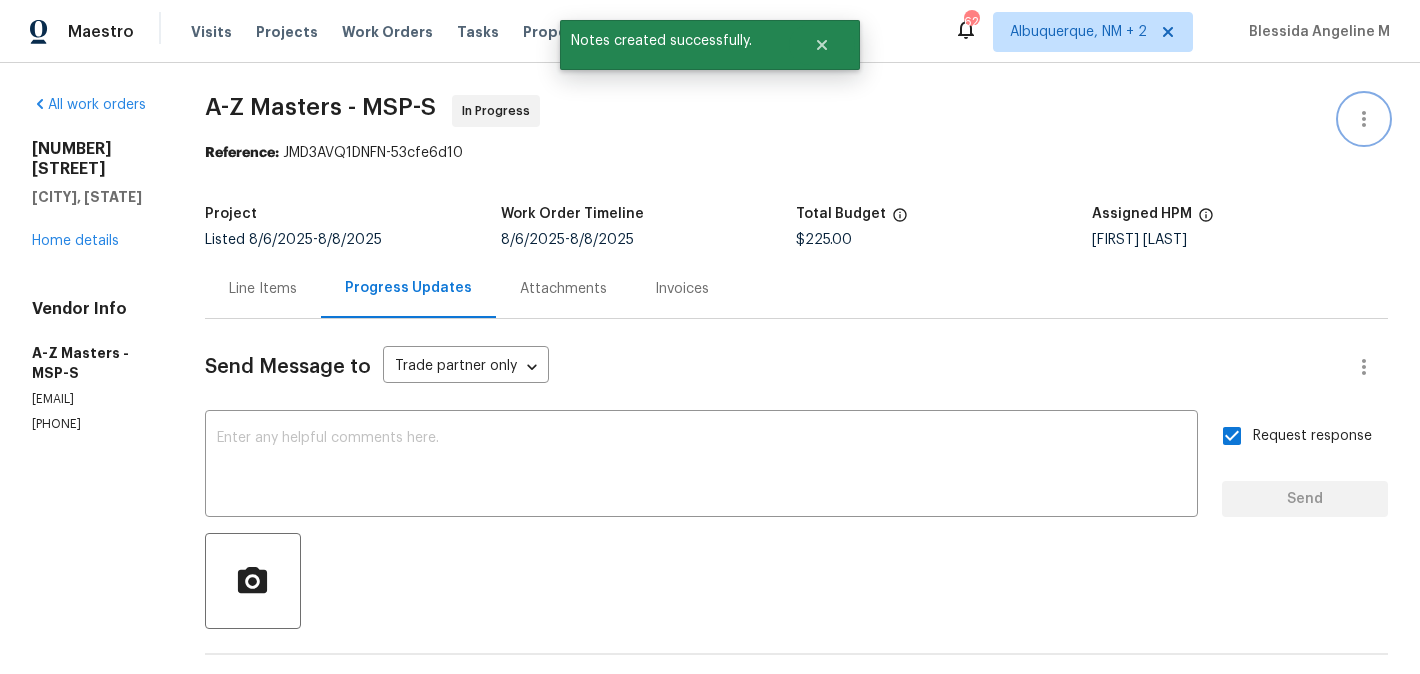 click 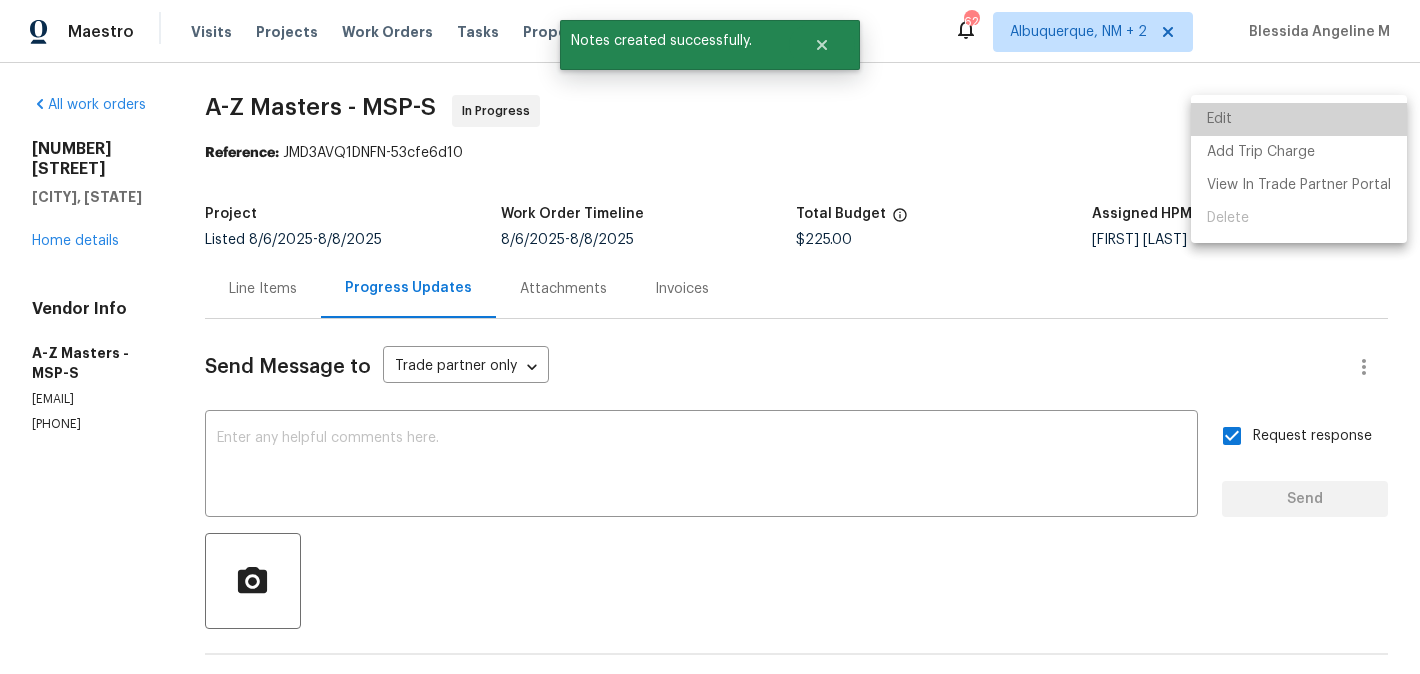 click on "Edit" at bounding box center [1299, 119] 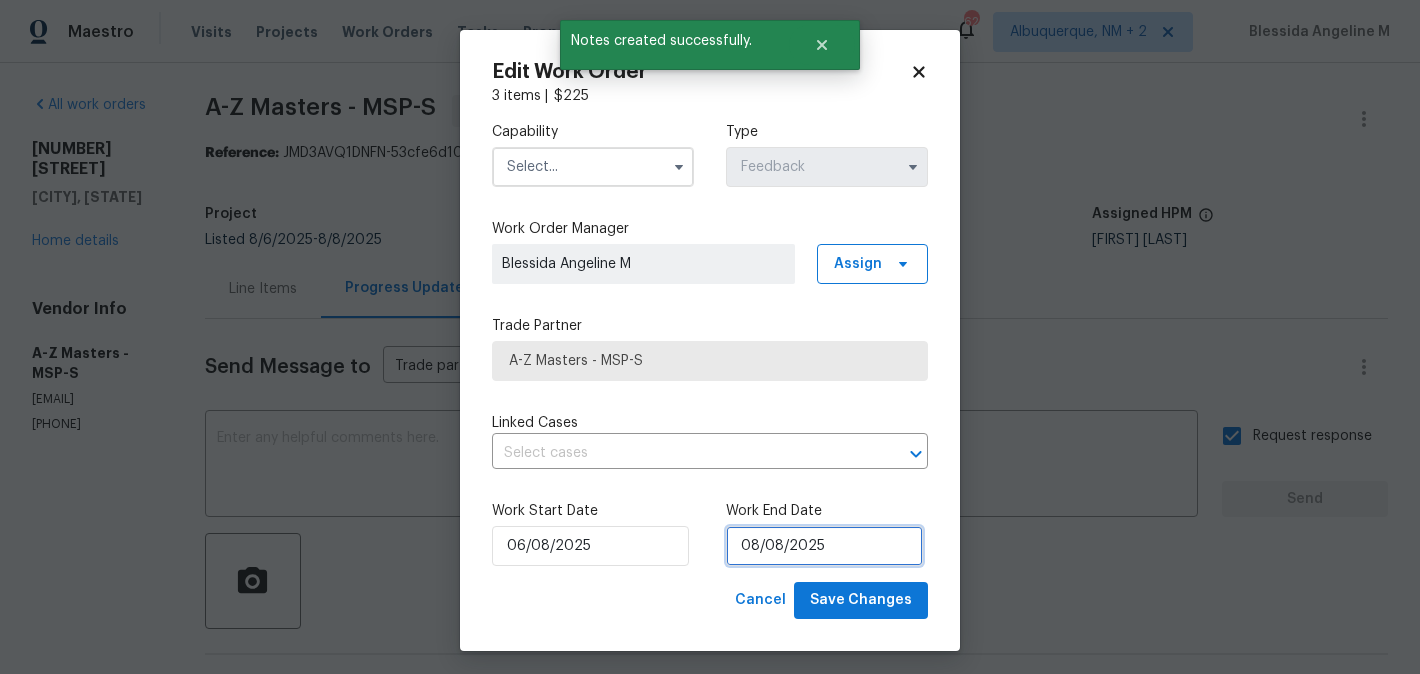 click on "08/08/2025" at bounding box center [824, 546] 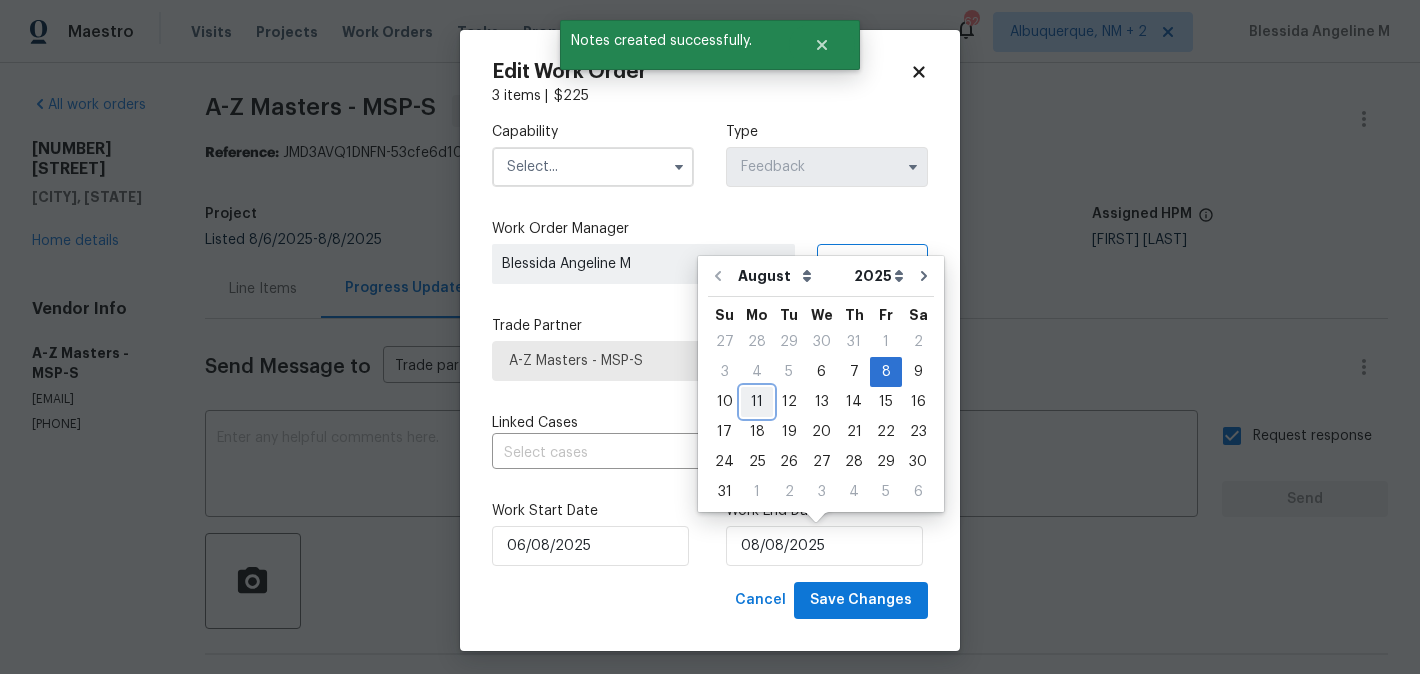 click on "11" at bounding box center (757, 402) 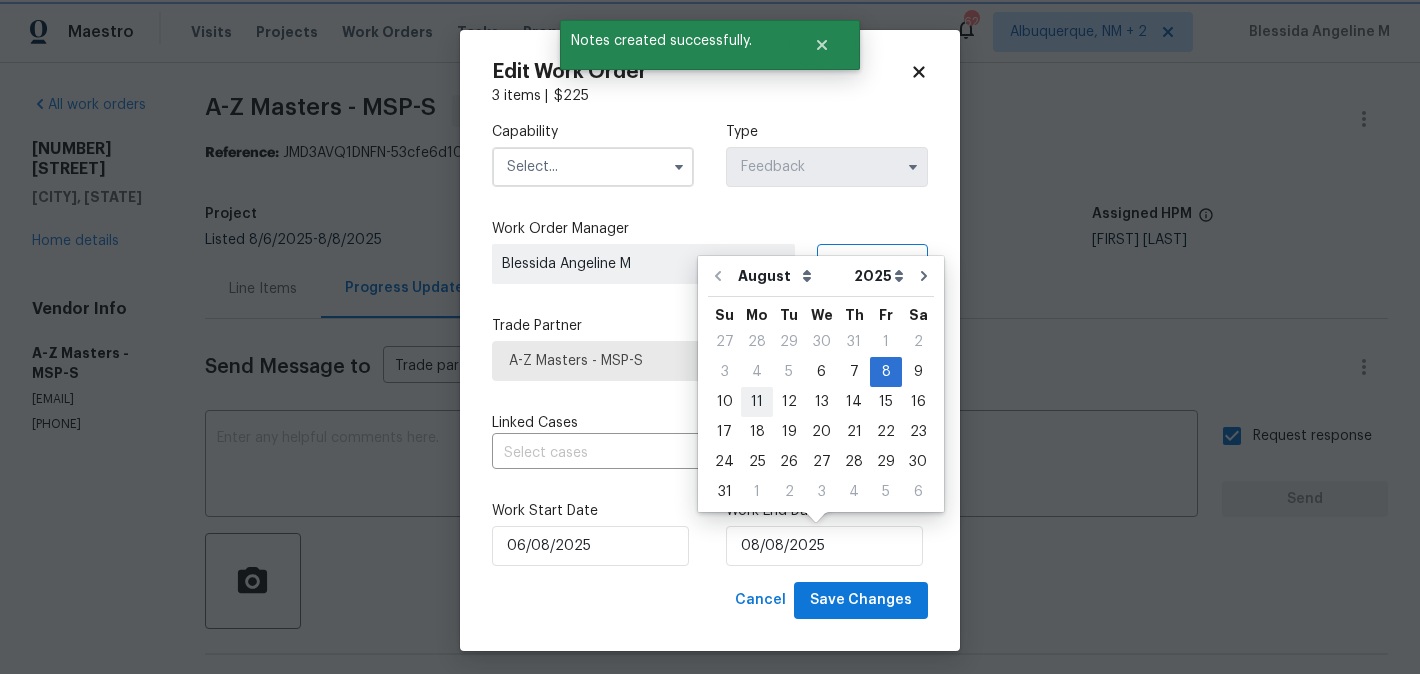 type on "11/08/2025" 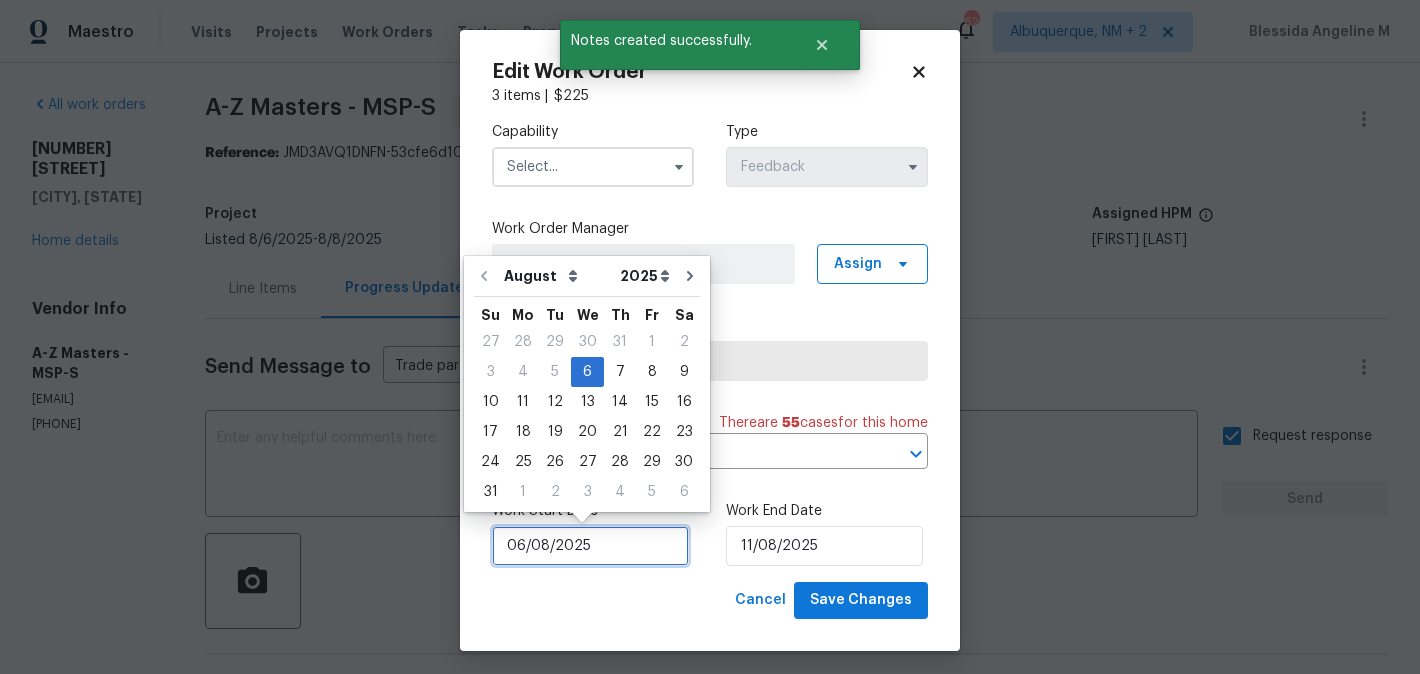 click on "06/08/2025" at bounding box center (590, 546) 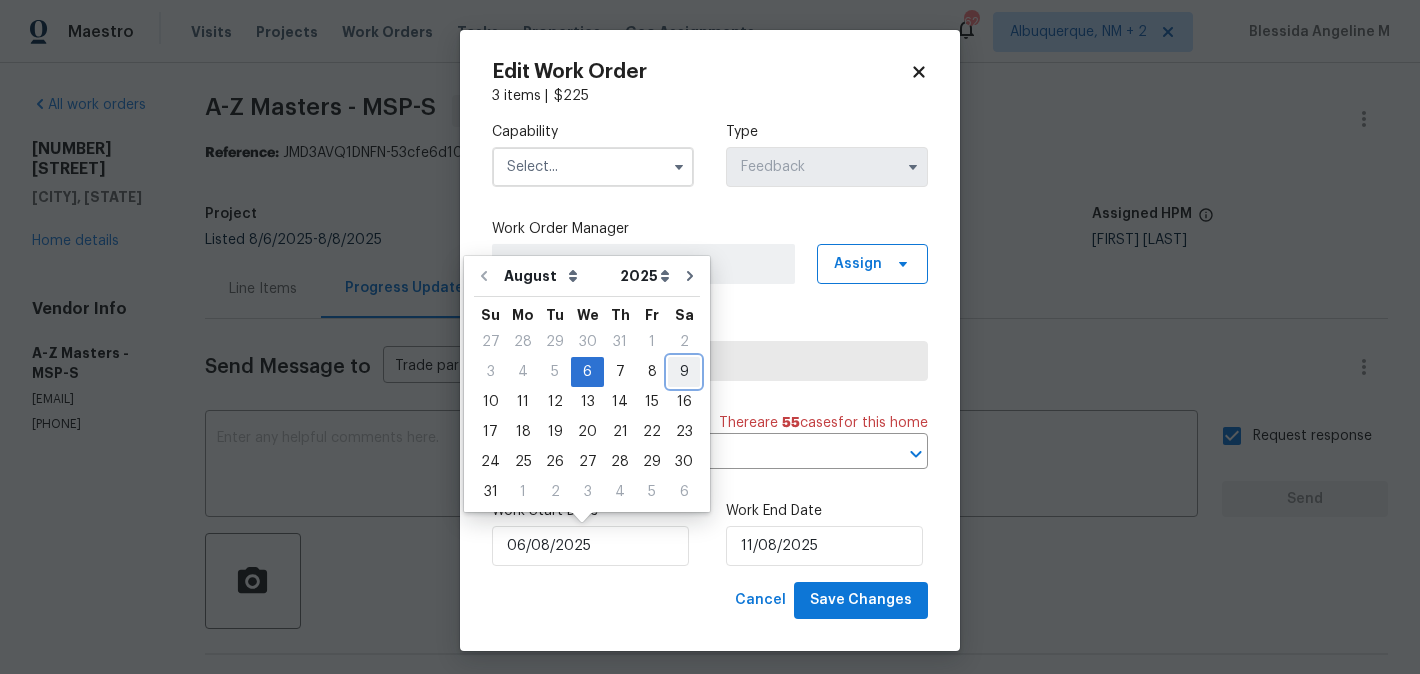 click on "9" at bounding box center [684, 372] 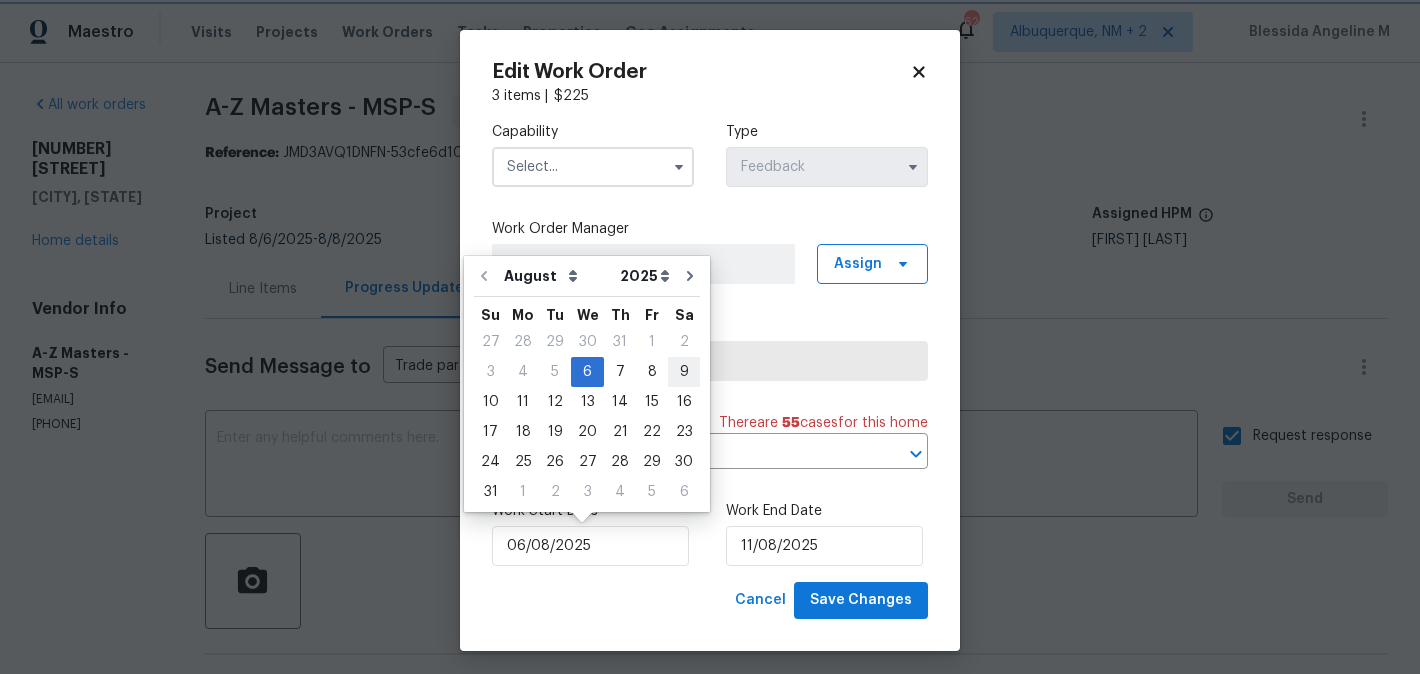 type on "09/08/2025" 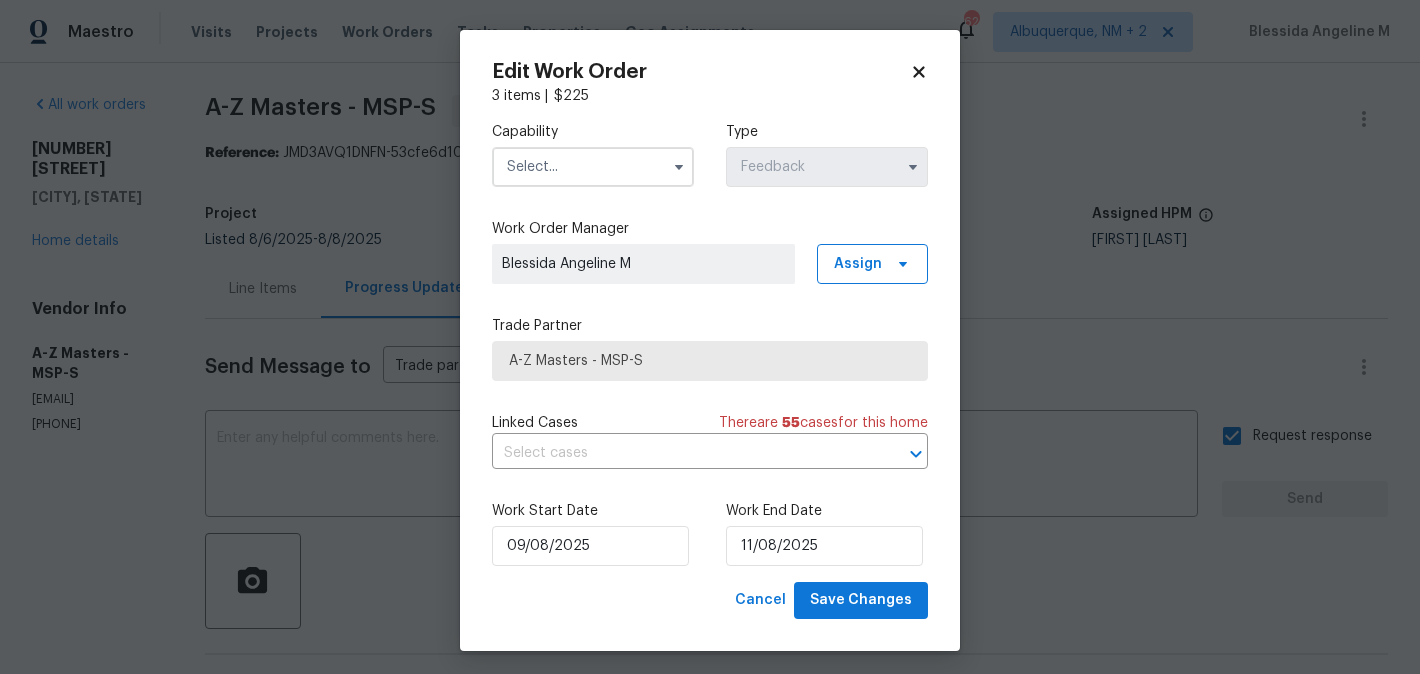 click at bounding box center (593, 167) 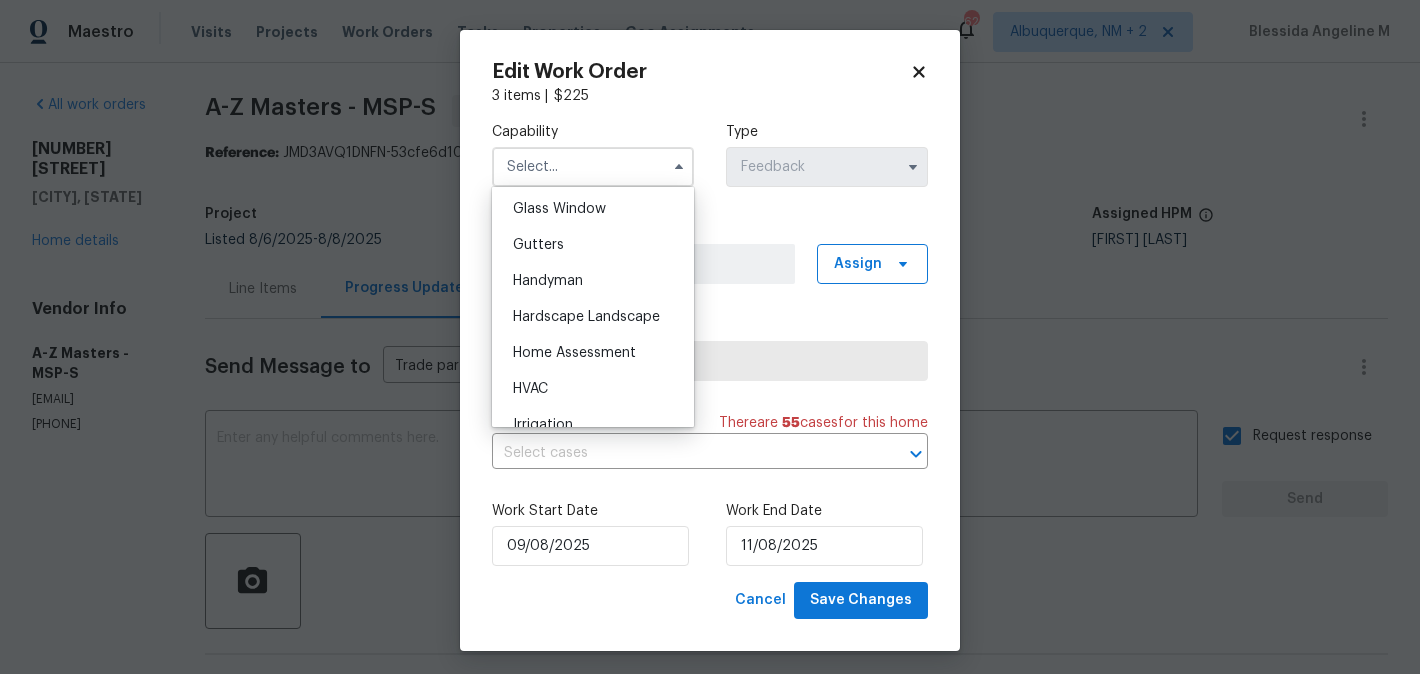 scroll, scrollTop: 1030, scrollLeft: 0, axis: vertical 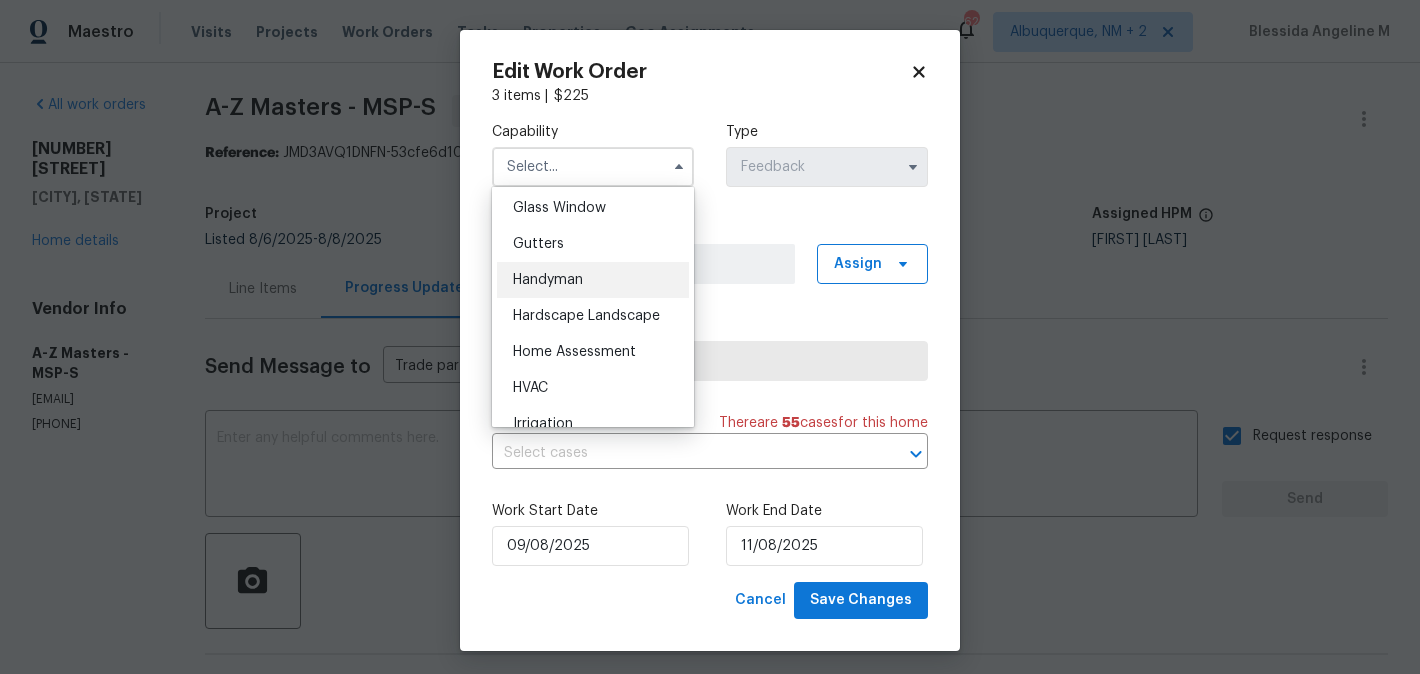 click on "Handyman" at bounding box center [593, 280] 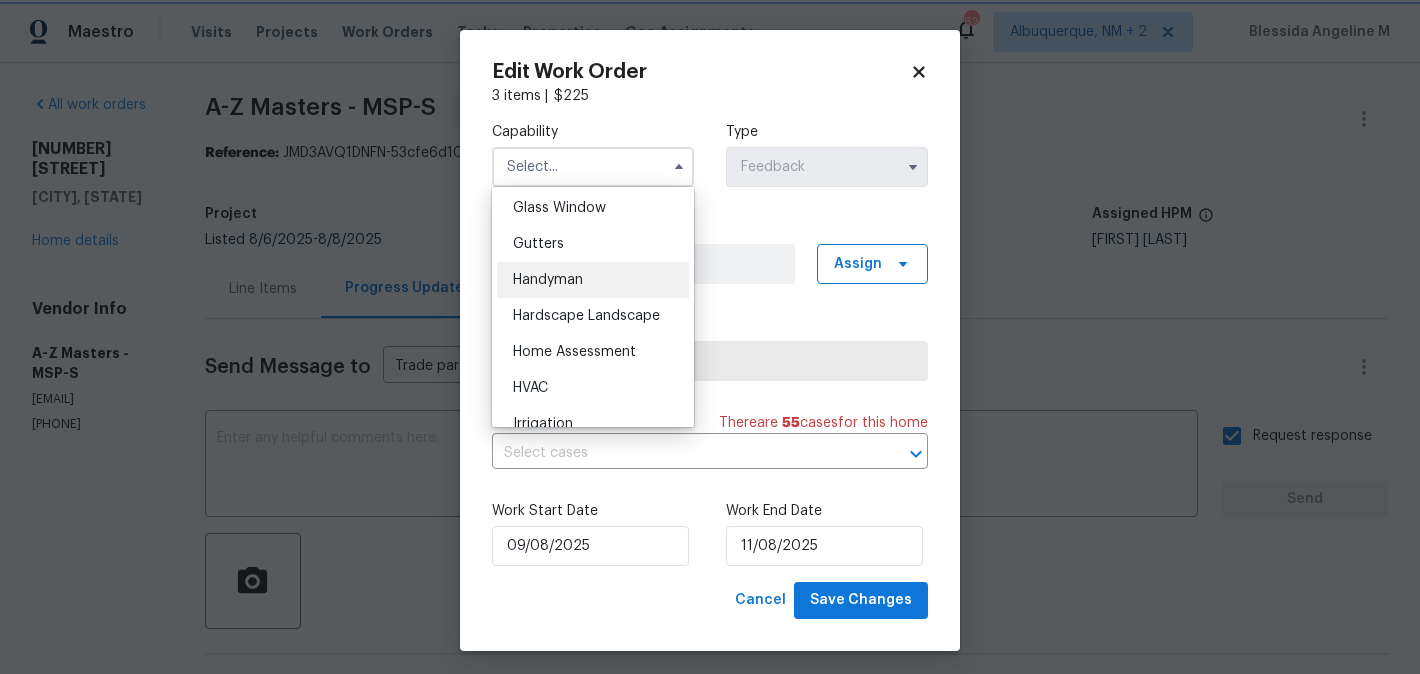 type on "Handyman" 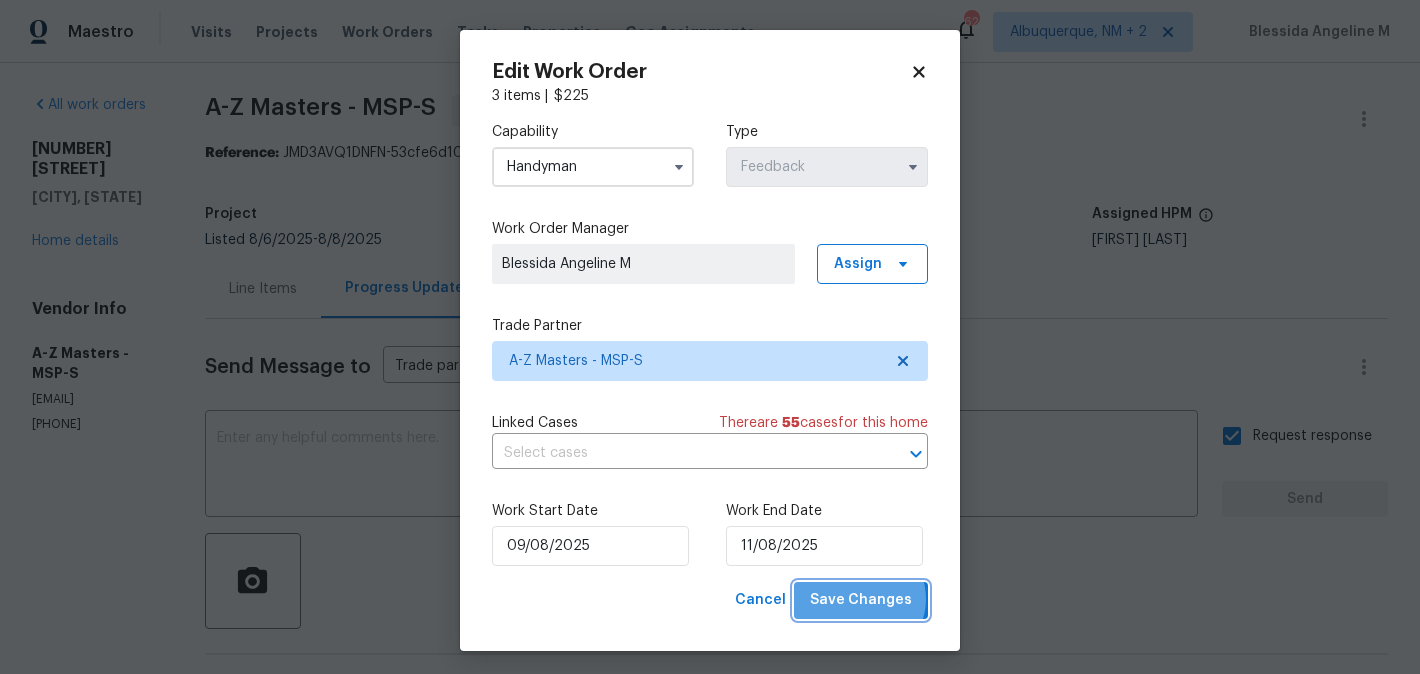 click on "Save Changes" at bounding box center [861, 600] 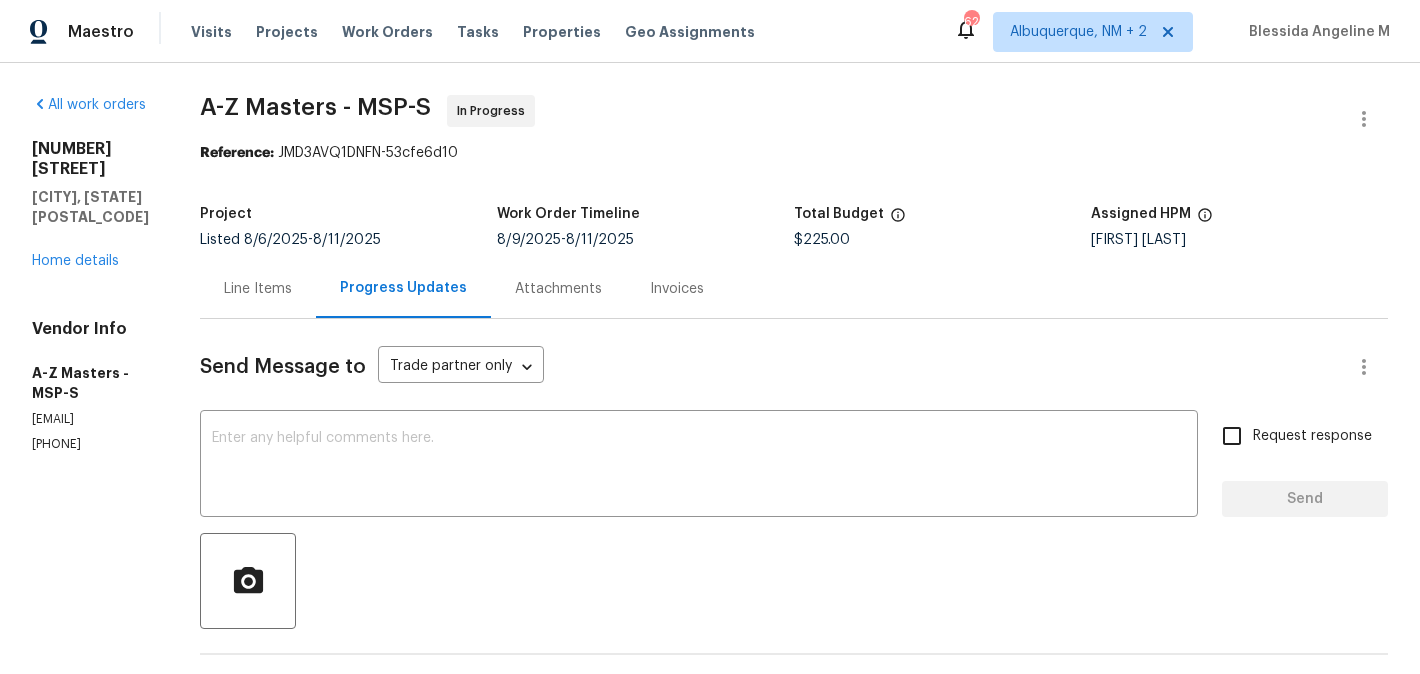 scroll, scrollTop: 0, scrollLeft: 0, axis: both 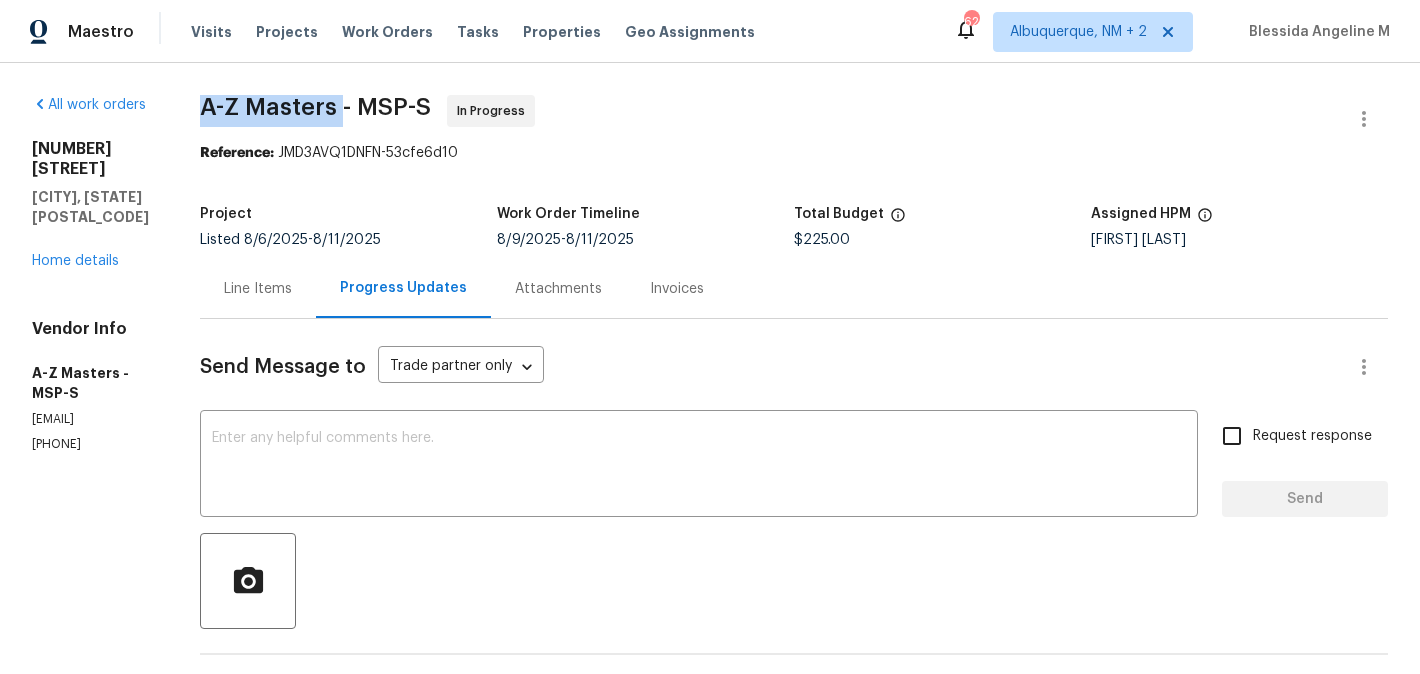 drag, startPoint x: 205, startPoint y: 102, endPoint x: 345, endPoint y: 106, distance: 140.05713 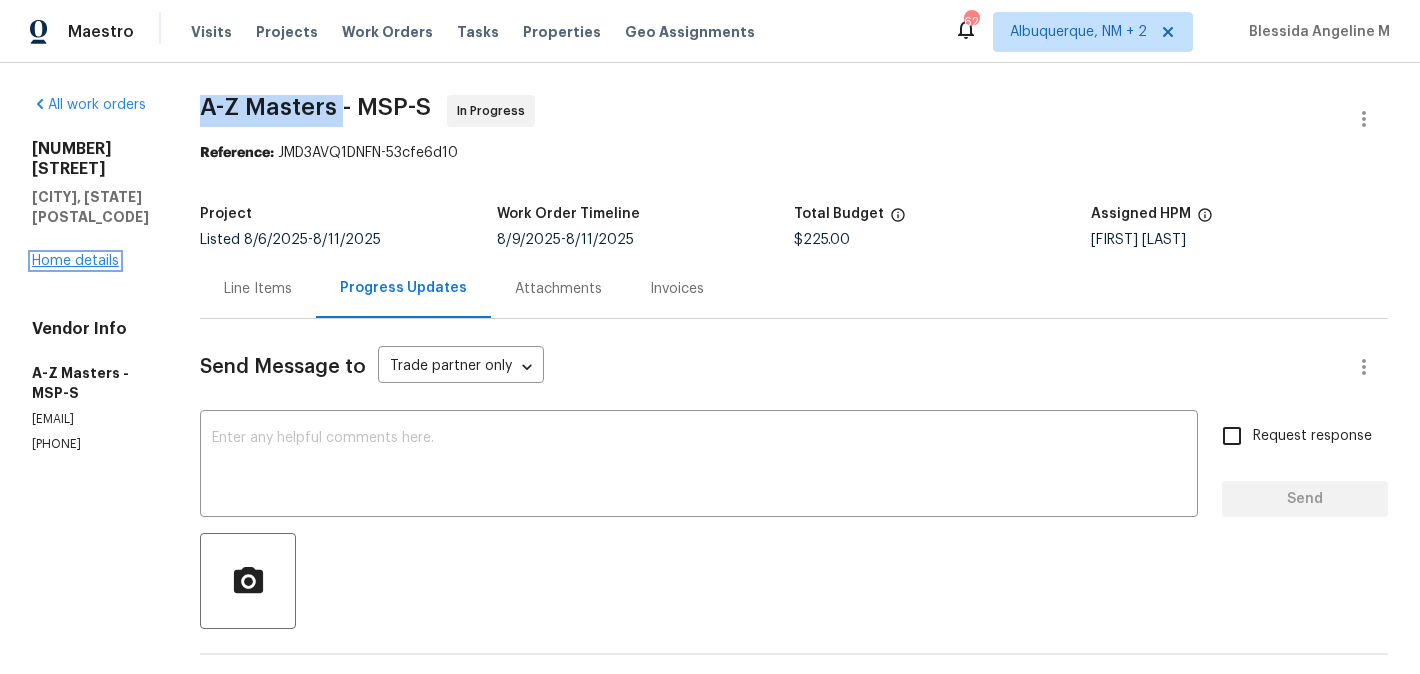 click on "Home details" at bounding box center [75, 261] 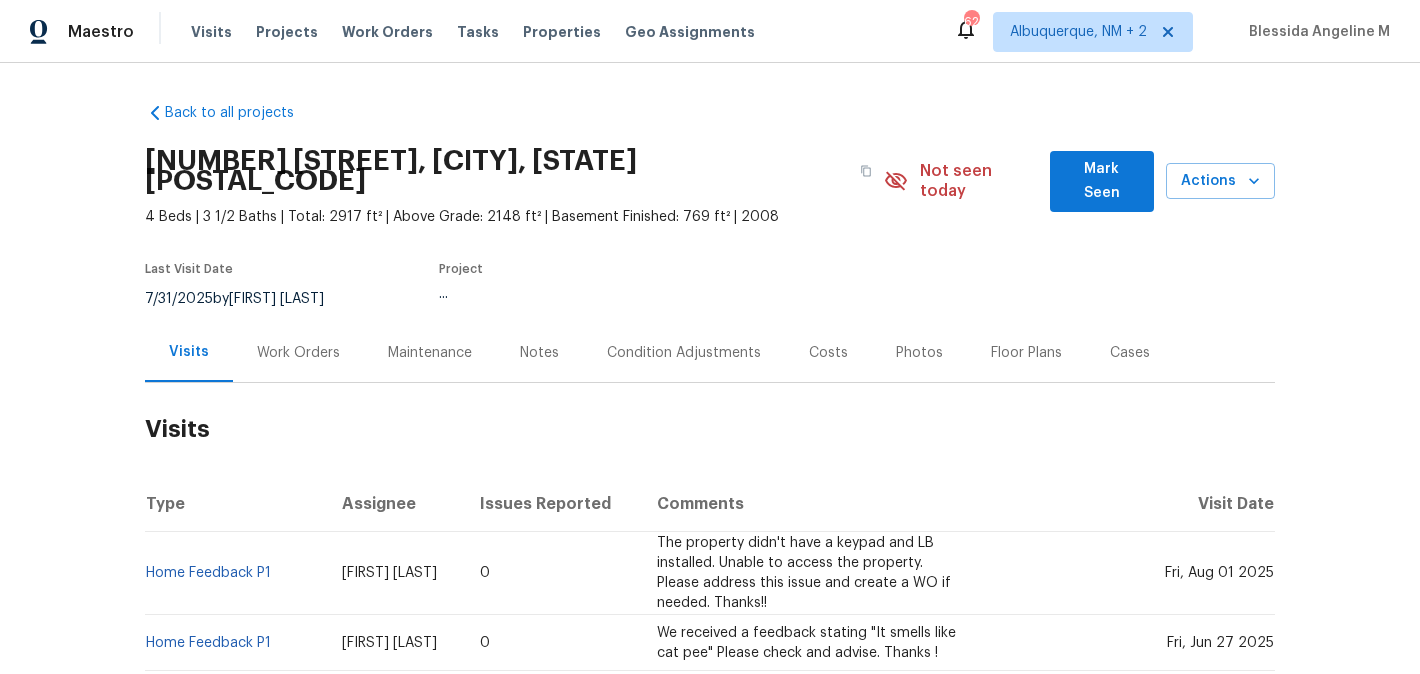 scroll, scrollTop: 0, scrollLeft: 0, axis: both 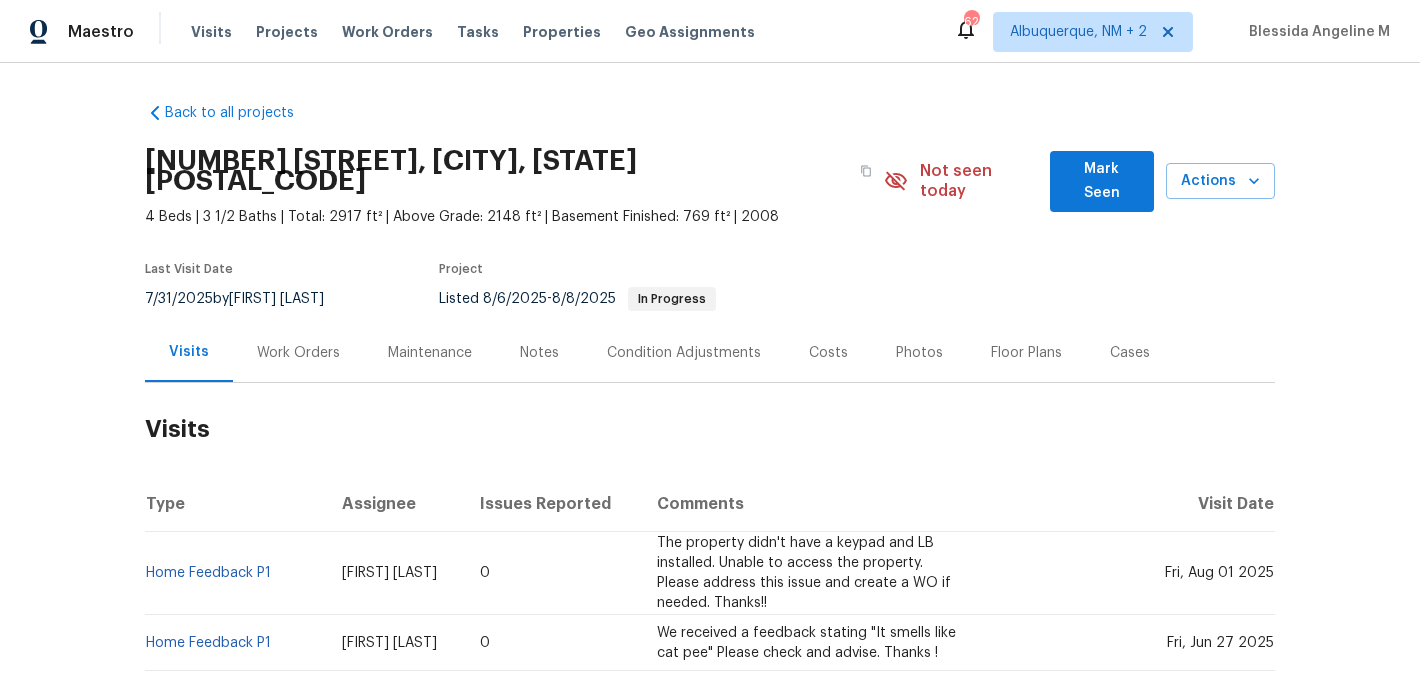 click on "Work Orders" at bounding box center [298, 352] 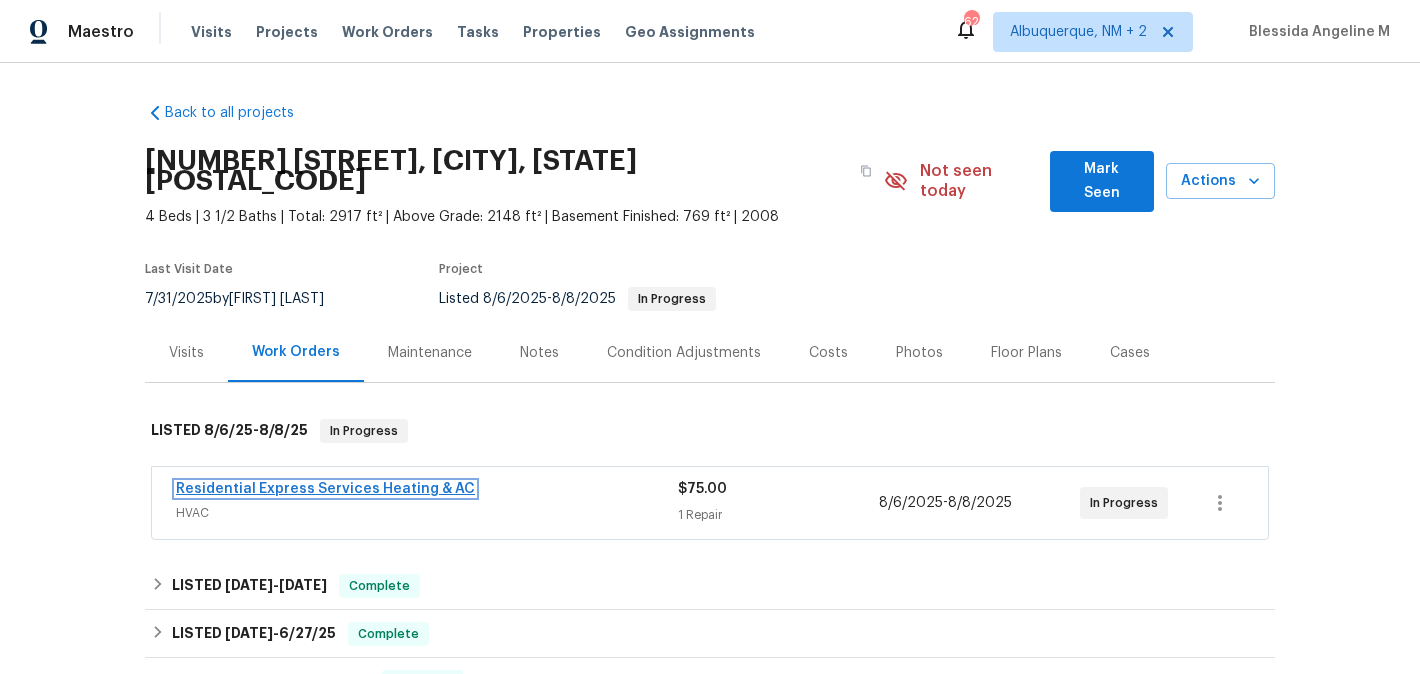 click on "Residential Express Services Heating & AC" at bounding box center (325, 489) 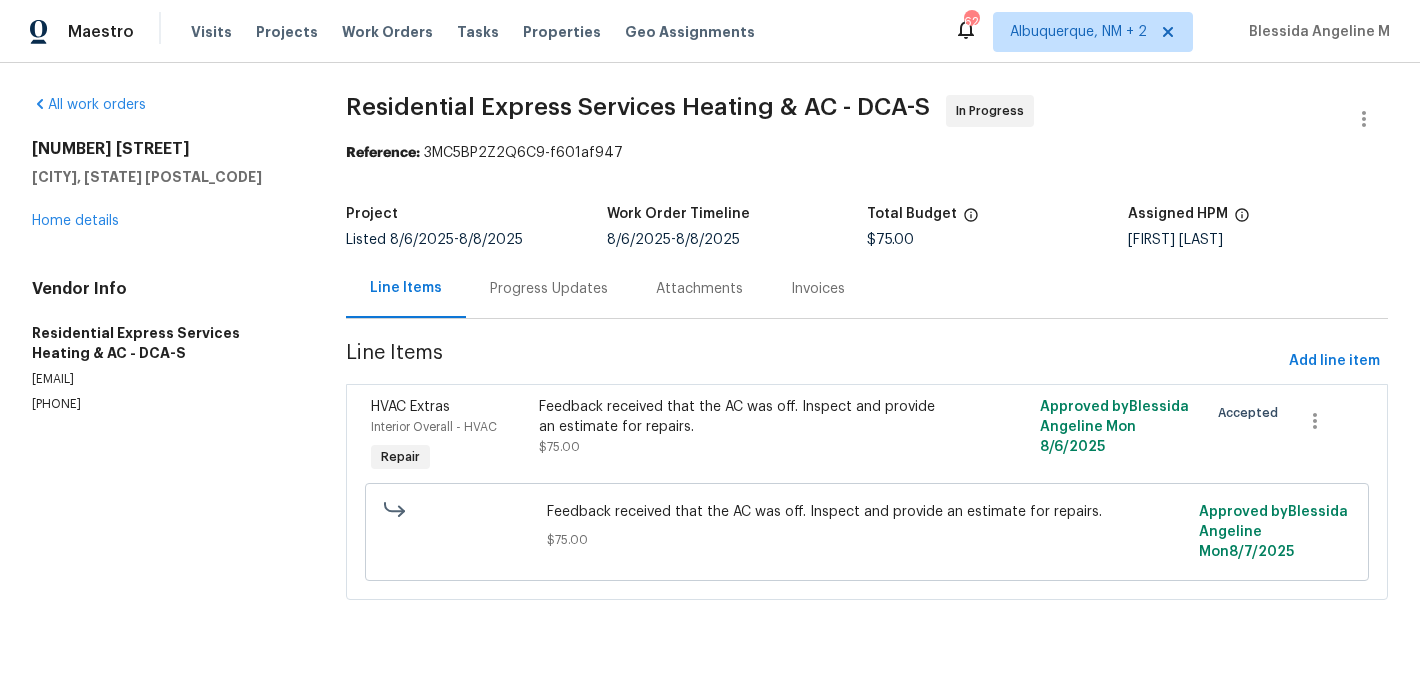 click on "Progress Updates" at bounding box center (549, 289) 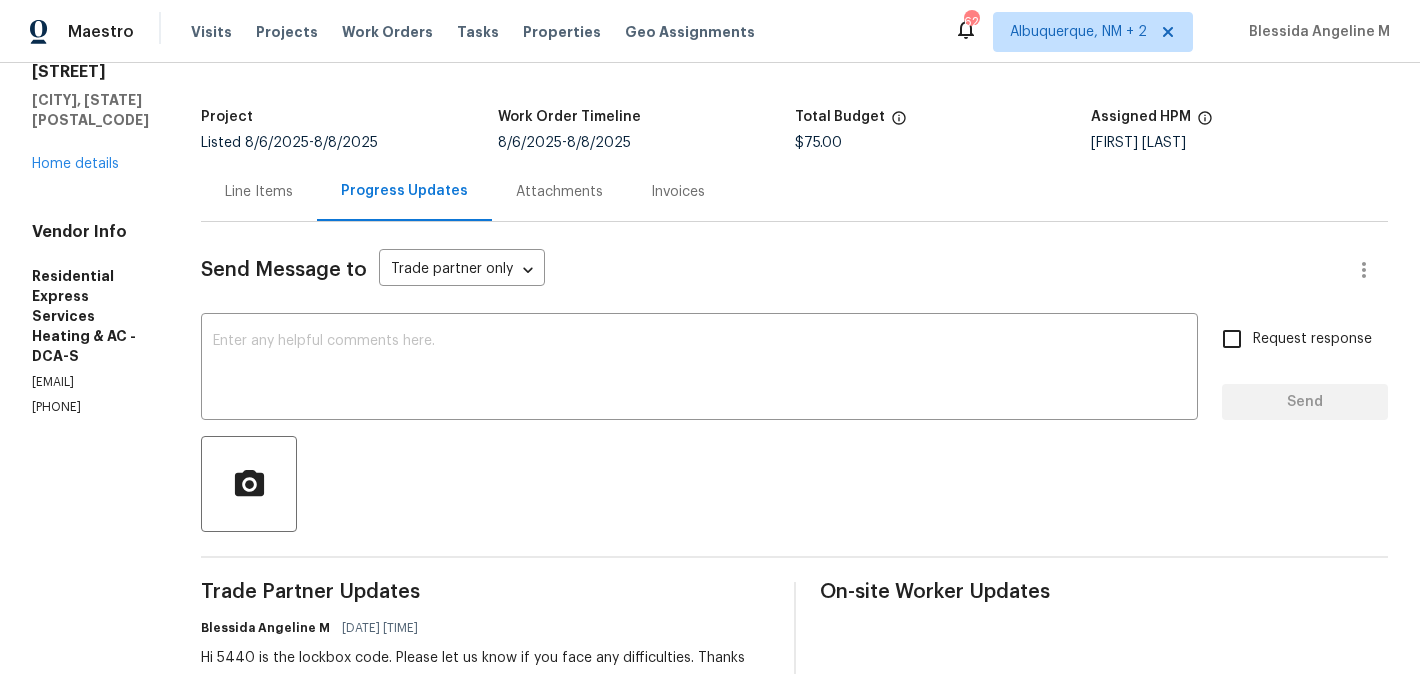 scroll, scrollTop: 0, scrollLeft: 0, axis: both 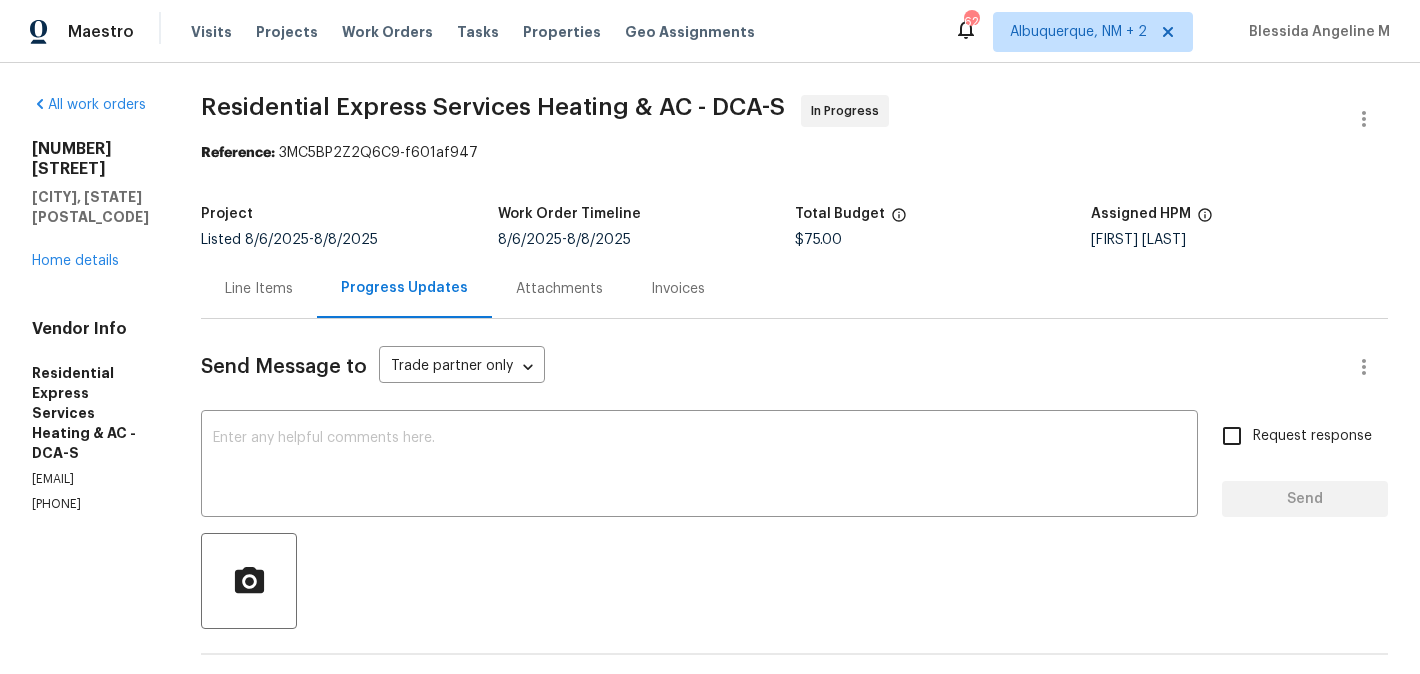click on "Line Items" at bounding box center [259, 288] 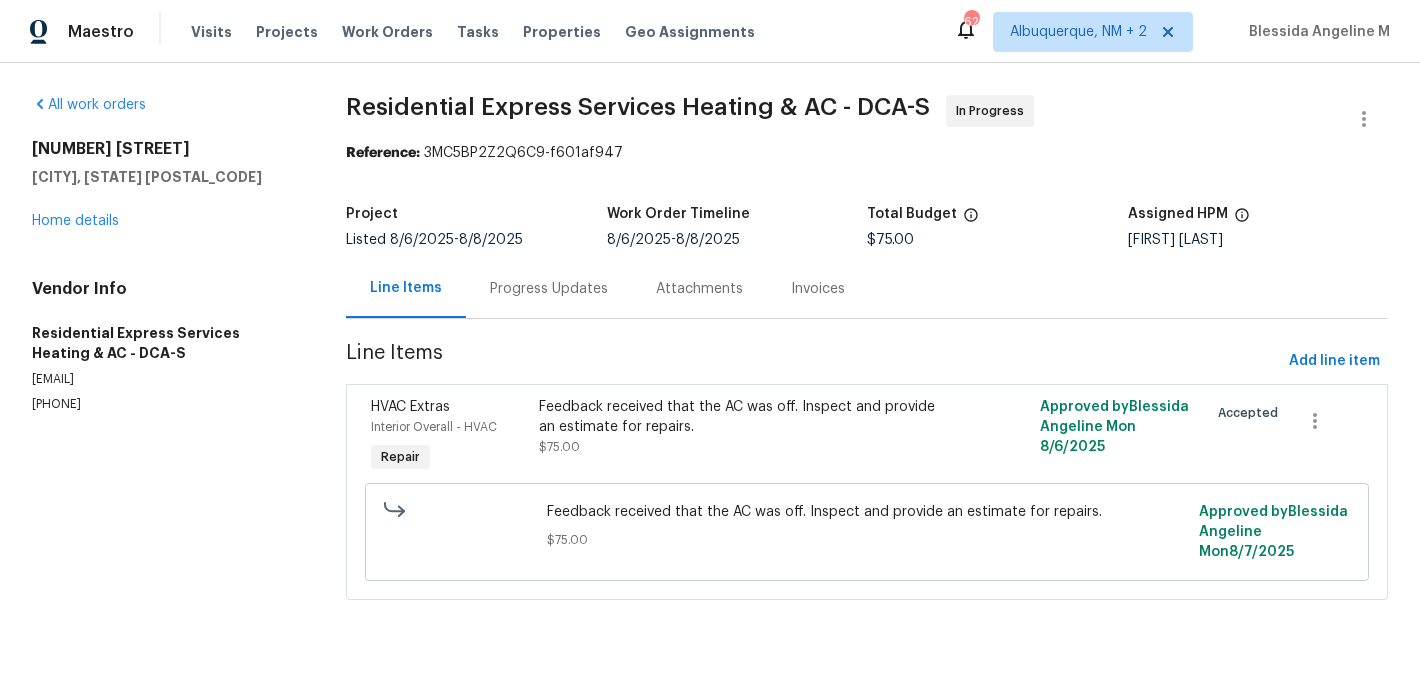 click on "Progress Updates" at bounding box center [549, 289] 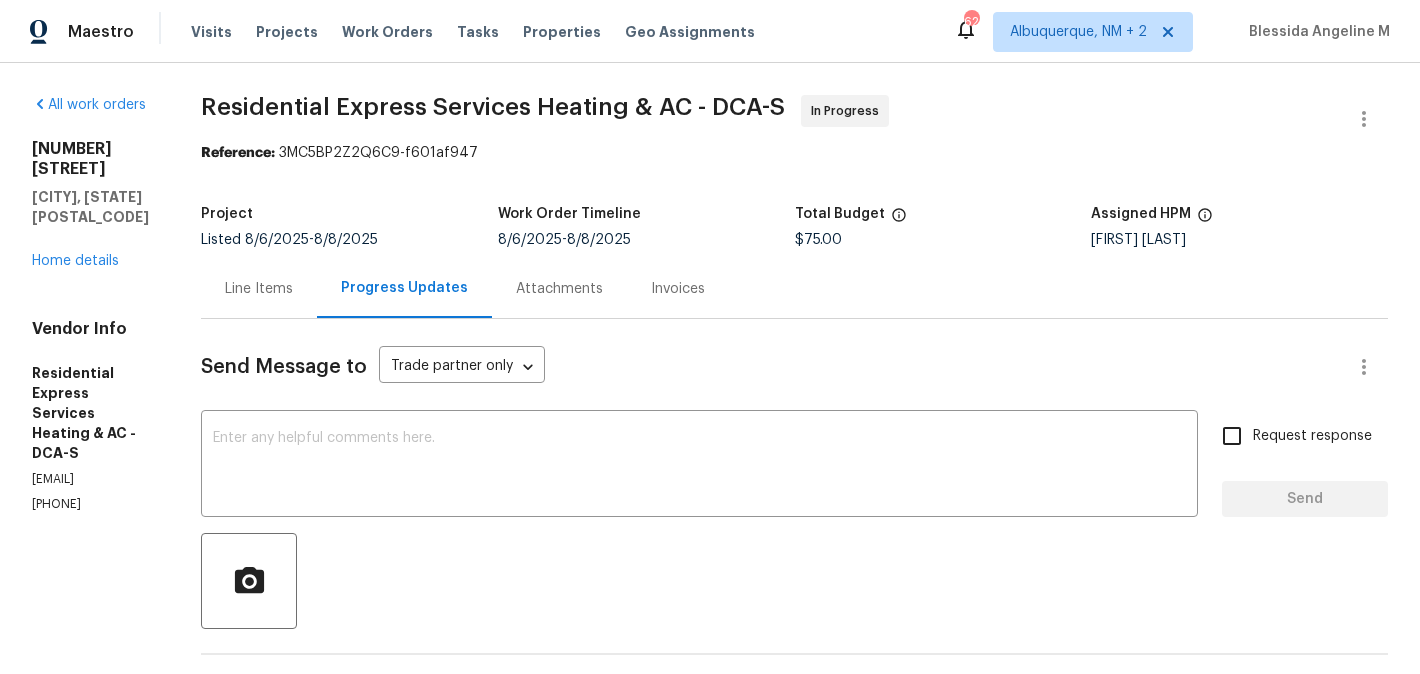 scroll, scrollTop: 244, scrollLeft: 0, axis: vertical 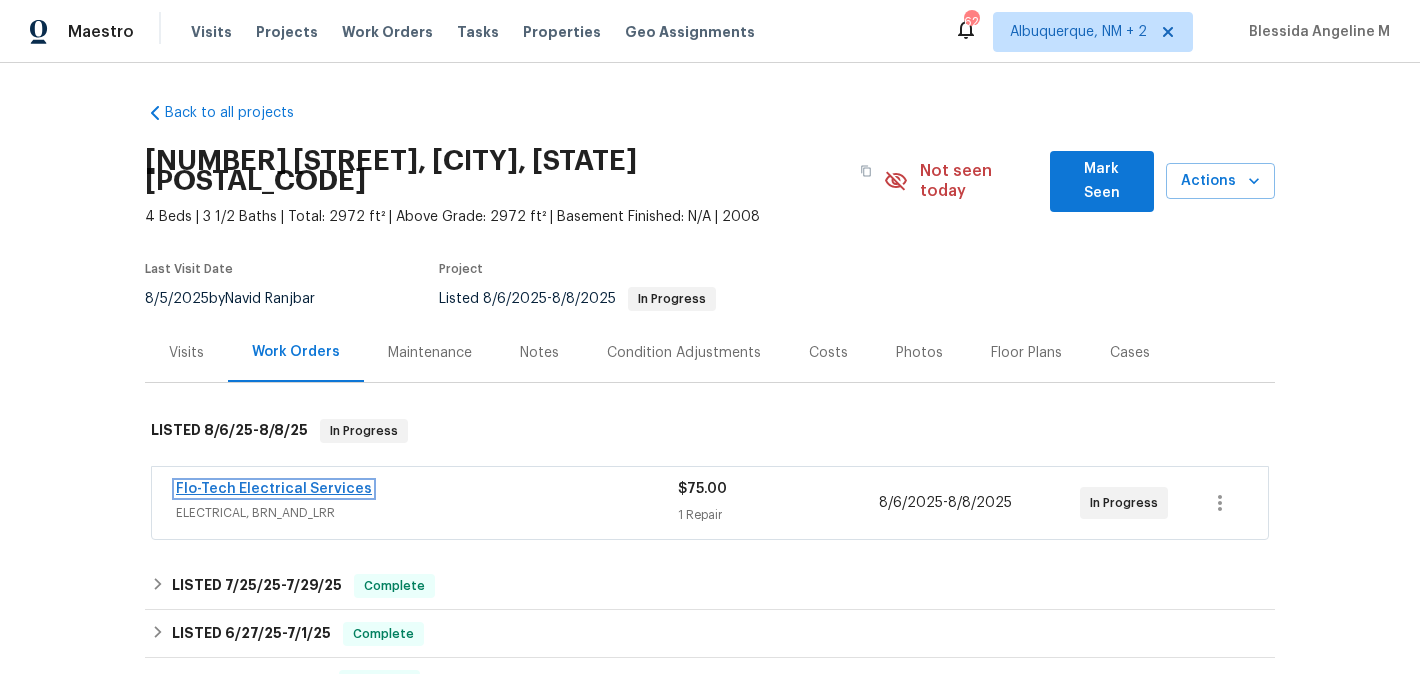 click on "Flo-Tech Electrical Services" at bounding box center (274, 489) 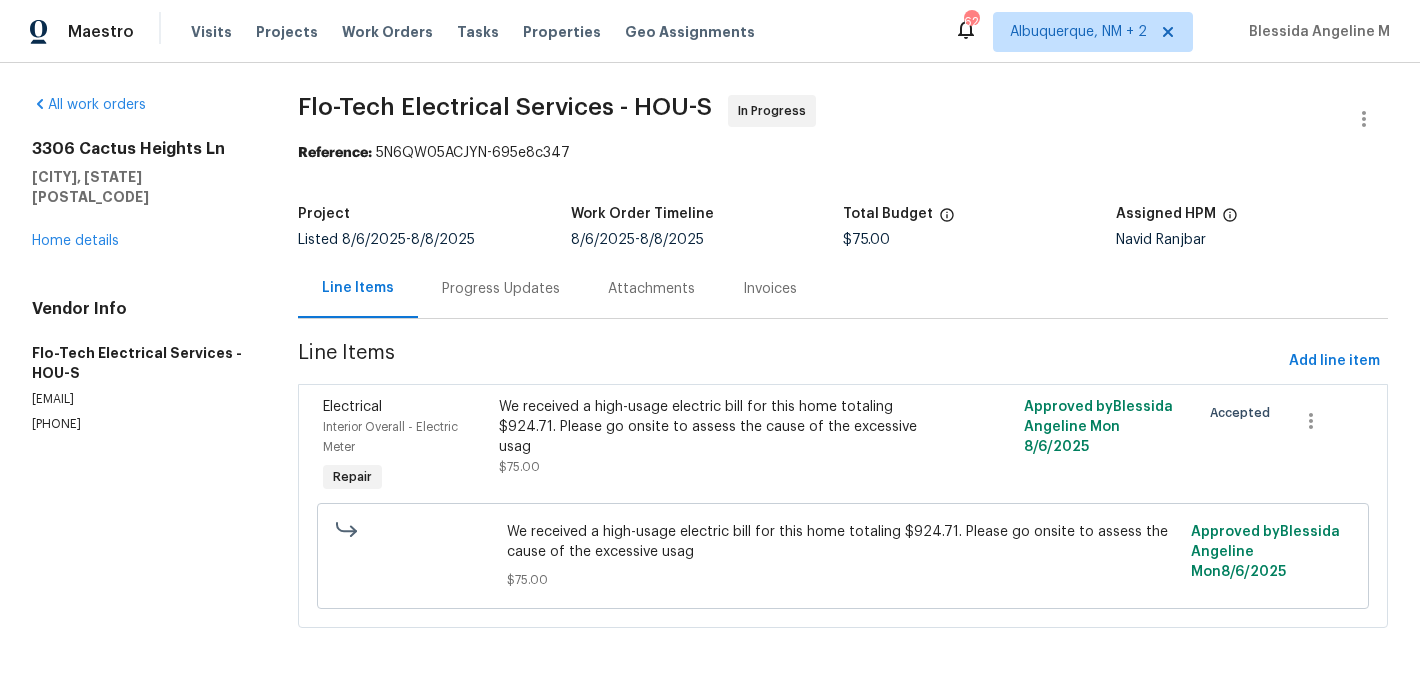 click on "Progress Updates" at bounding box center (501, 289) 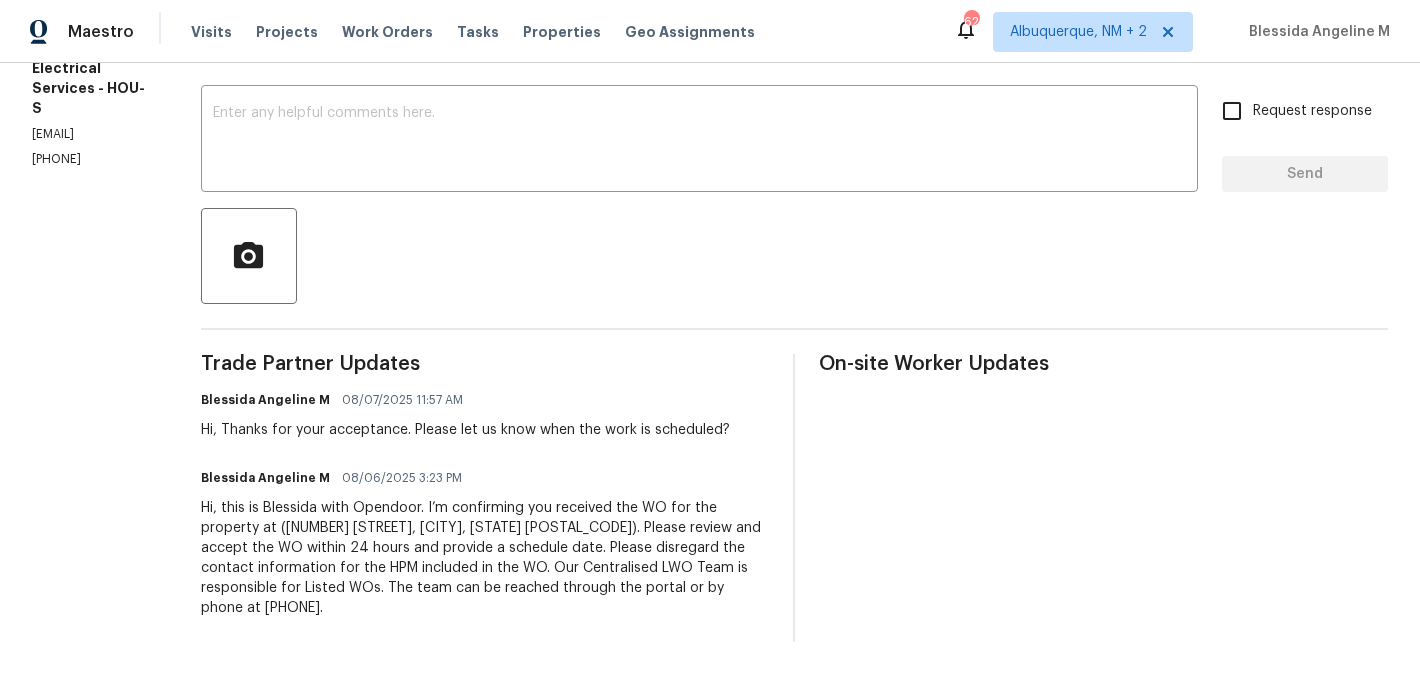 scroll, scrollTop: 18, scrollLeft: 0, axis: vertical 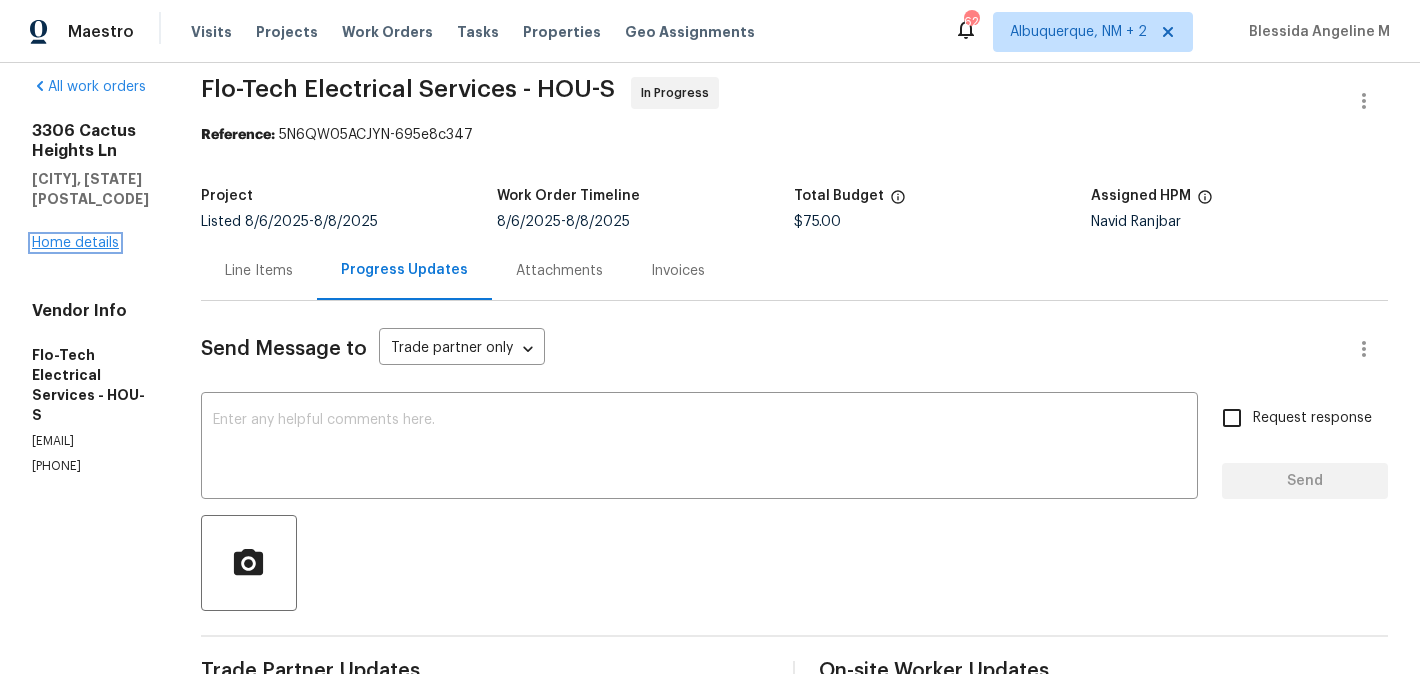 click on "Home details" at bounding box center [75, 243] 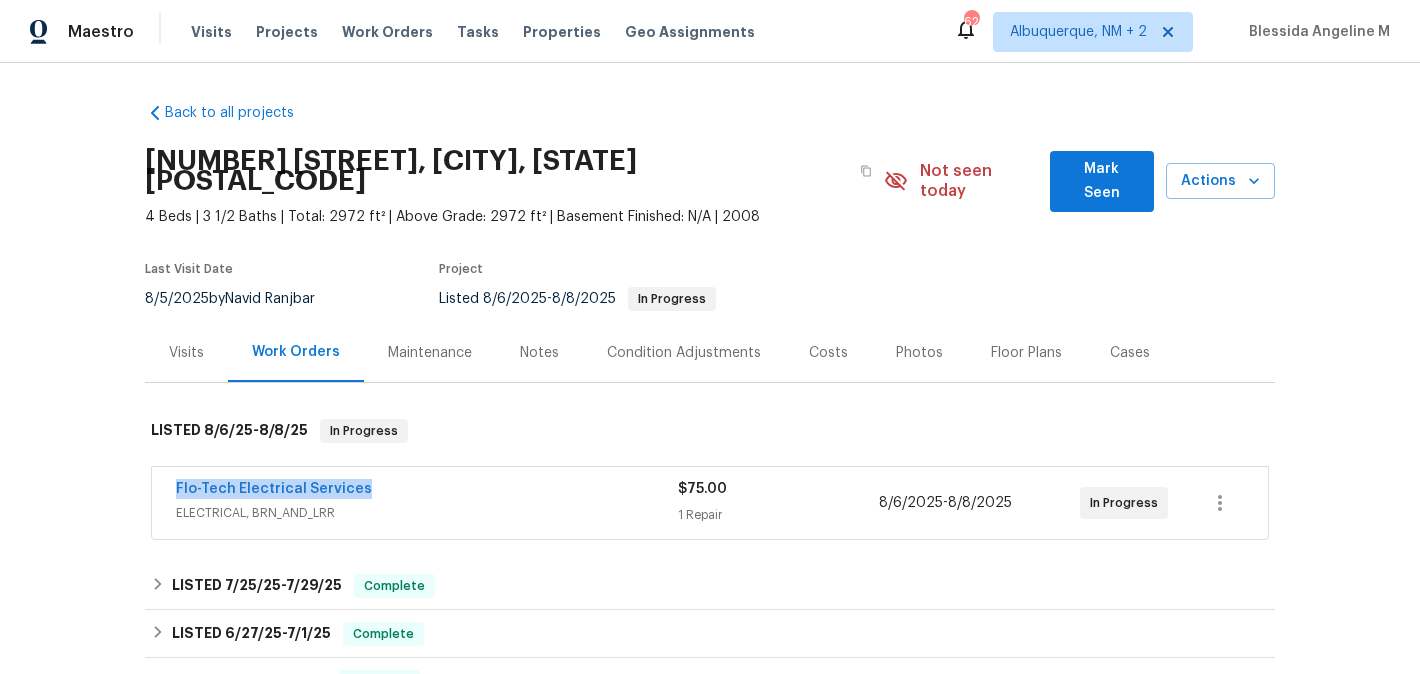 drag, startPoint x: 358, startPoint y: 471, endPoint x: 158, endPoint y: 475, distance: 200.04 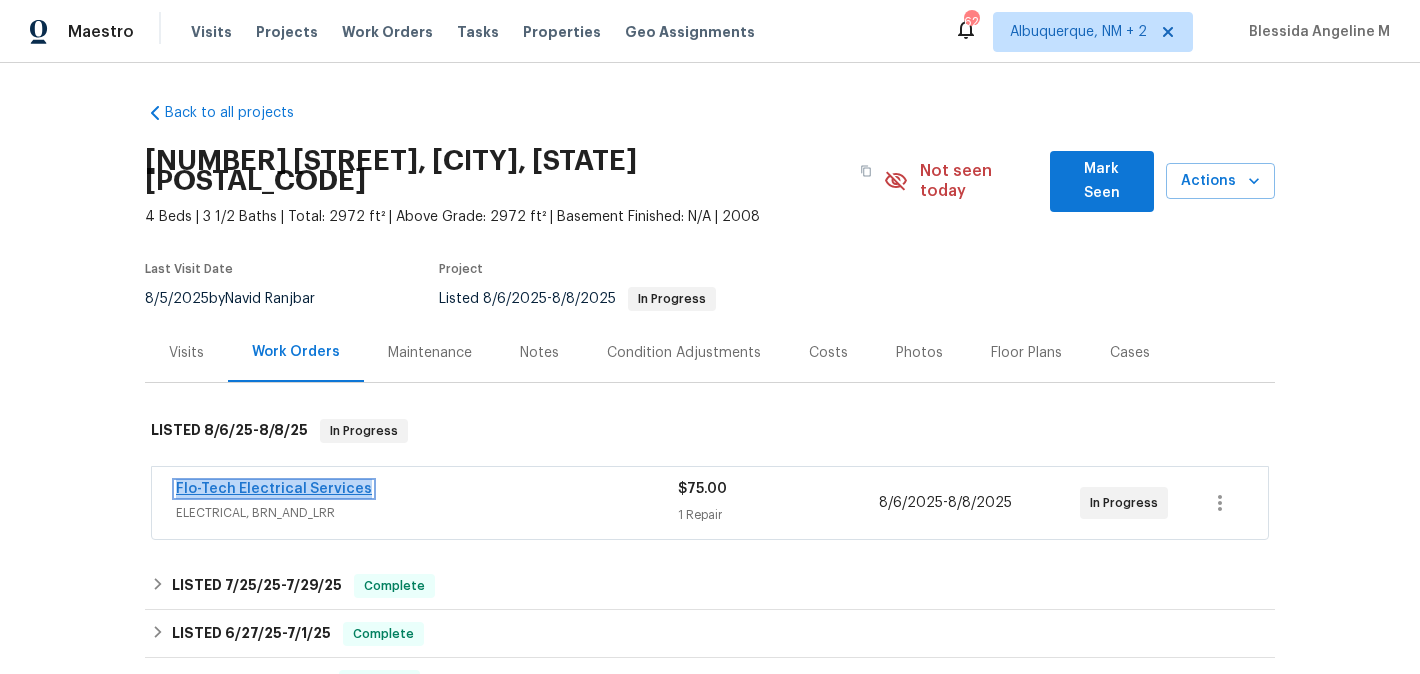 click on "Flo-Tech Electrical Services" at bounding box center (274, 489) 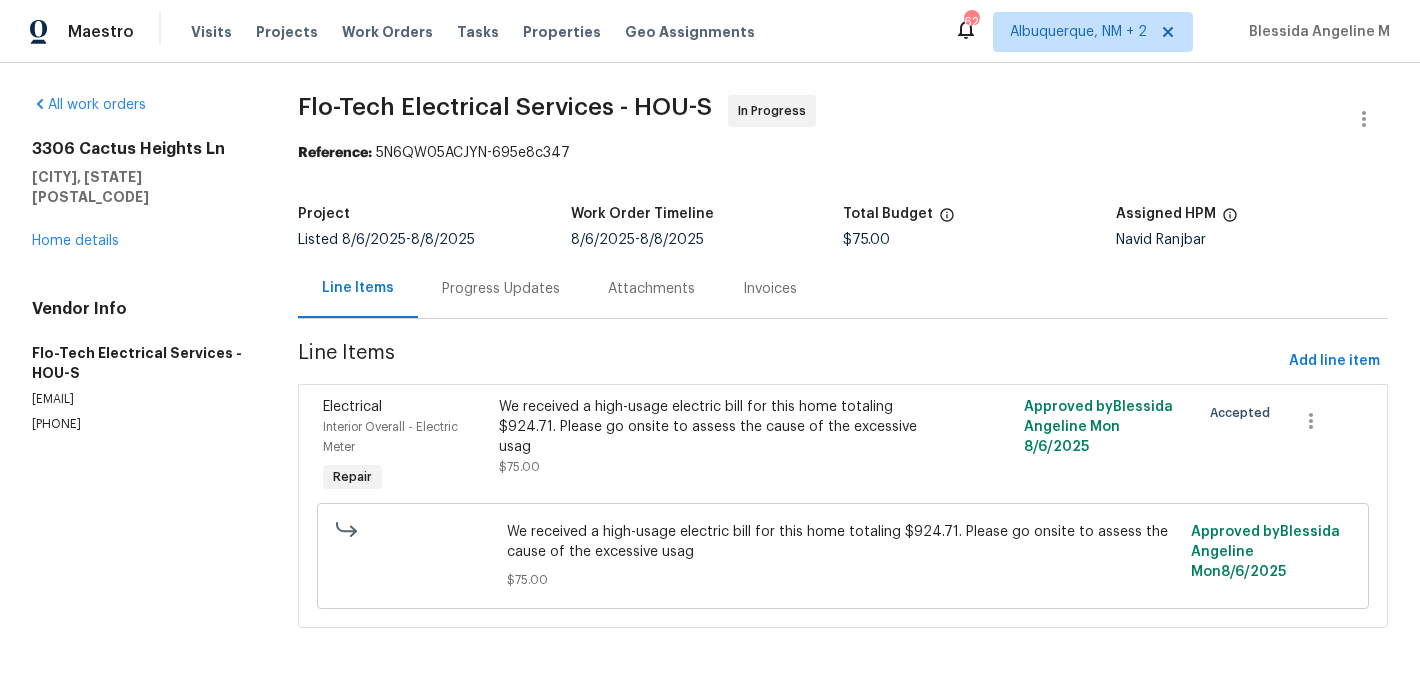 click on "Progress Updates" at bounding box center [501, 289] 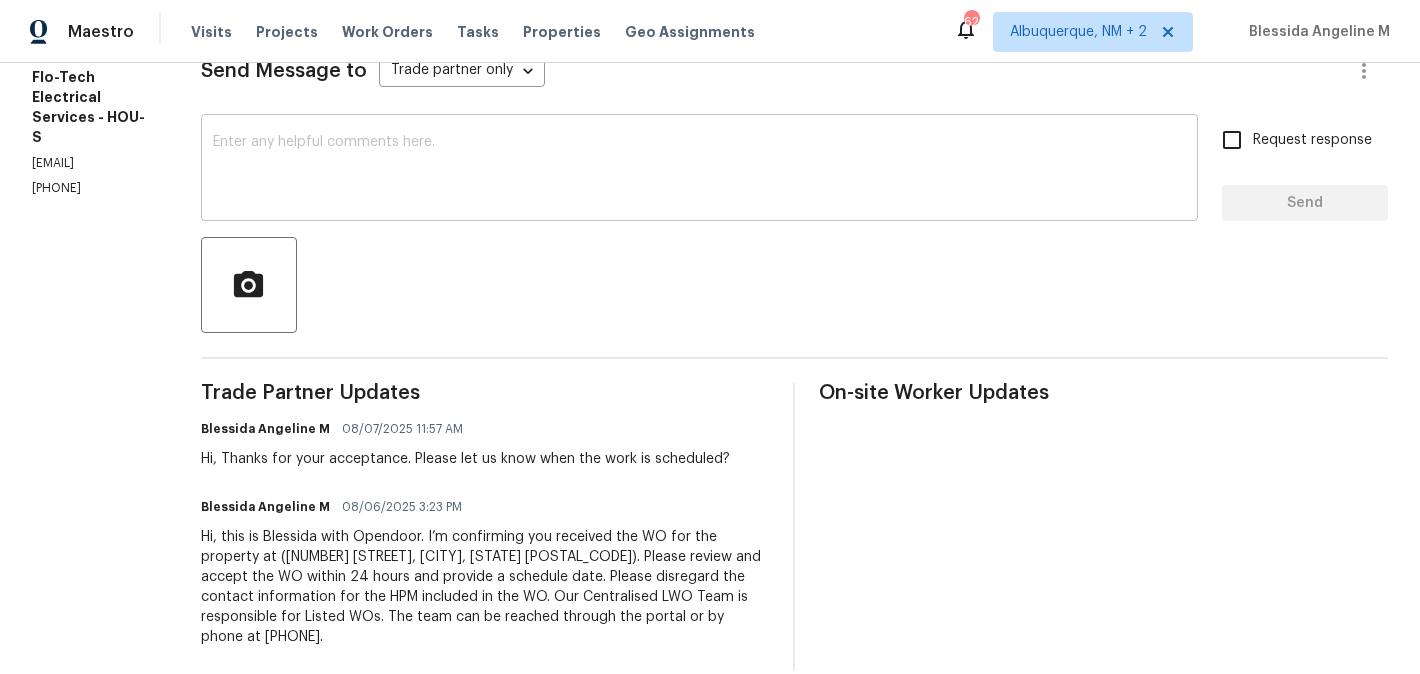 scroll, scrollTop: 0, scrollLeft: 0, axis: both 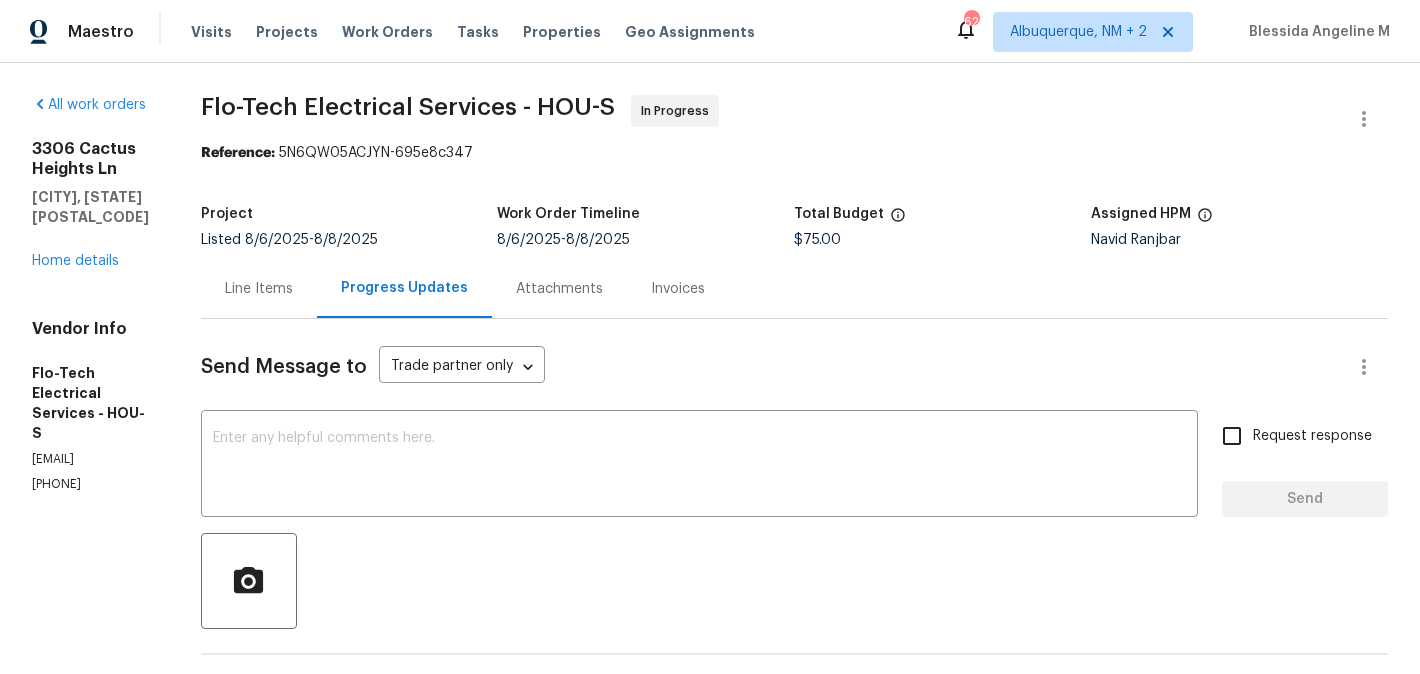 click on "(832) 443-2089" at bounding box center [92, 484] 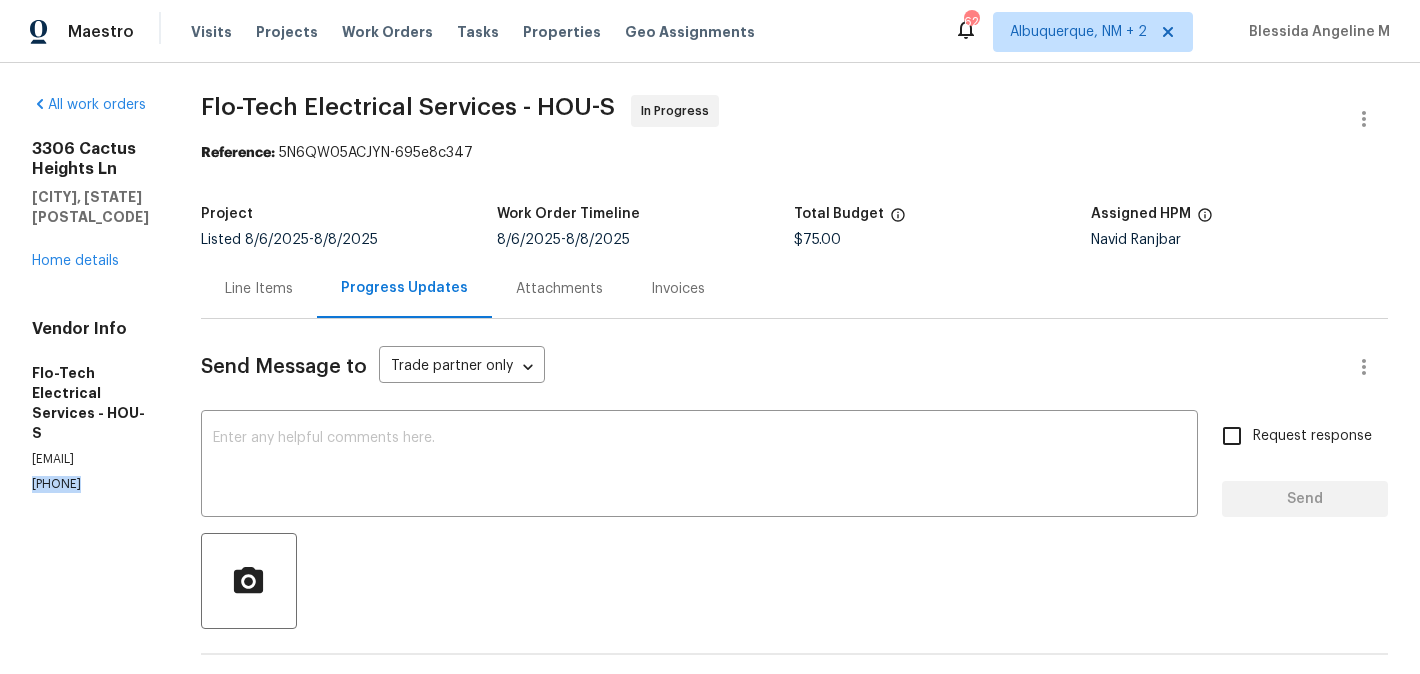 click on "(832) 443-2089" at bounding box center (92, 484) 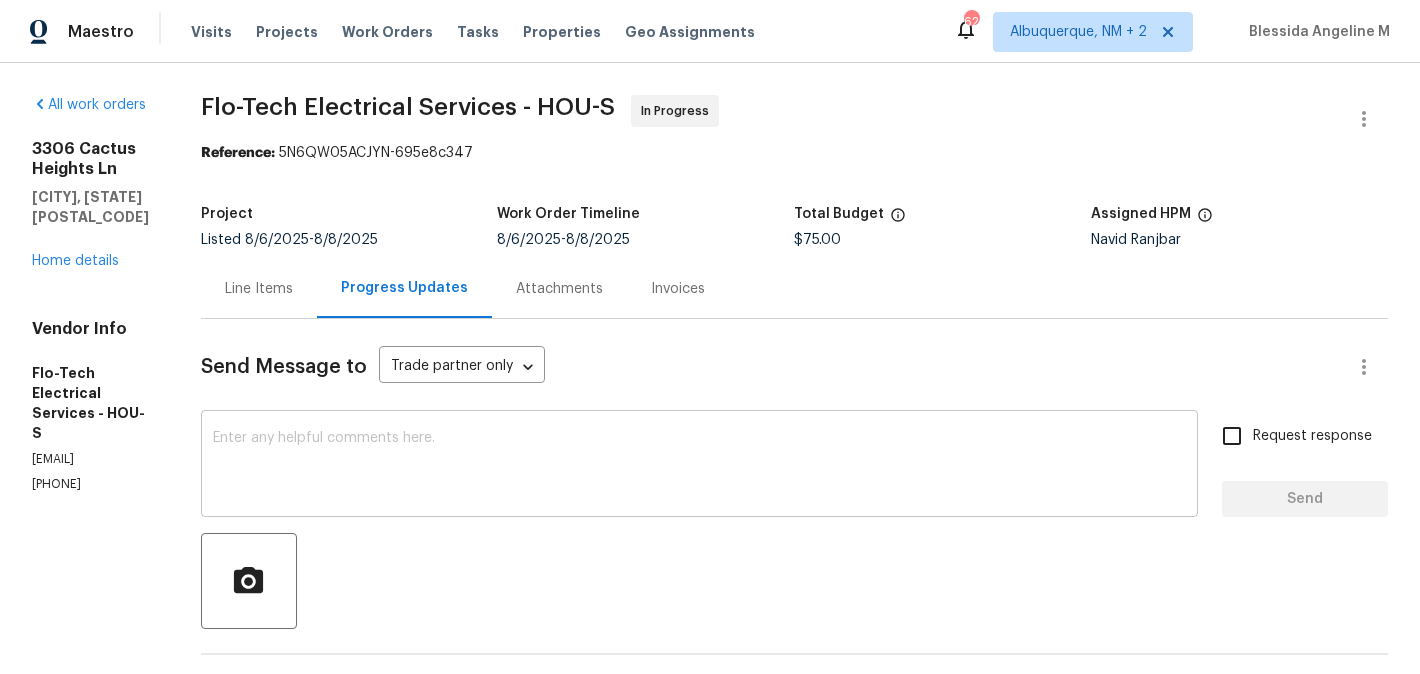 click at bounding box center (699, 466) 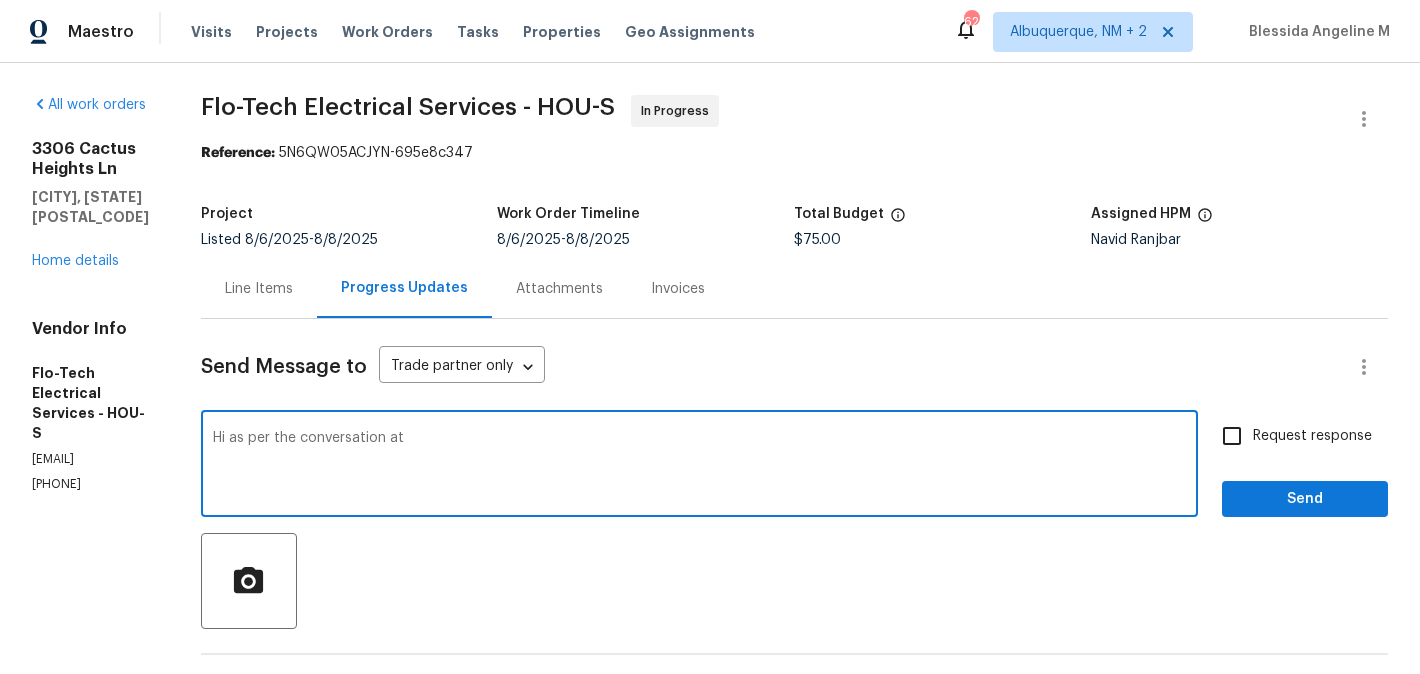 paste on "(832) 443-2089" 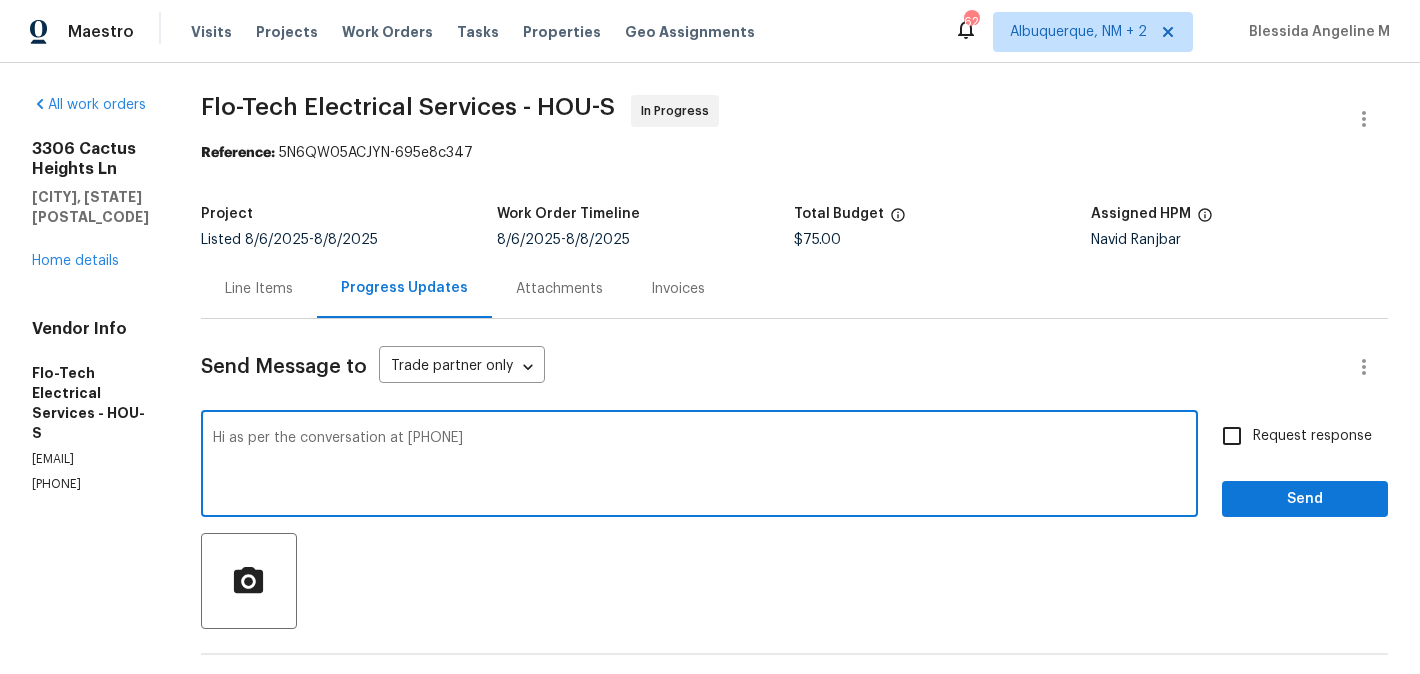click on "Hi as per the conversation at (832) 443-2089" at bounding box center [699, 466] 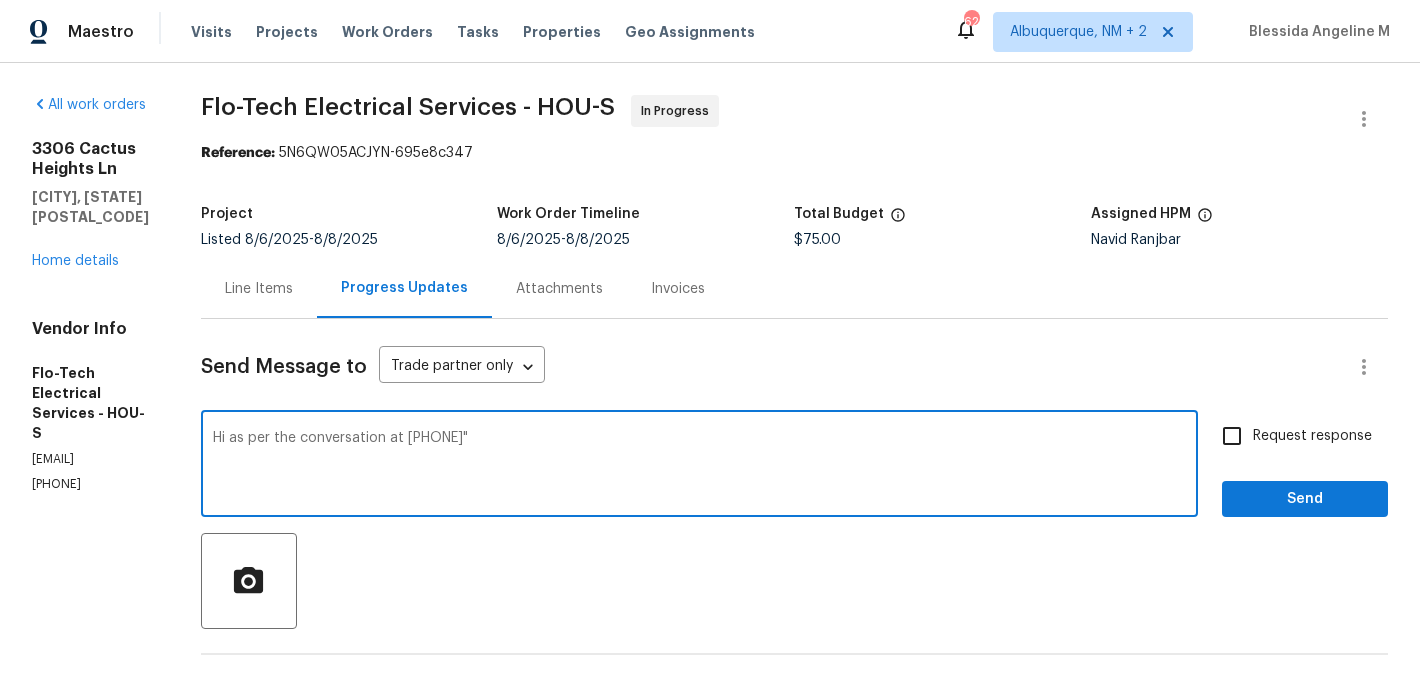 paste on "The high energy is because the ac units are running constantly the home is not reaching the set temperature." 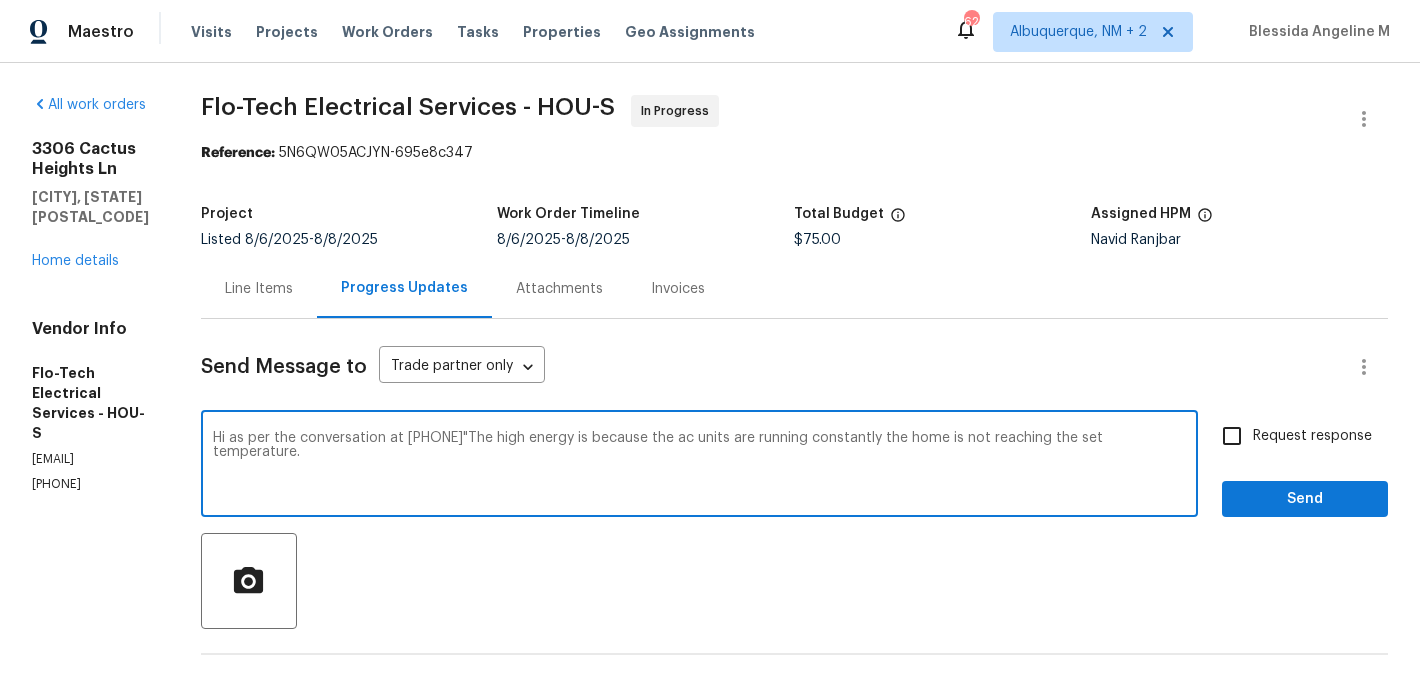 click on "Hi as per the conversation at (832) 443-2089"The high energy is because the ac units are running constantly the home is not reaching the set temperature." at bounding box center (699, 466) 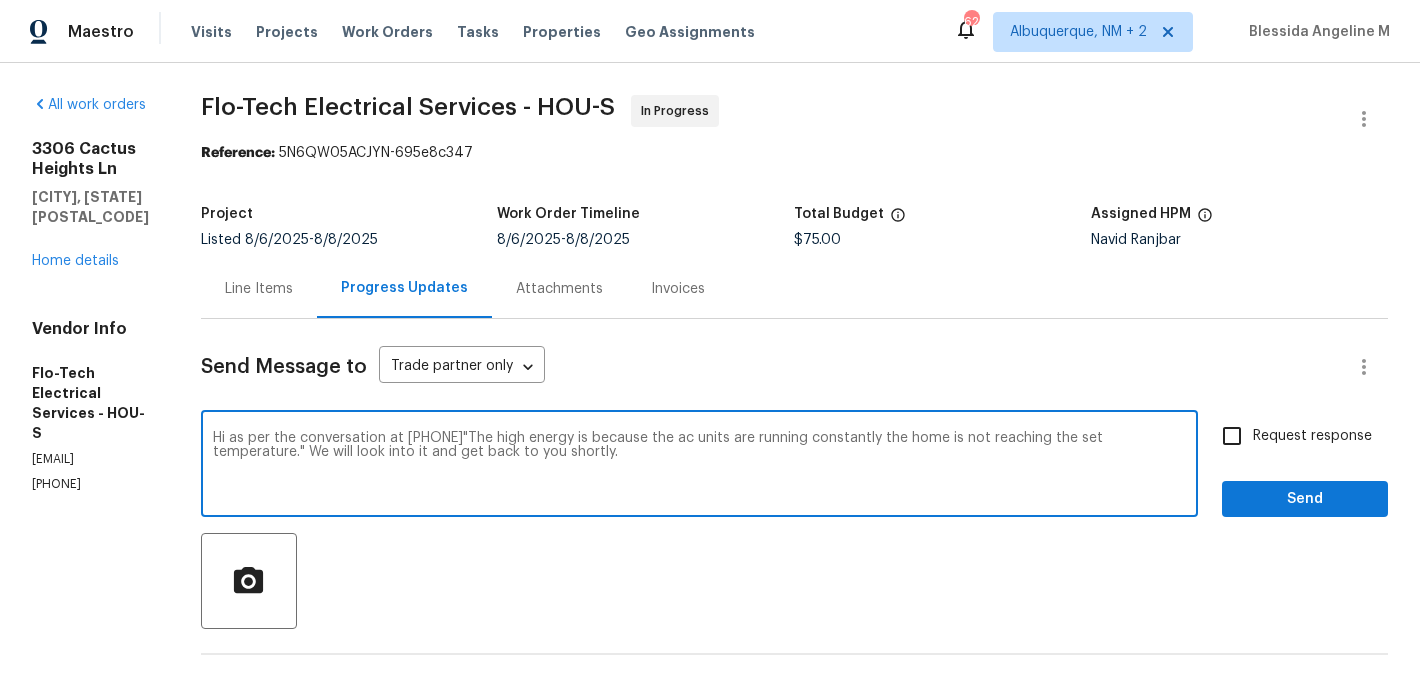 type on "Hi as per the conversation at (832) 443-2089"The high energy is because the ac units are running constantly the home is not reaching the set temperature." We will look into it and get back to you shortly." 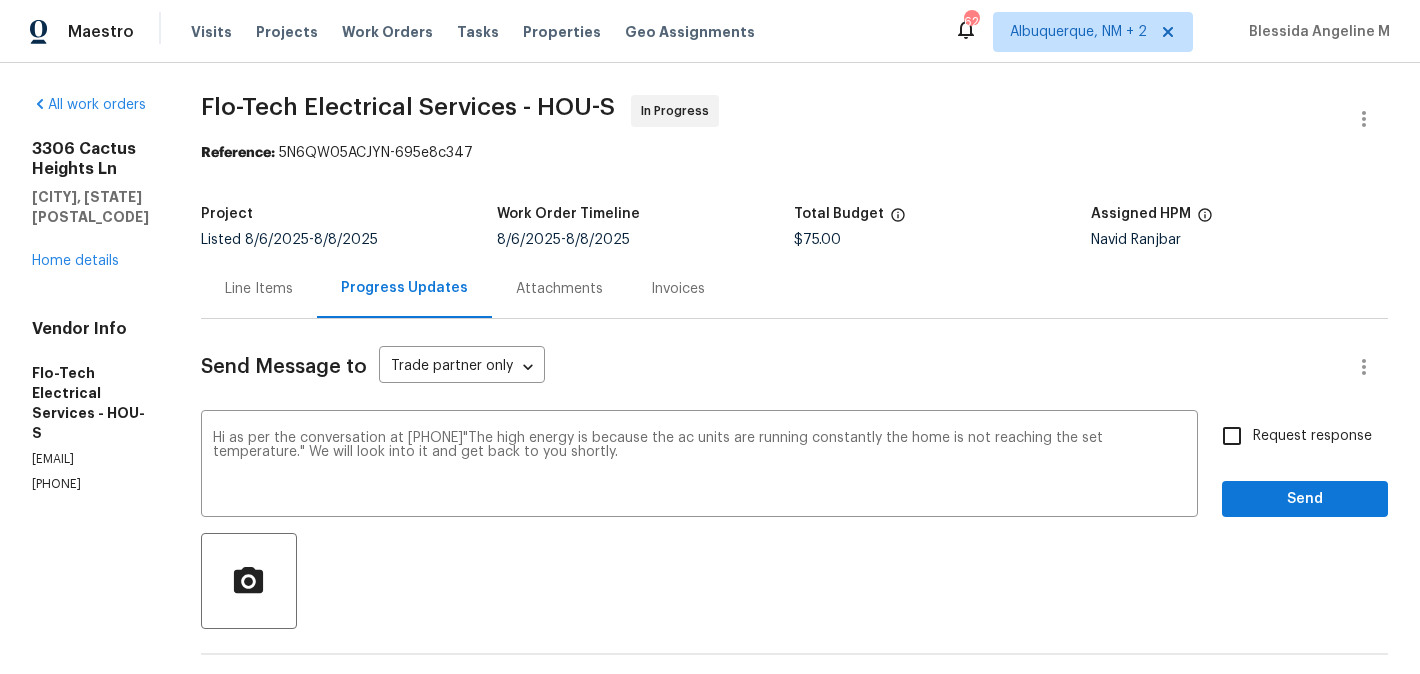 click on "Request response" at bounding box center (1312, 436) 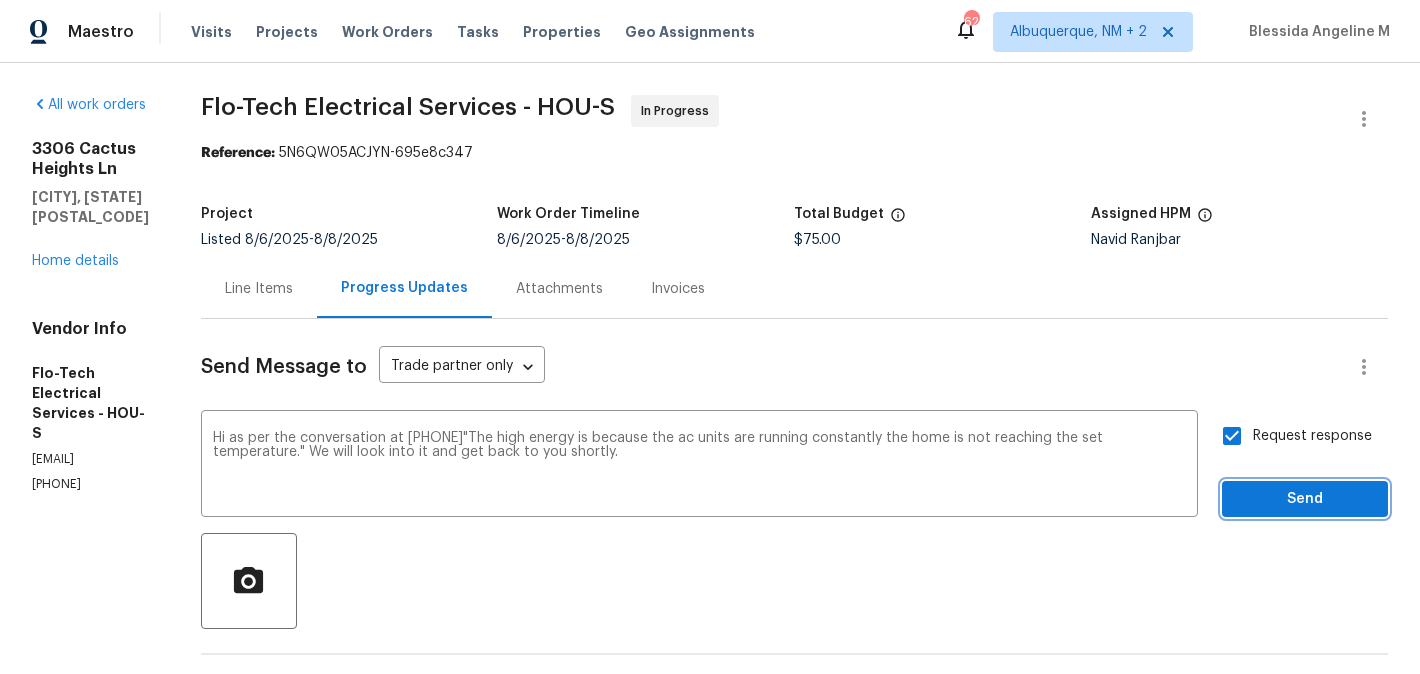 click on "Send" at bounding box center (1305, 499) 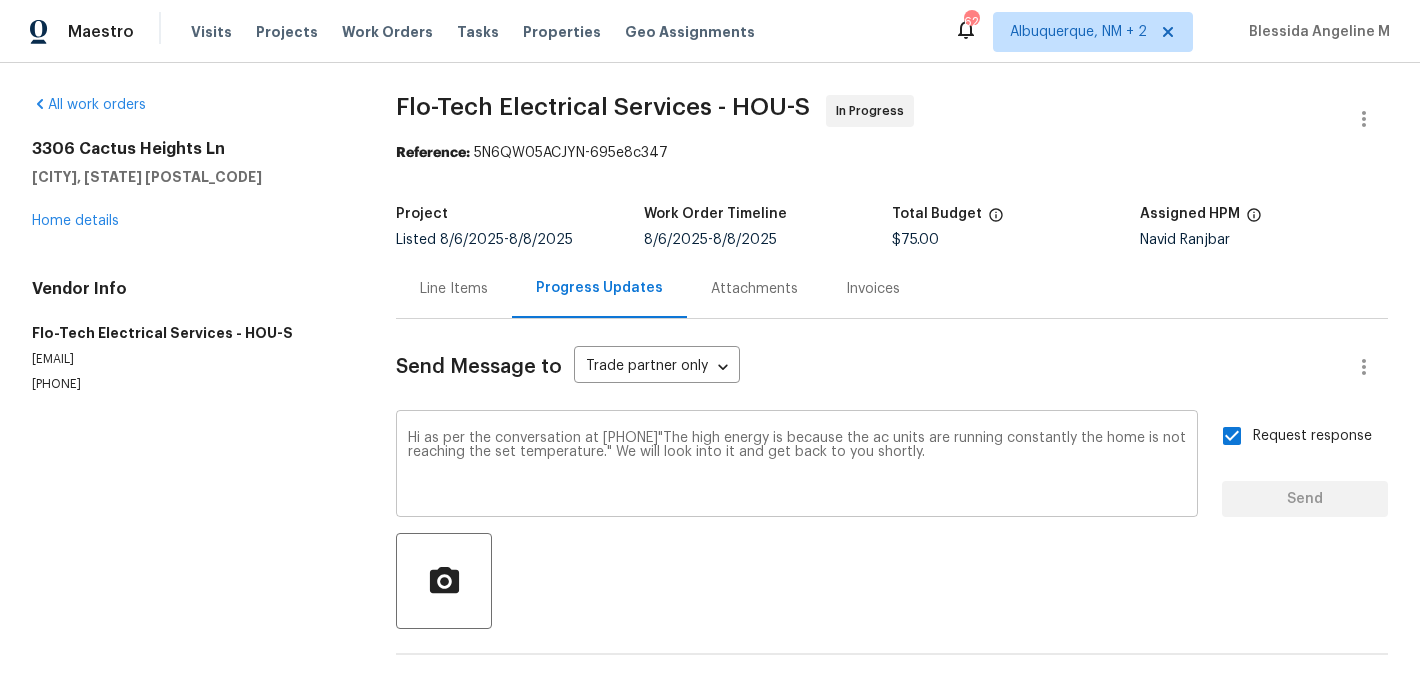 type 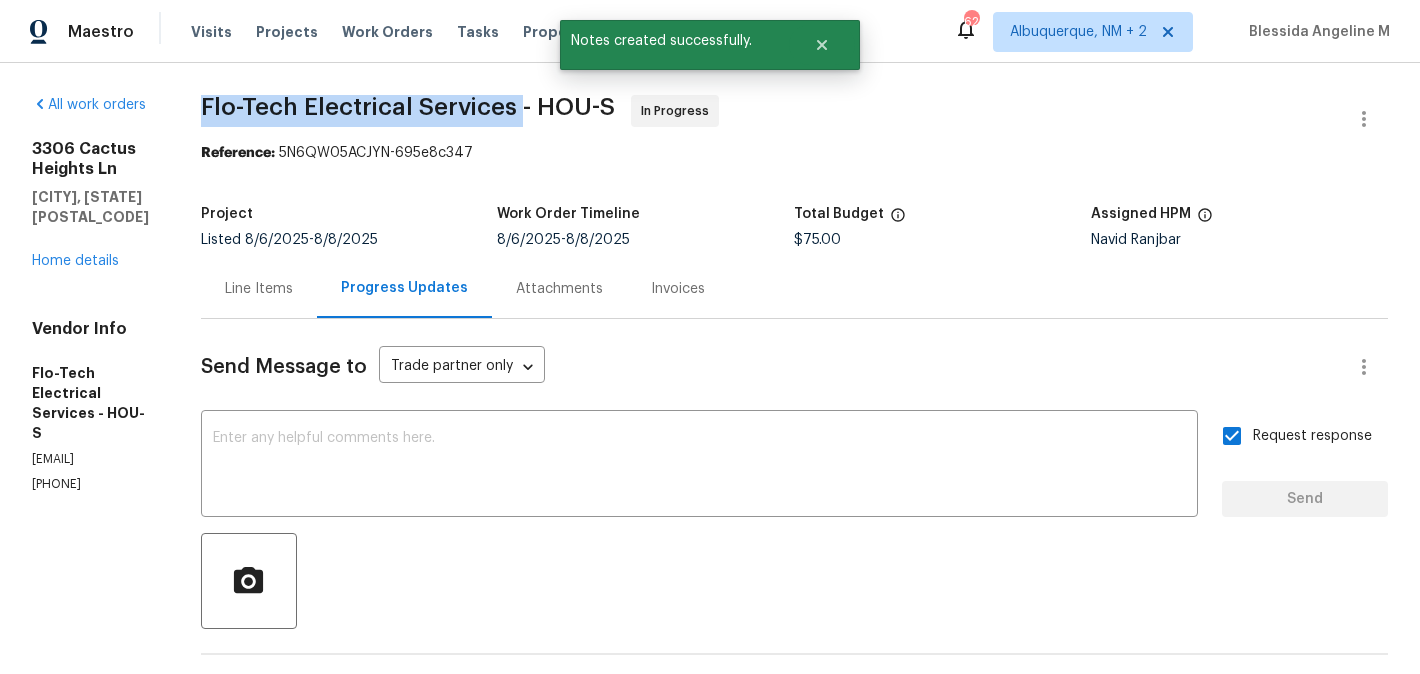 drag, startPoint x: 233, startPoint y: 109, endPoint x: 550, endPoint y: 110, distance: 317.0016 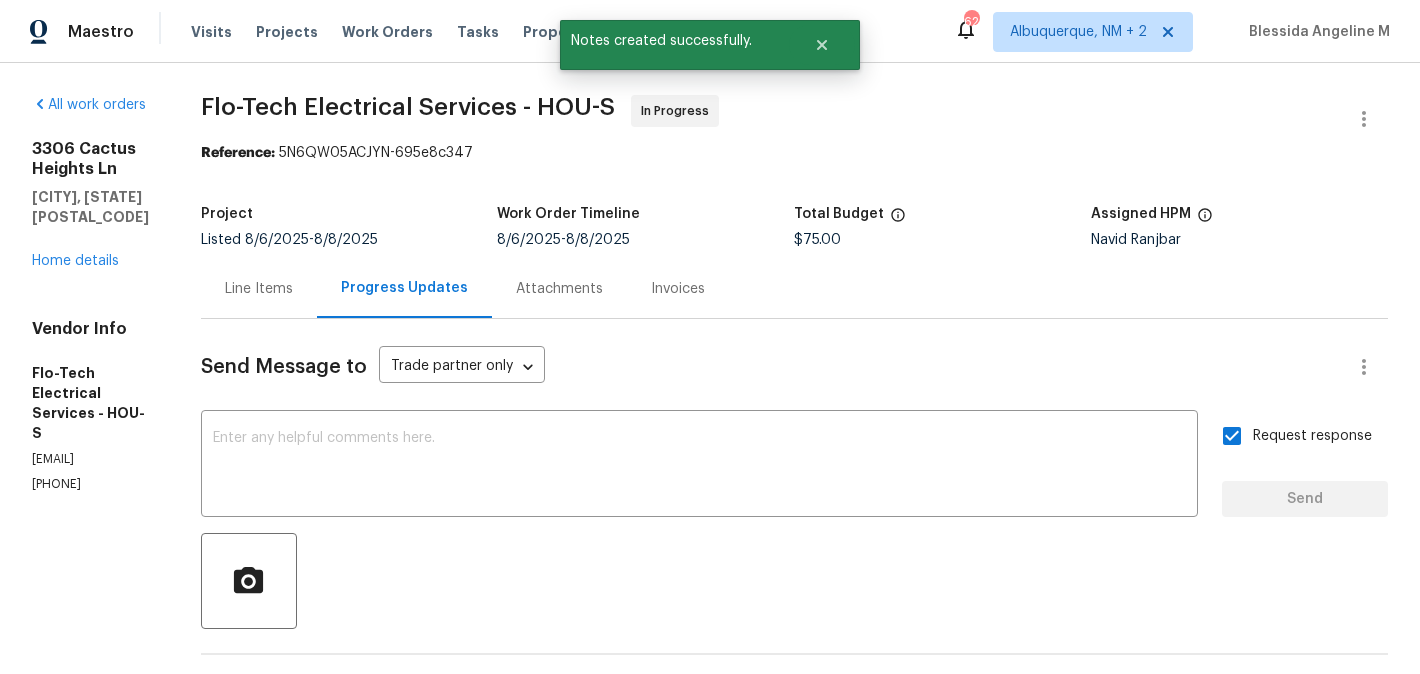 click on "3306 Cactus Heights Ln Pearland, TX 77581 Home details" at bounding box center (92, 205) 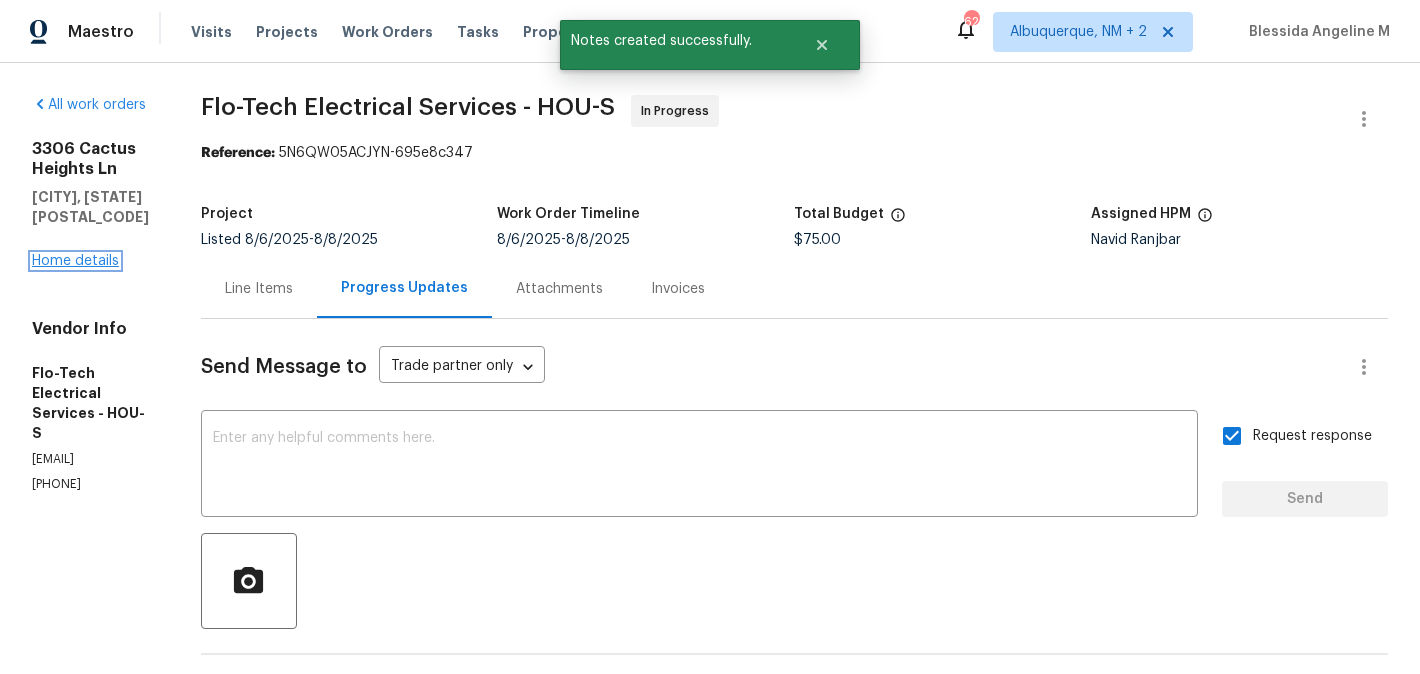 click on "Home details" at bounding box center [75, 261] 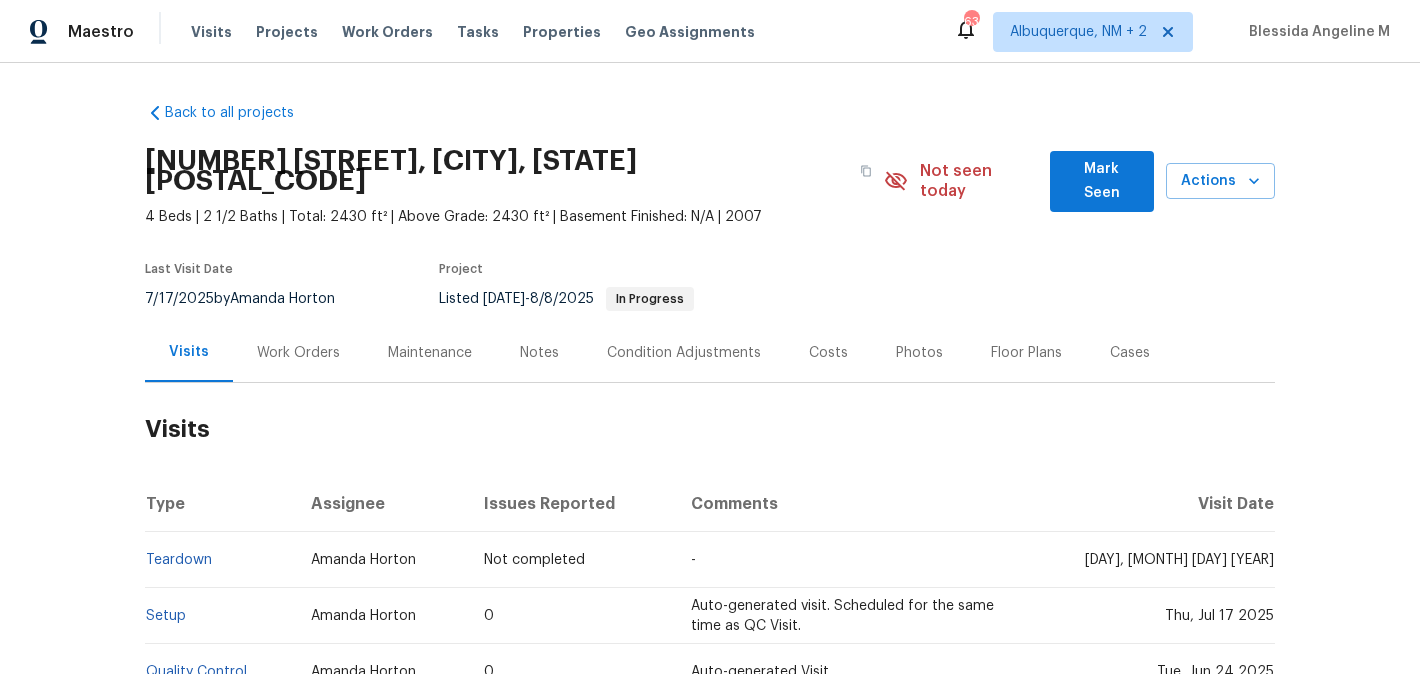 scroll, scrollTop: 0, scrollLeft: 0, axis: both 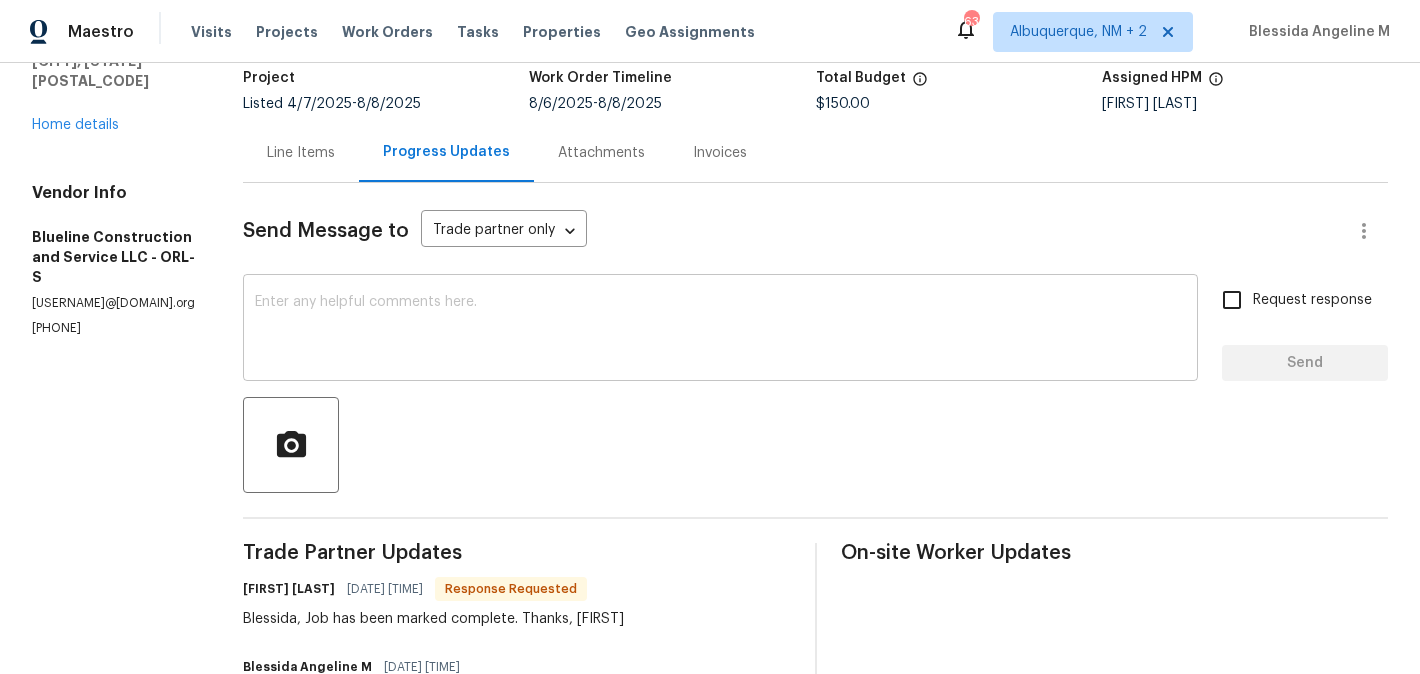 click at bounding box center (720, 330) 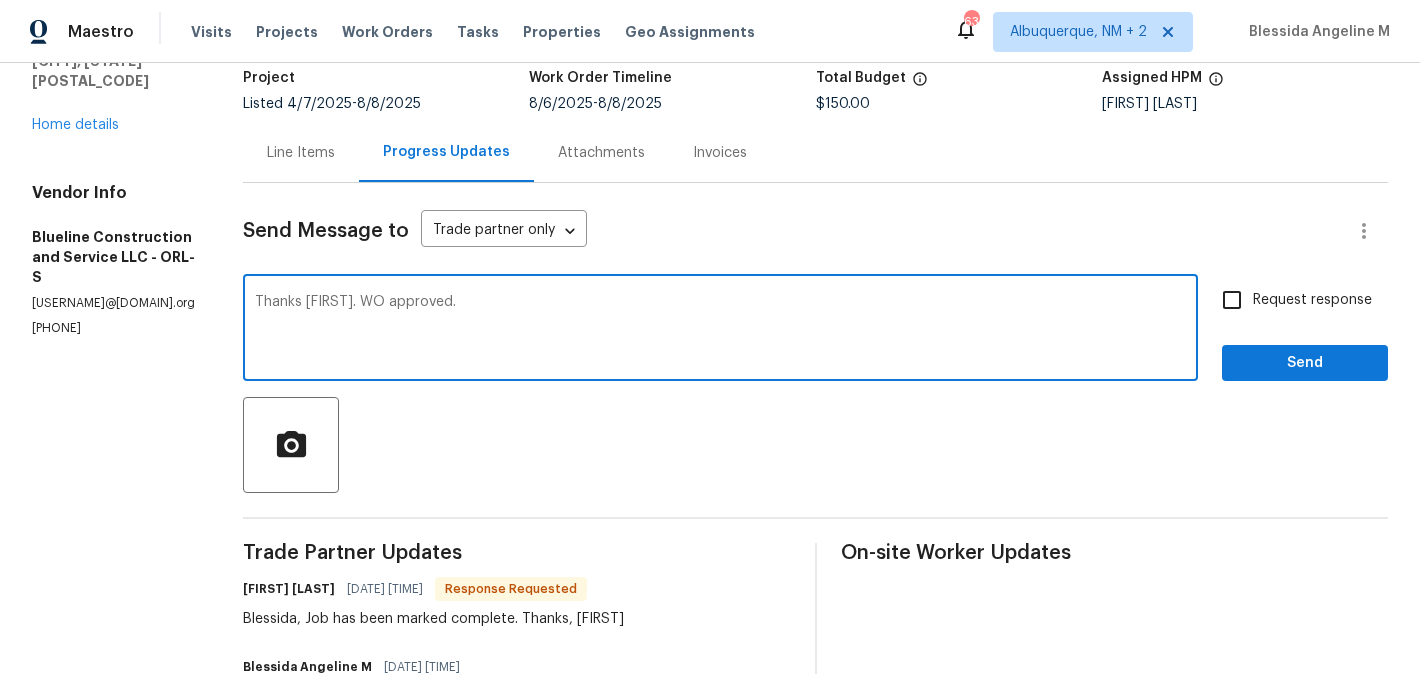 type on "Thanks [FIRST]. WO approved." 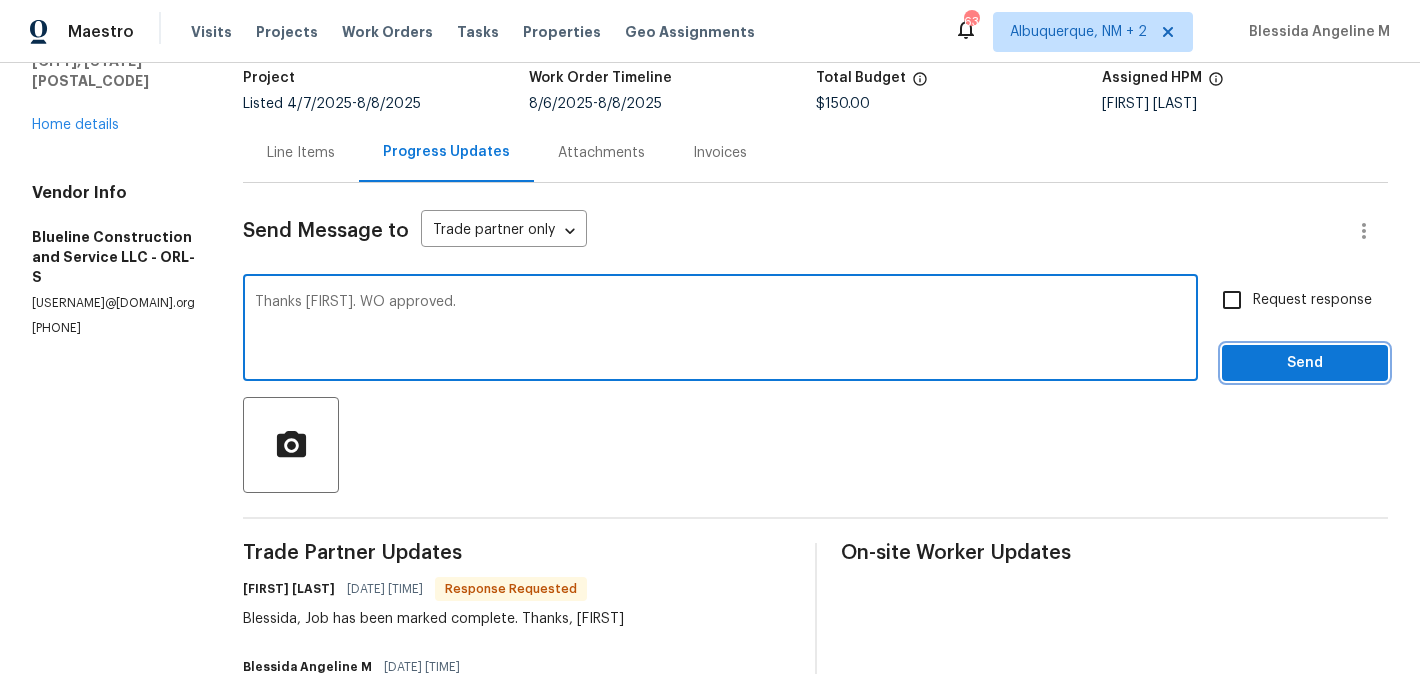 click on "Send" at bounding box center (1305, 363) 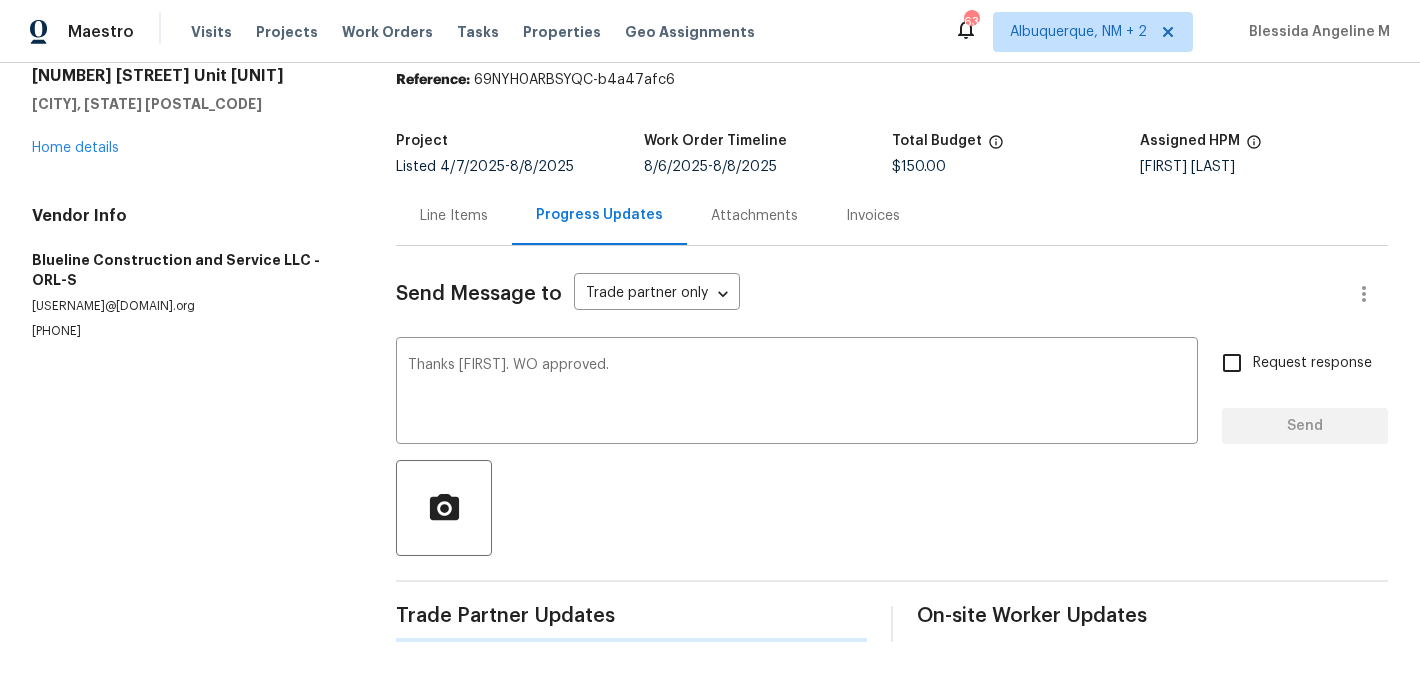 type 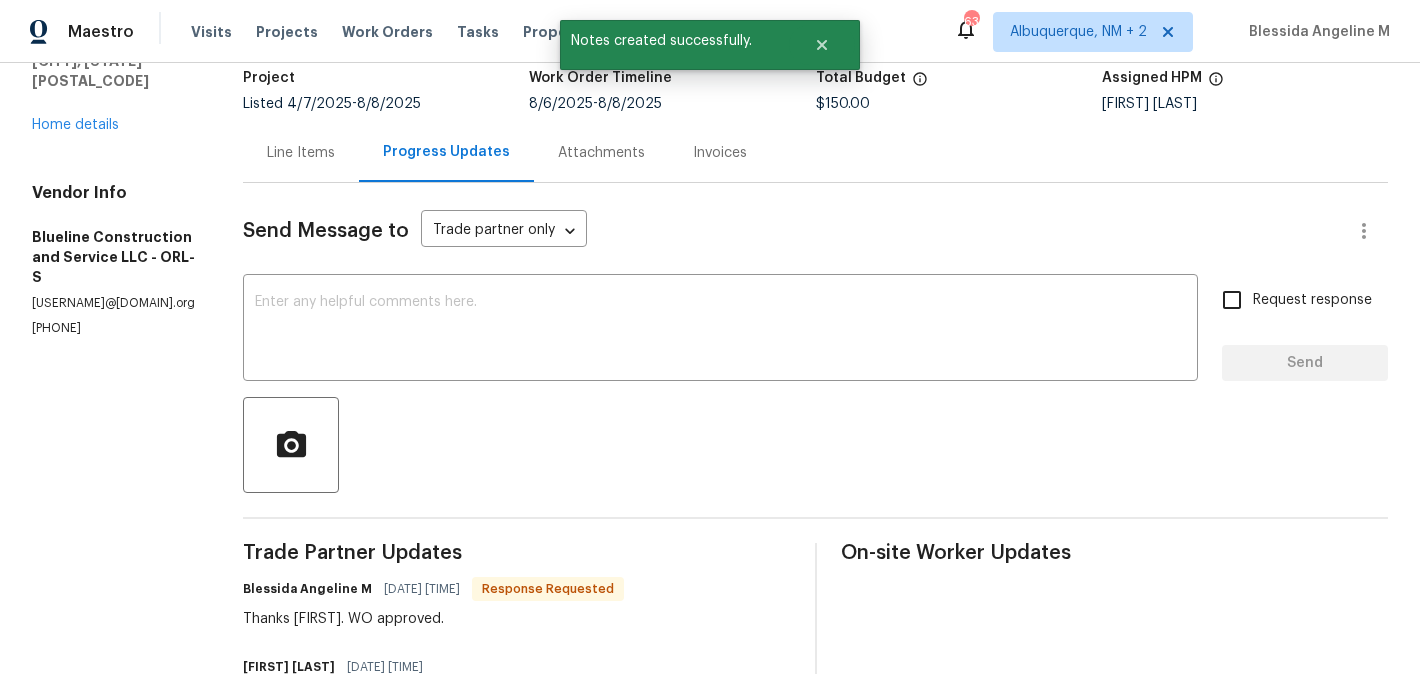 scroll, scrollTop: 0, scrollLeft: 0, axis: both 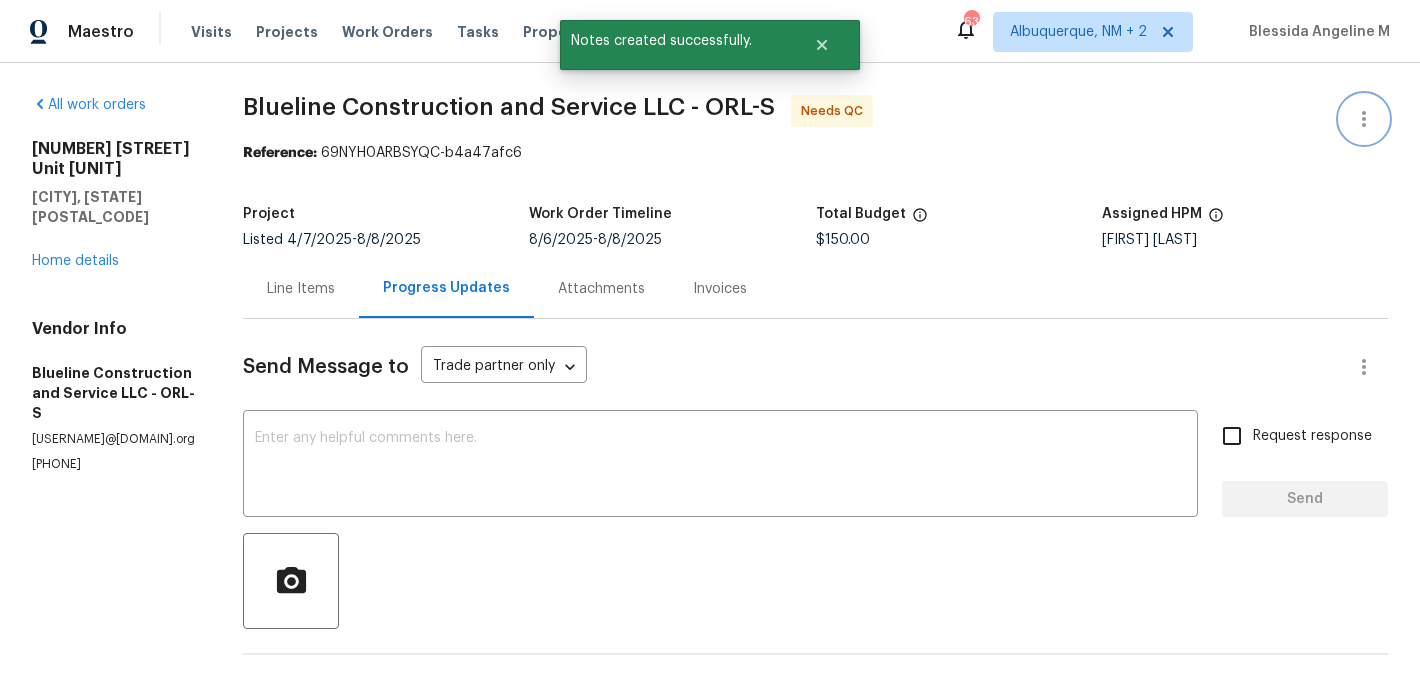 click 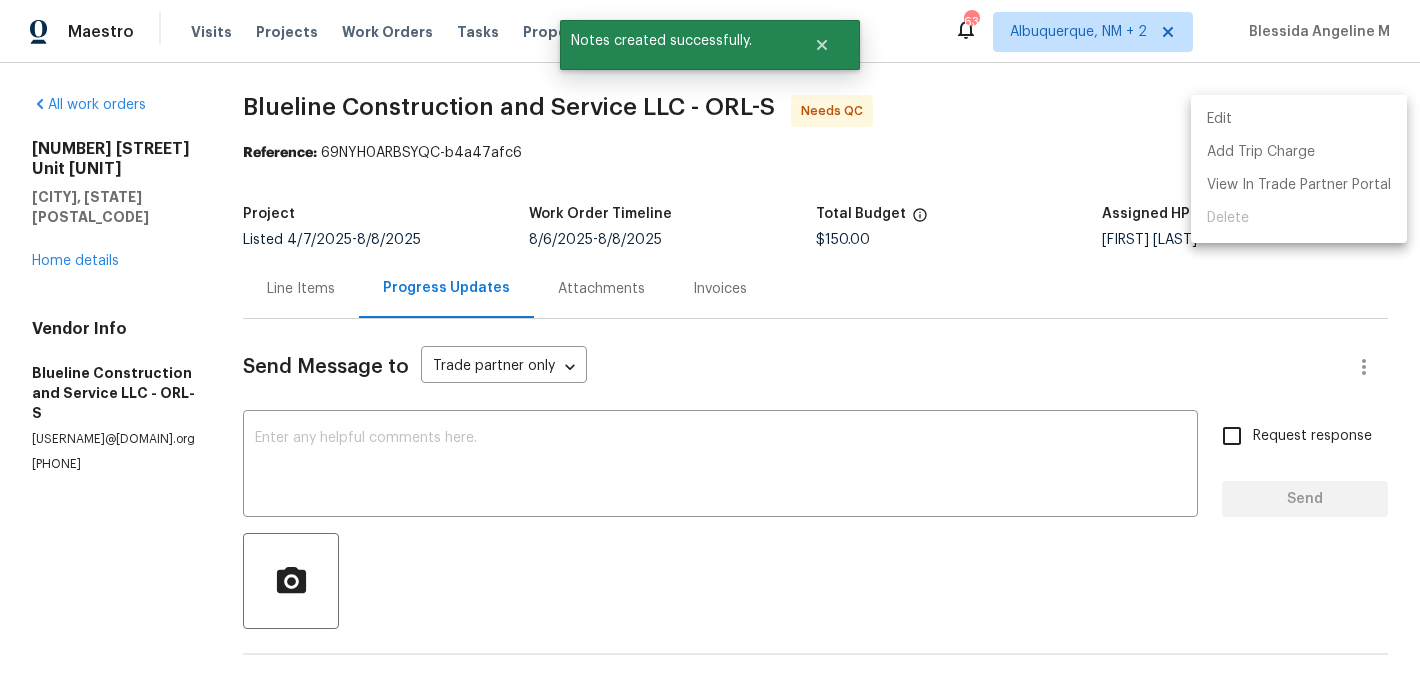 click on "Edit" at bounding box center [1299, 119] 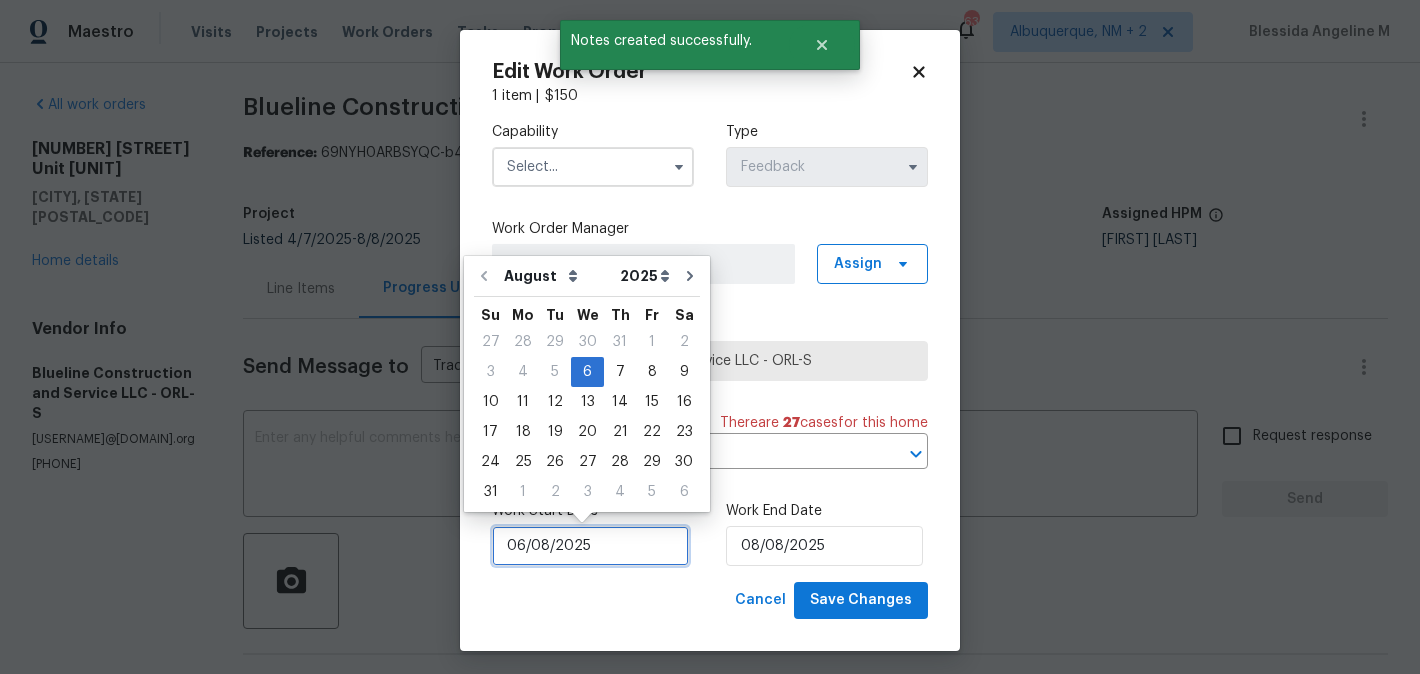 click on "06/08/2025" at bounding box center [590, 546] 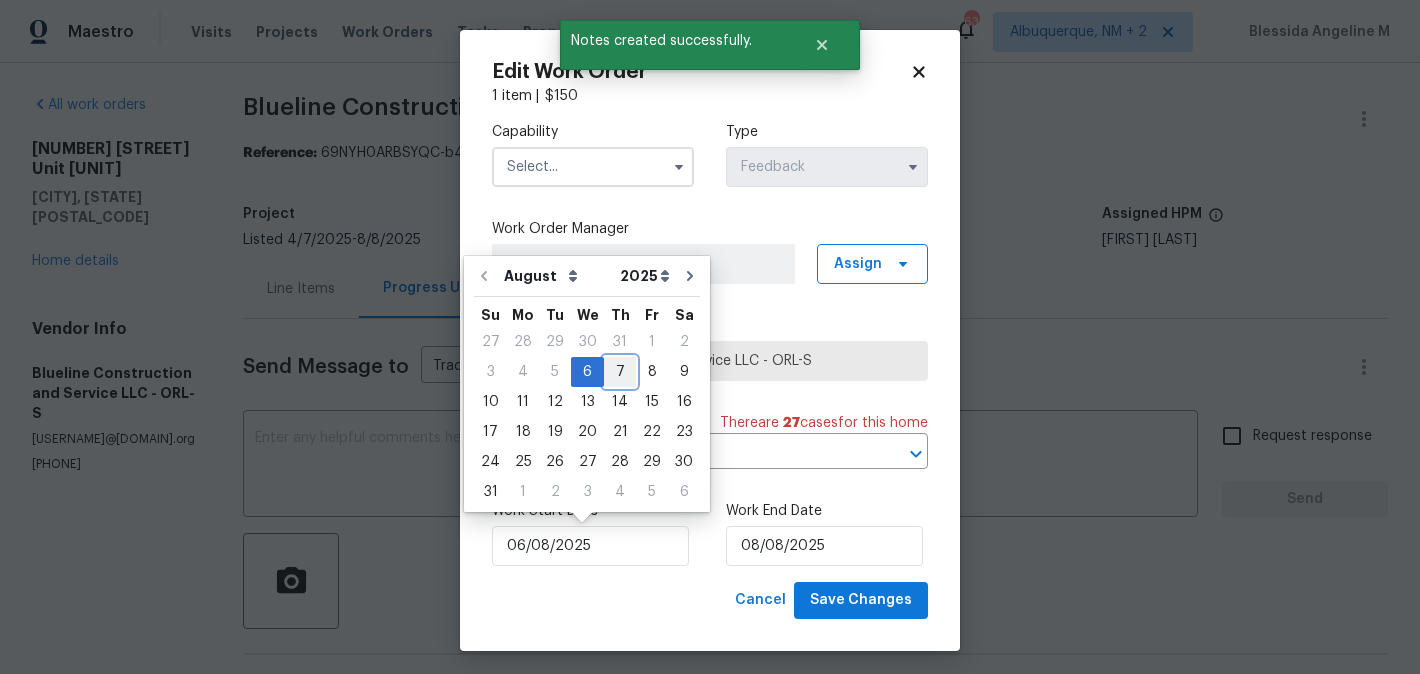 click on "7" at bounding box center [620, 372] 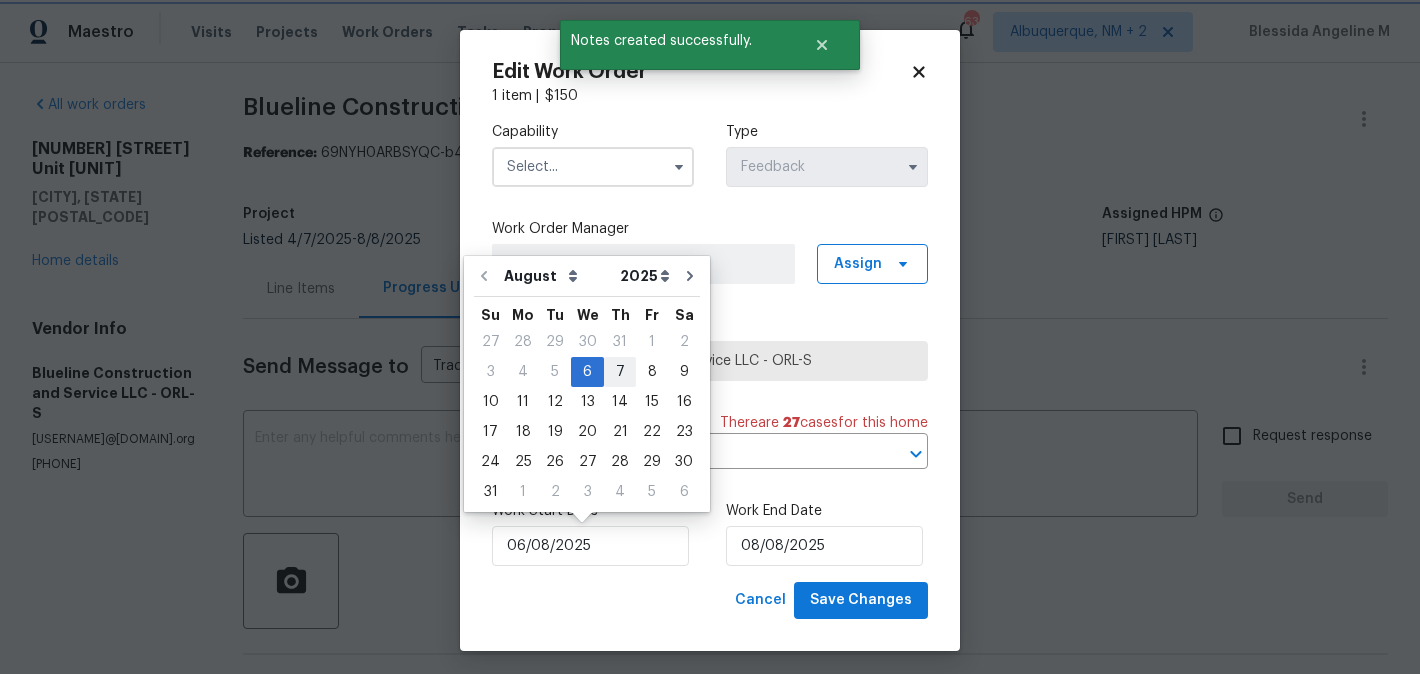 type on "07/08/2025" 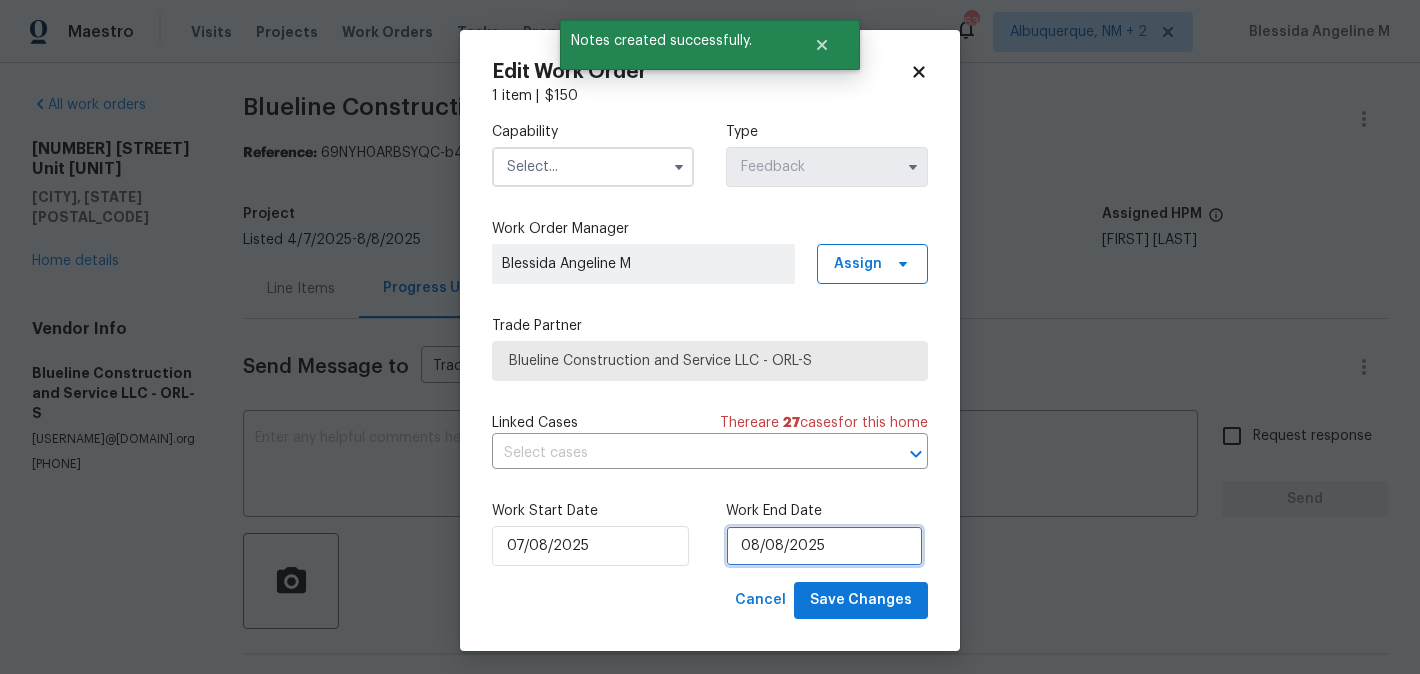 click on "08/08/2025" at bounding box center (824, 546) 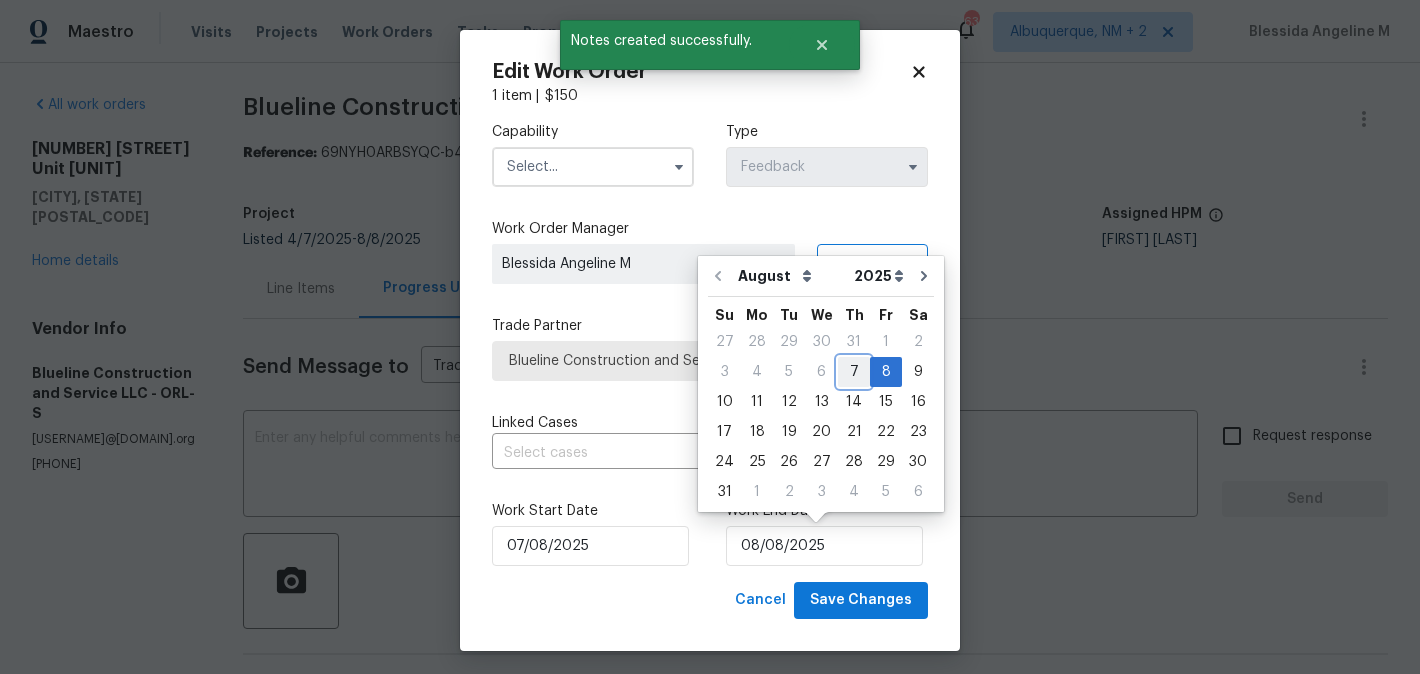 click on "7" at bounding box center [854, 372] 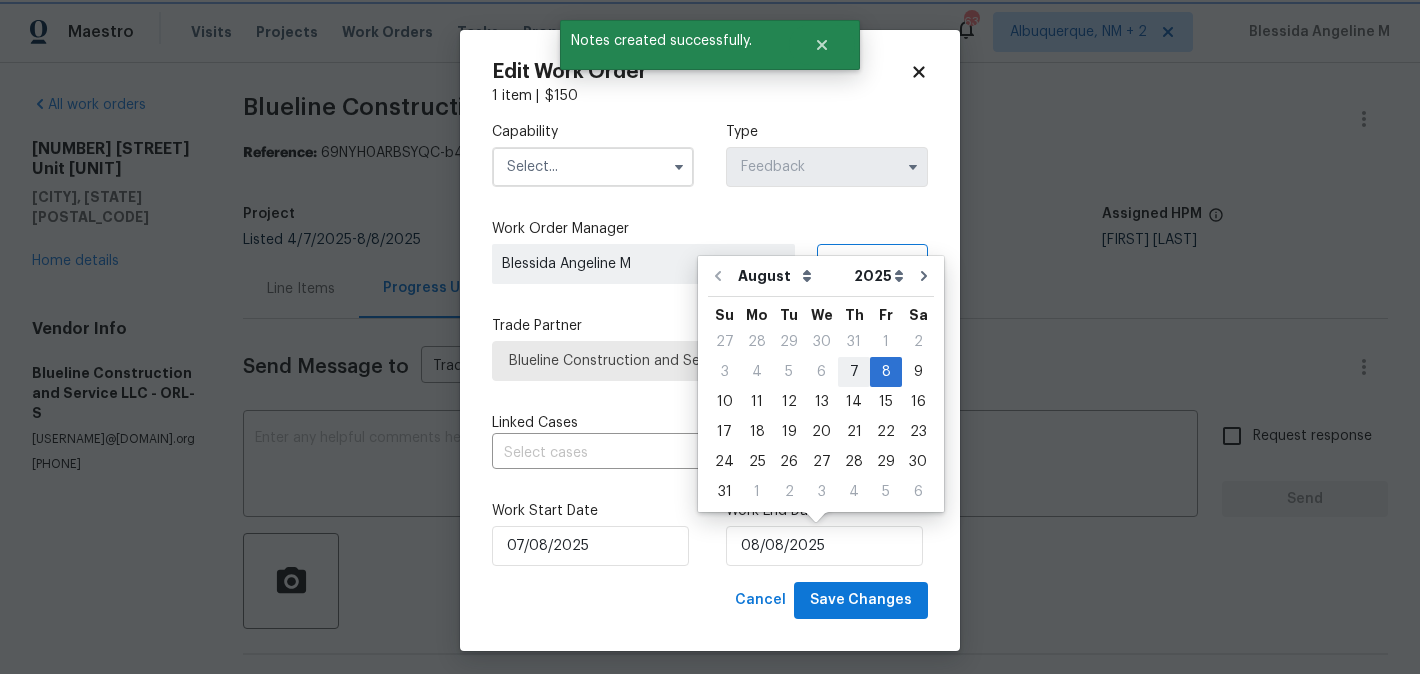 type on "07/08/2025" 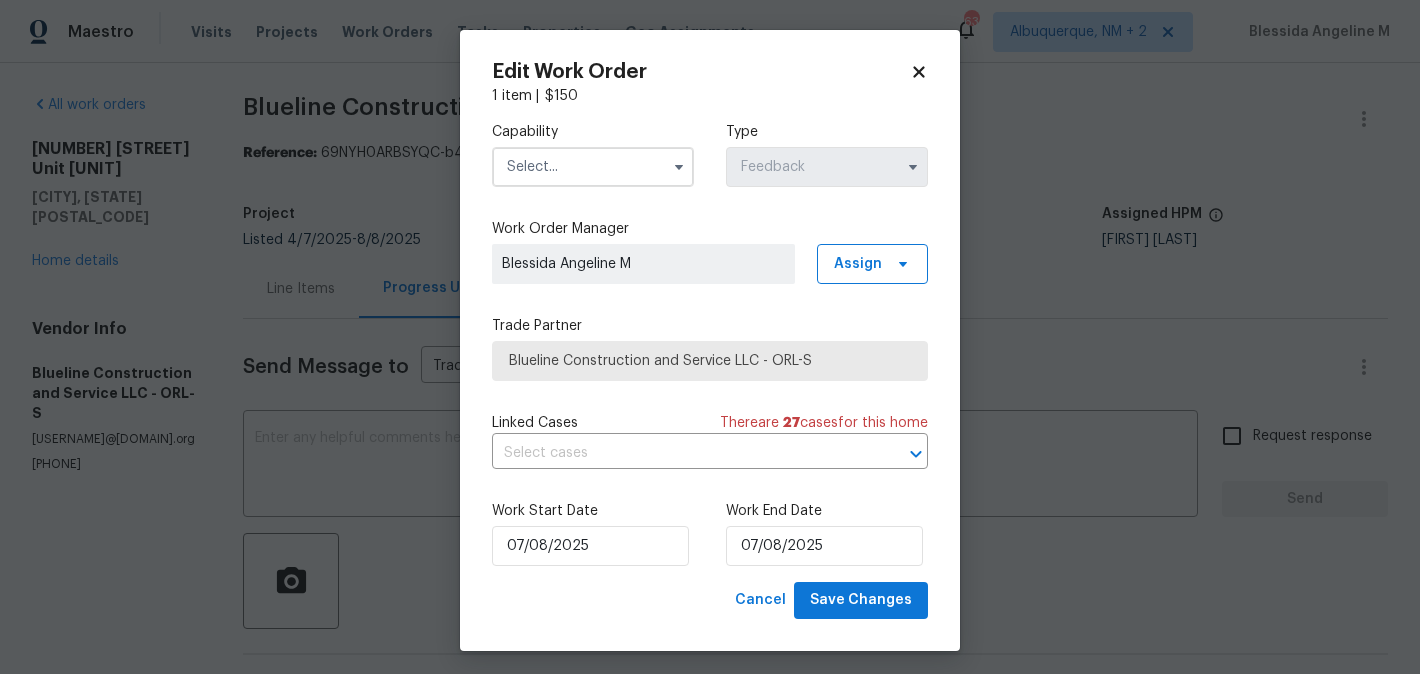 click at bounding box center (593, 167) 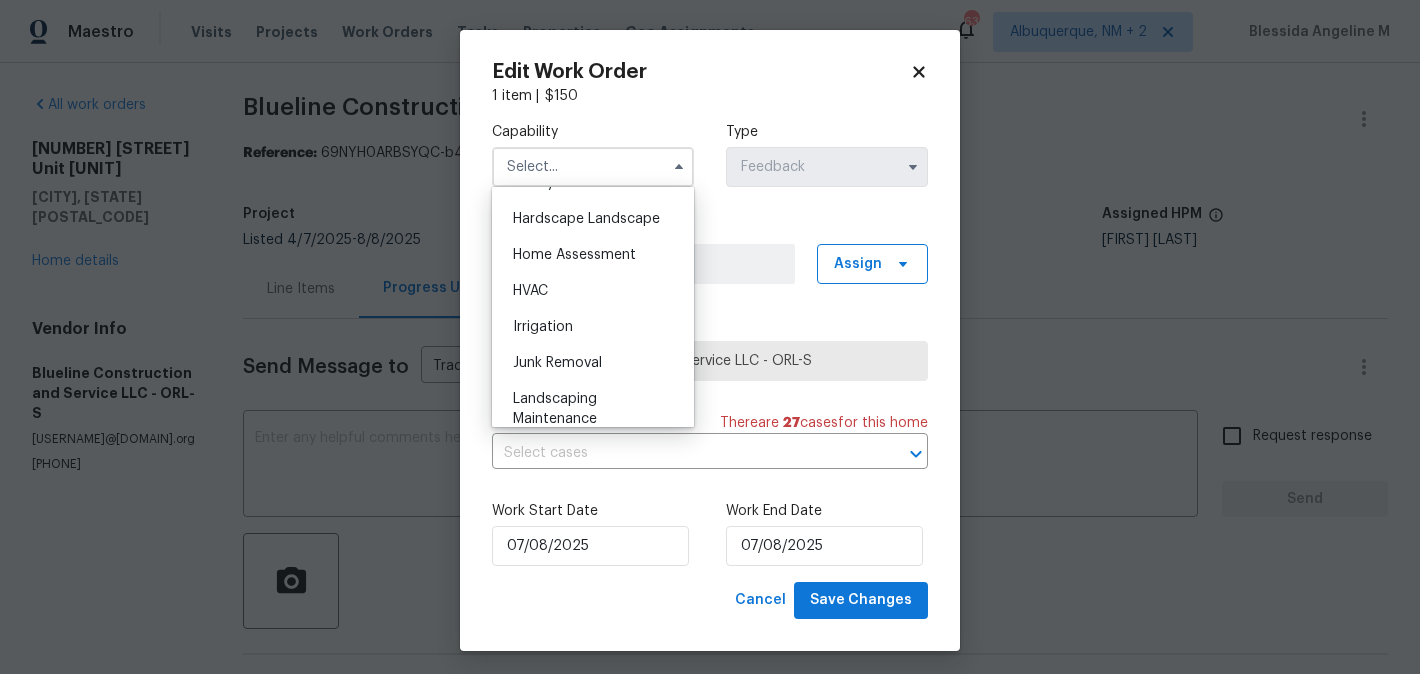 scroll, scrollTop: 1077, scrollLeft: 0, axis: vertical 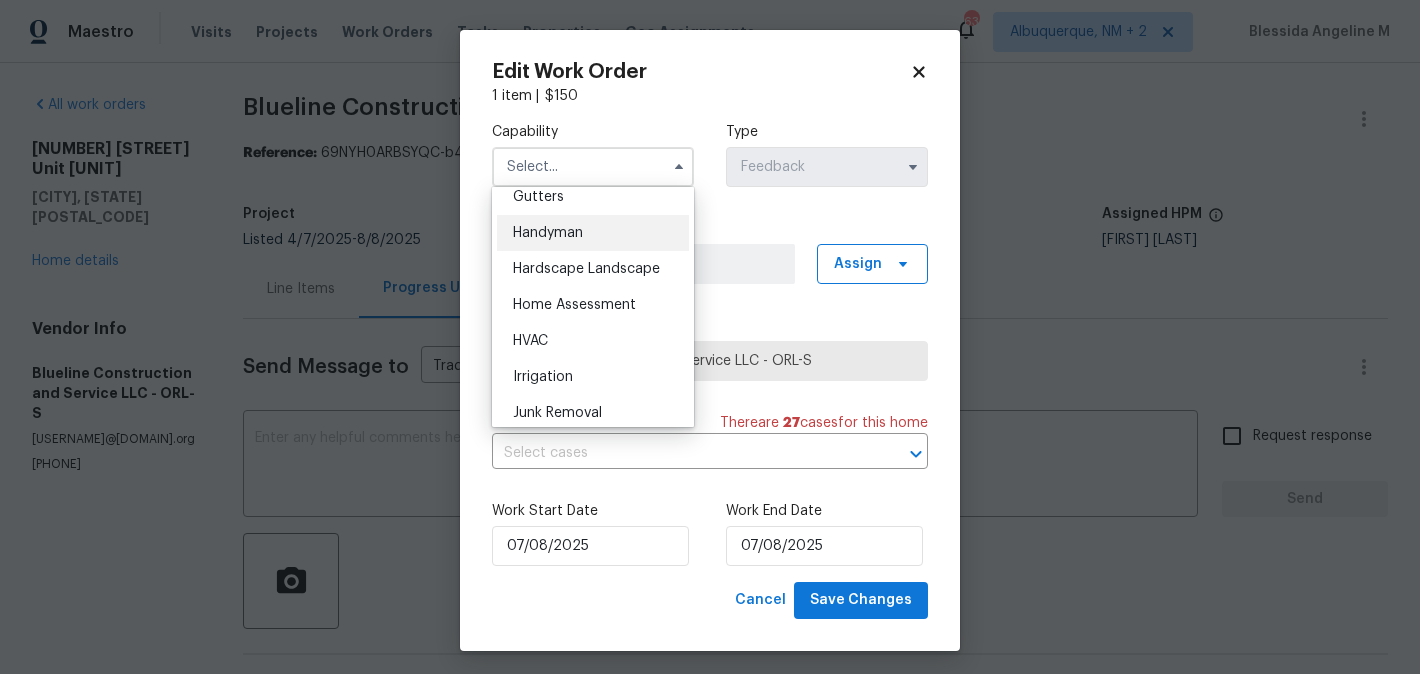 click on "Handyman" at bounding box center (548, 233) 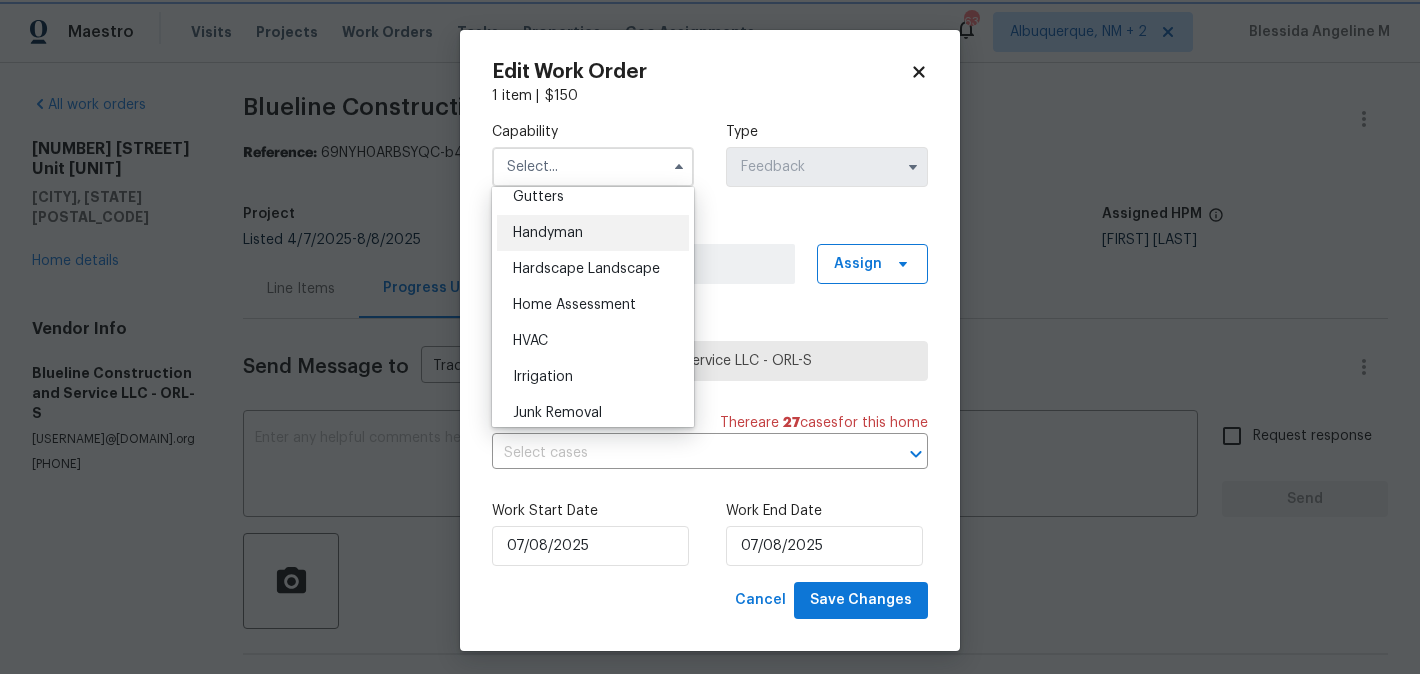 type on "Handyman" 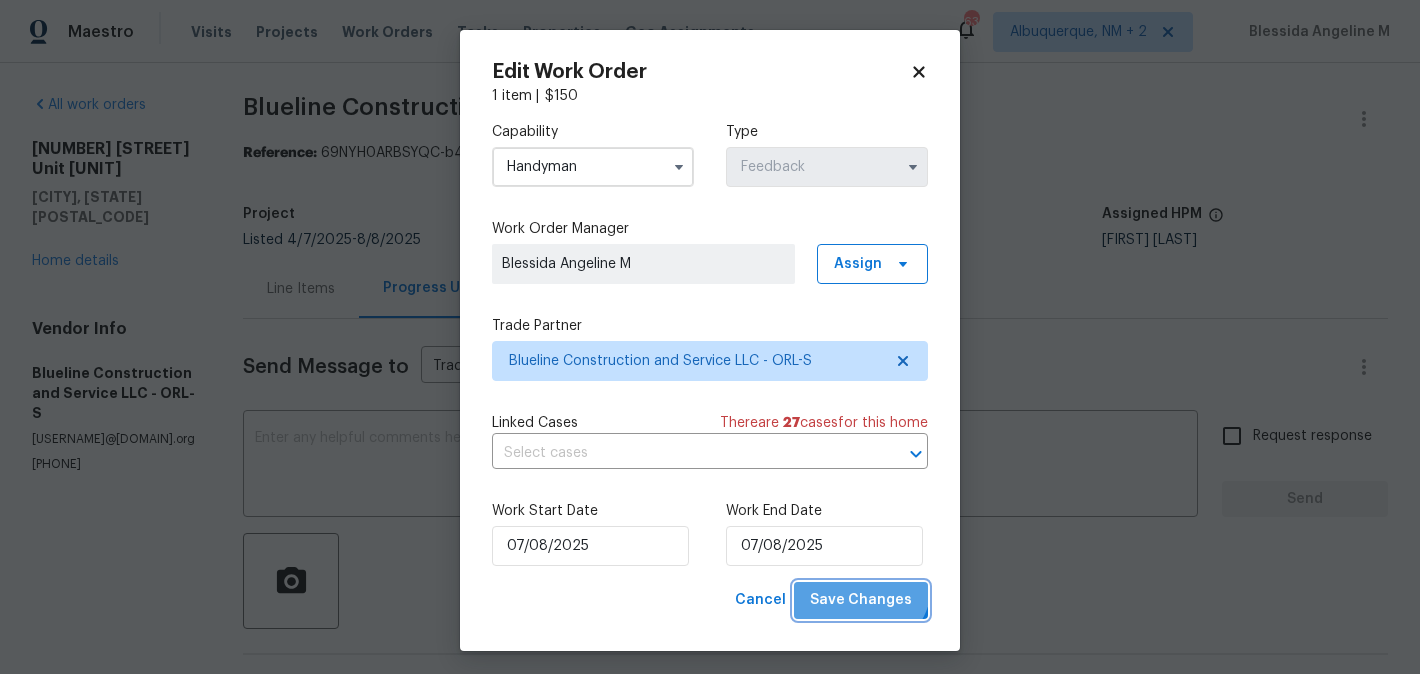 click on "Save Changes" at bounding box center [861, 600] 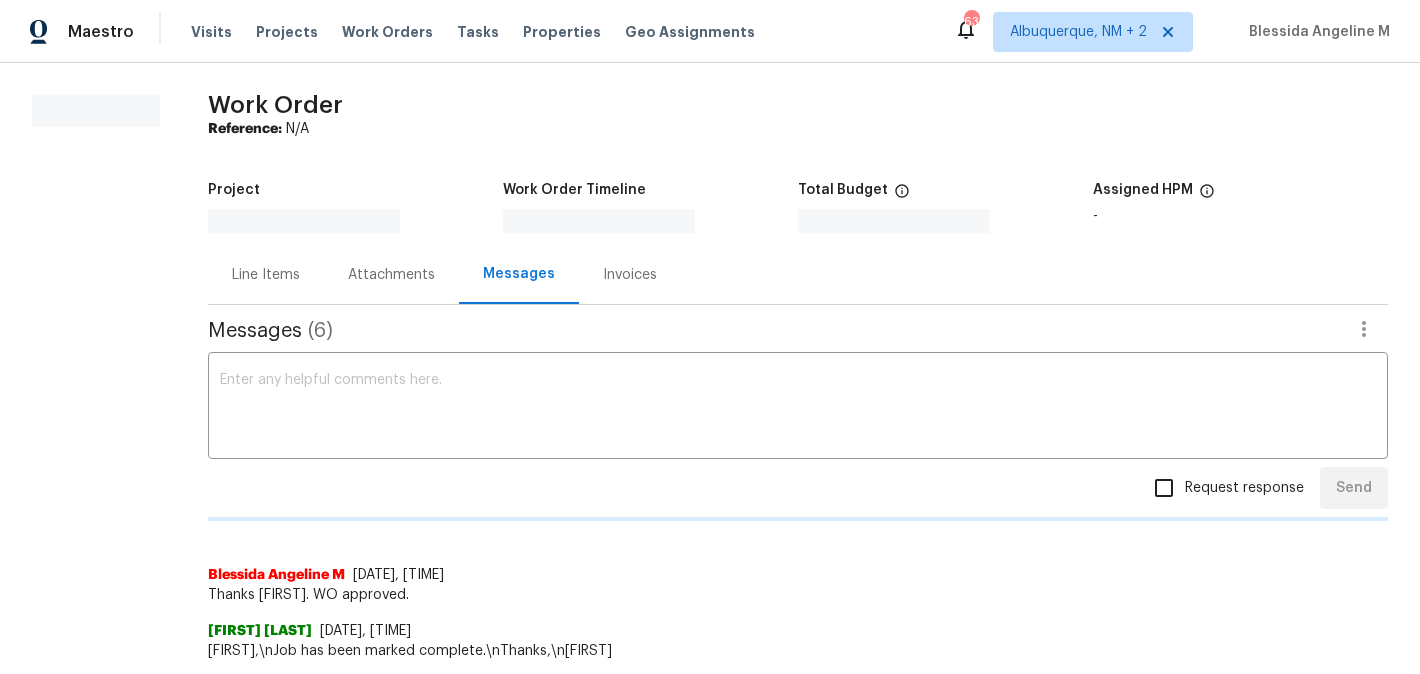 scroll, scrollTop: 0, scrollLeft: 0, axis: both 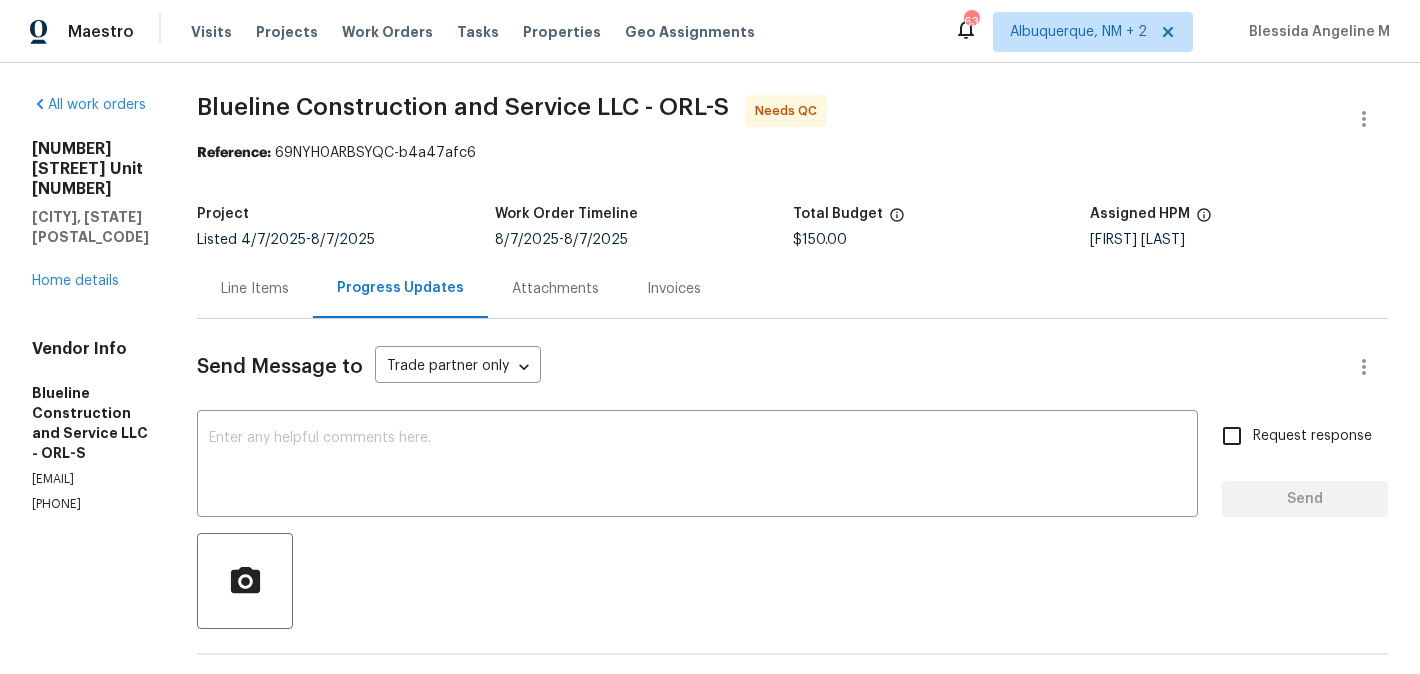 click on "Line Items" at bounding box center (255, 288) 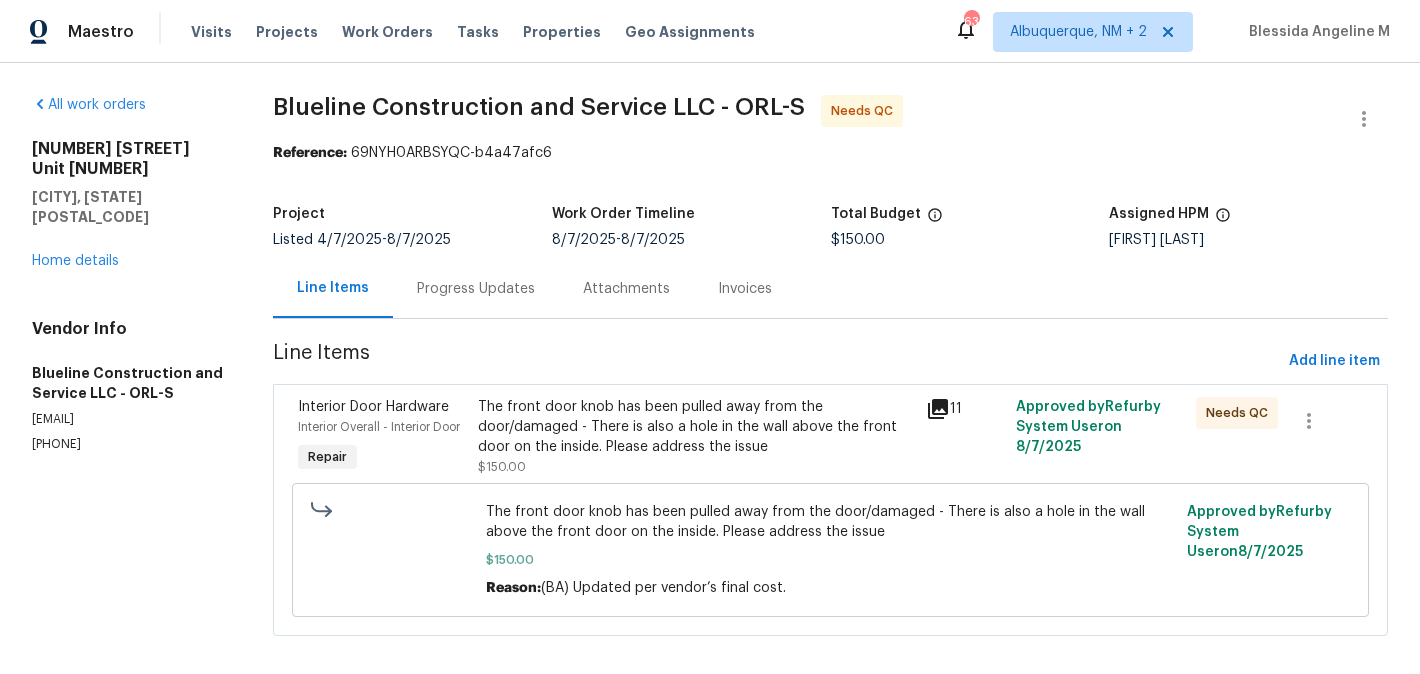 click on "The front door knob has been pulled away from the door/damaged - There is also a hole in the wall above the front door on the inside. Please address the issue" at bounding box center [696, 427] 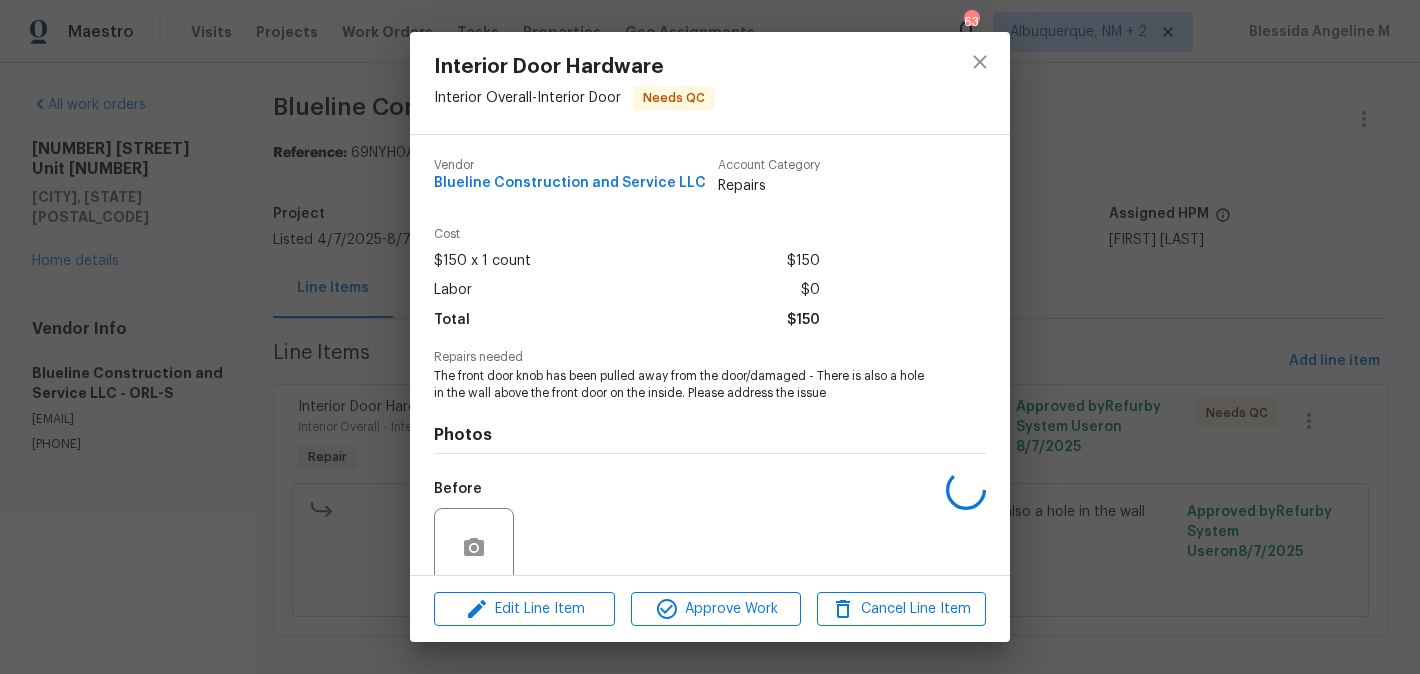 scroll, scrollTop: 163, scrollLeft: 0, axis: vertical 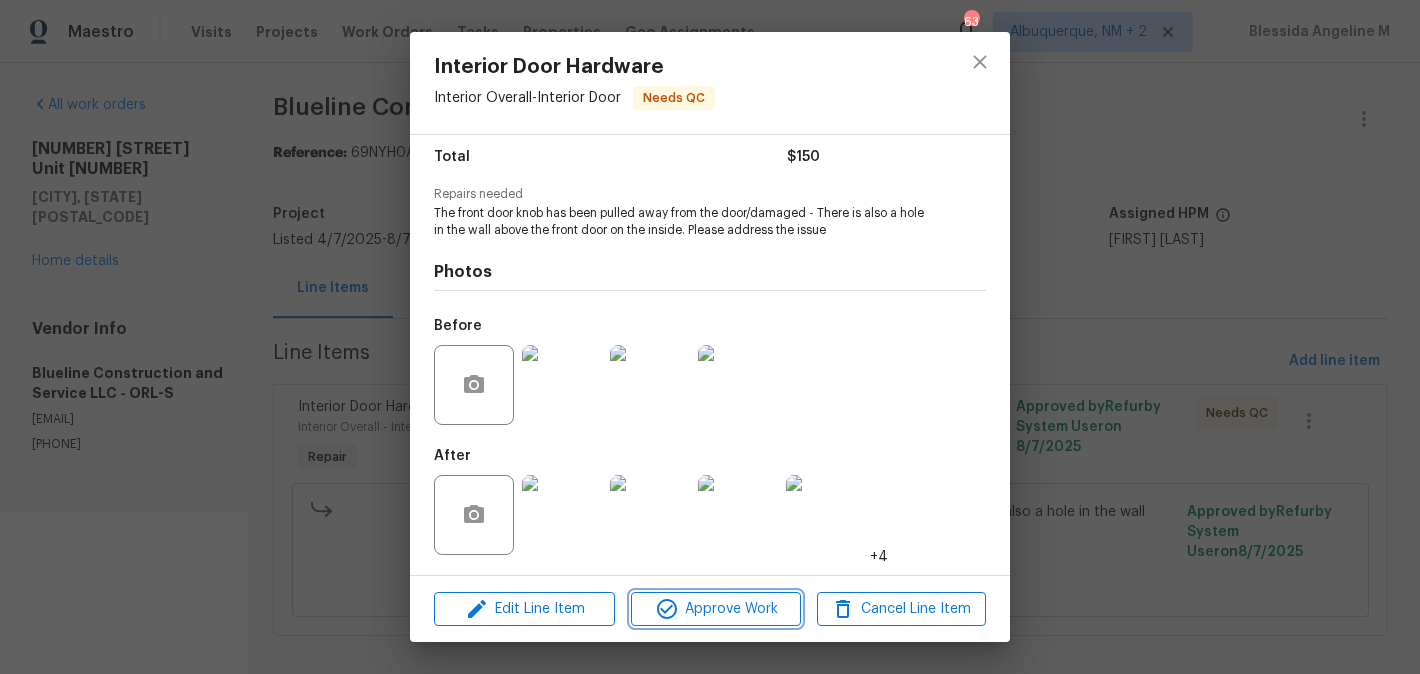 click on "Approve Work" at bounding box center [715, 609] 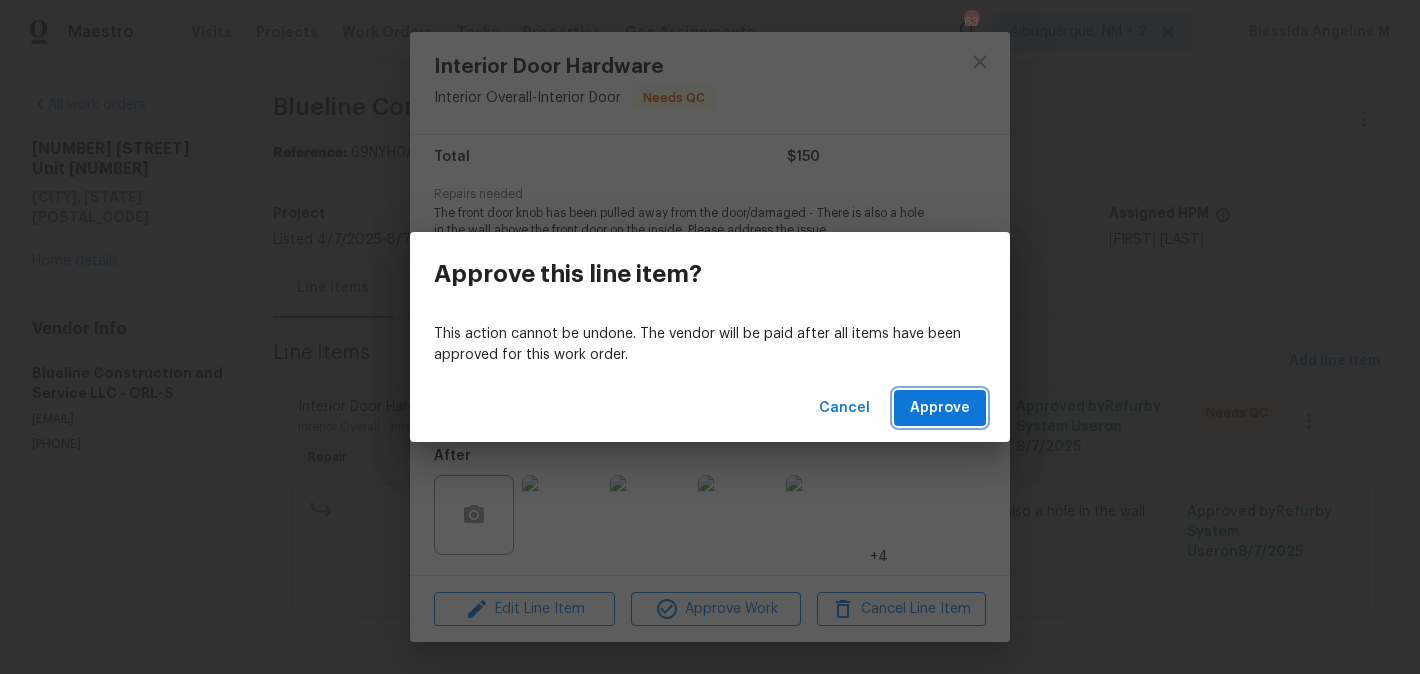 click on "Approve" at bounding box center (940, 408) 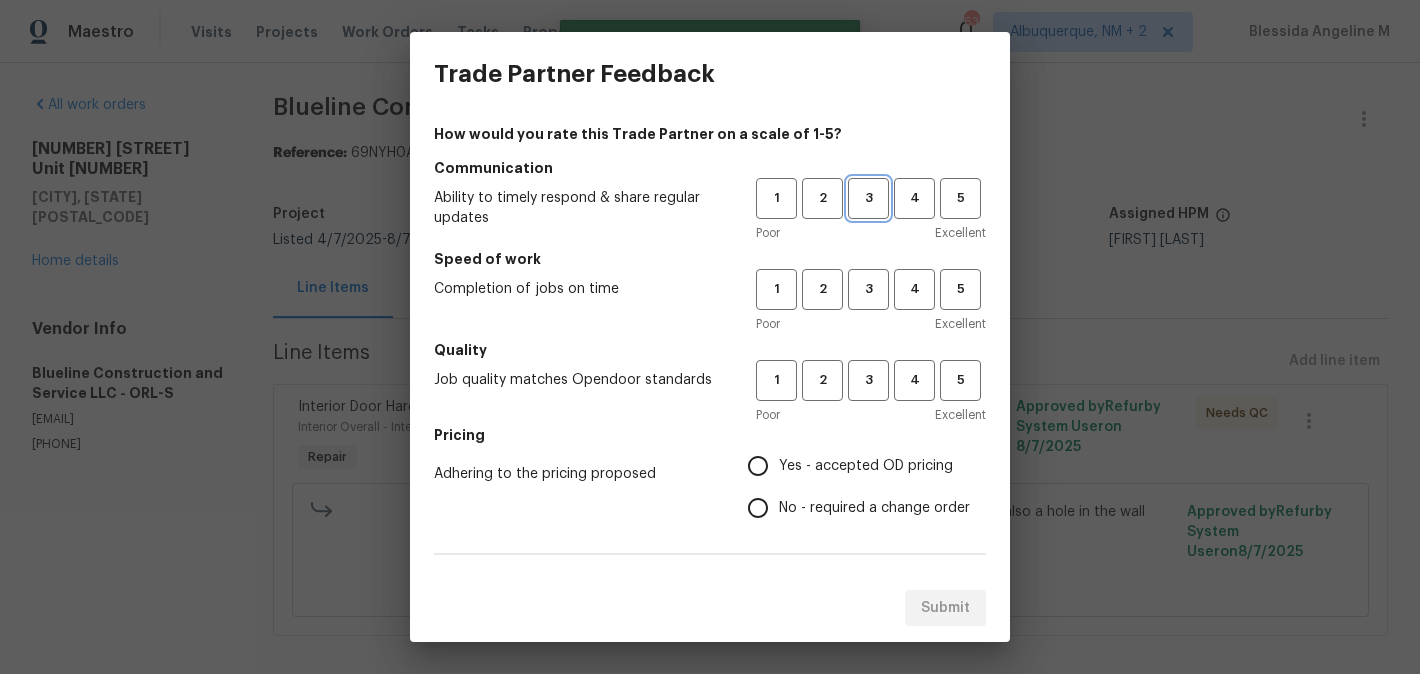 click on "3" at bounding box center (868, 198) 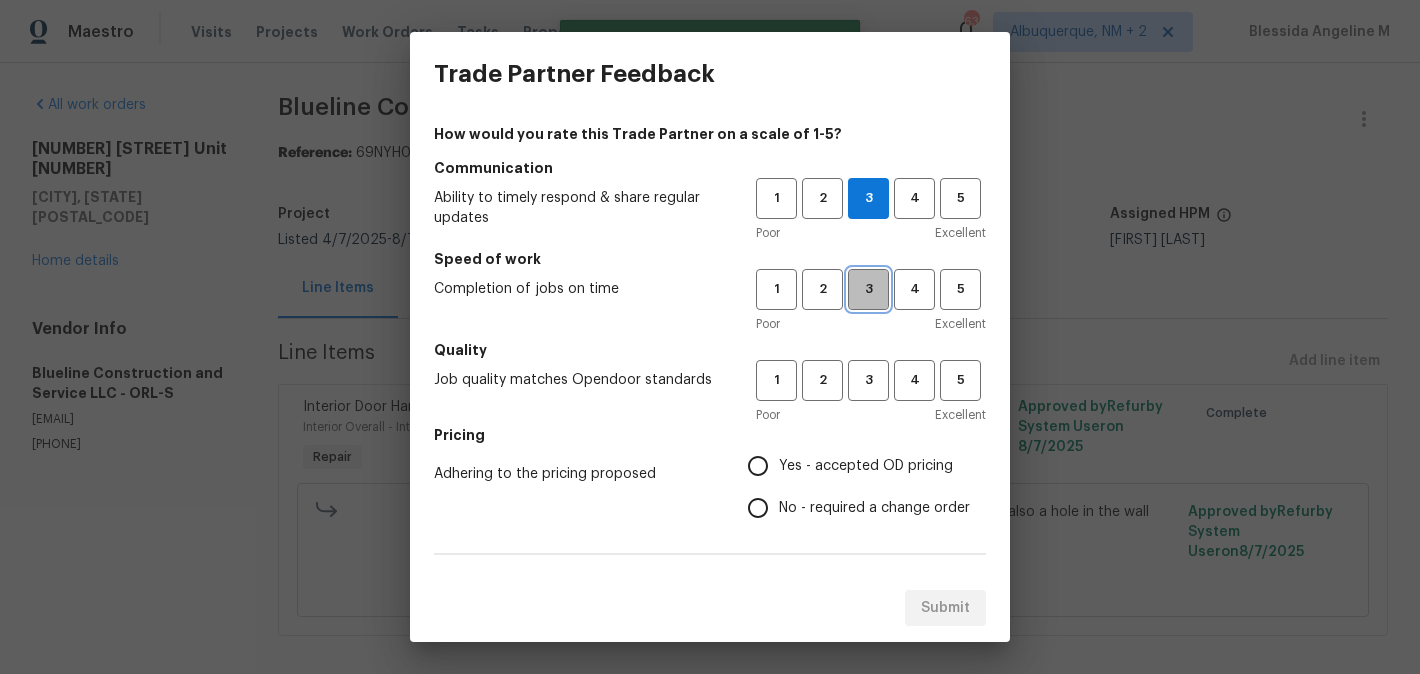 click on "3" at bounding box center [868, 289] 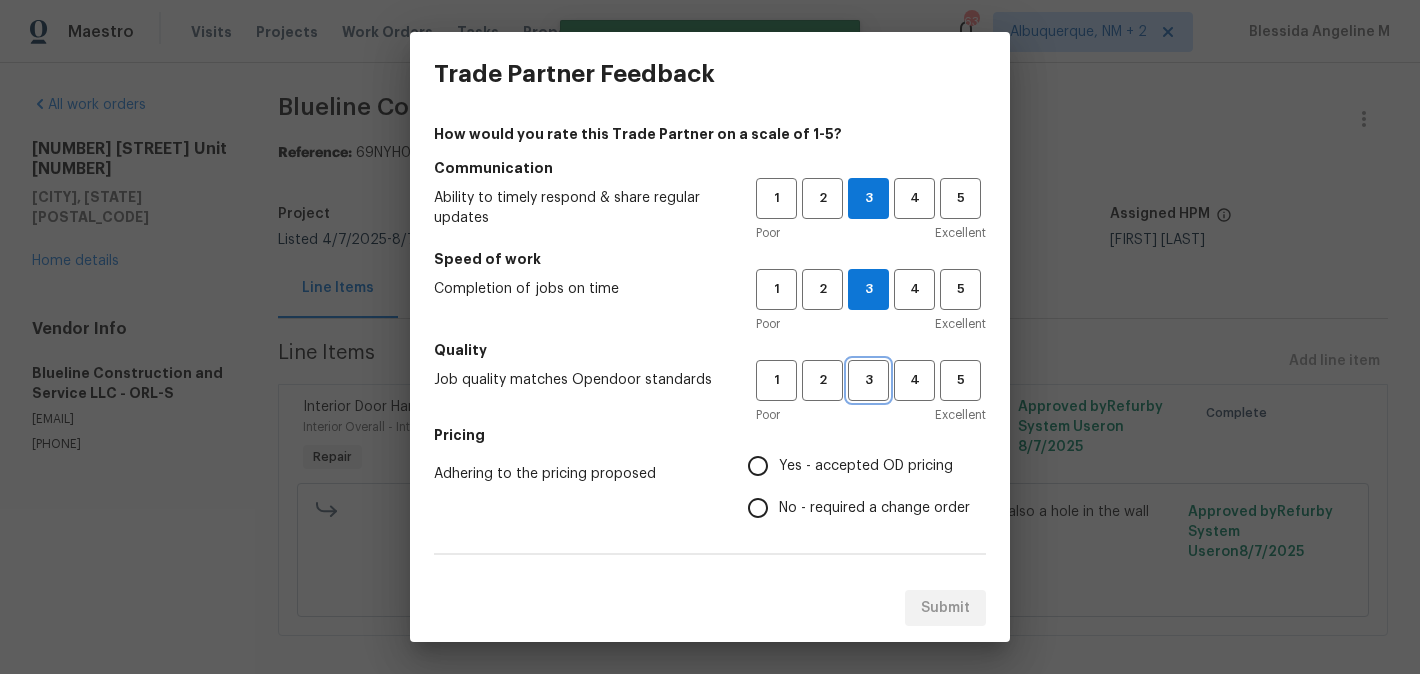 click on "3" at bounding box center [868, 380] 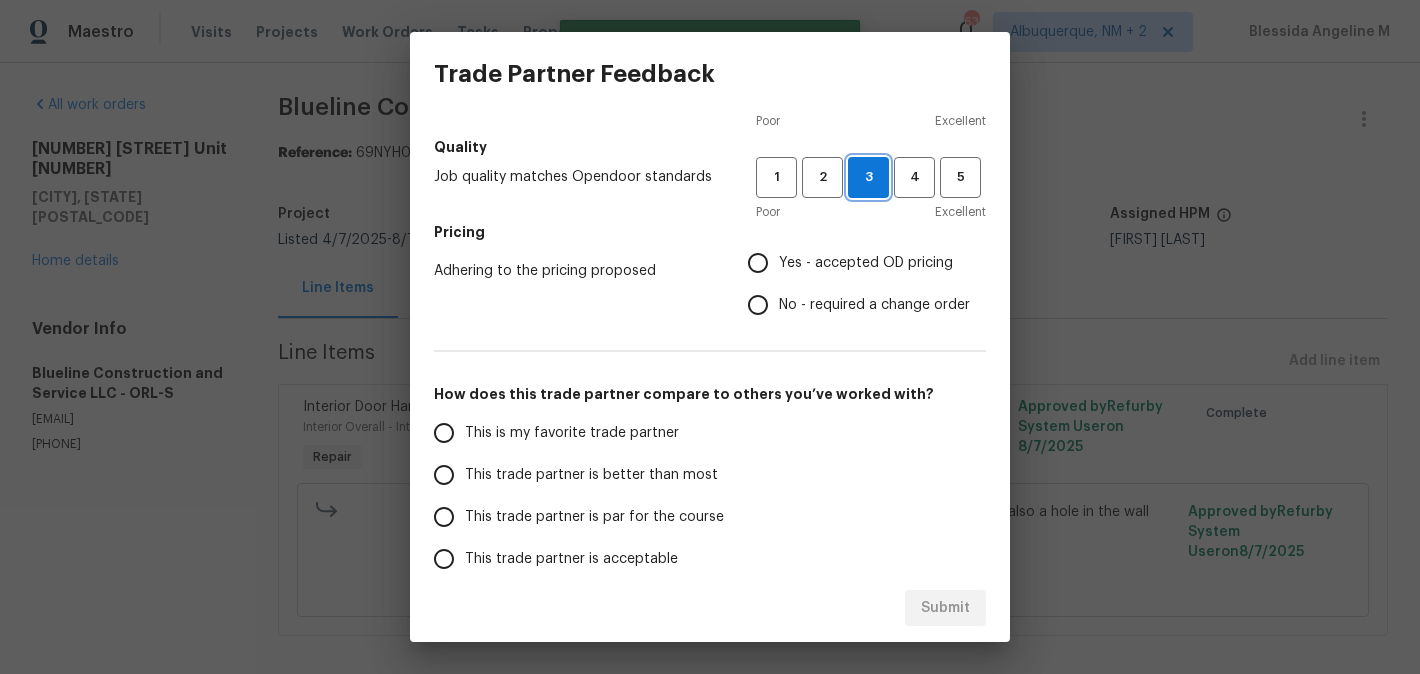 scroll, scrollTop: 204, scrollLeft: 0, axis: vertical 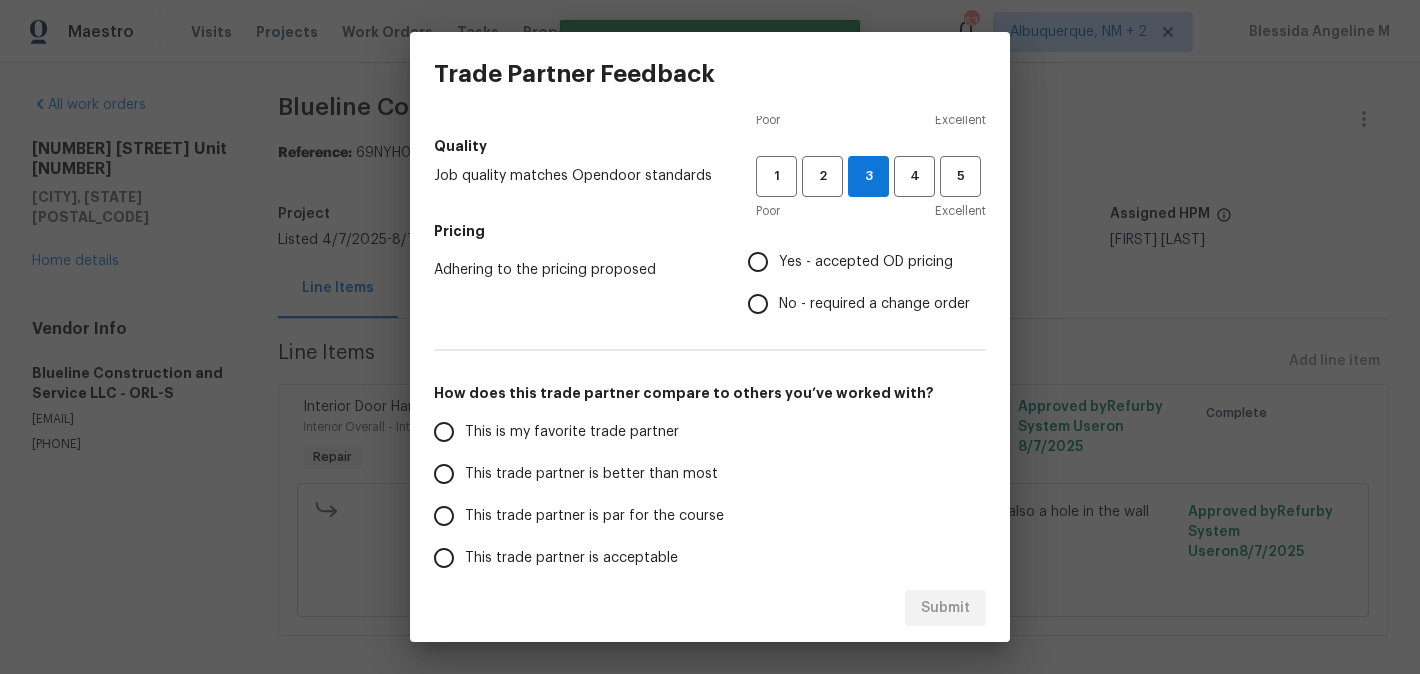 click on "No - required a change order" at bounding box center (874, 304) 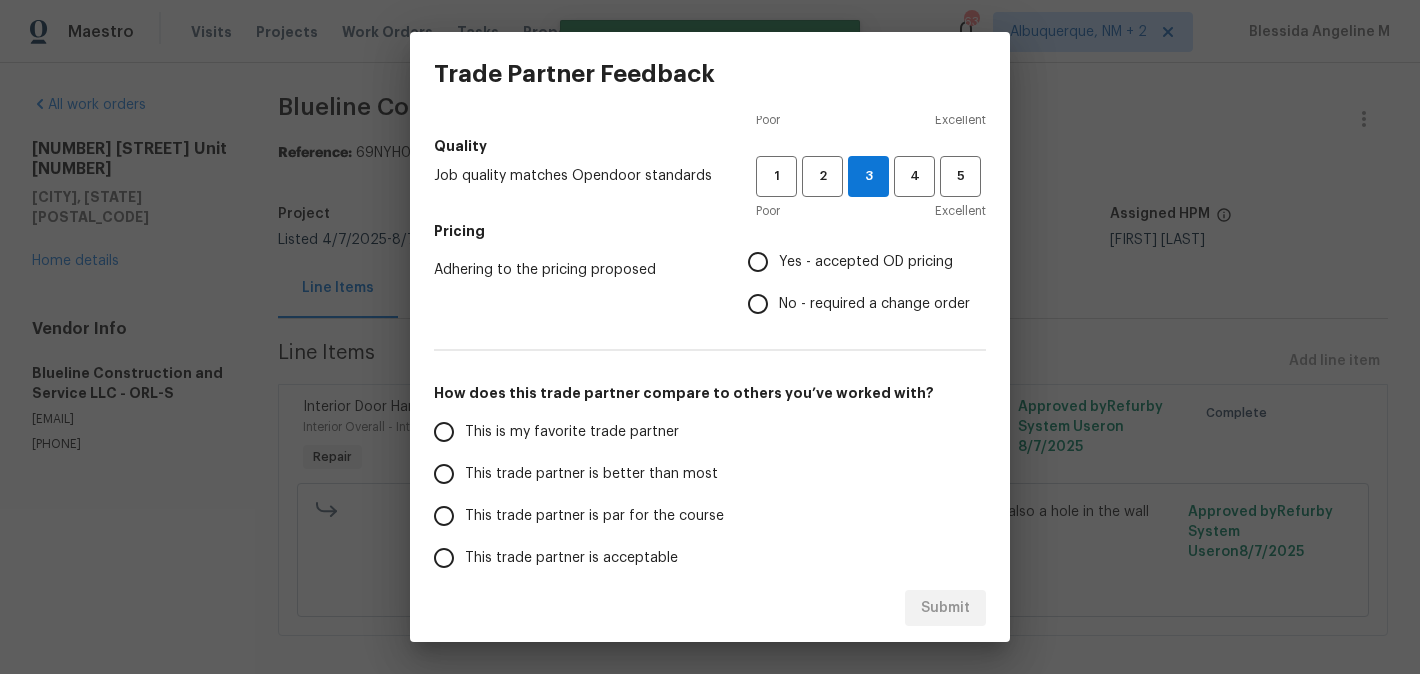 click on "No - required a change order" at bounding box center [758, 304] 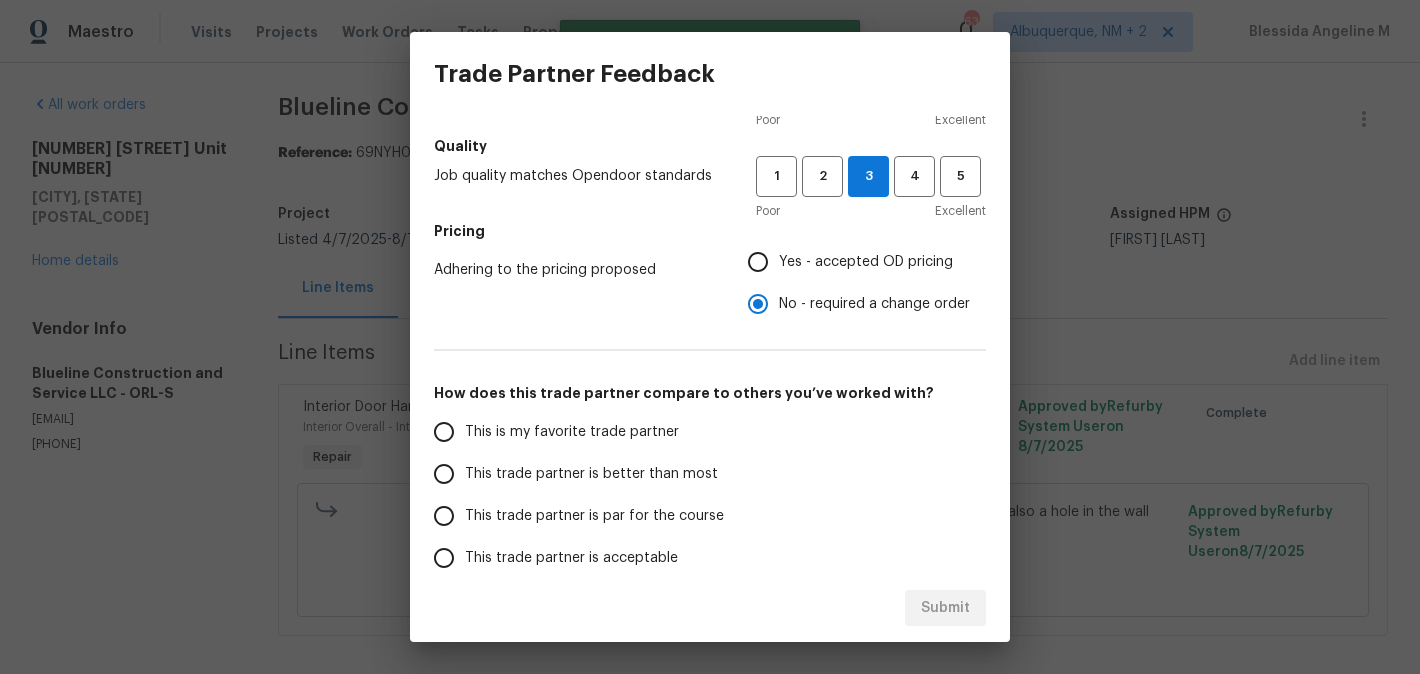 click on "This is my favorite trade partner" at bounding box center [572, 432] 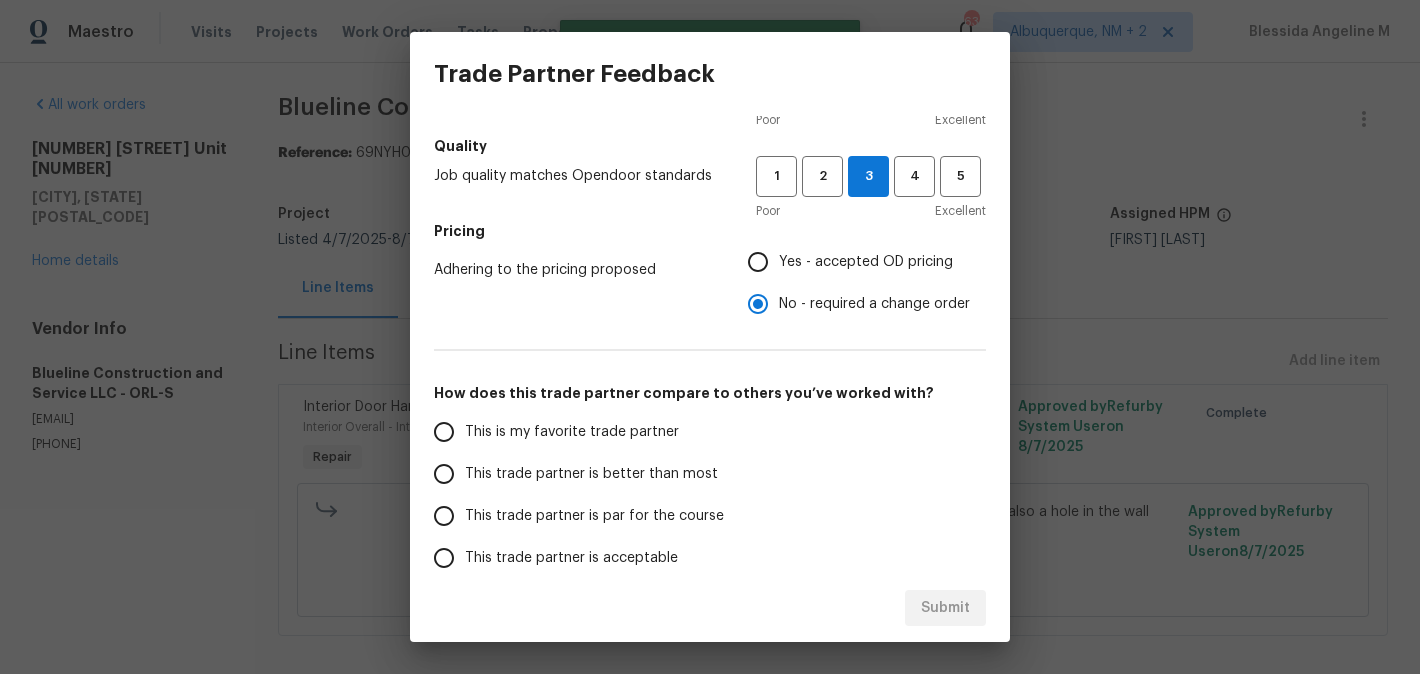 click on "This is my favorite trade partner" at bounding box center (444, 432) 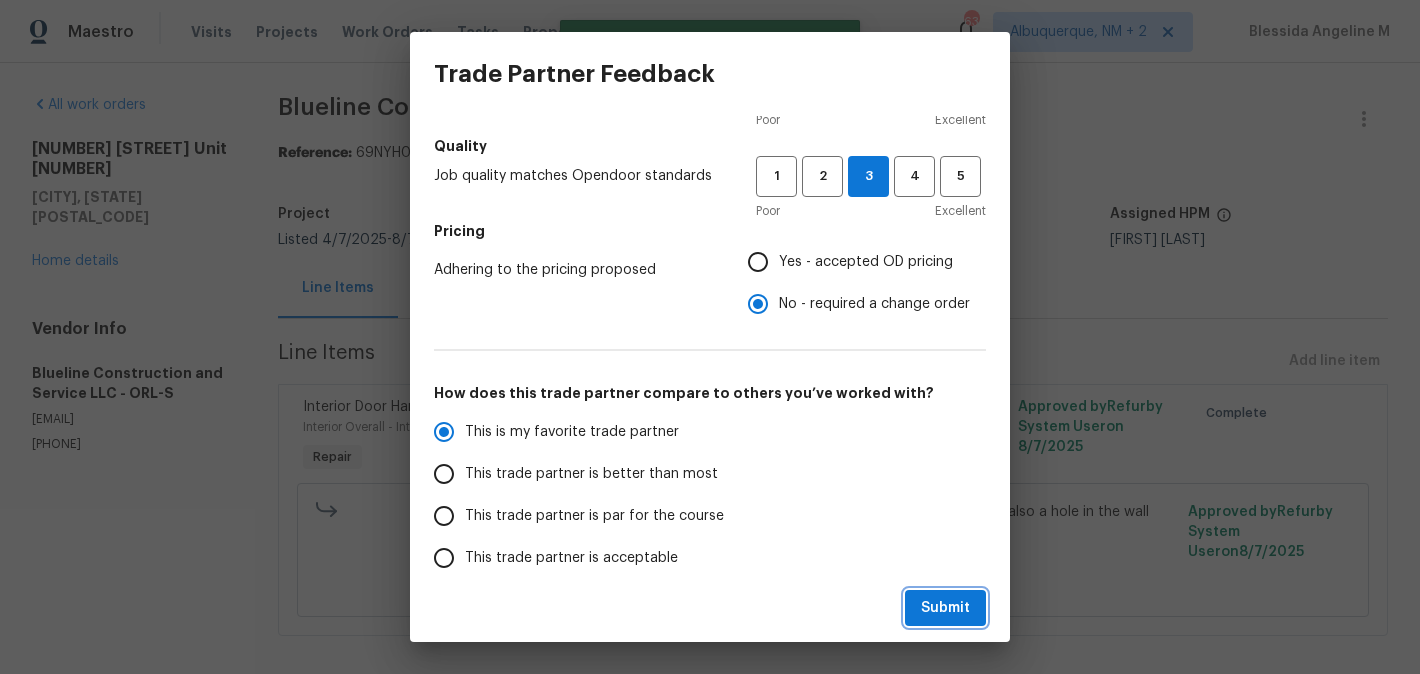 click on "Submit" at bounding box center [945, 608] 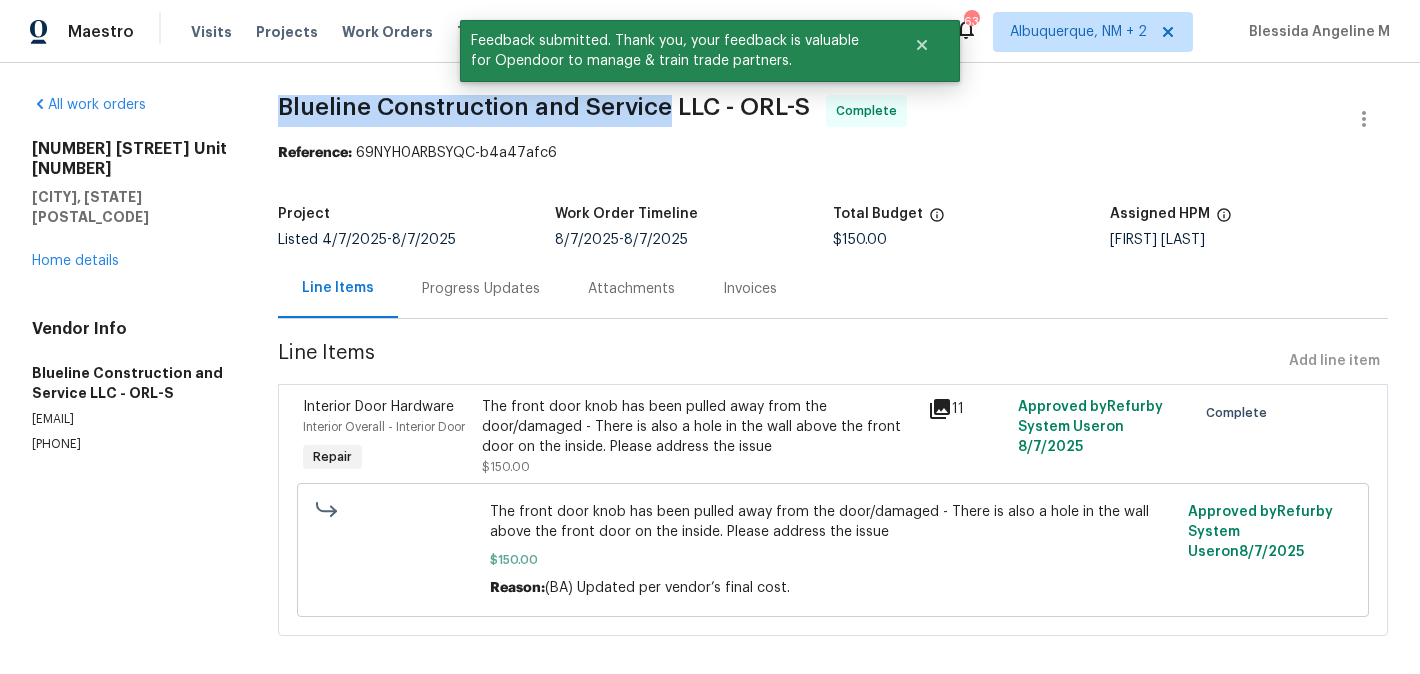 drag, startPoint x: 283, startPoint y: 109, endPoint x: 672, endPoint y: 117, distance: 389.08224 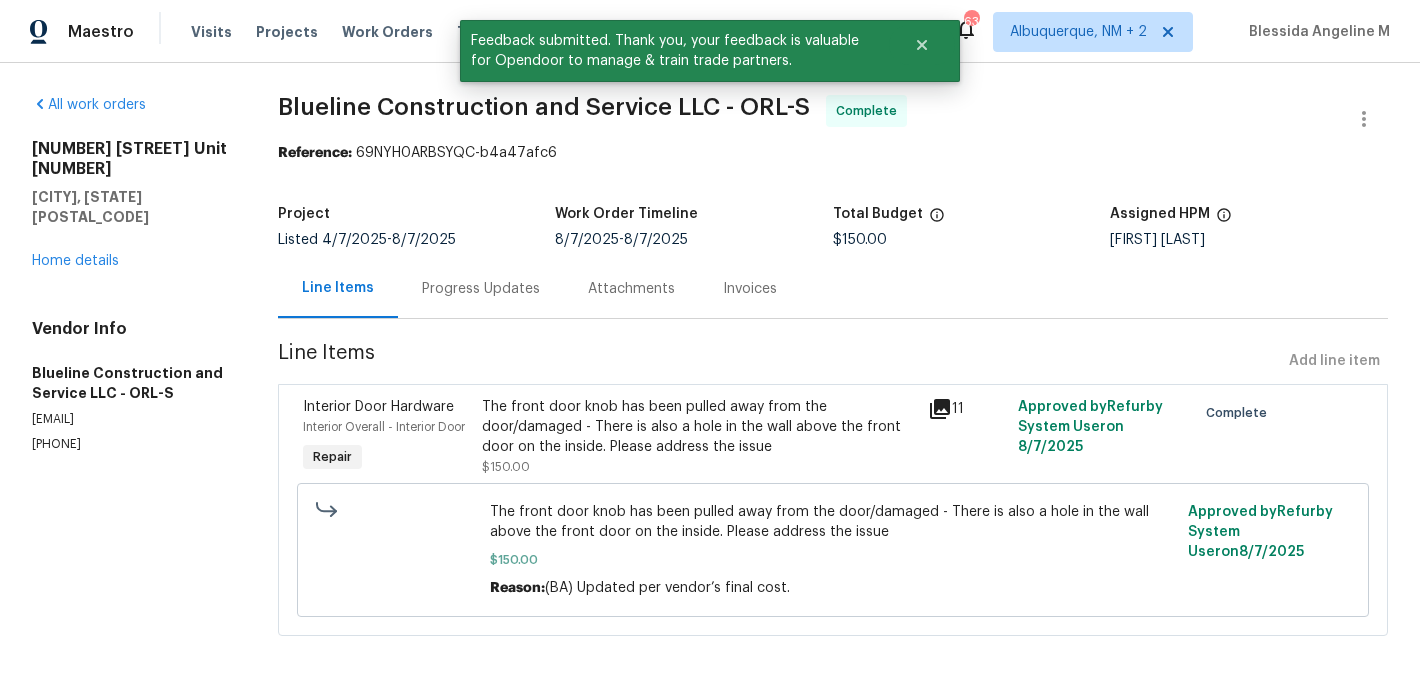 click on "196 Riverbend Dr Unit 101 Altamonte Springs, FL 32714 Home details" at bounding box center [131, 205] 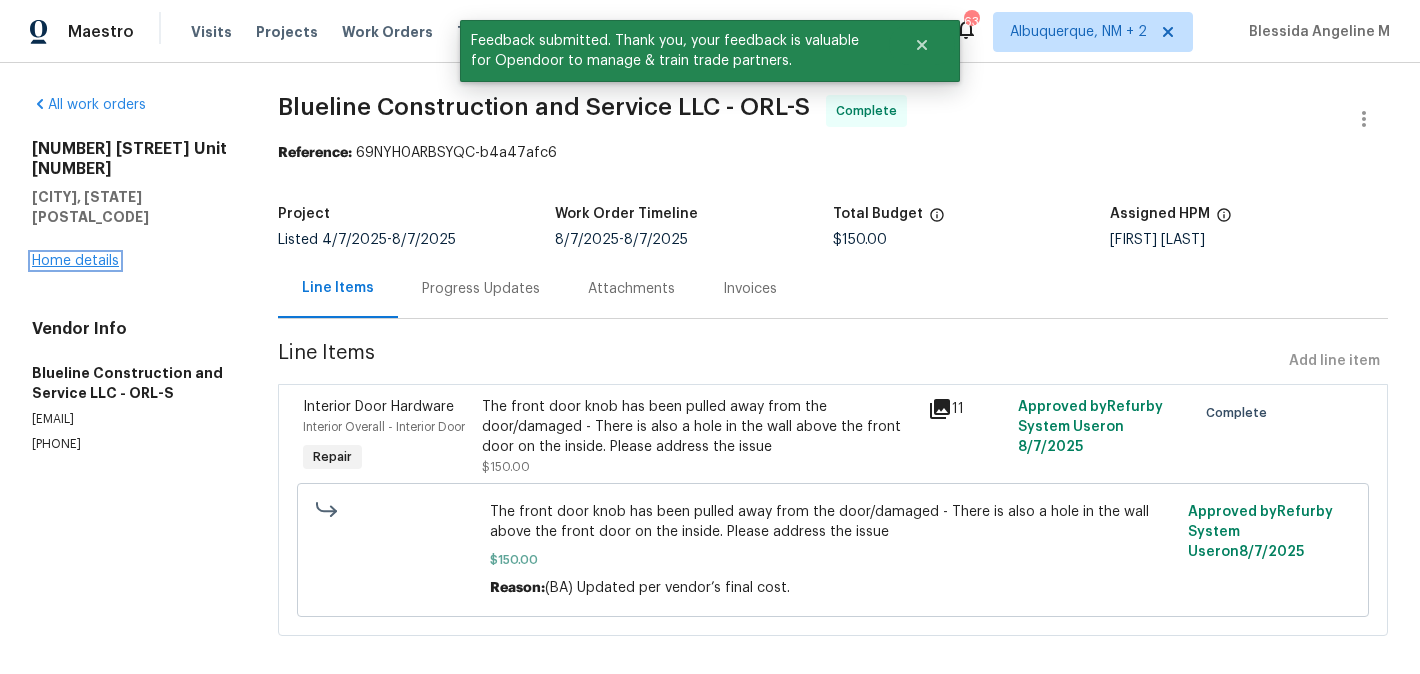 click on "Home details" at bounding box center [75, 261] 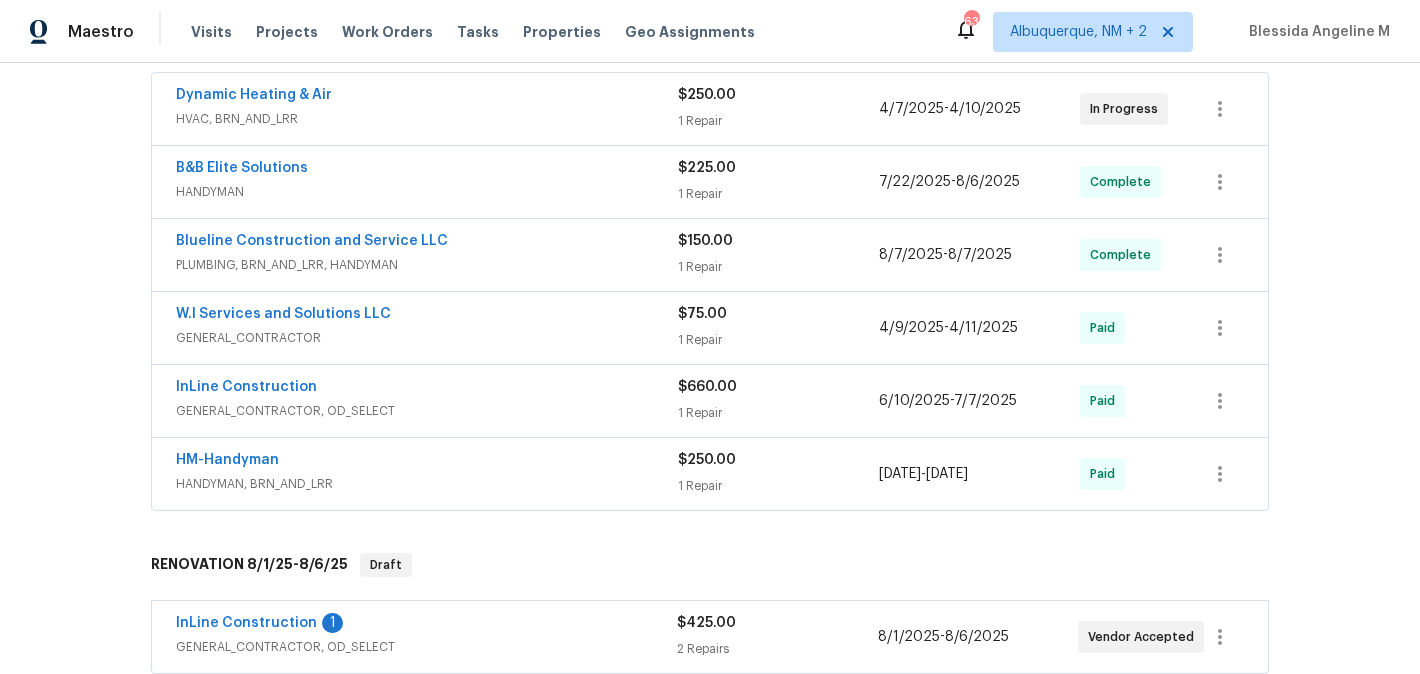 scroll, scrollTop: 914, scrollLeft: 0, axis: vertical 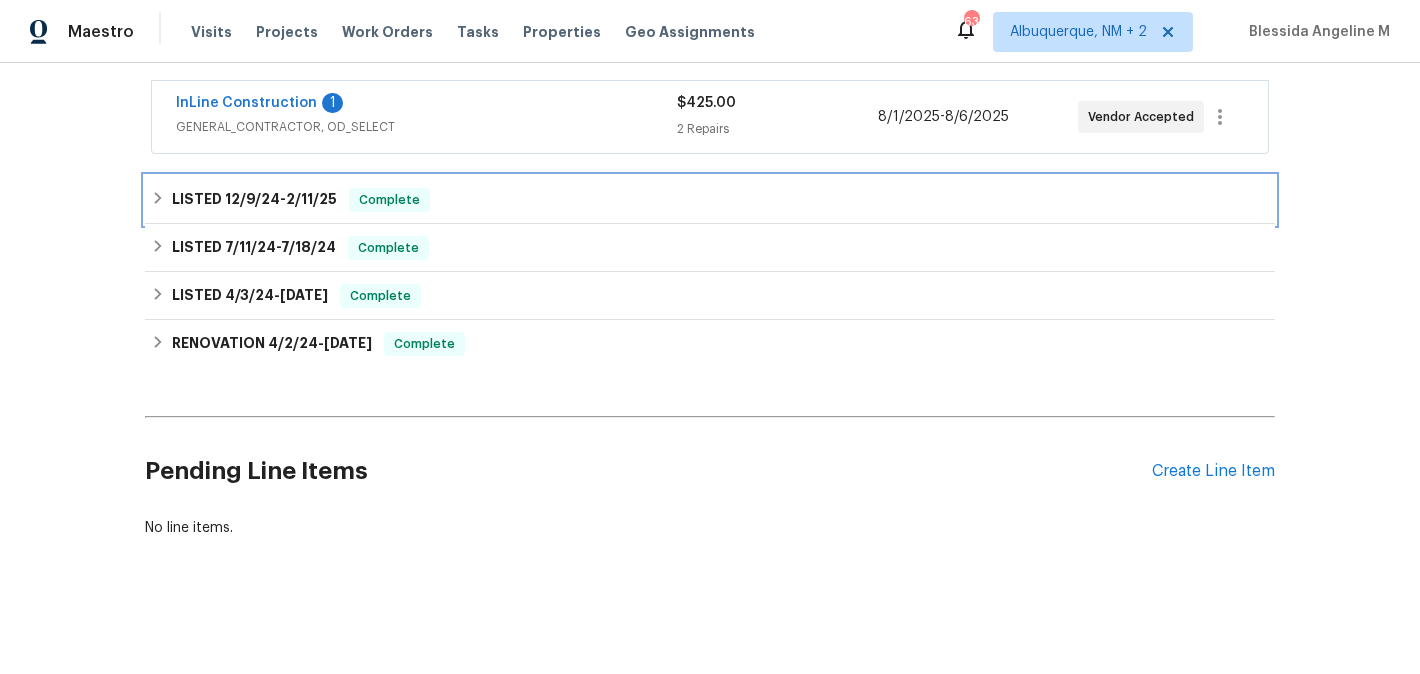 click on "LISTED   12/9/24  -  2/11/25 Complete" at bounding box center [710, 200] 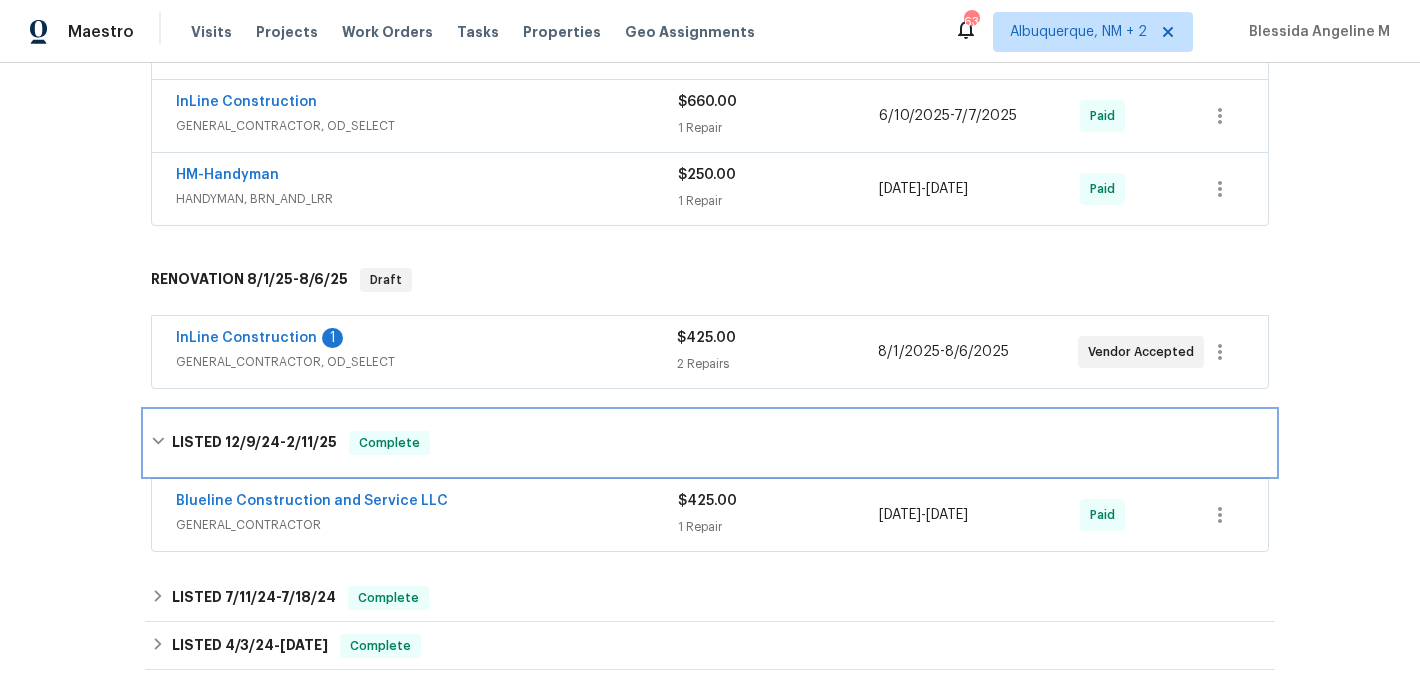 scroll, scrollTop: 657, scrollLeft: 0, axis: vertical 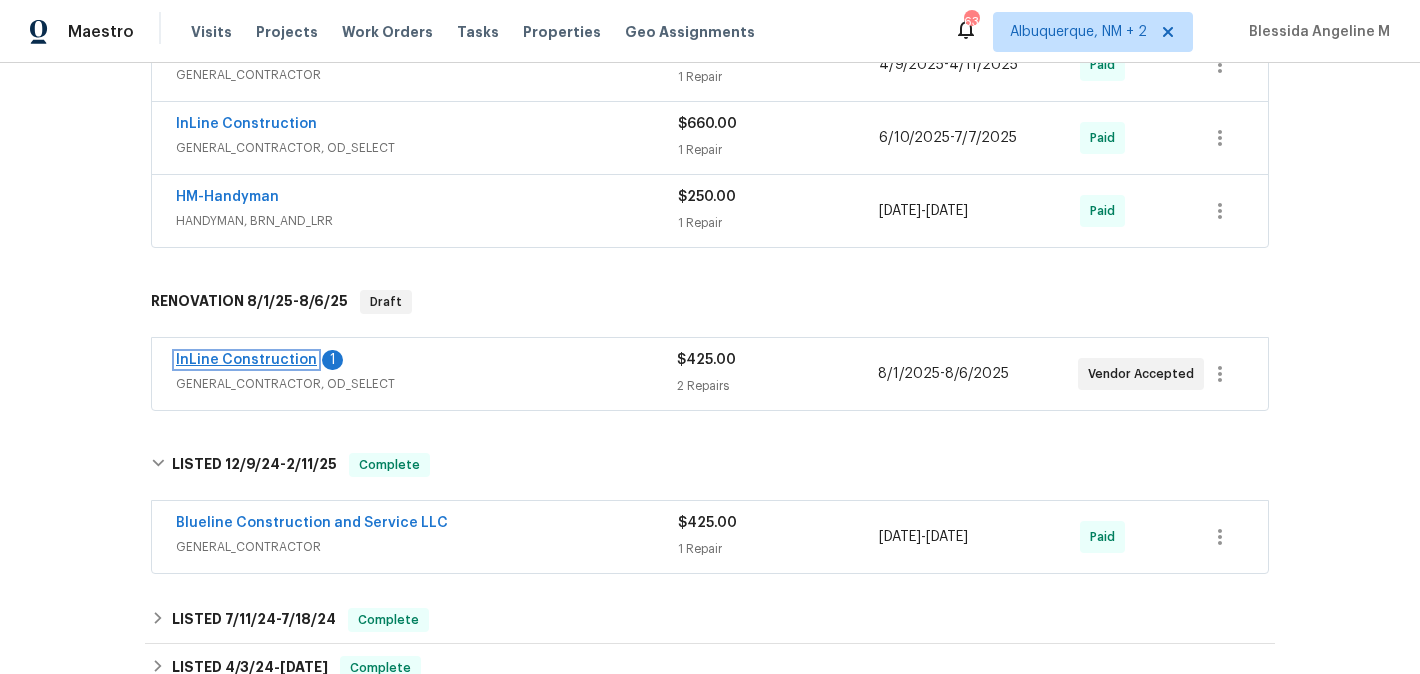 click on "InLine Construction" at bounding box center [246, 360] 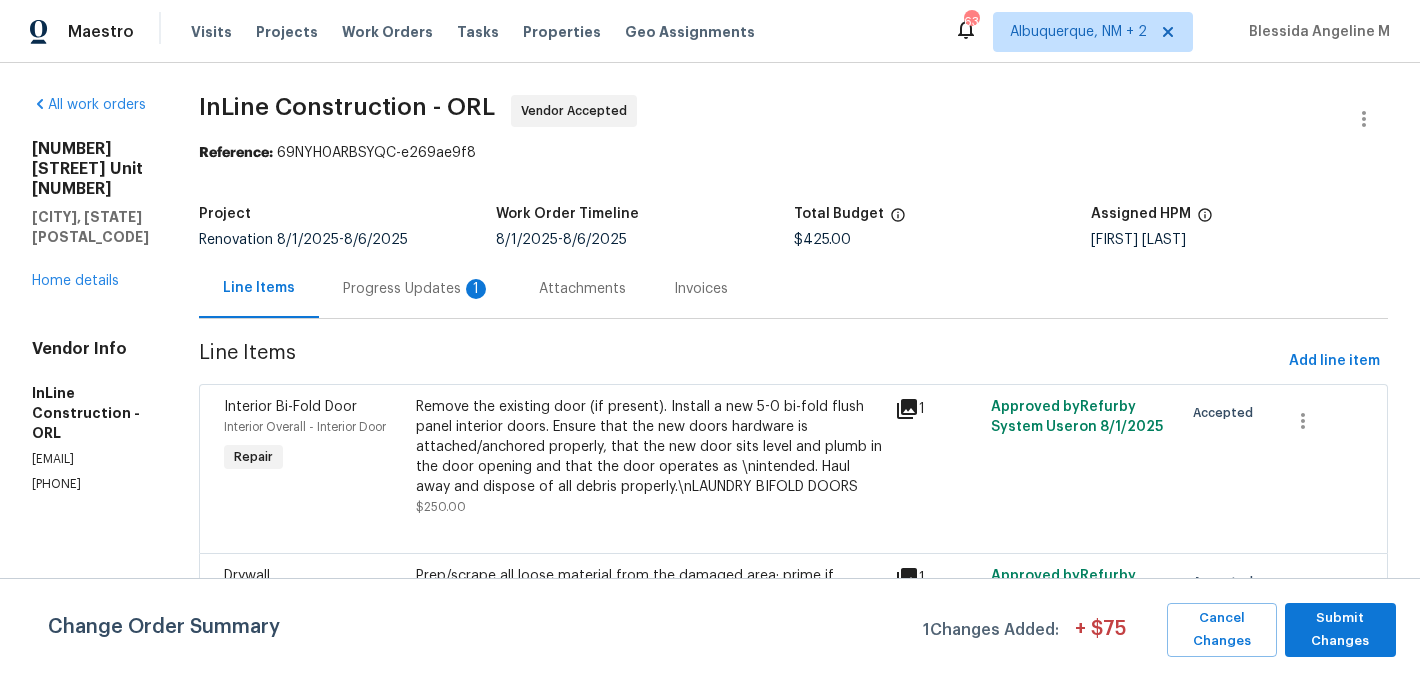 click on "Progress Updates 1" at bounding box center (417, 289) 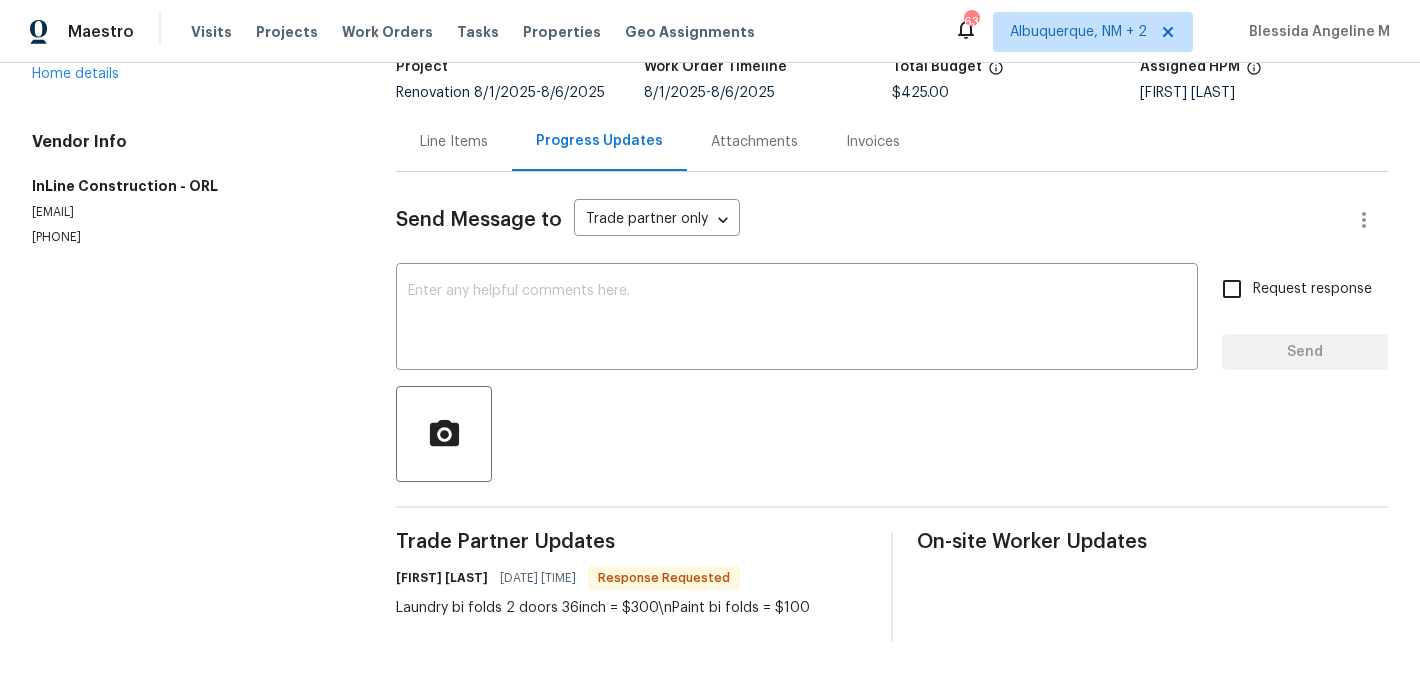scroll, scrollTop: 0, scrollLeft: 0, axis: both 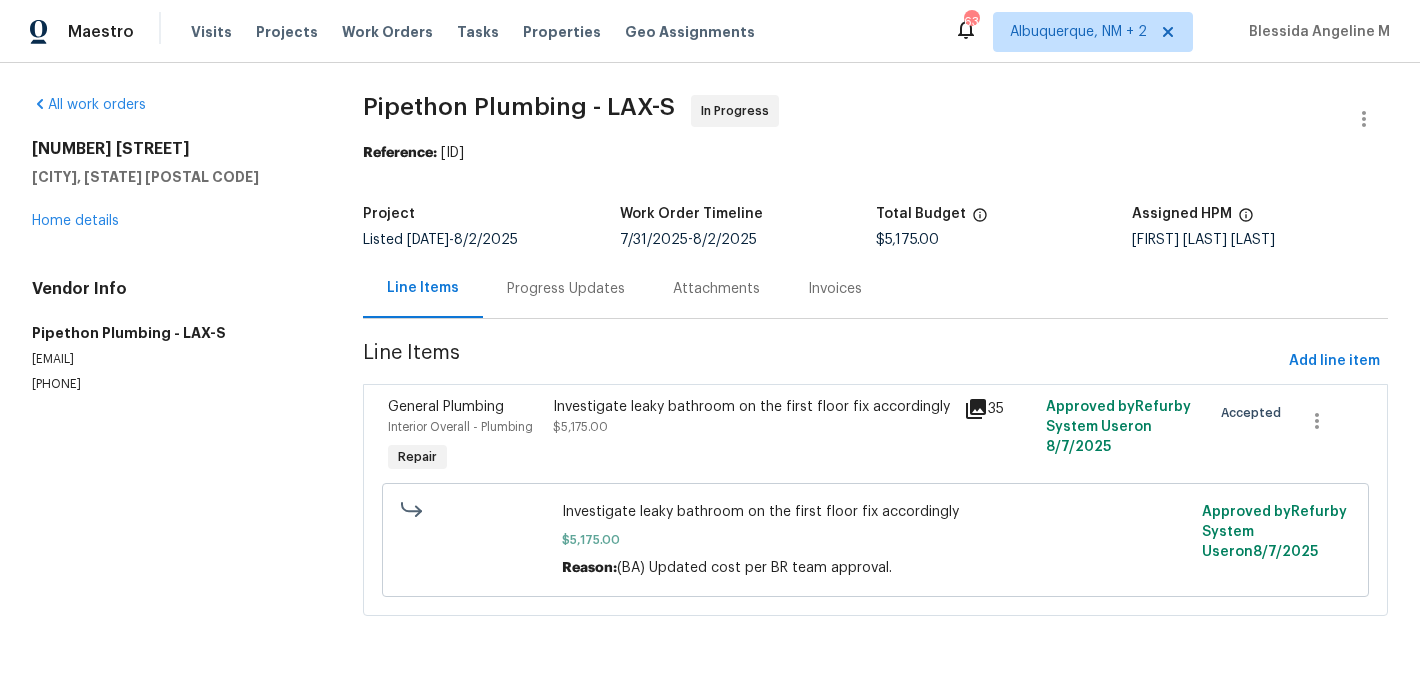 click on "Progress Updates" at bounding box center [566, 289] 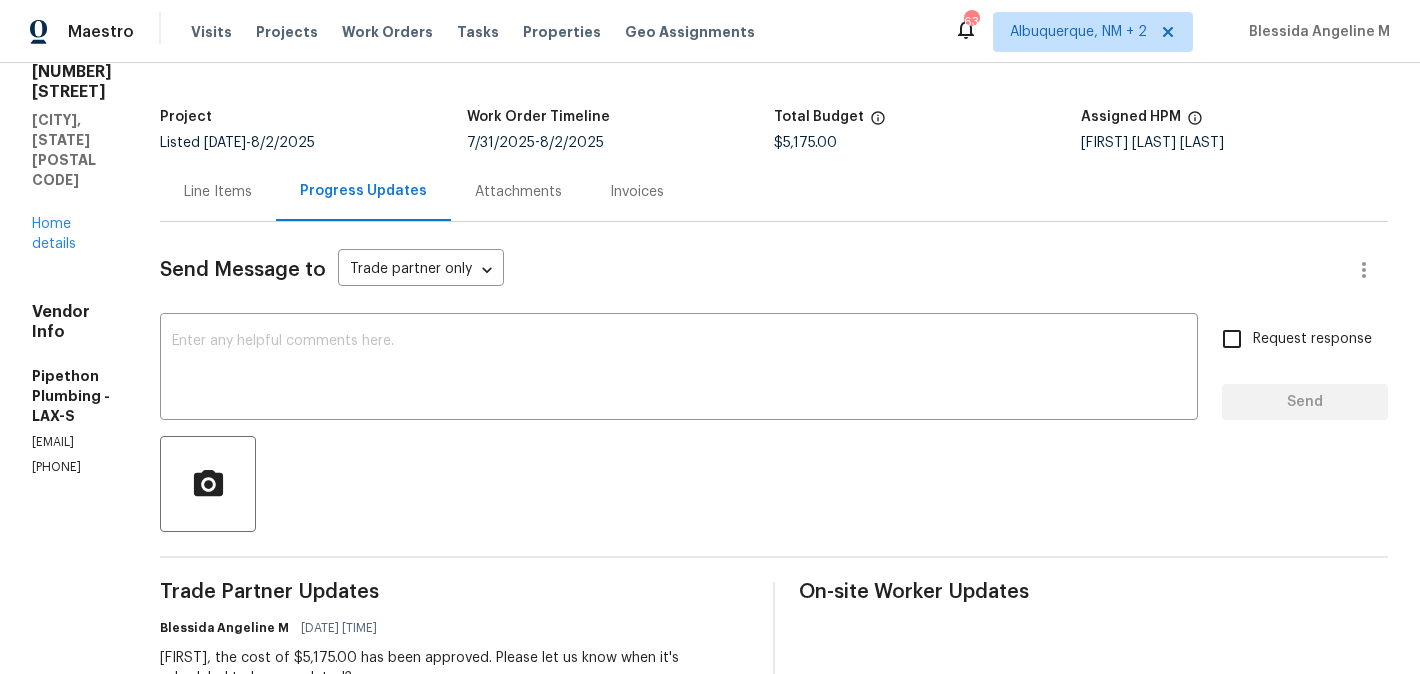 scroll, scrollTop: 58, scrollLeft: 0, axis: vertical 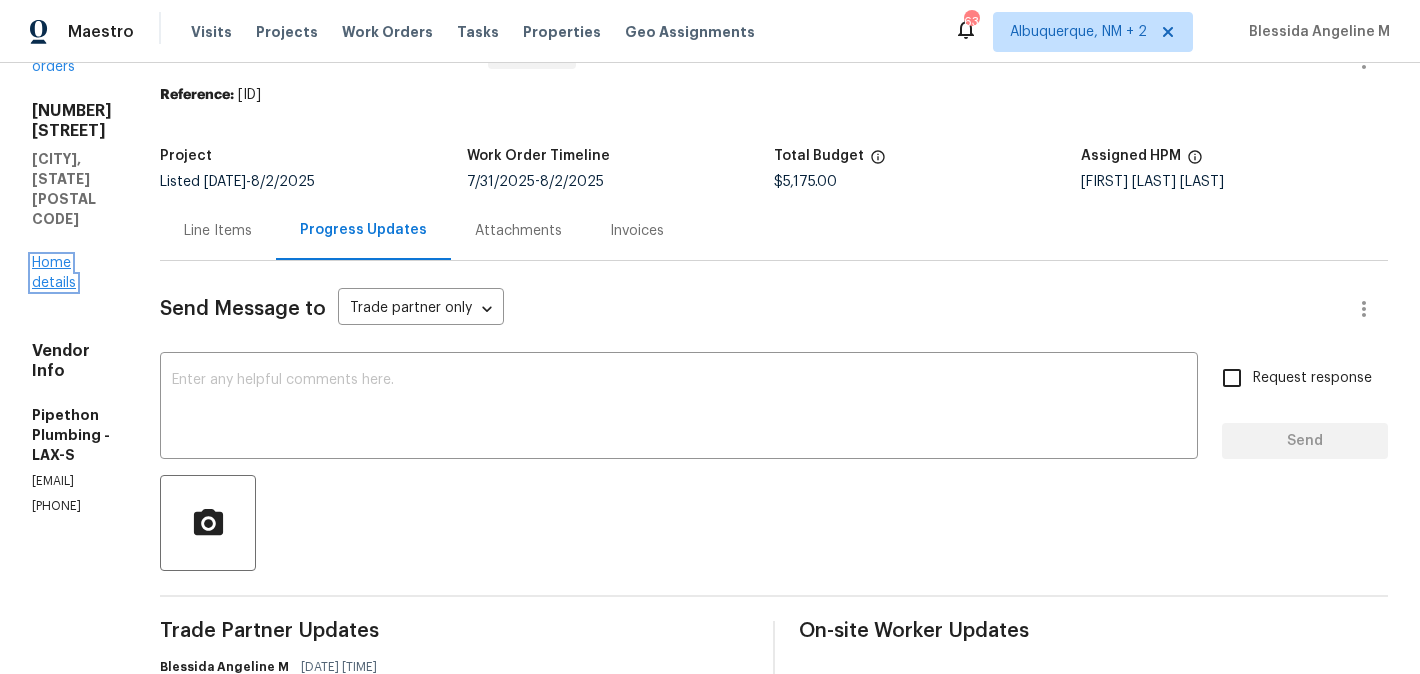 click on "Home details" at bounding box center (54, 273) 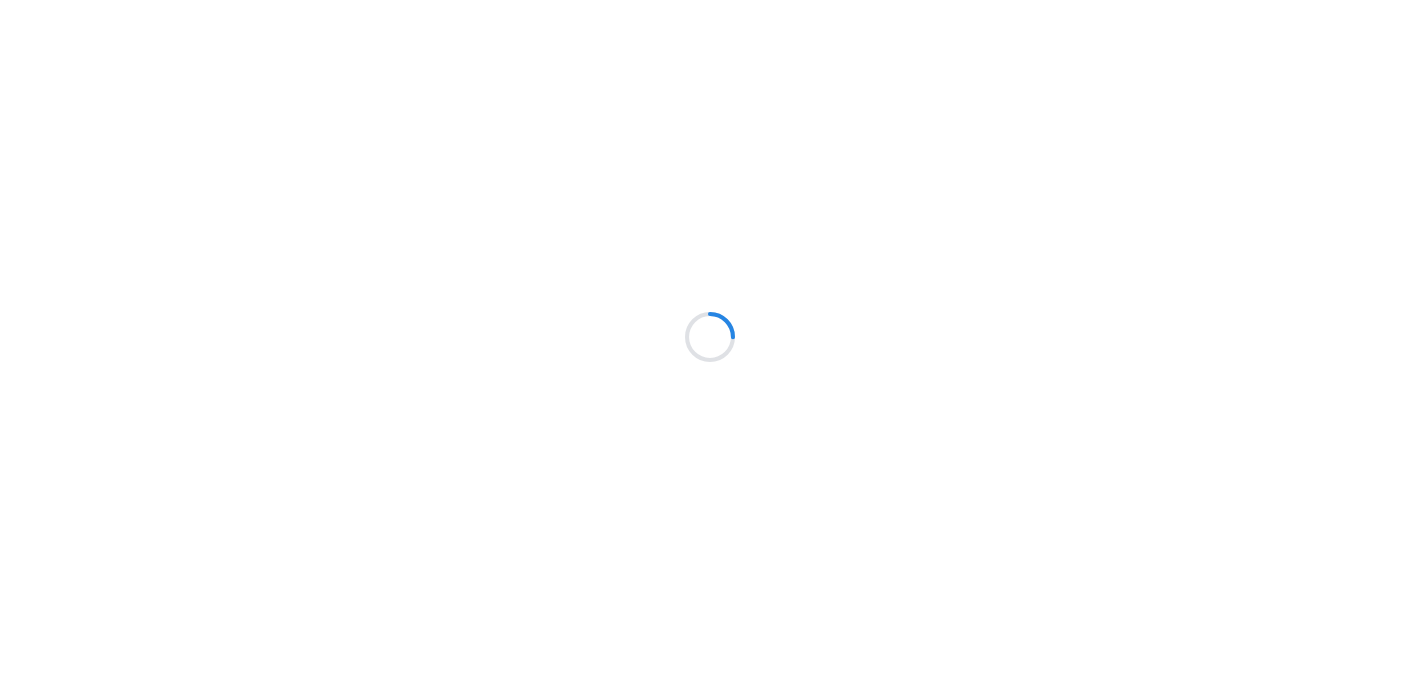 scroll, scrollTop: 0, scrollLeft: 0, axis: both 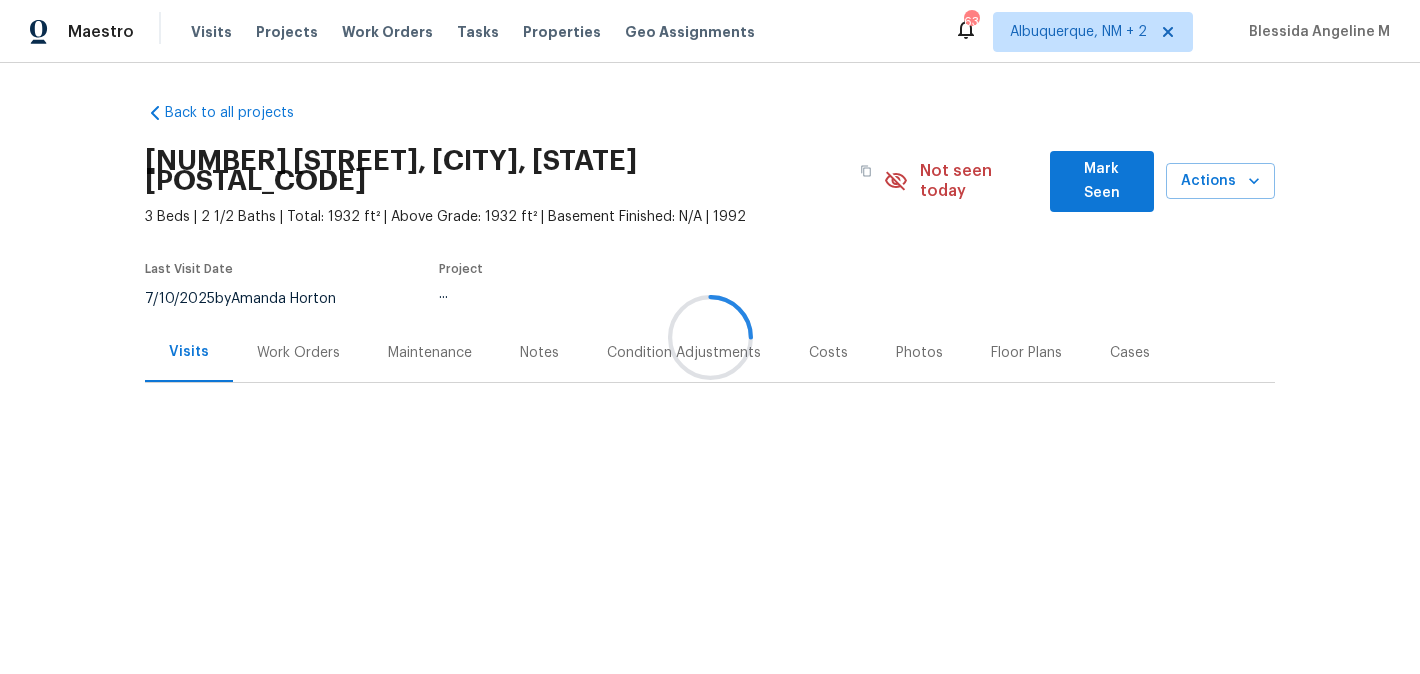 click on "Work Orders" at bounding box center [298, 353] 